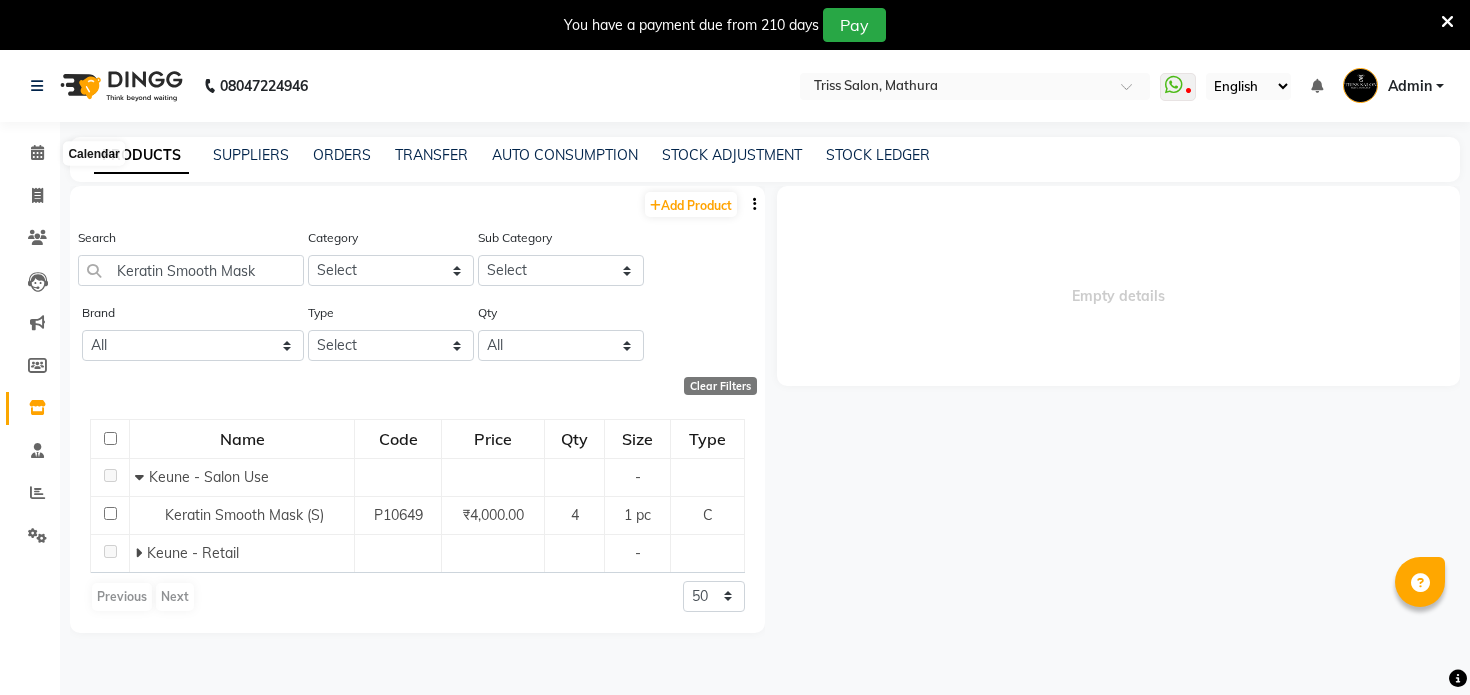 scroll, scrollTop: 0, scrollLeft: 0, axis: both 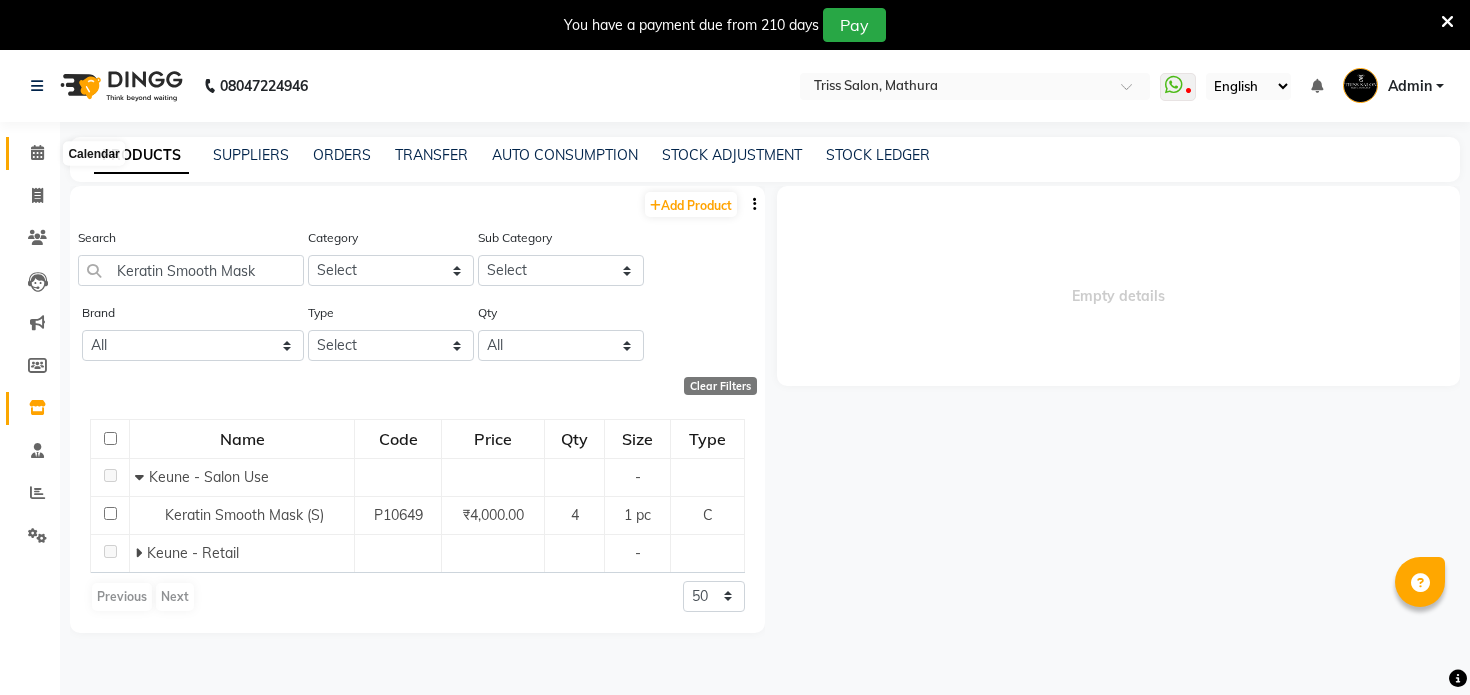 click 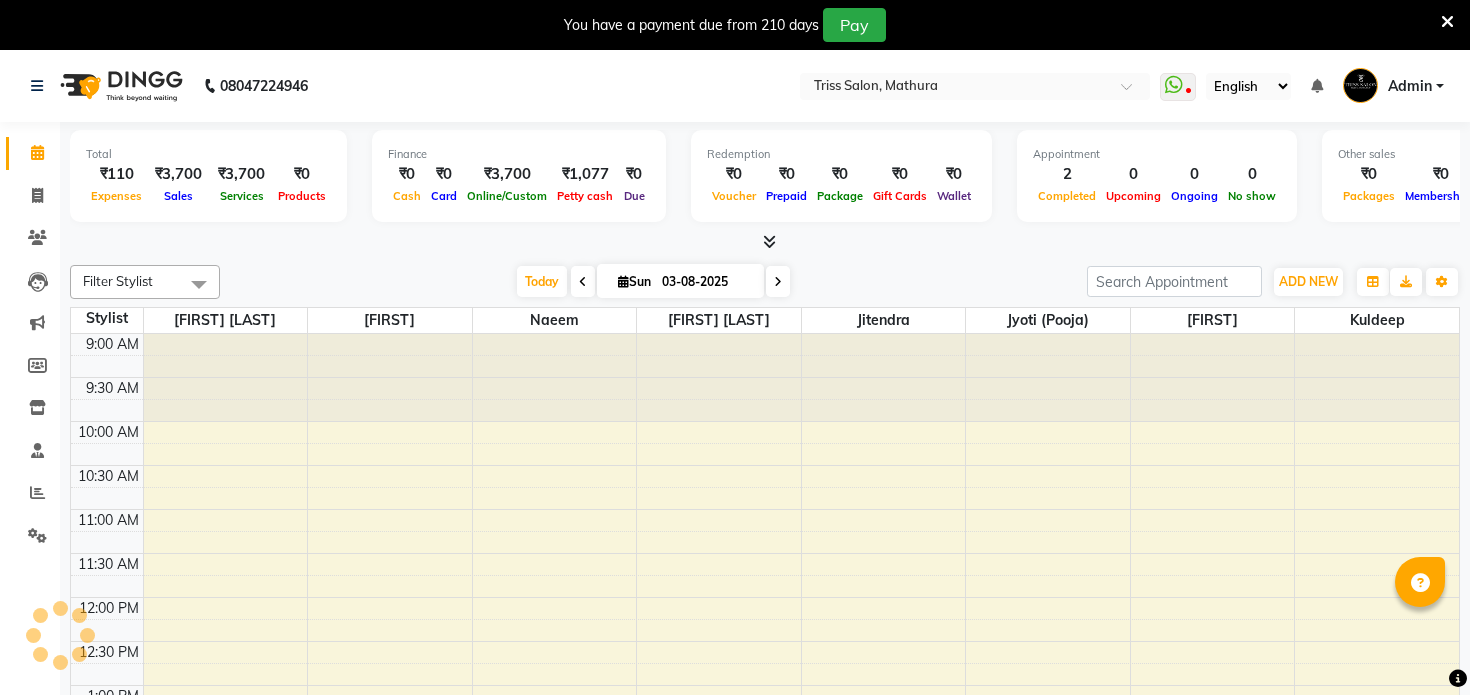 scroll, scrollTop: 0, scrollLeft: 0, axis: both 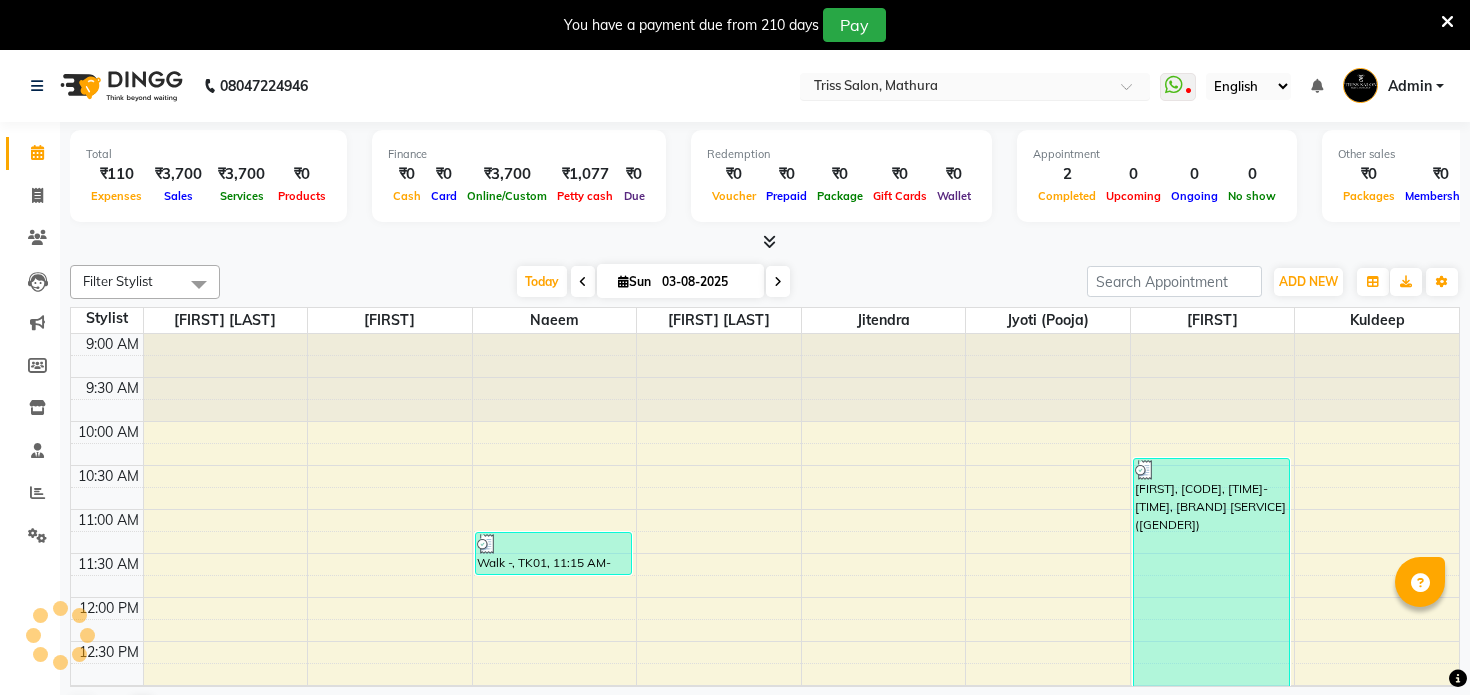 click at bounding box center (955, 88) 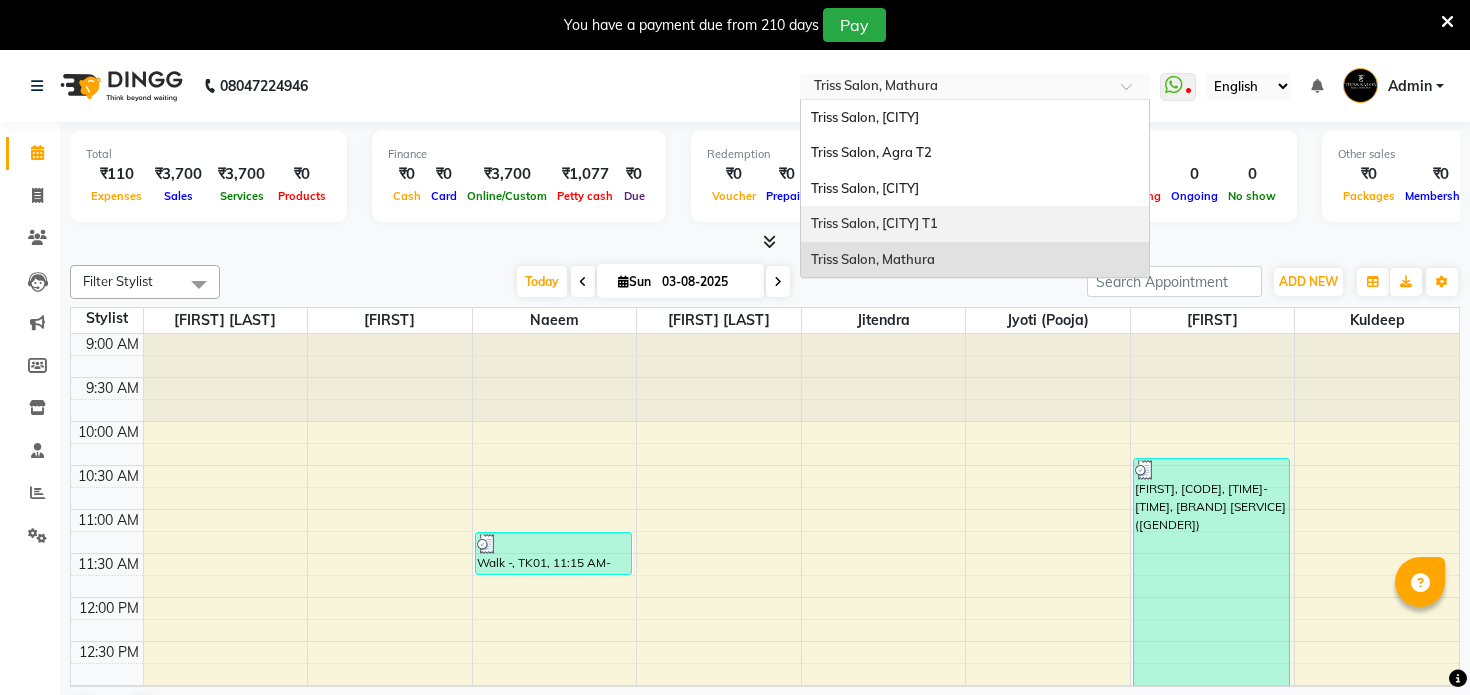 click on "Triss Salon, Agra T1" at bounding box center [874, 223] 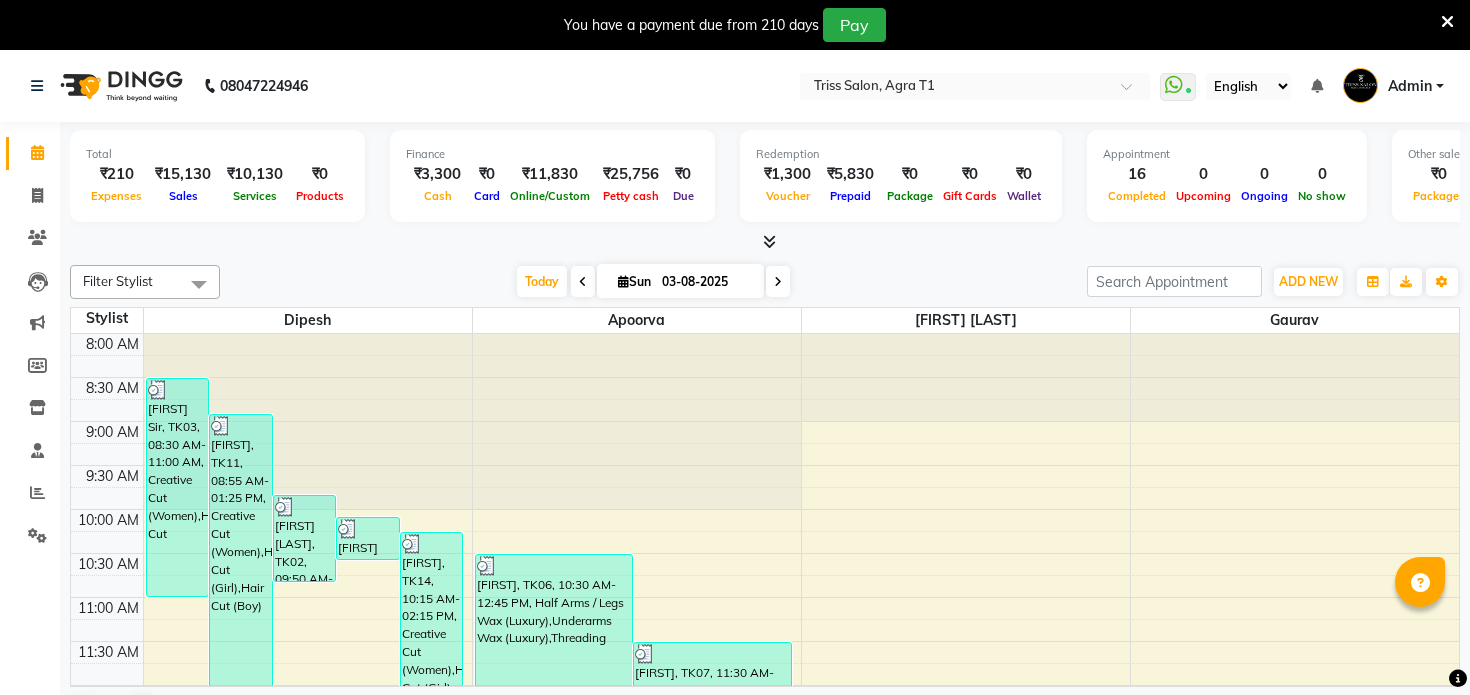 scroll, scrollTop: 0, scrollLeft: 0, axis: both 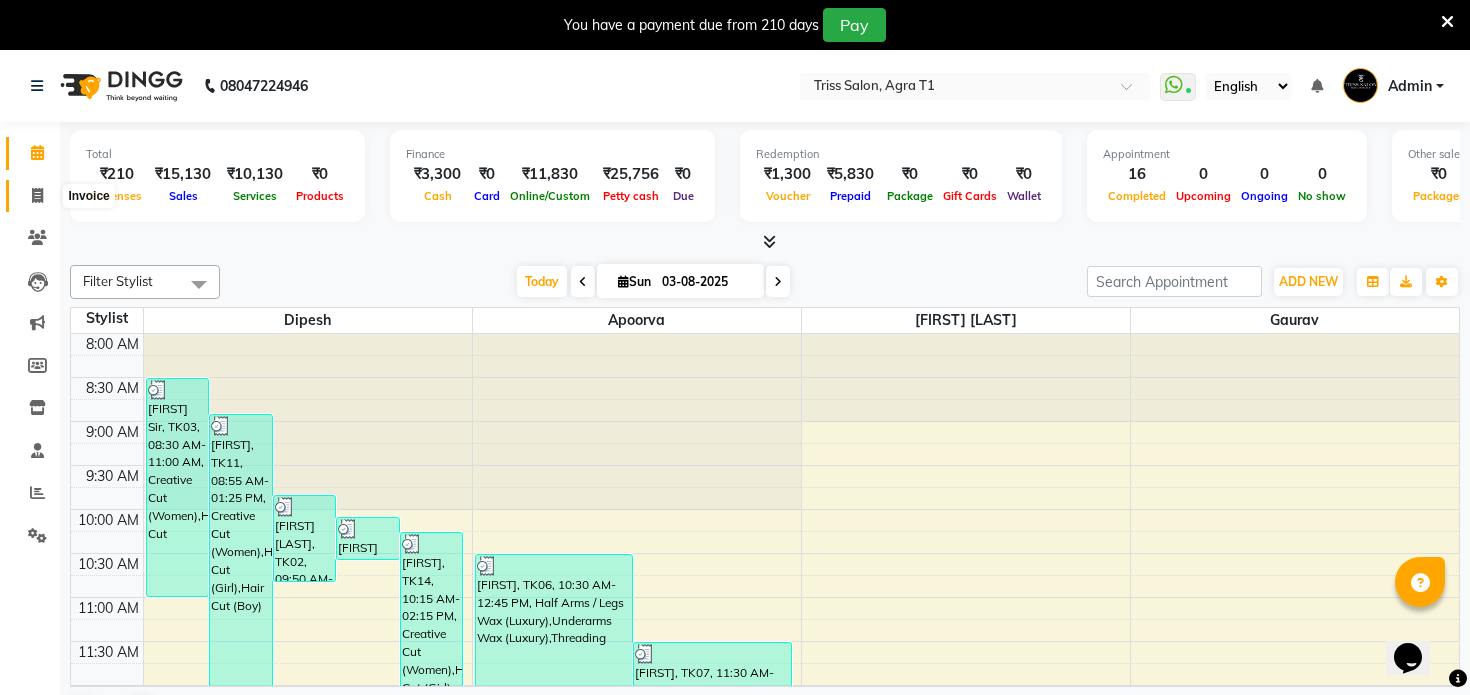 click 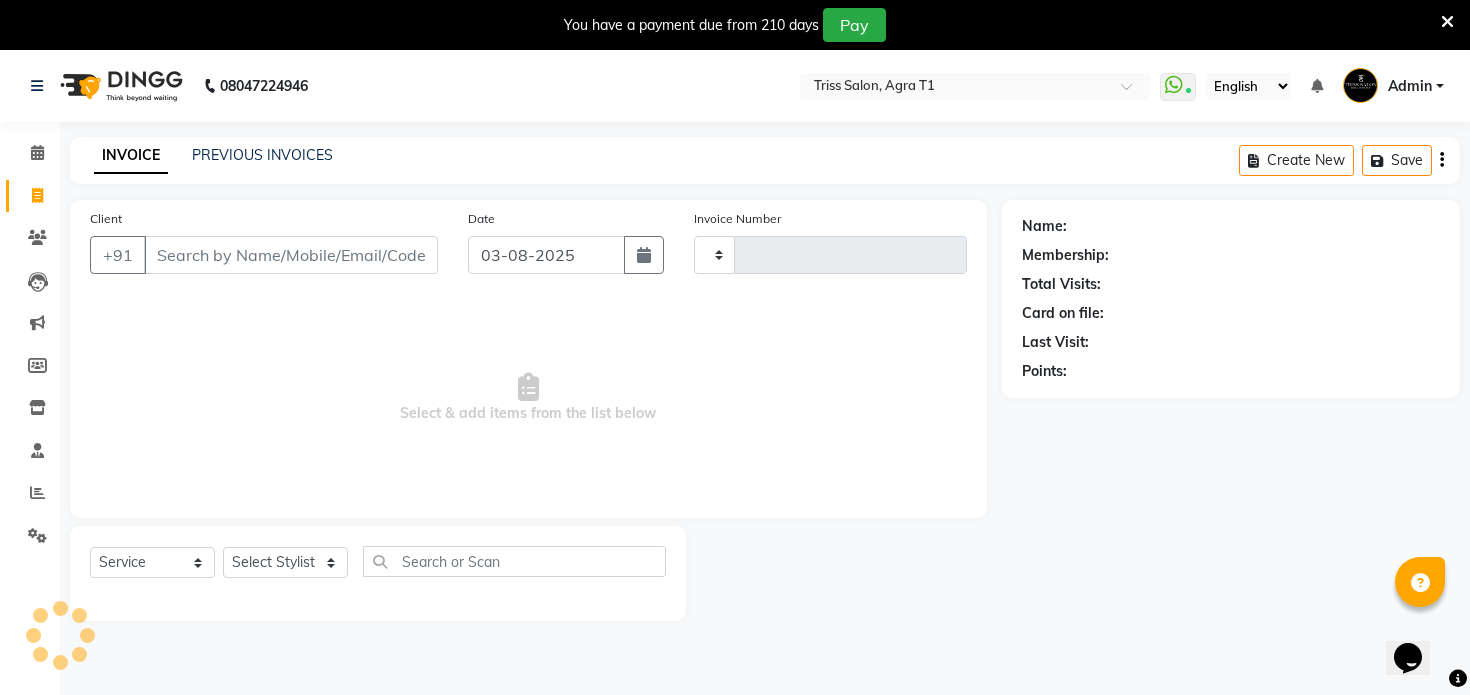 type on "5425" 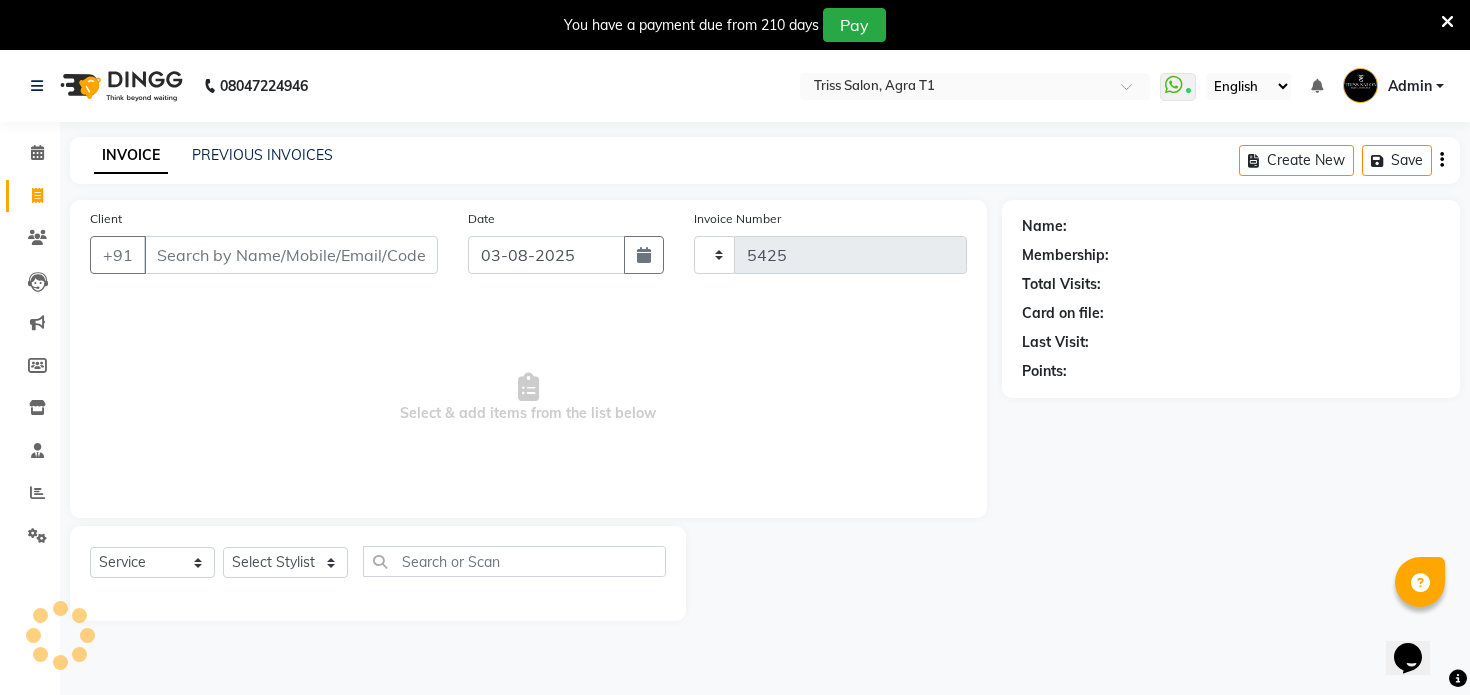 select on "4300" 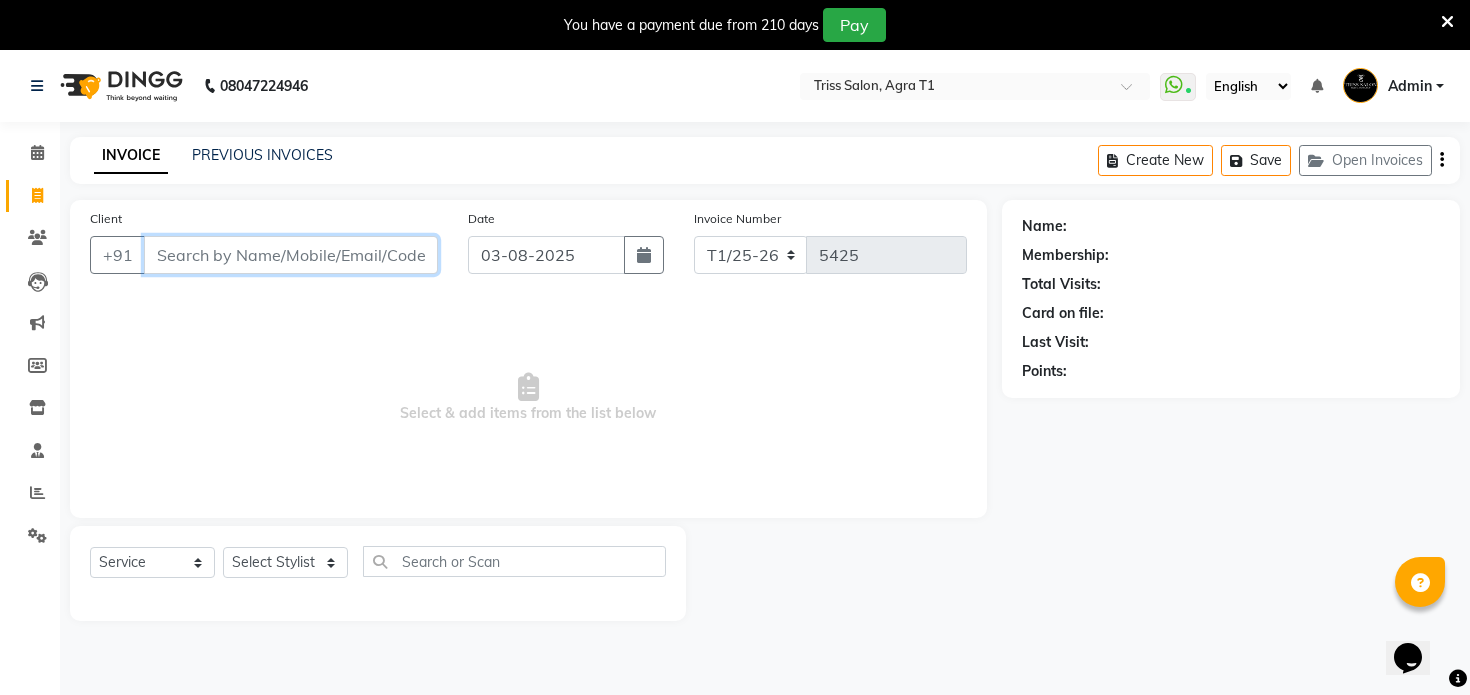 paste on "‪+91 99275 65312‬" 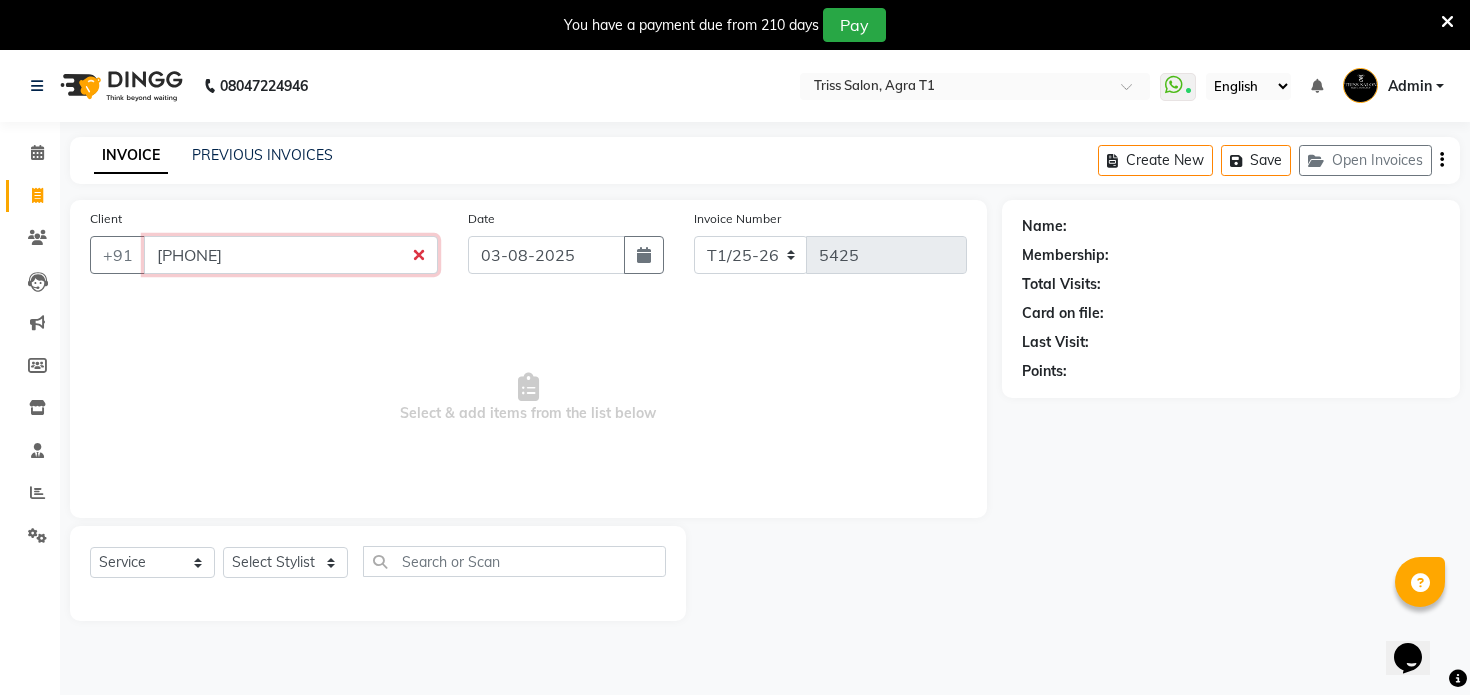 click on "99275 65312‬" at bounding box center (291, 255) 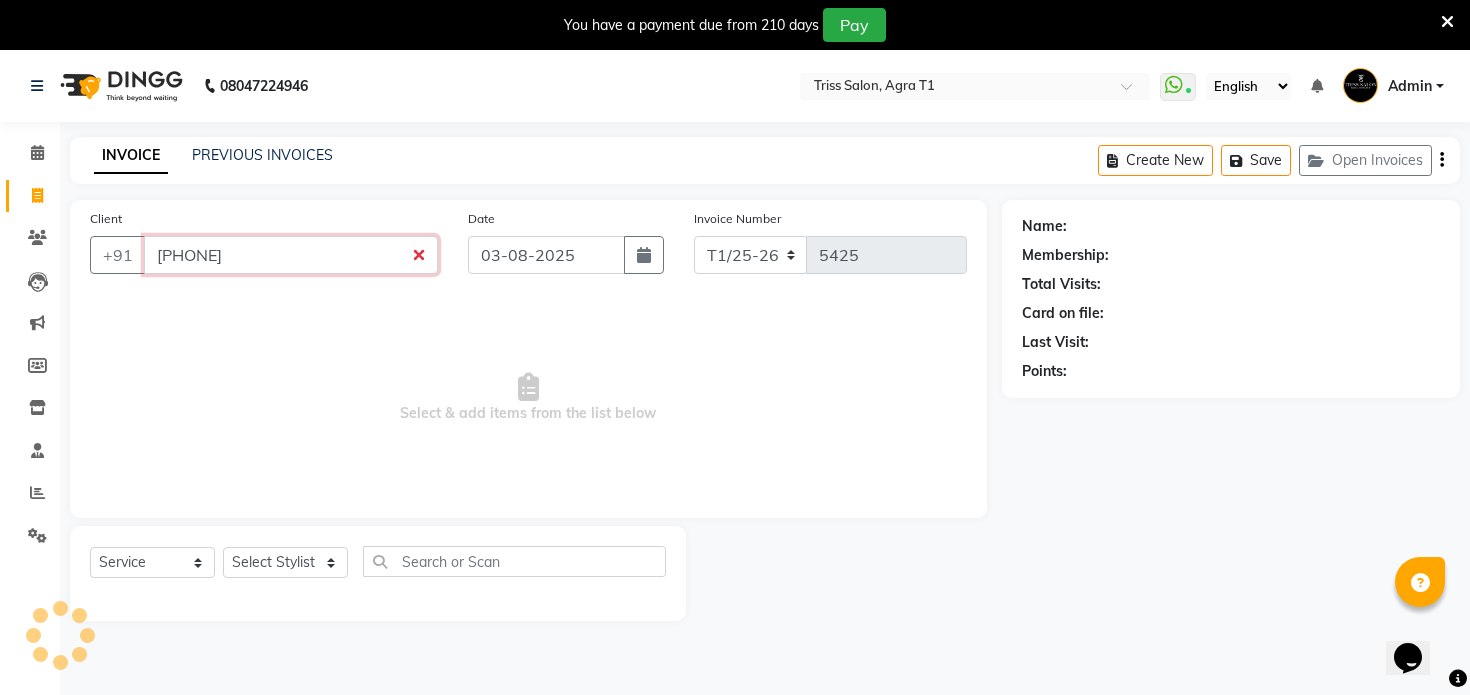 type on "9927565312‬" 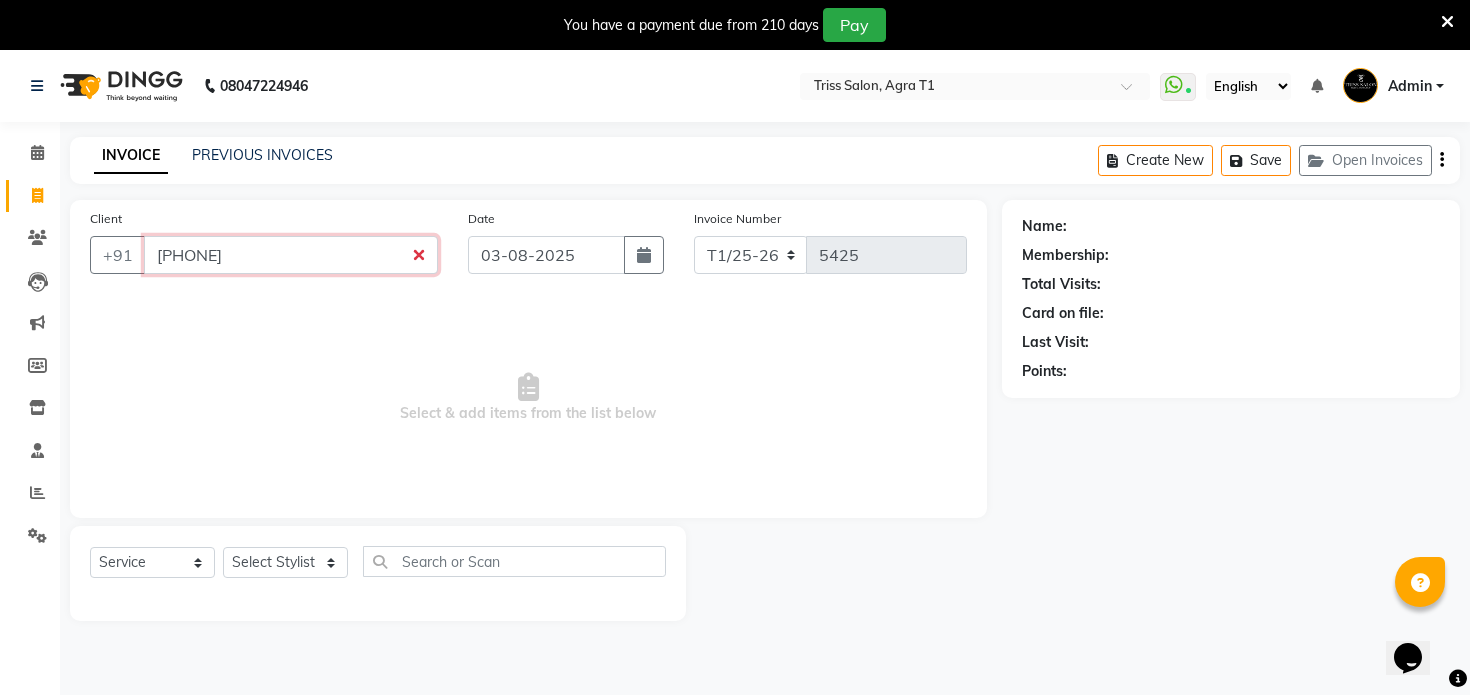 click on "9927565312‬" at bounding box center [291, 255] 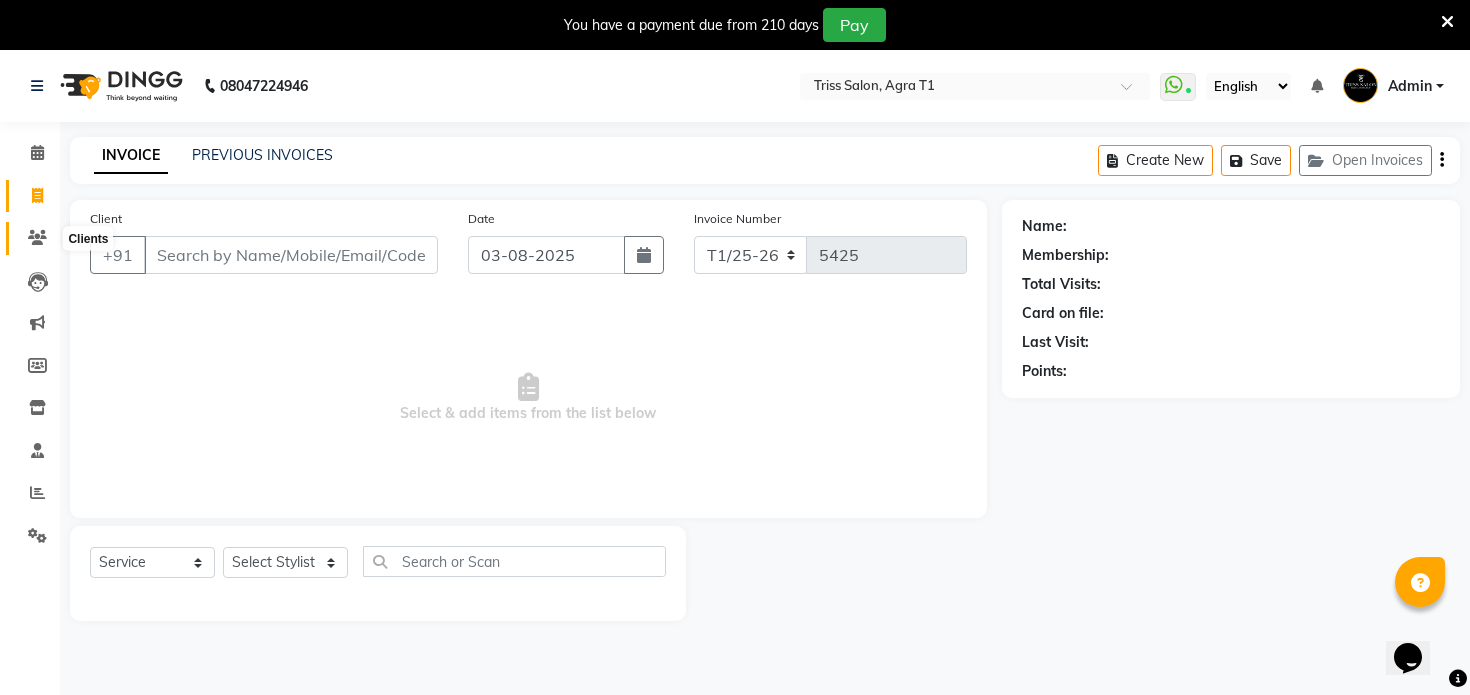click 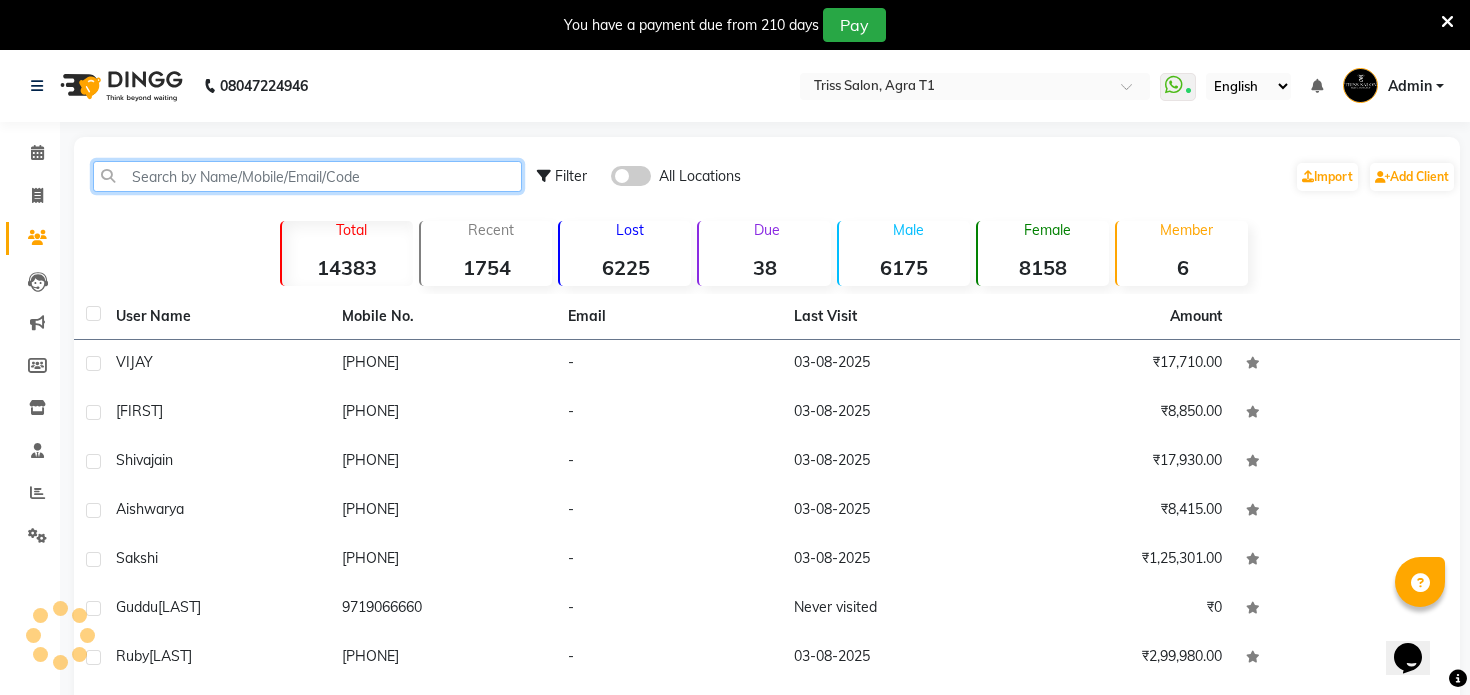 click 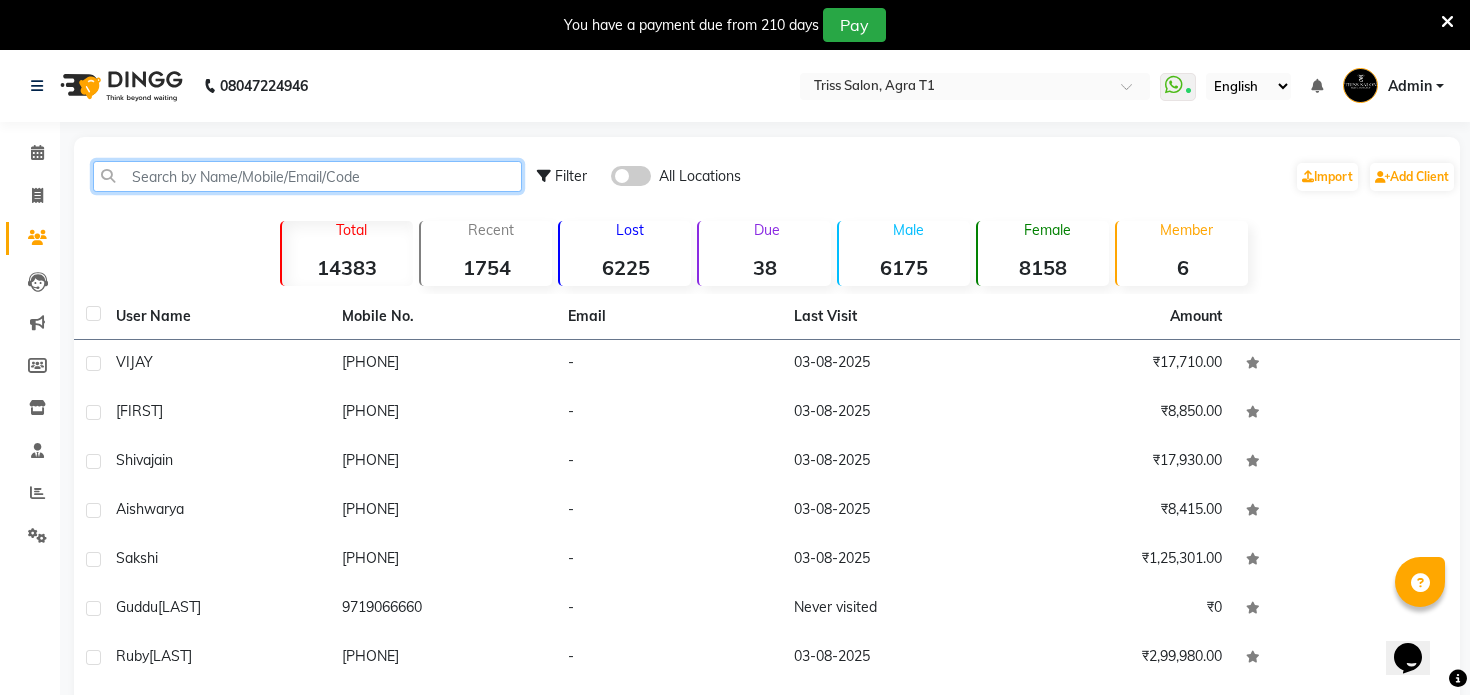 paste on "9927565312‬" 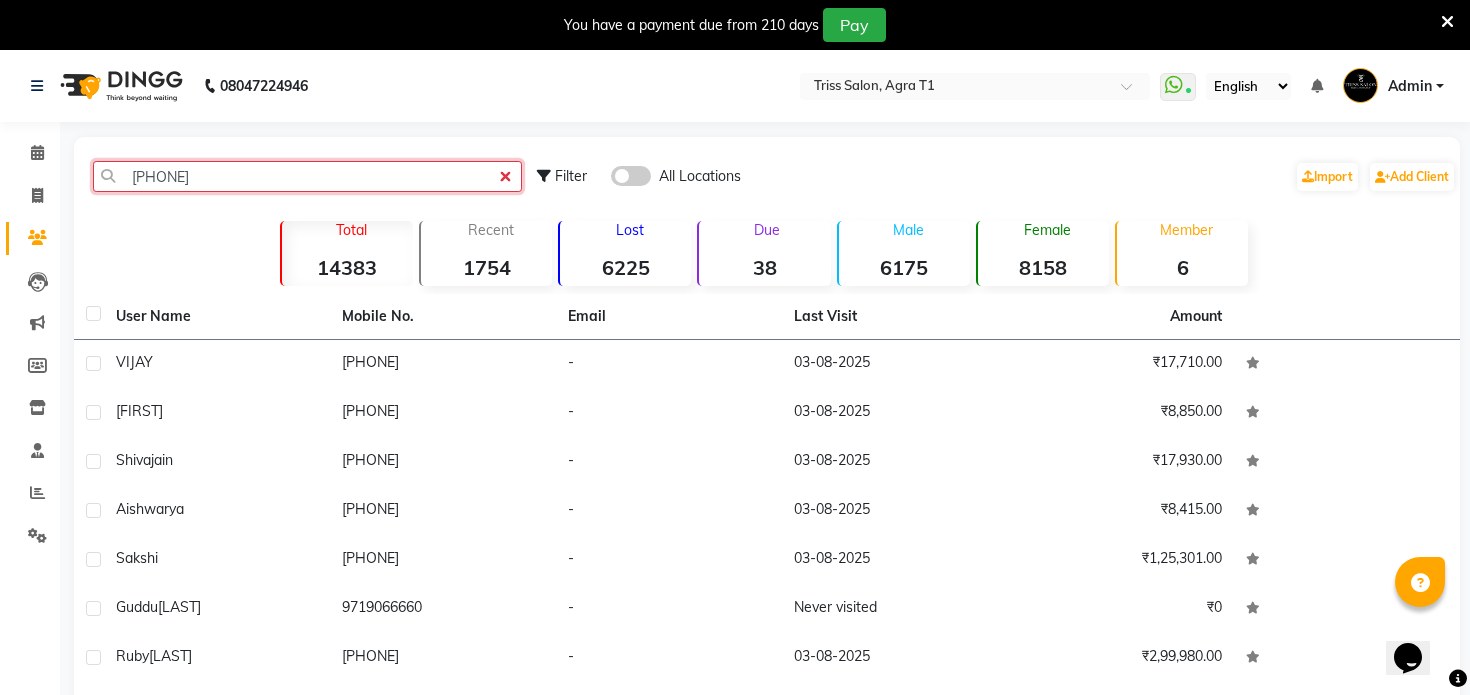 type on "9927565312‬" 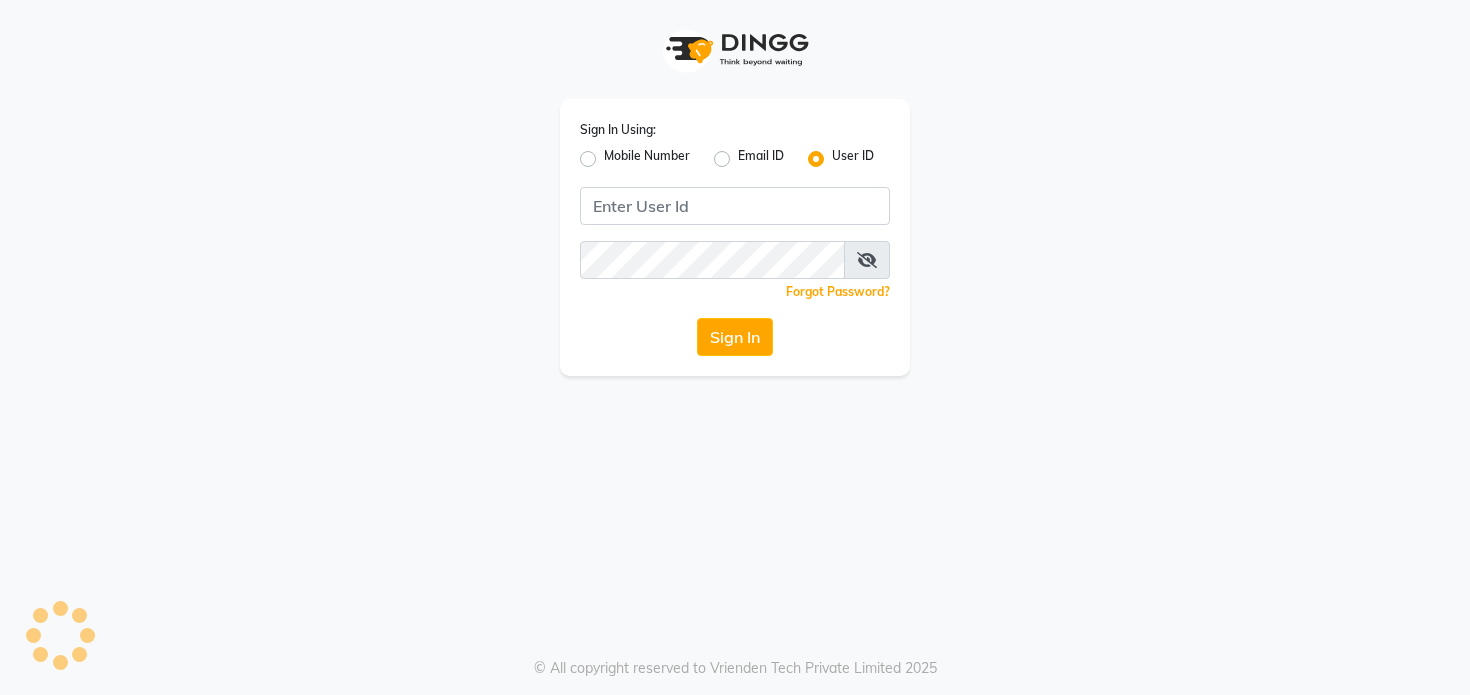 scroll, scrollTop: 0, scrollLeft: 0, axis: both 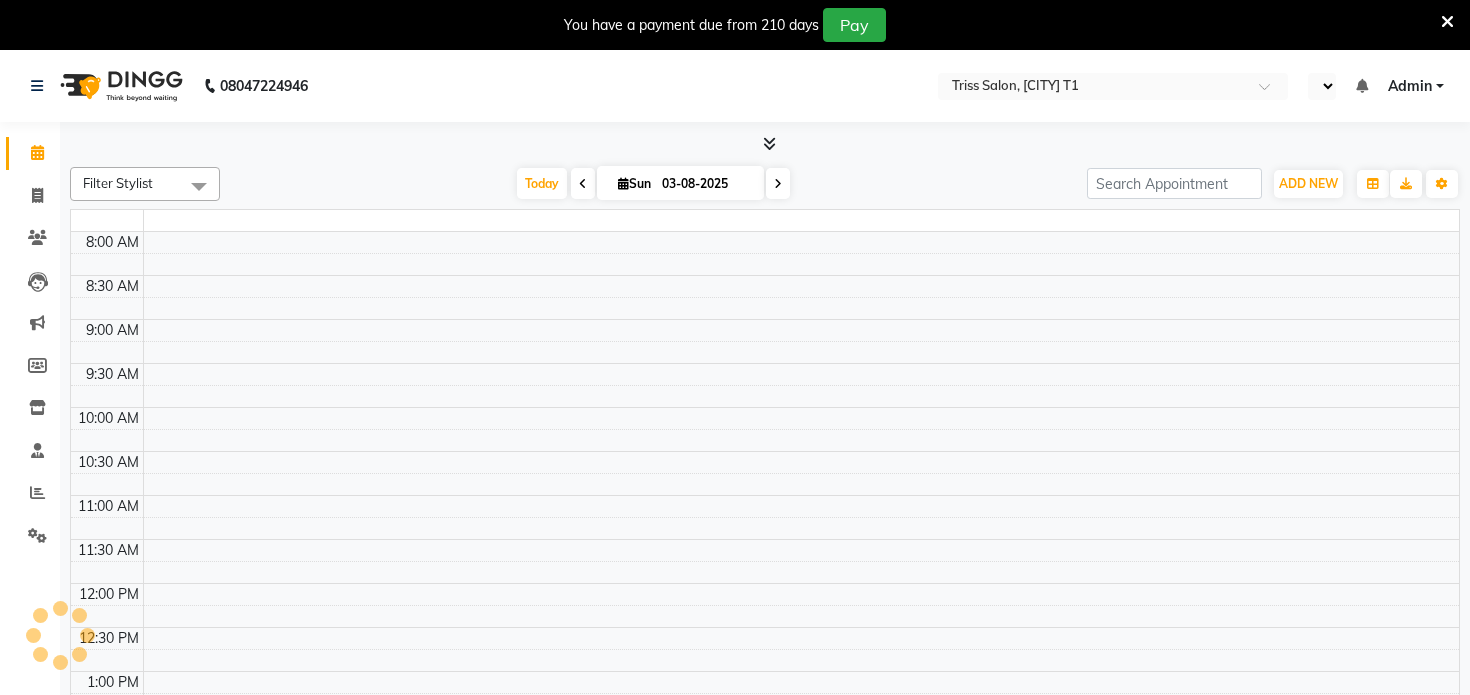 select on "en" 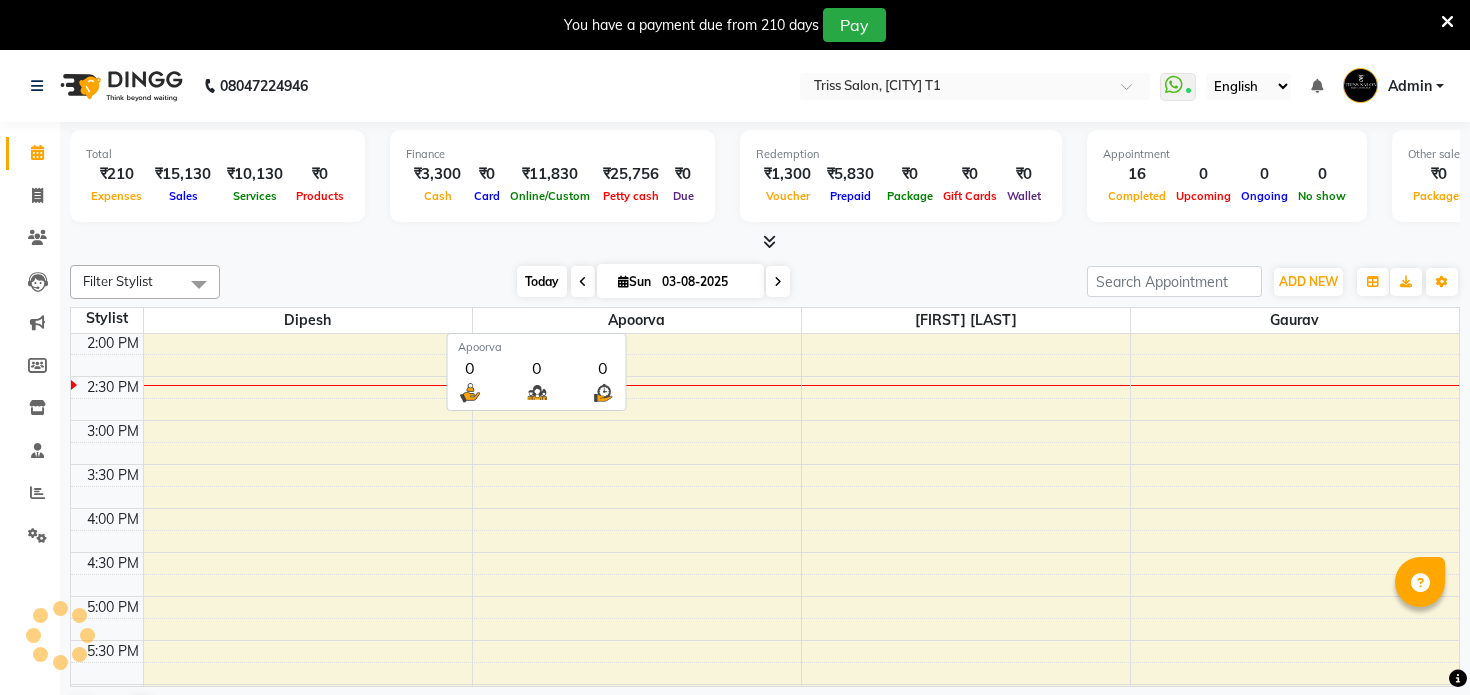 scroll, scrollTop: 0, scrollLeft: 0, axis: both 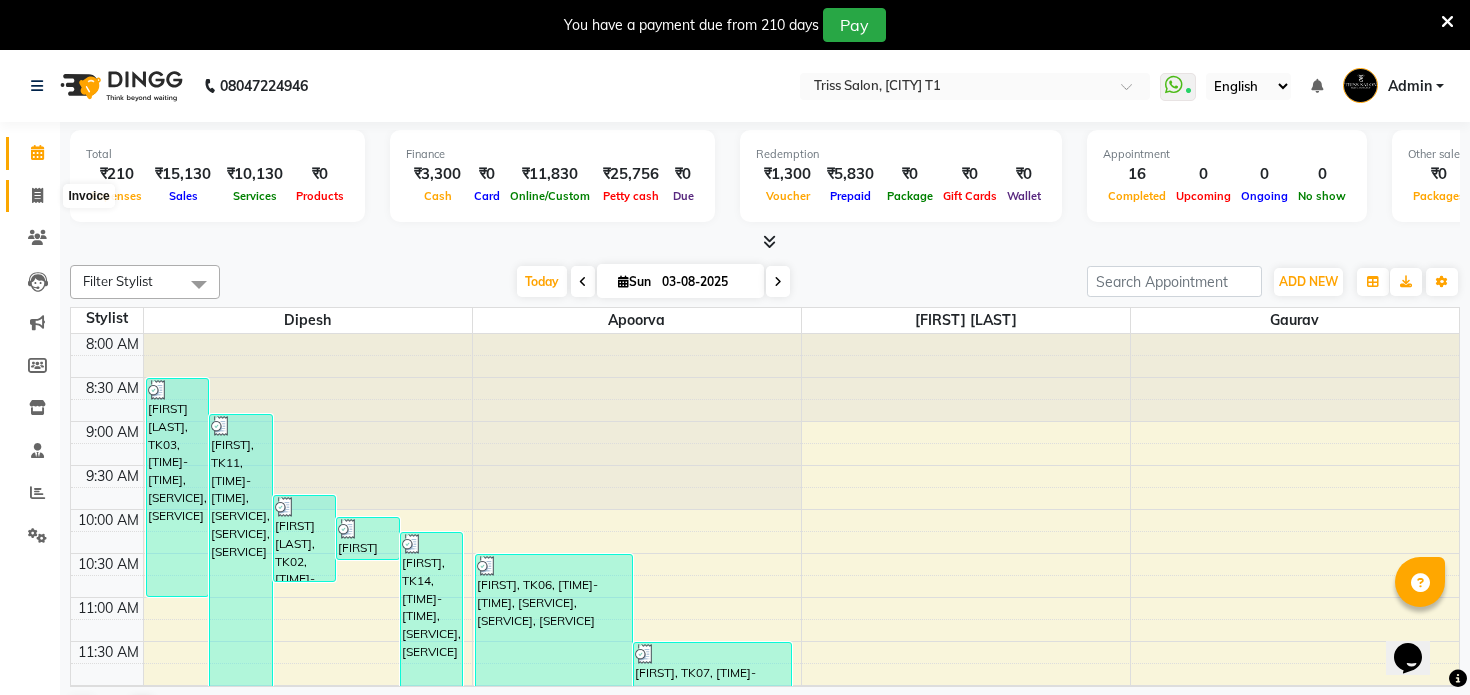 click 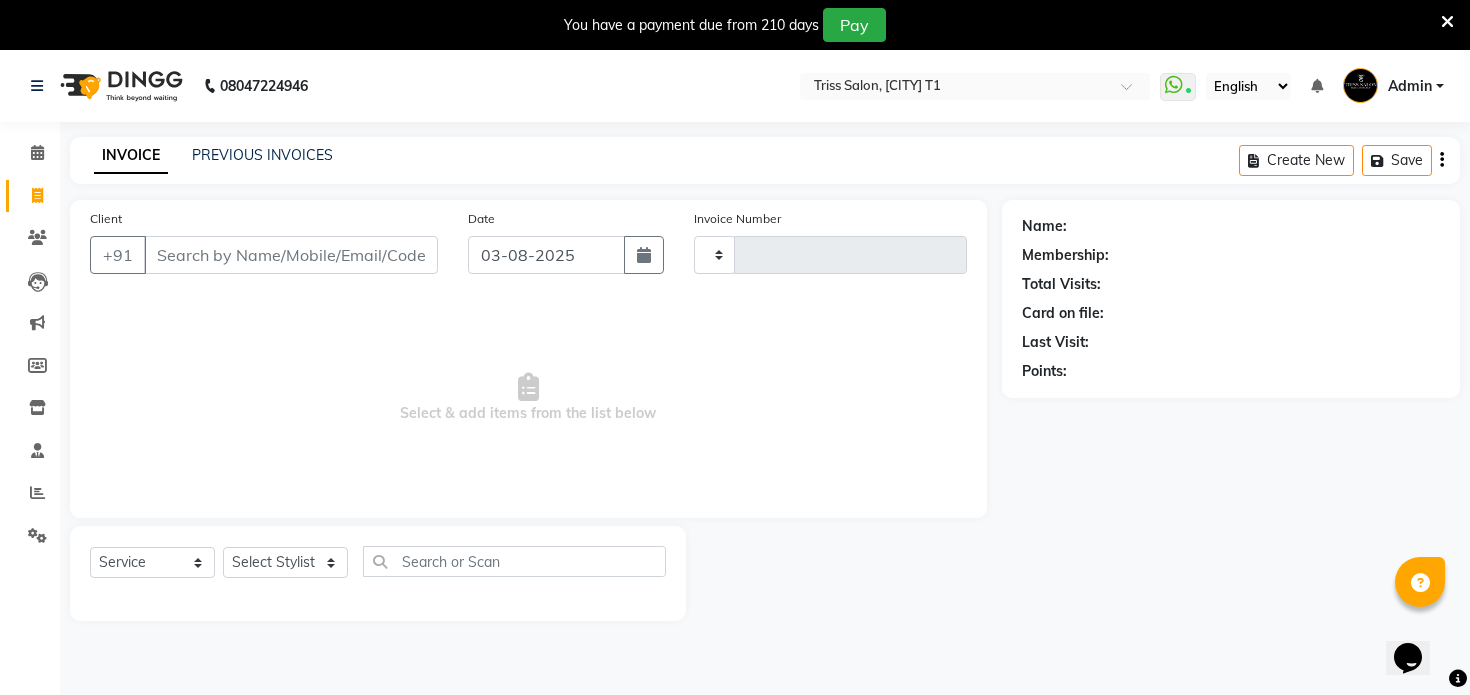 type on "5425" 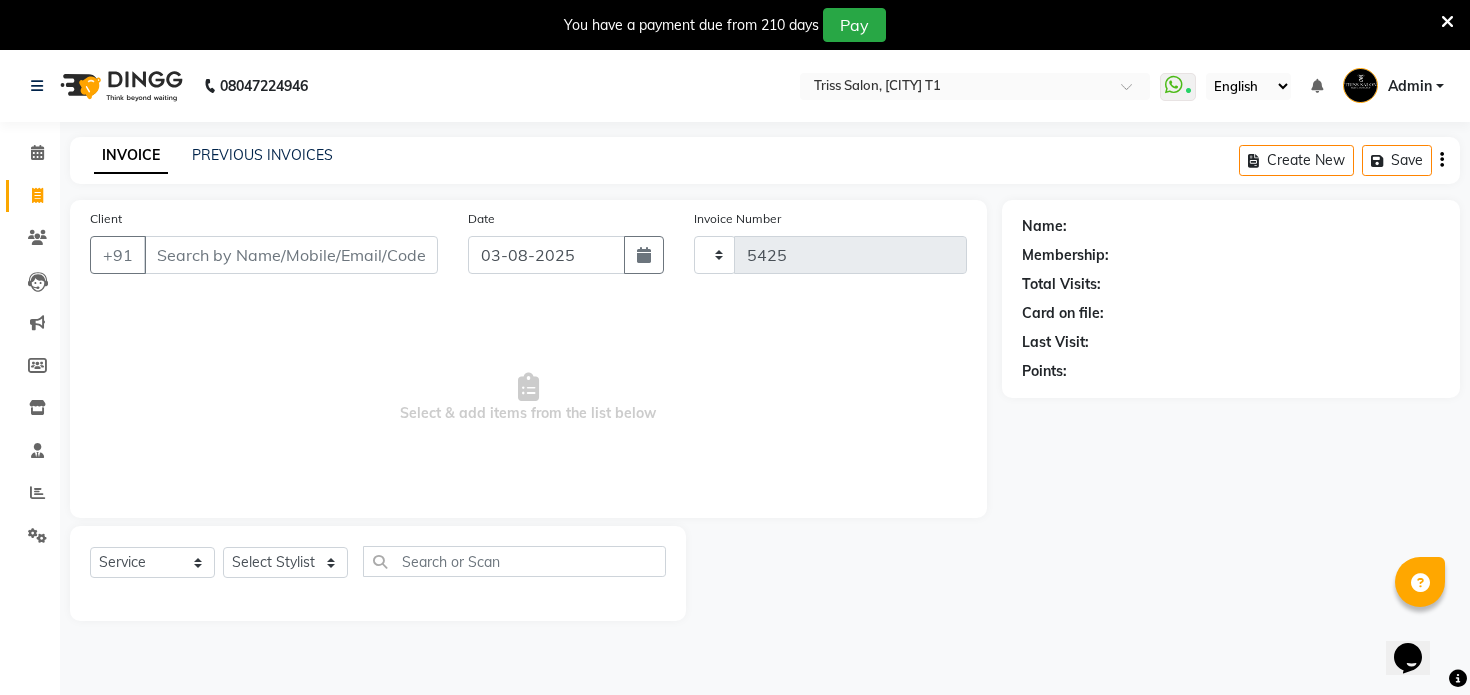 select on "4300" 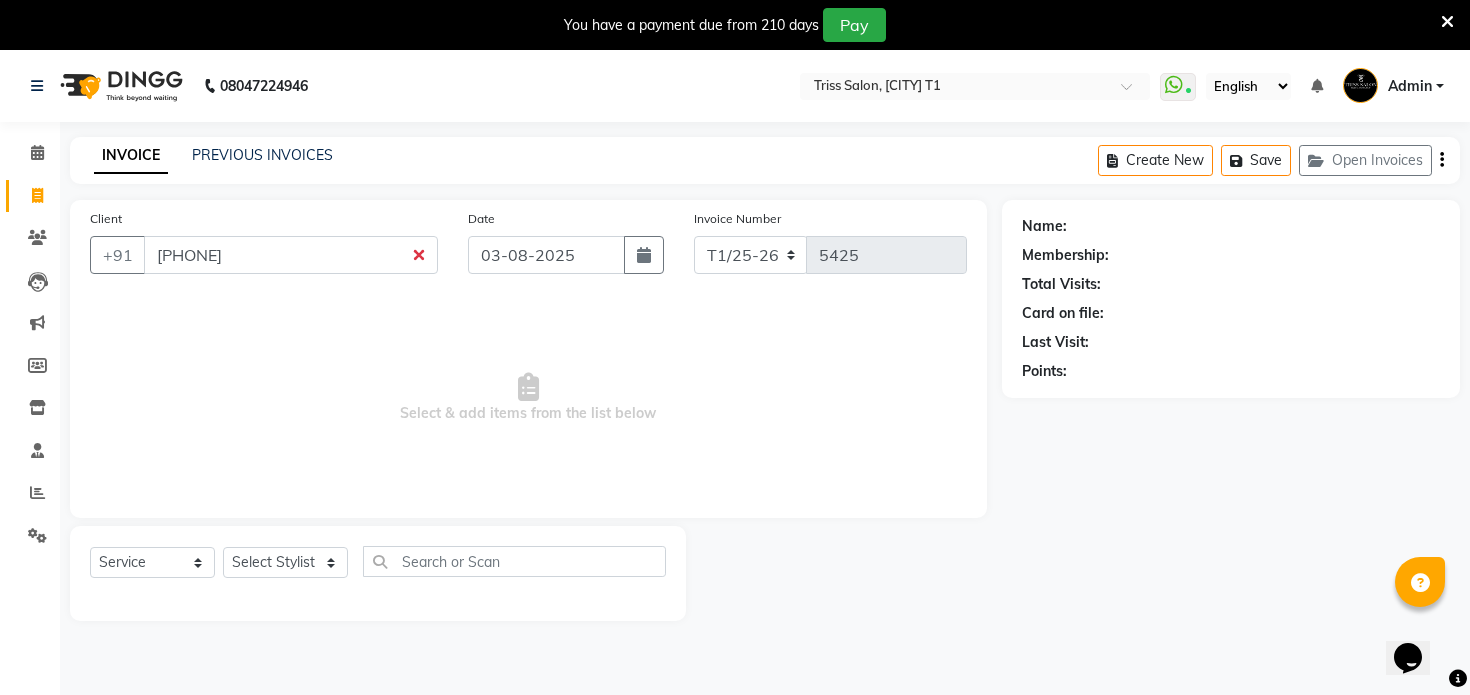click on "9927565312‬" at bounding box center (291, 255) 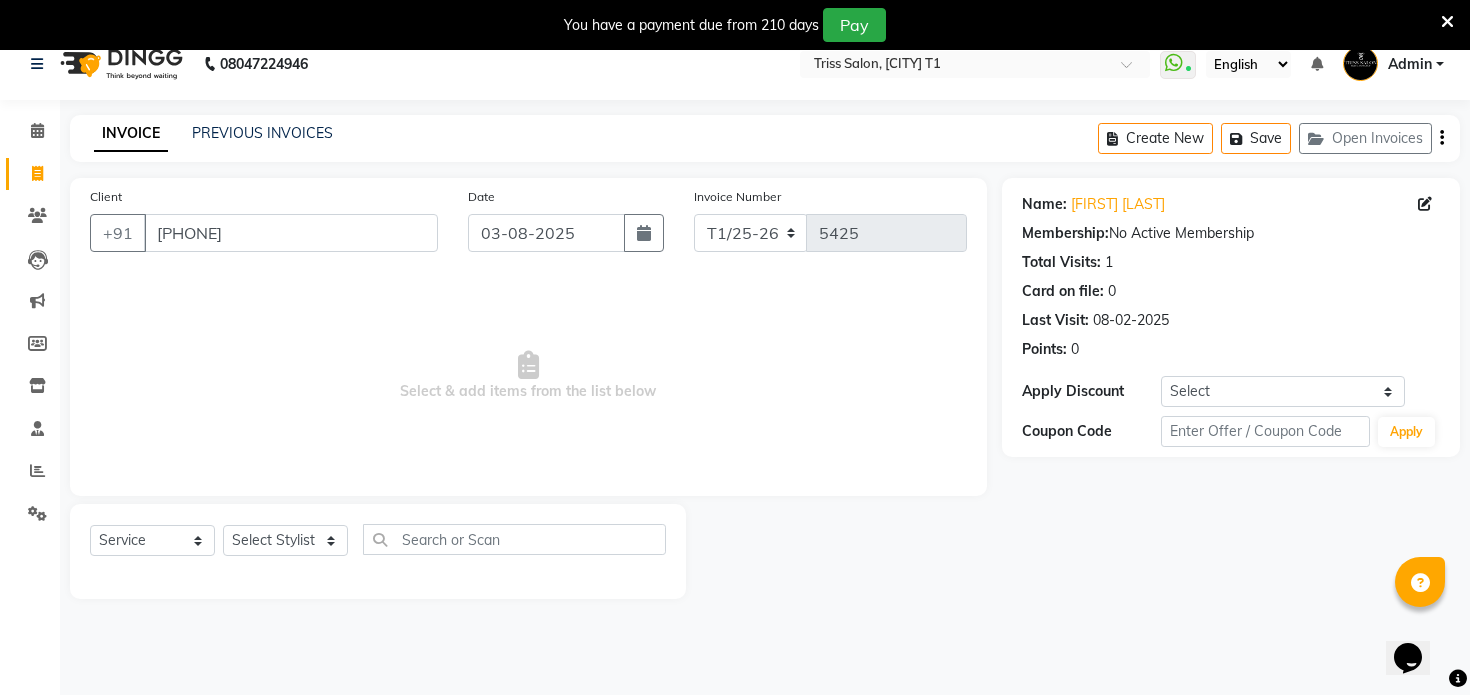 scroll, scrollTop: 50, scrollLeft: 0, axis: vertical 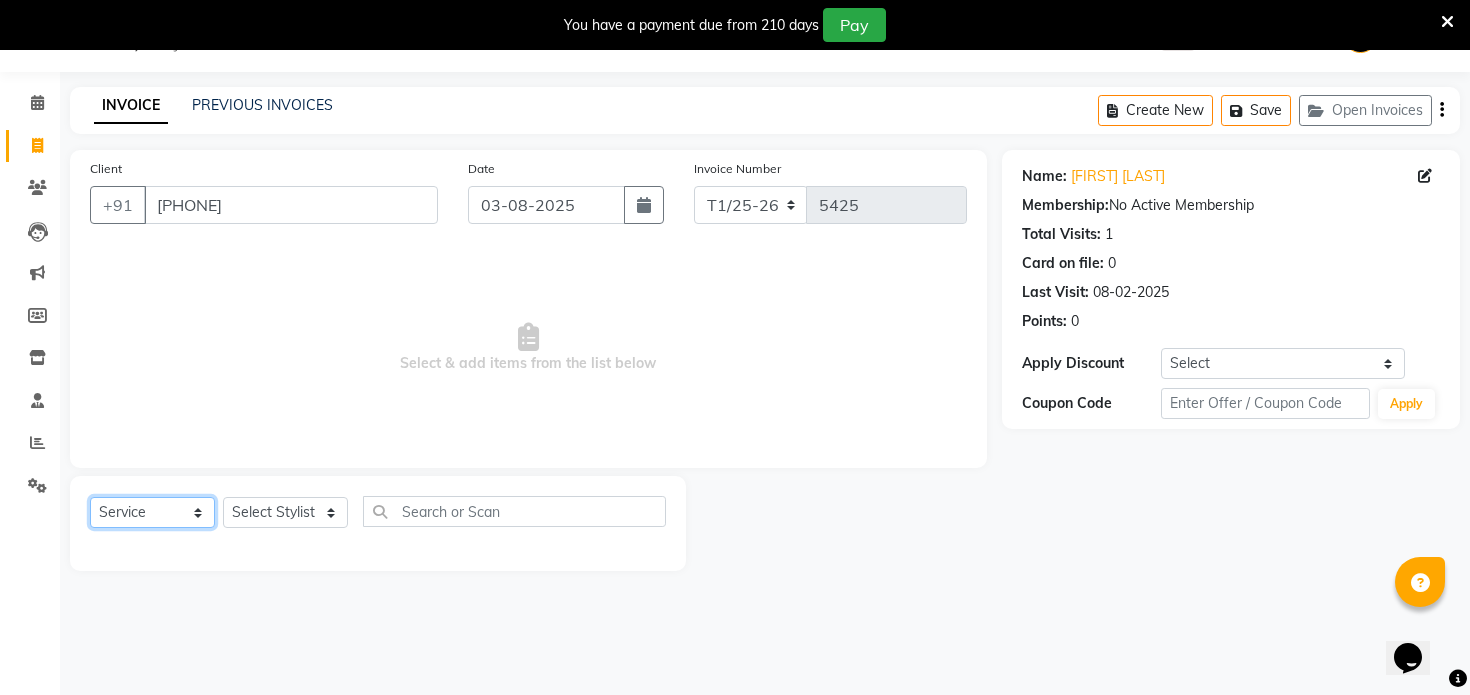 click on "Select  Service  Product  Membership  Package Voucher Prepaid Gift Card" 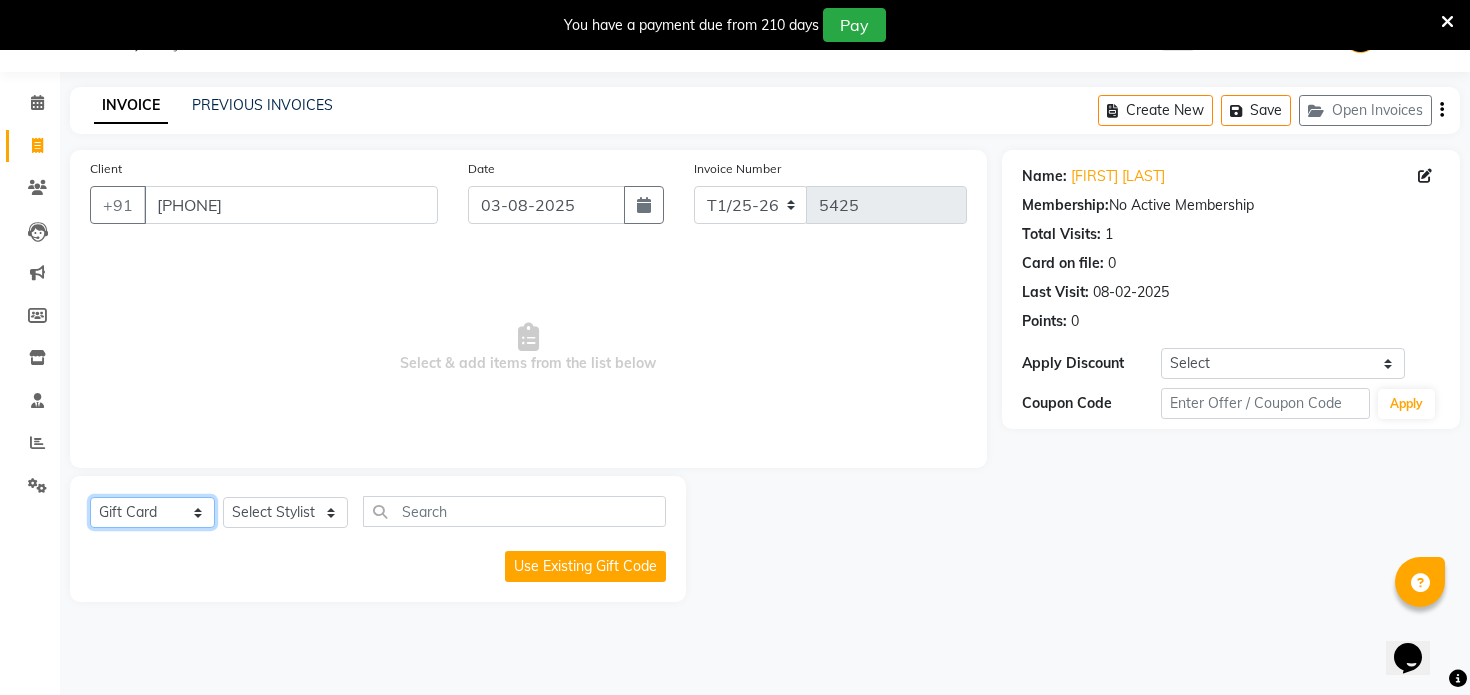 click on "Select  Service  Product  Membership  Package Voucher Prepaid Gift Card" 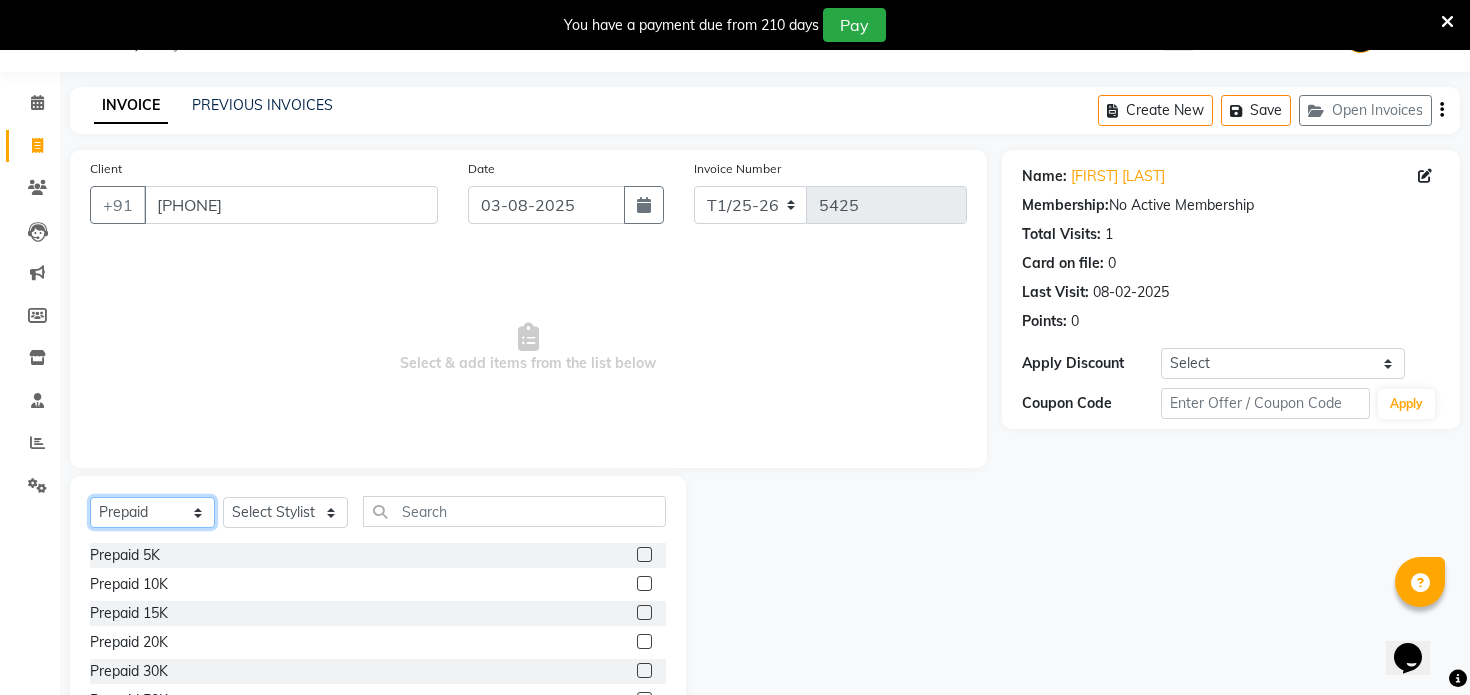 click on "Select  Service  Product  Membership  Package Voucher Prepaid Gift Card" 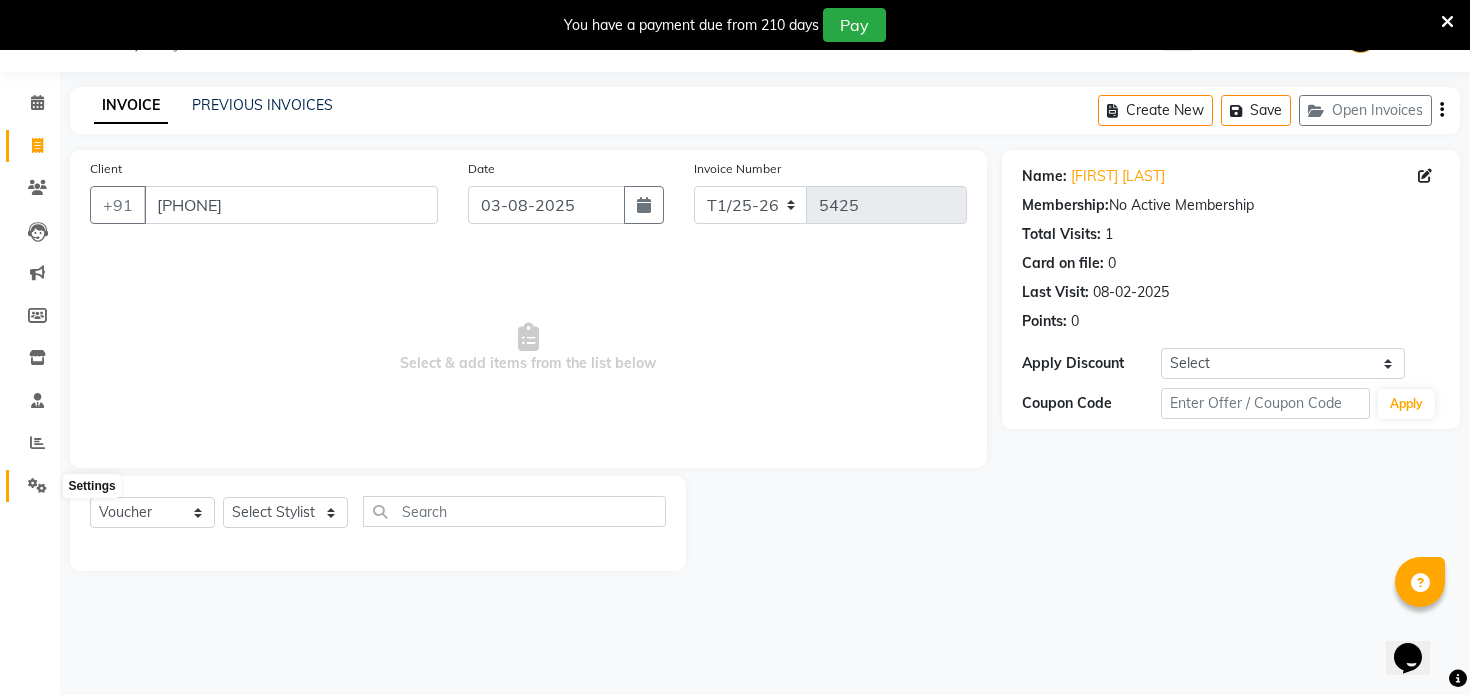 click 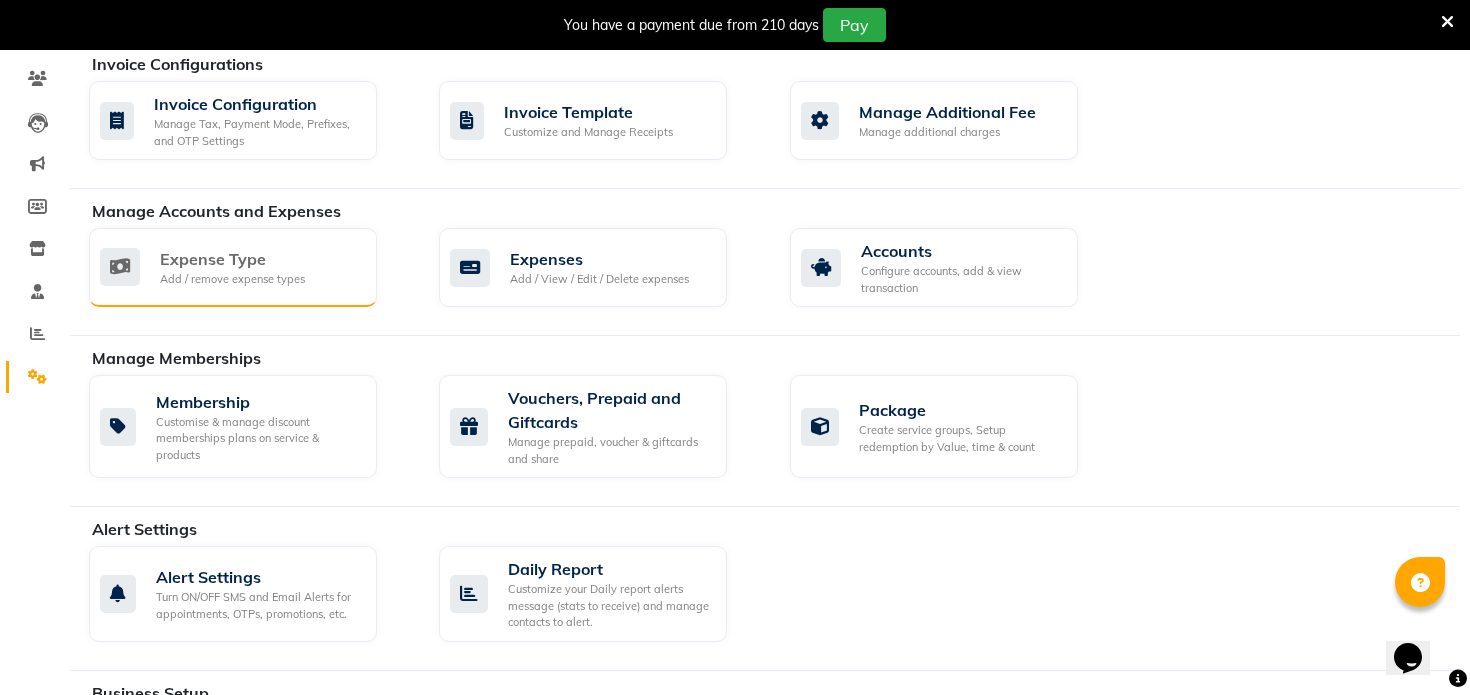 scroll, scrollTop: 169, scrollLeft: 0, axis: vertical 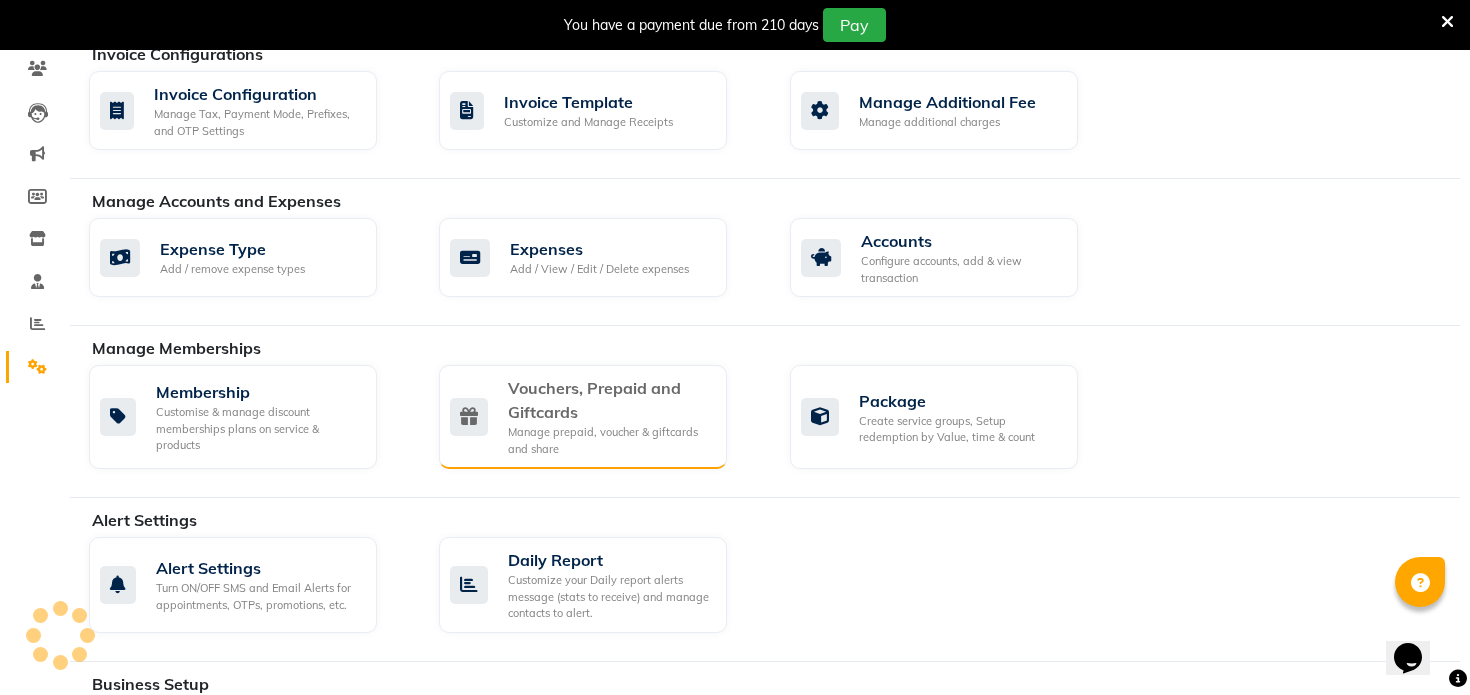 click on "Vouchers, Prepaid and Giftcards" 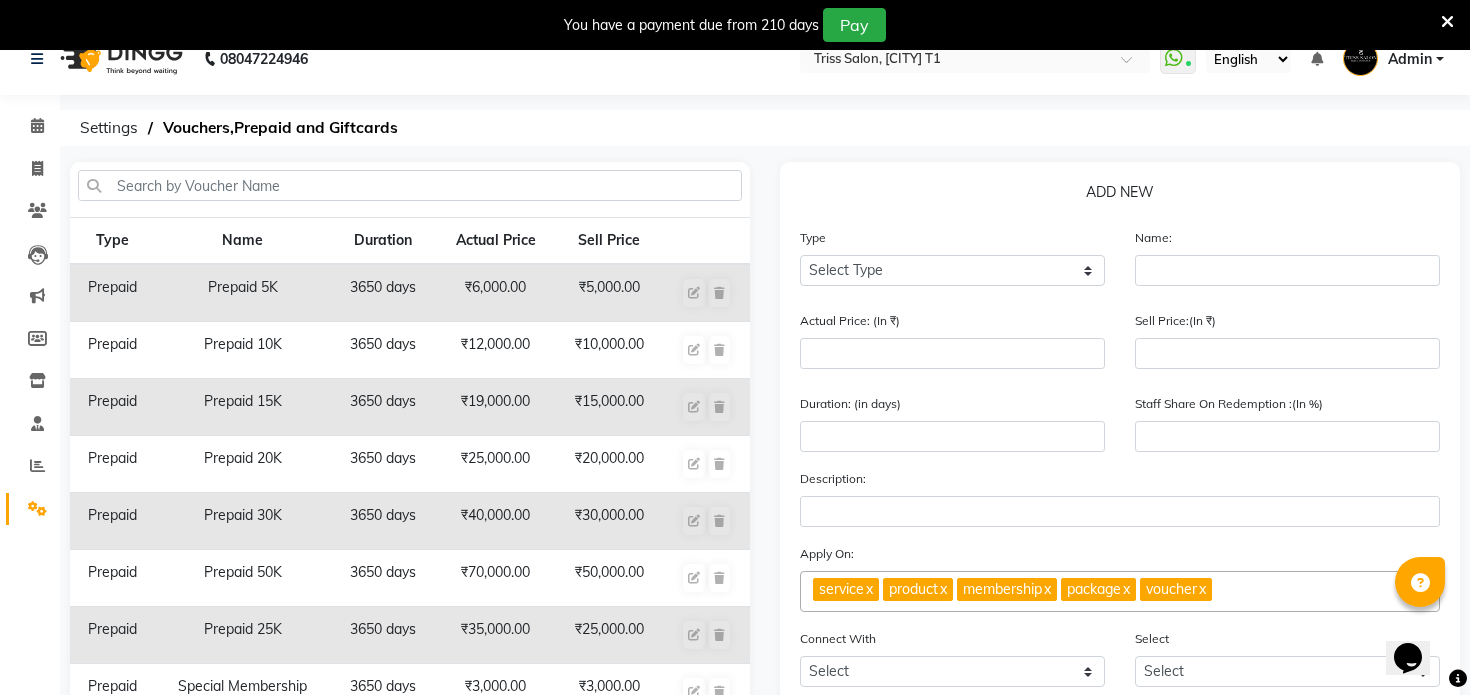 scroll, scrollTop: 0, scrollLeft: 0, axis: both 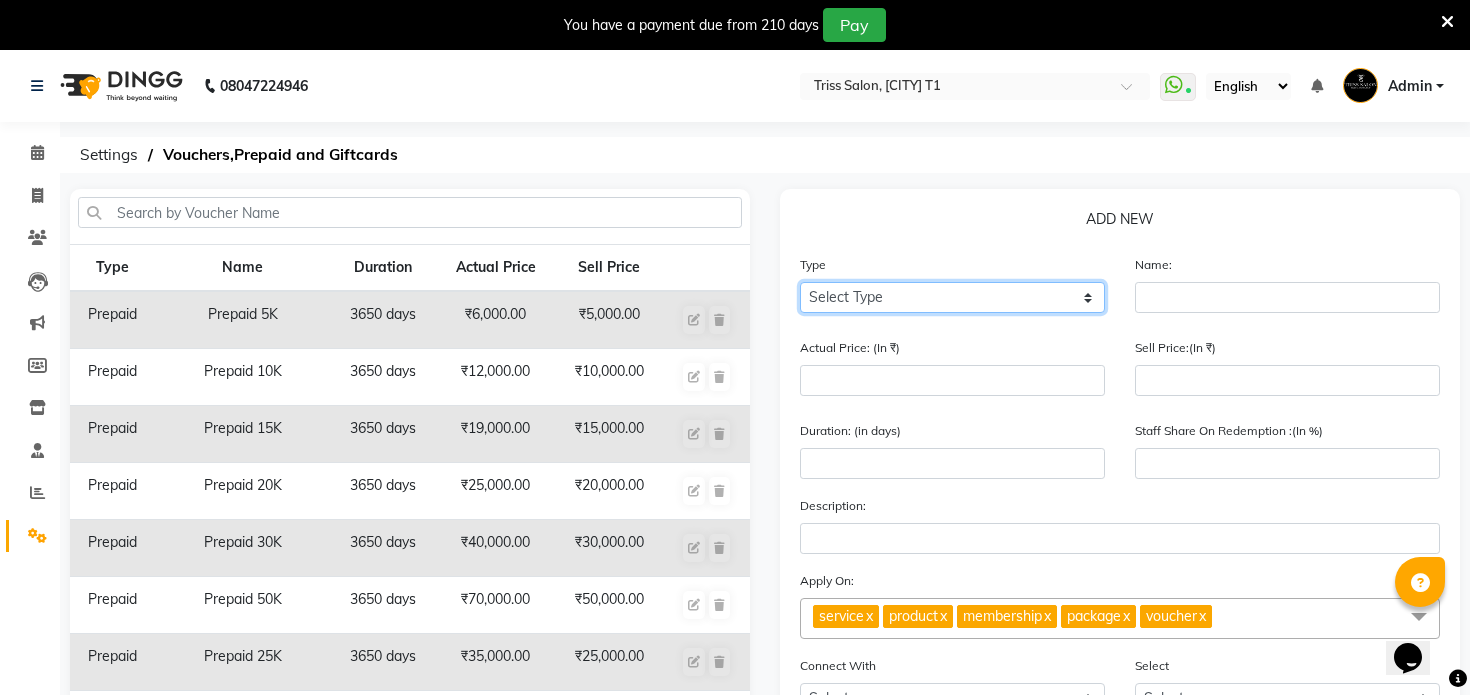 click on "Select Type Voucher Prepaid Gift Card" 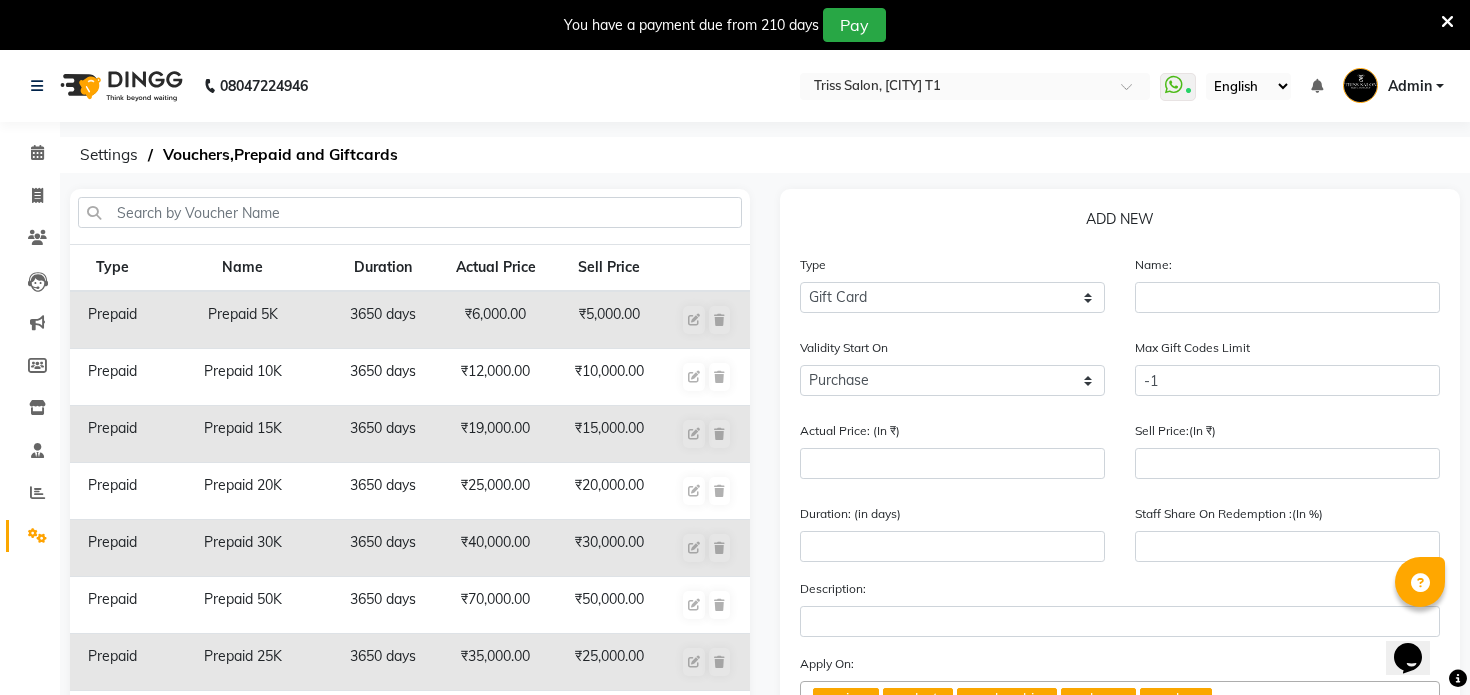 click on "Type Select Type Voucher Prepaid Gift Card" 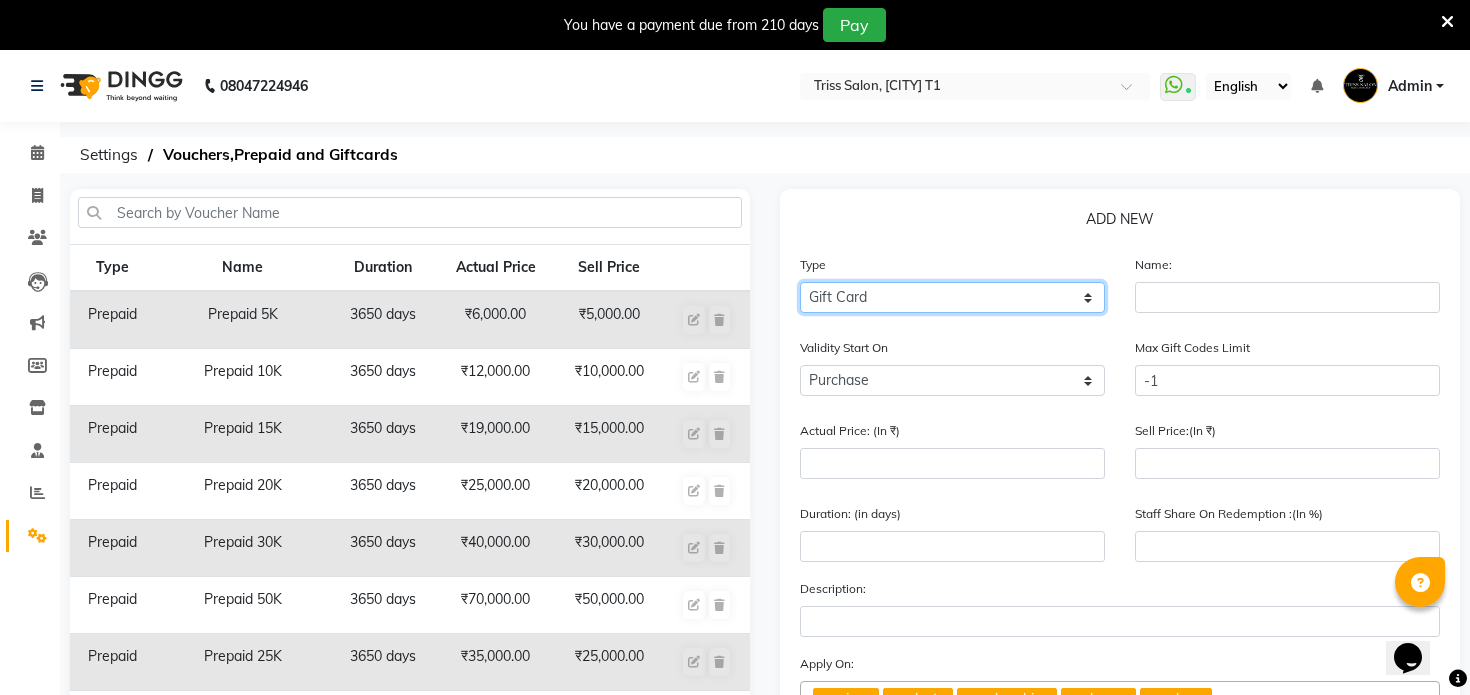 click on "Select Type Voucher Prepaid Gift Card" 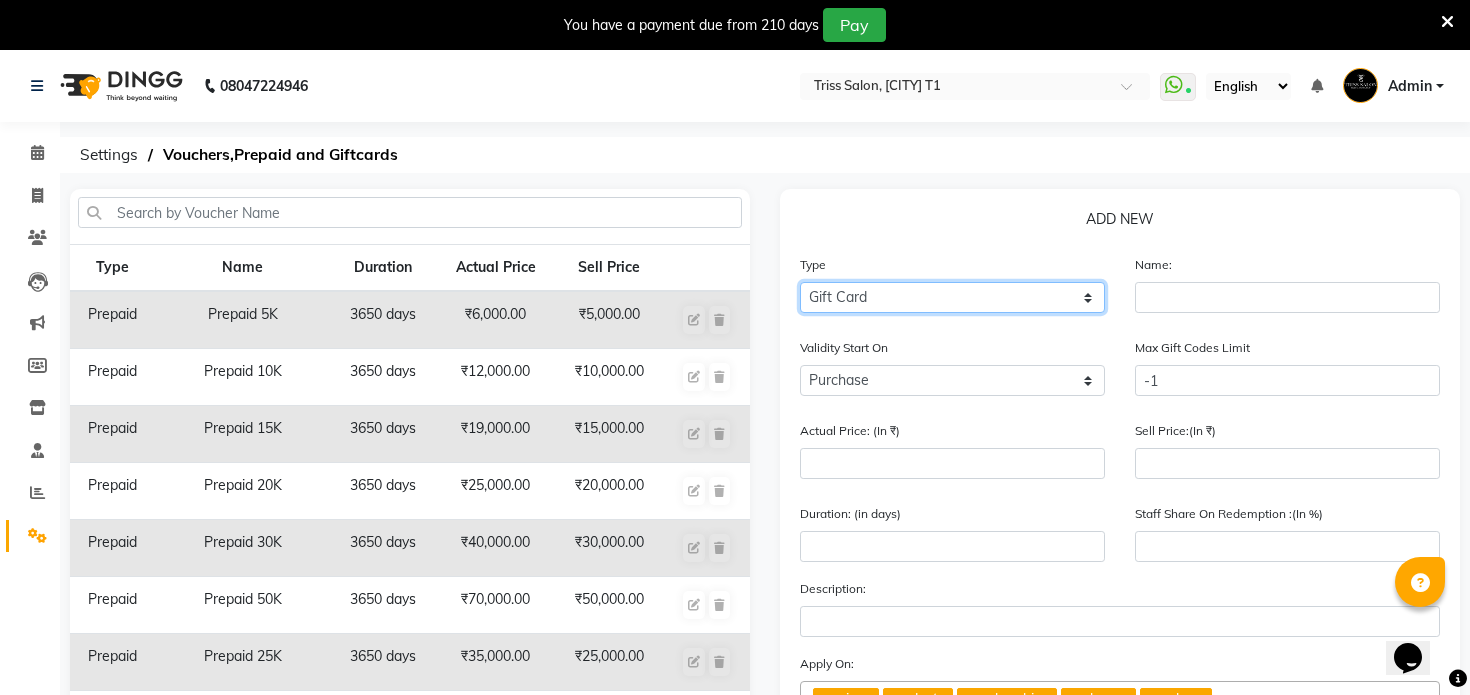select on "V" 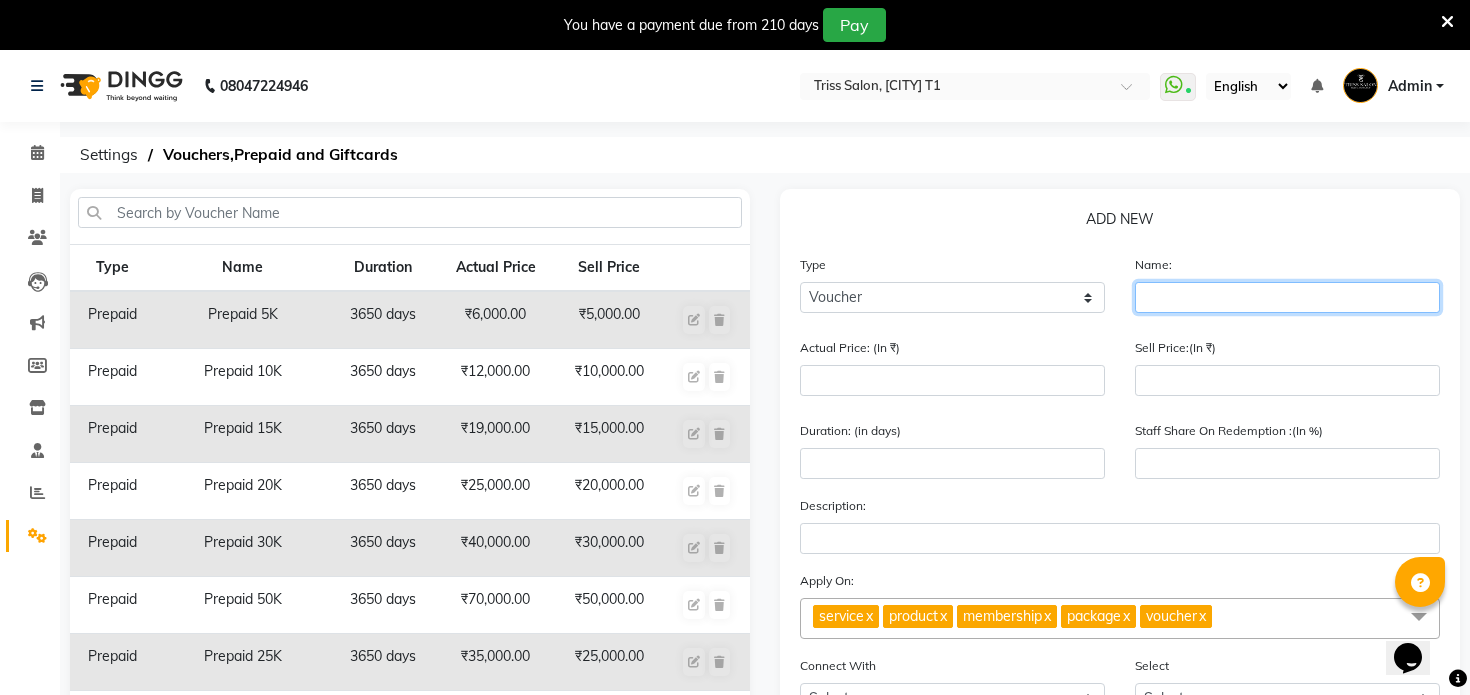 click 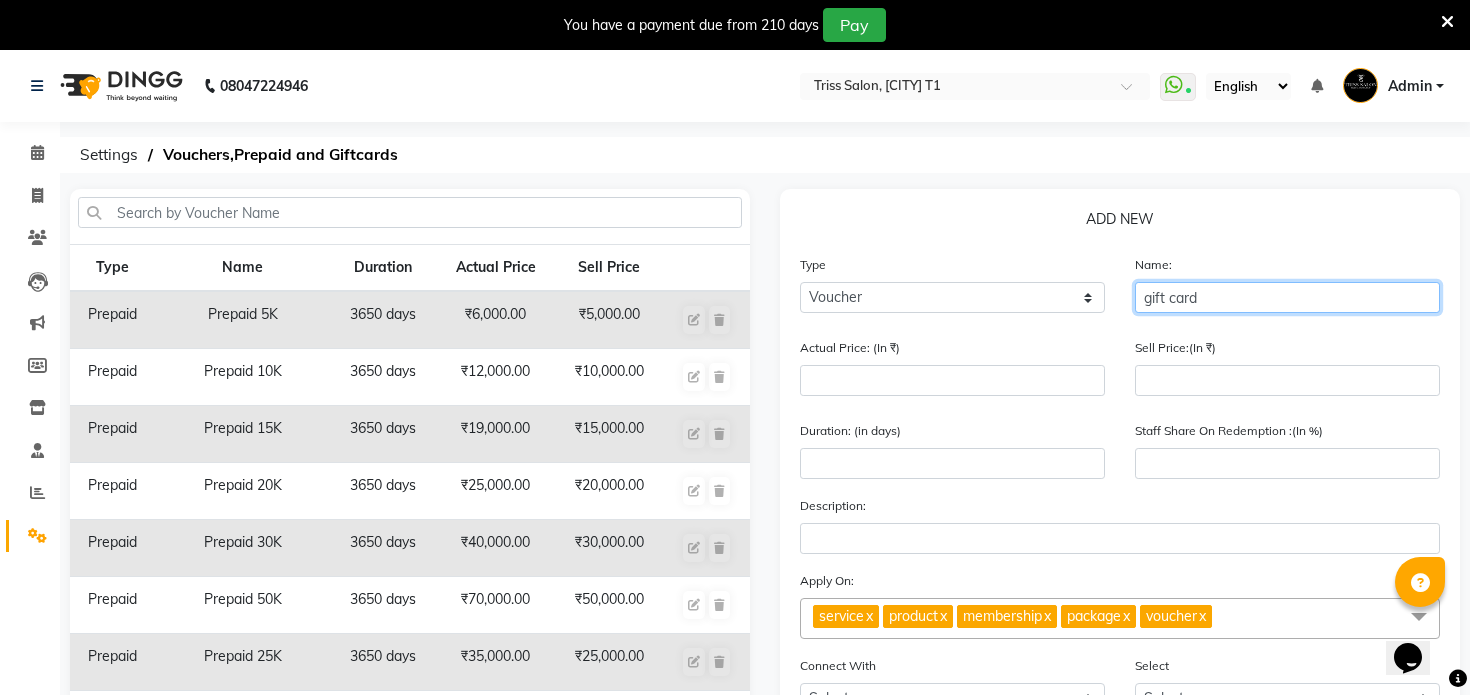 click on "gift card" 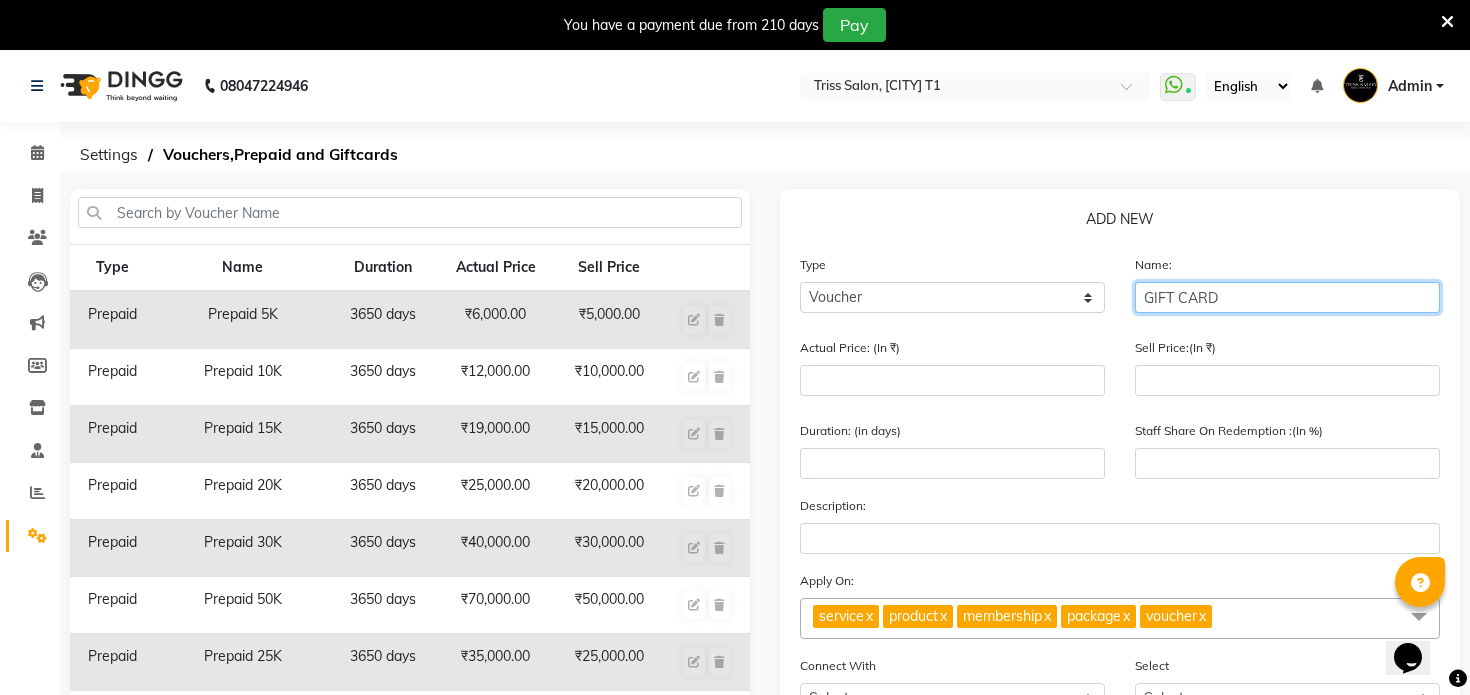 type on "GIFT CARD" 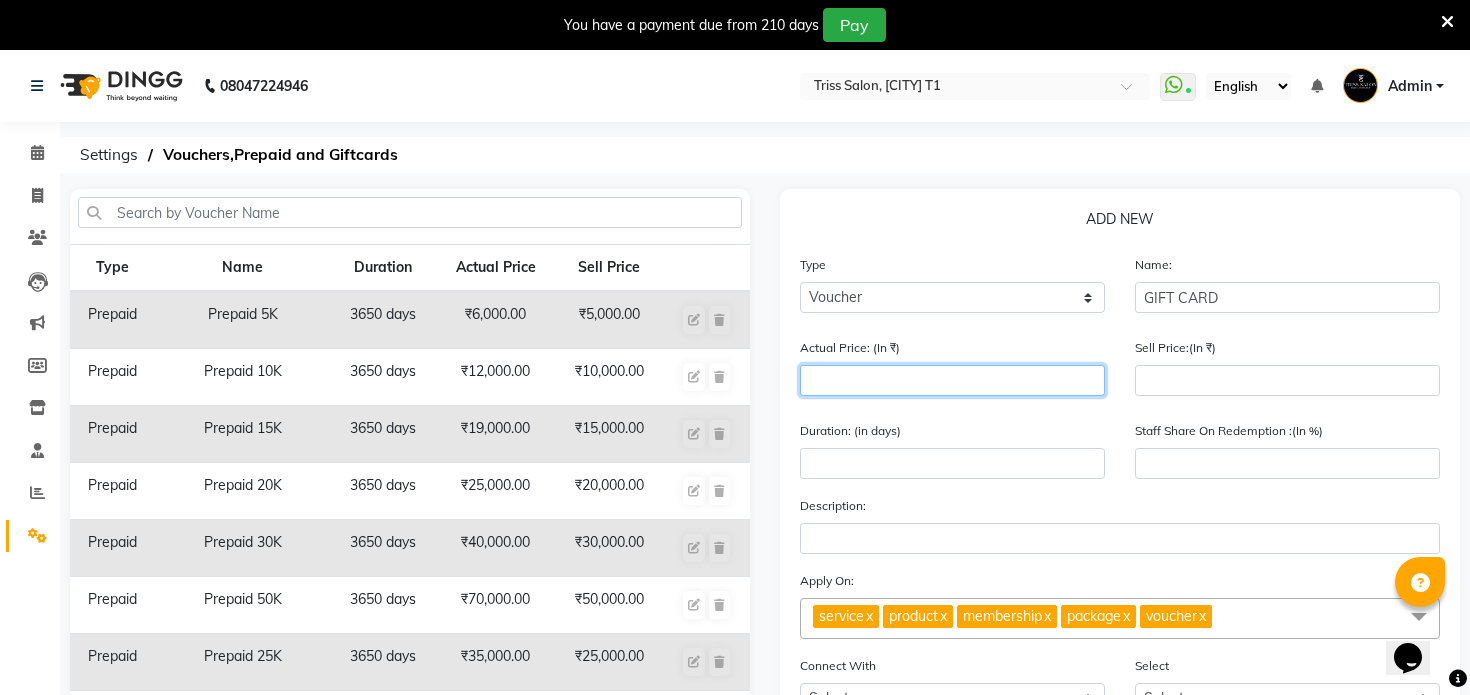 type on "6" 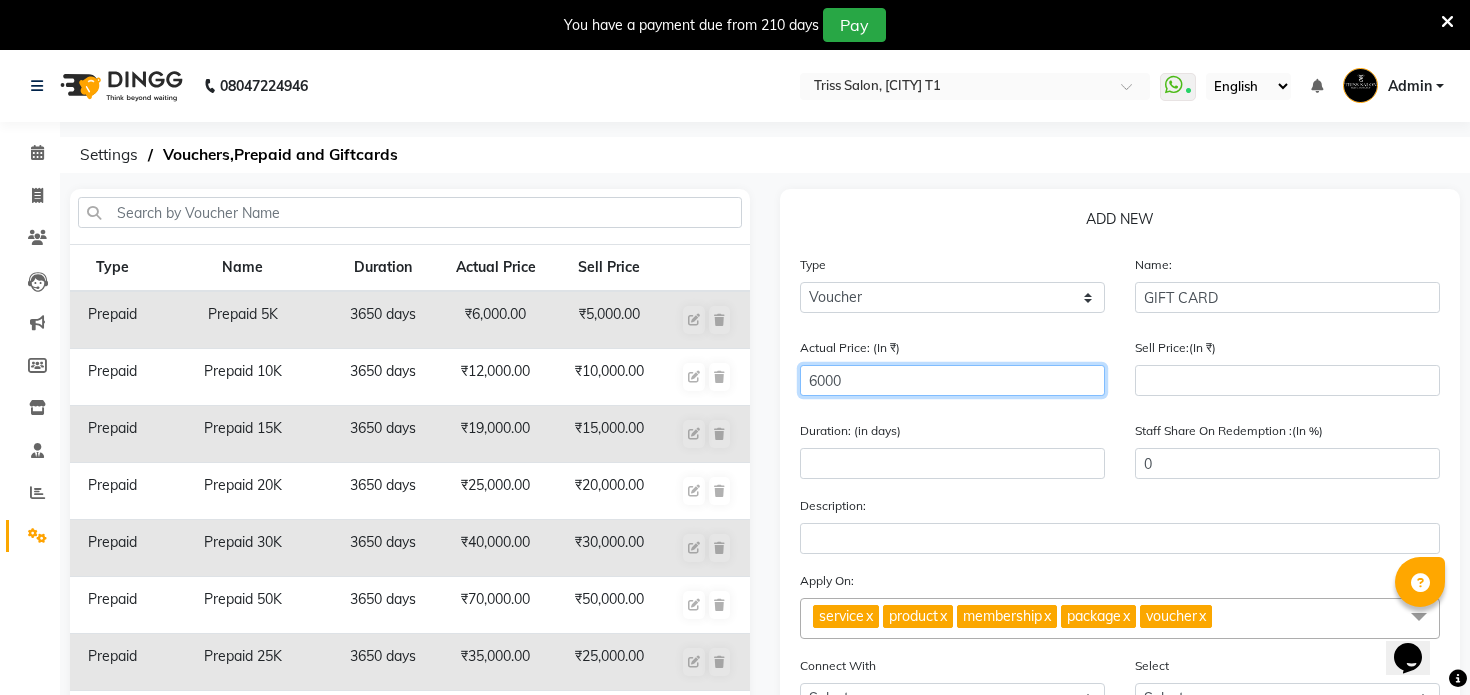 type on "6000" 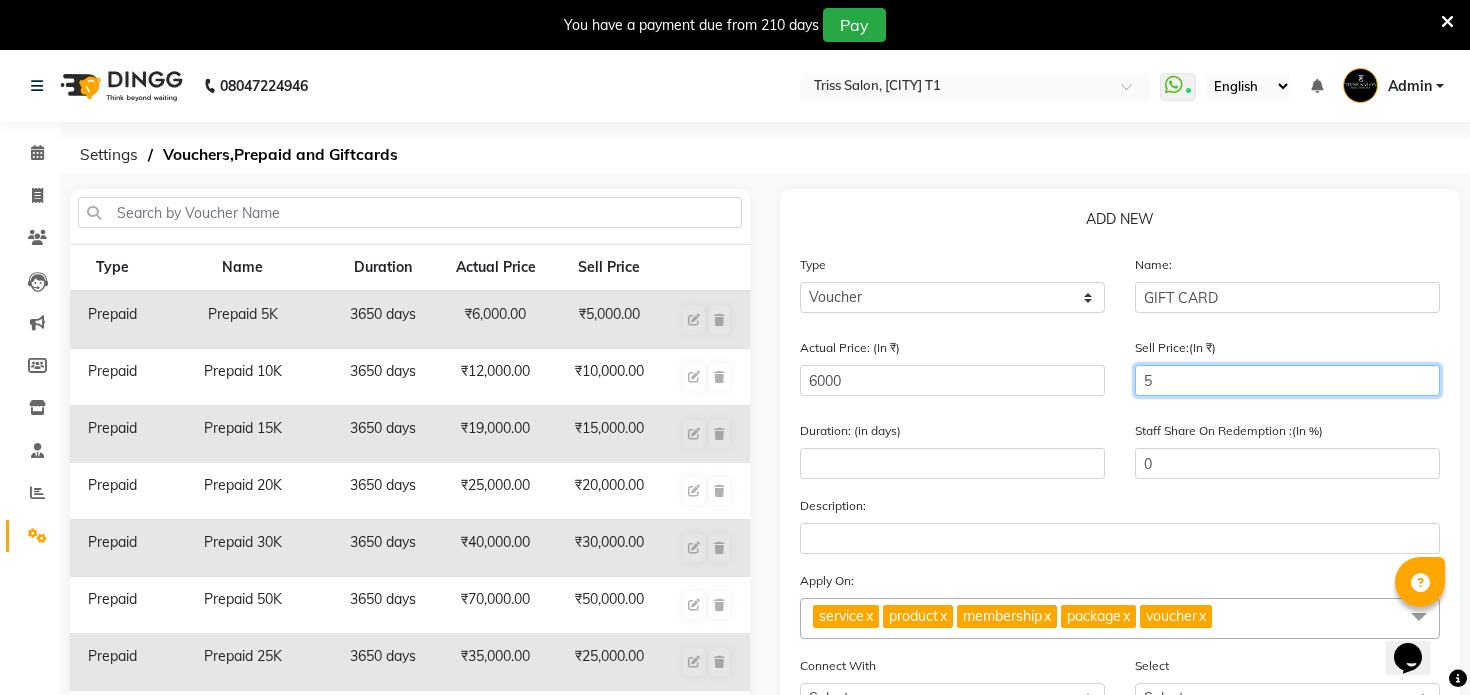 type on "50" 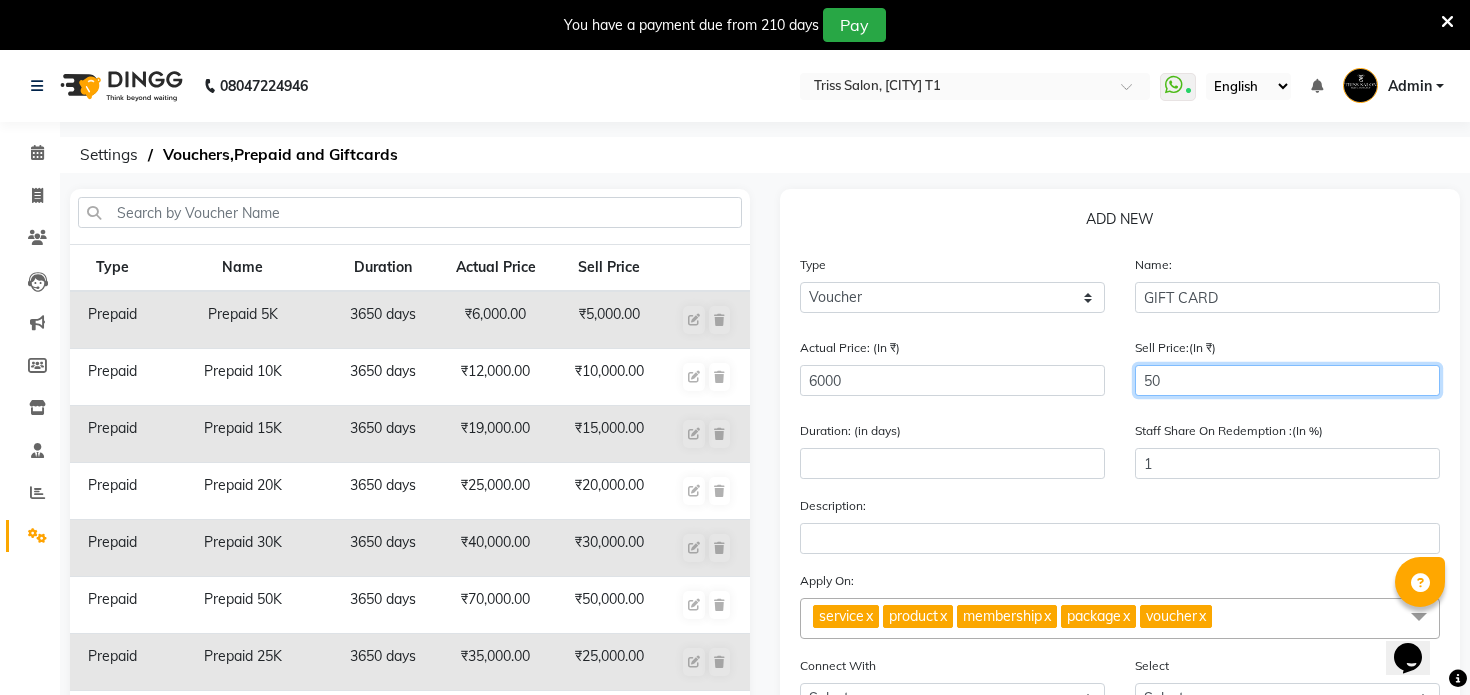 type on "500" 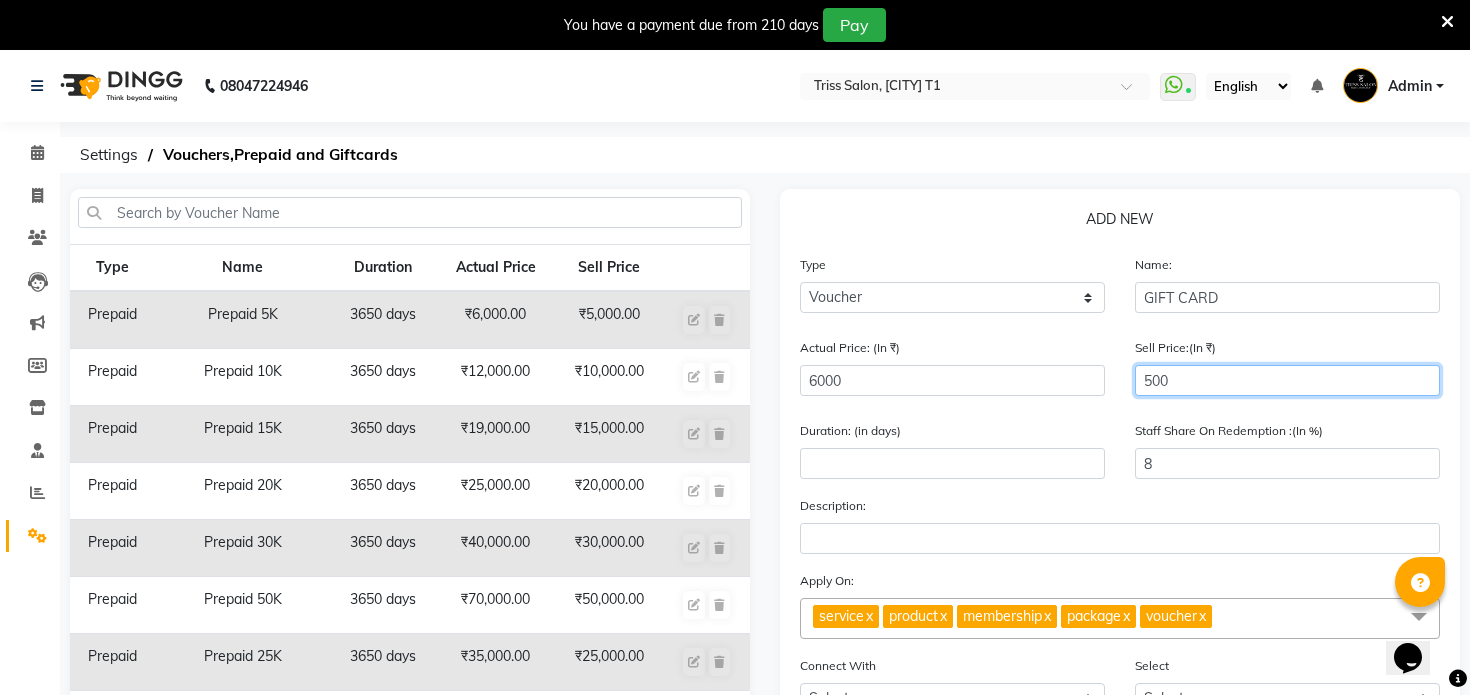type on "5000" 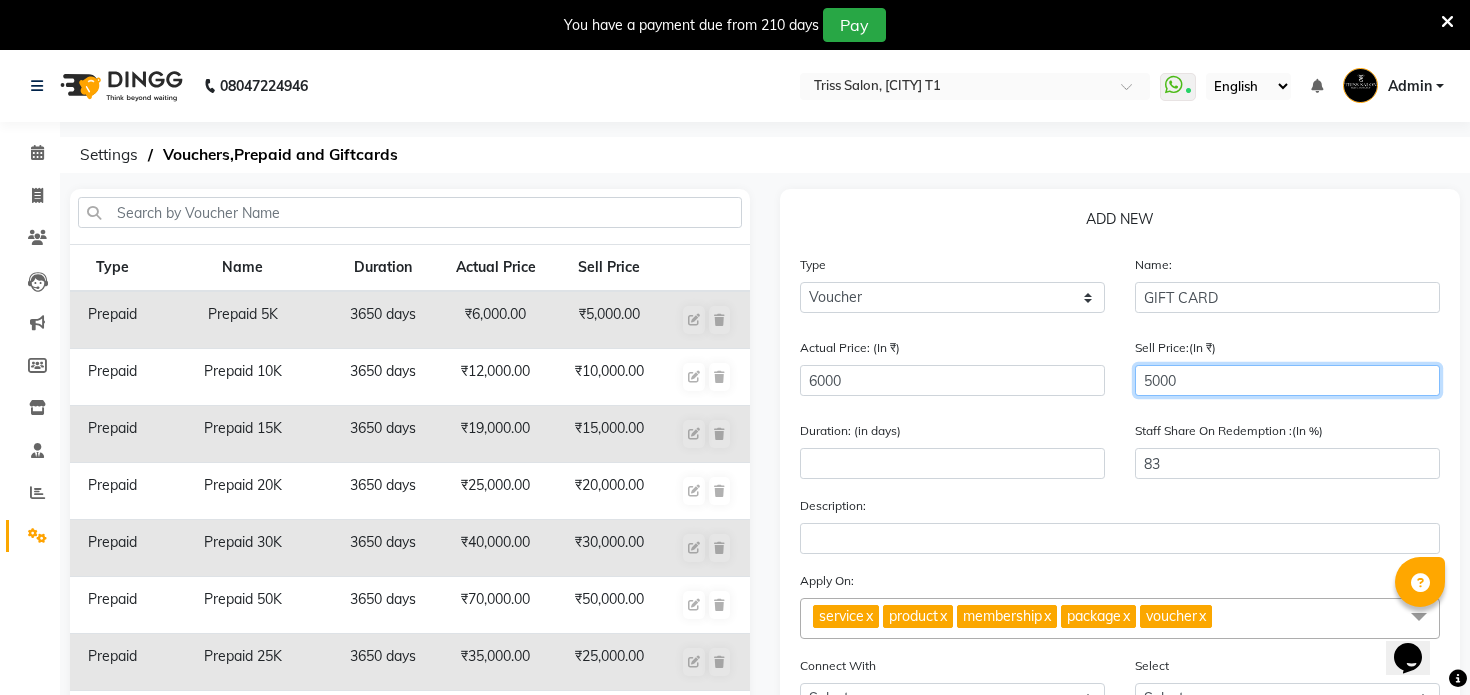 type on "5000" 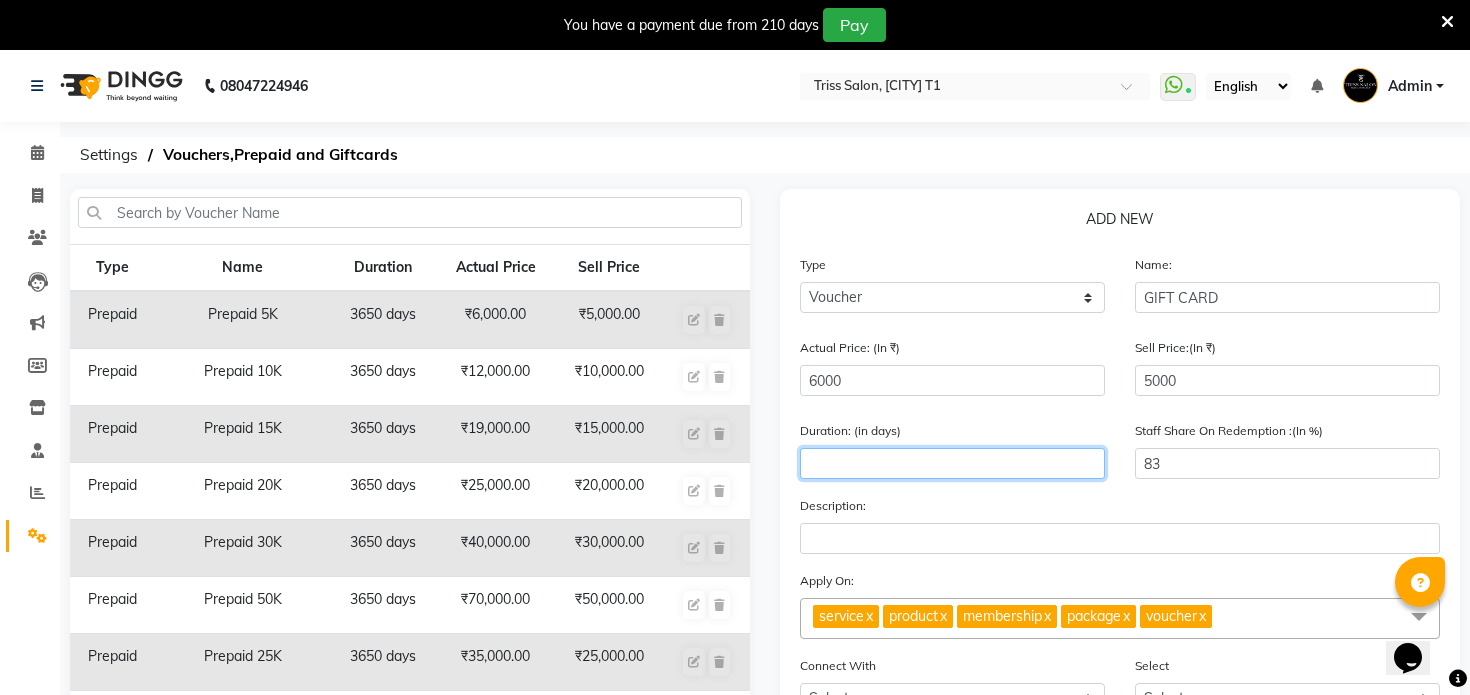 click 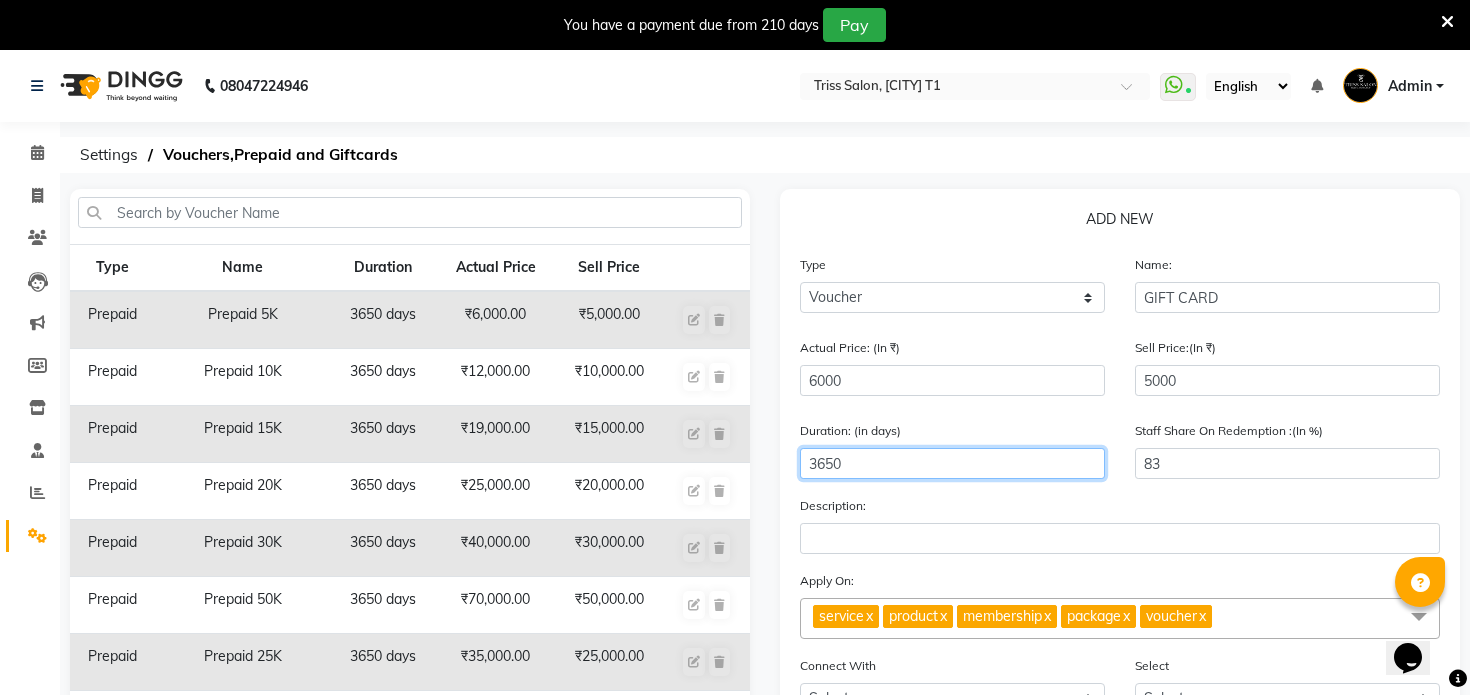 type on "3650" 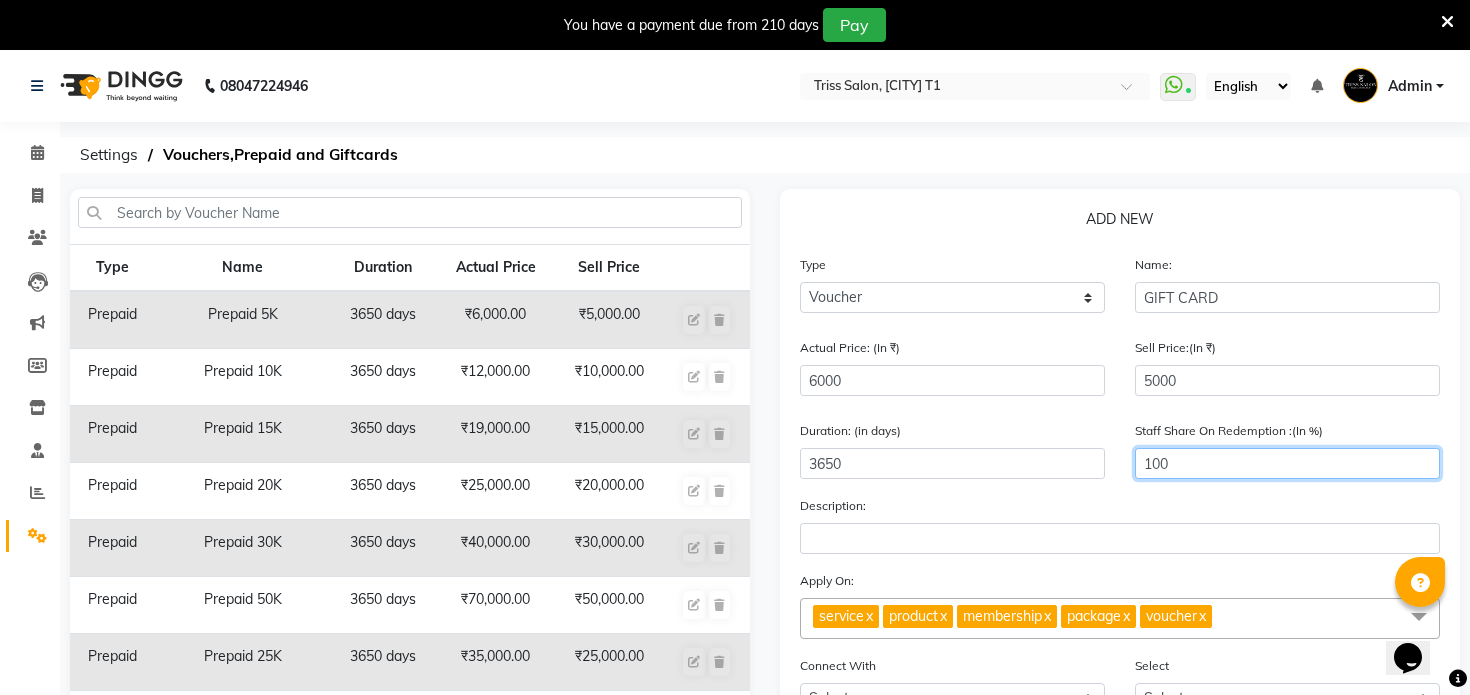 type on "100" 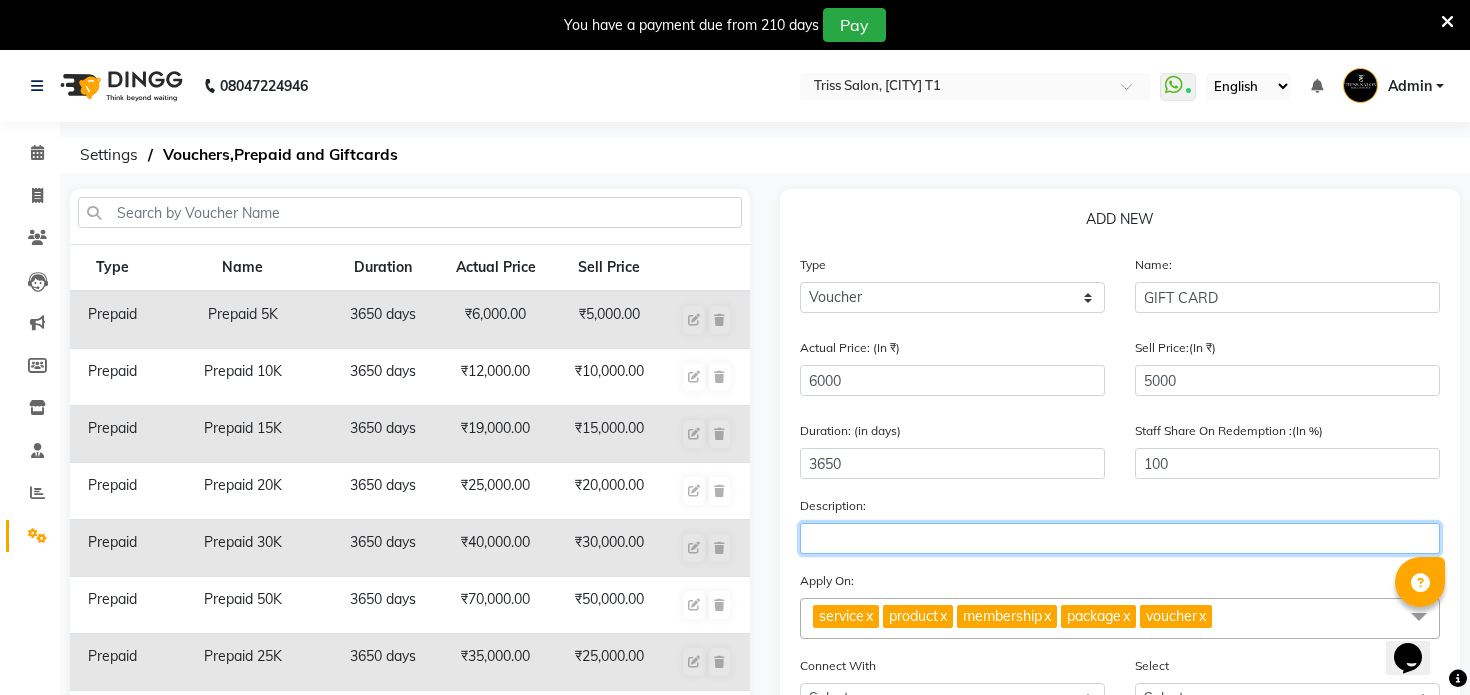 scroll, scrollTop: 280, scrollLeft: 0, axis: vertical 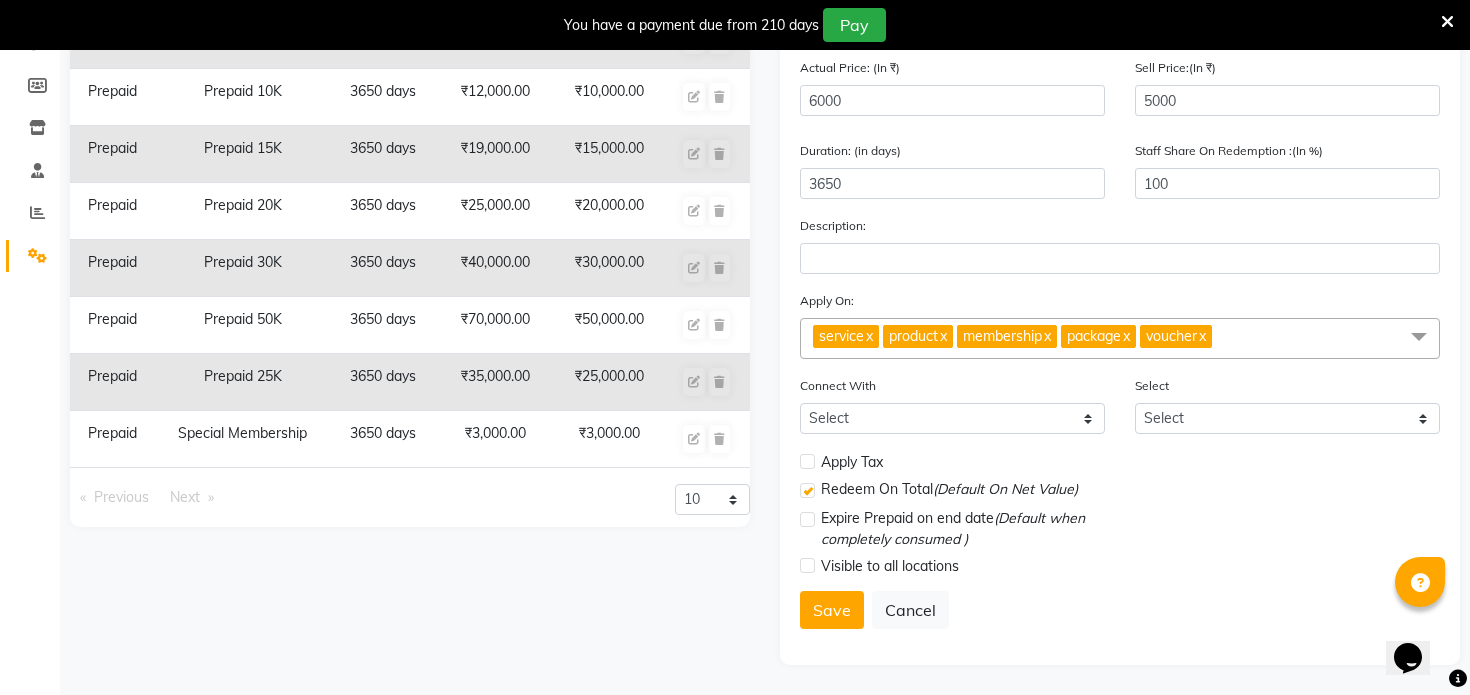 click on "x" 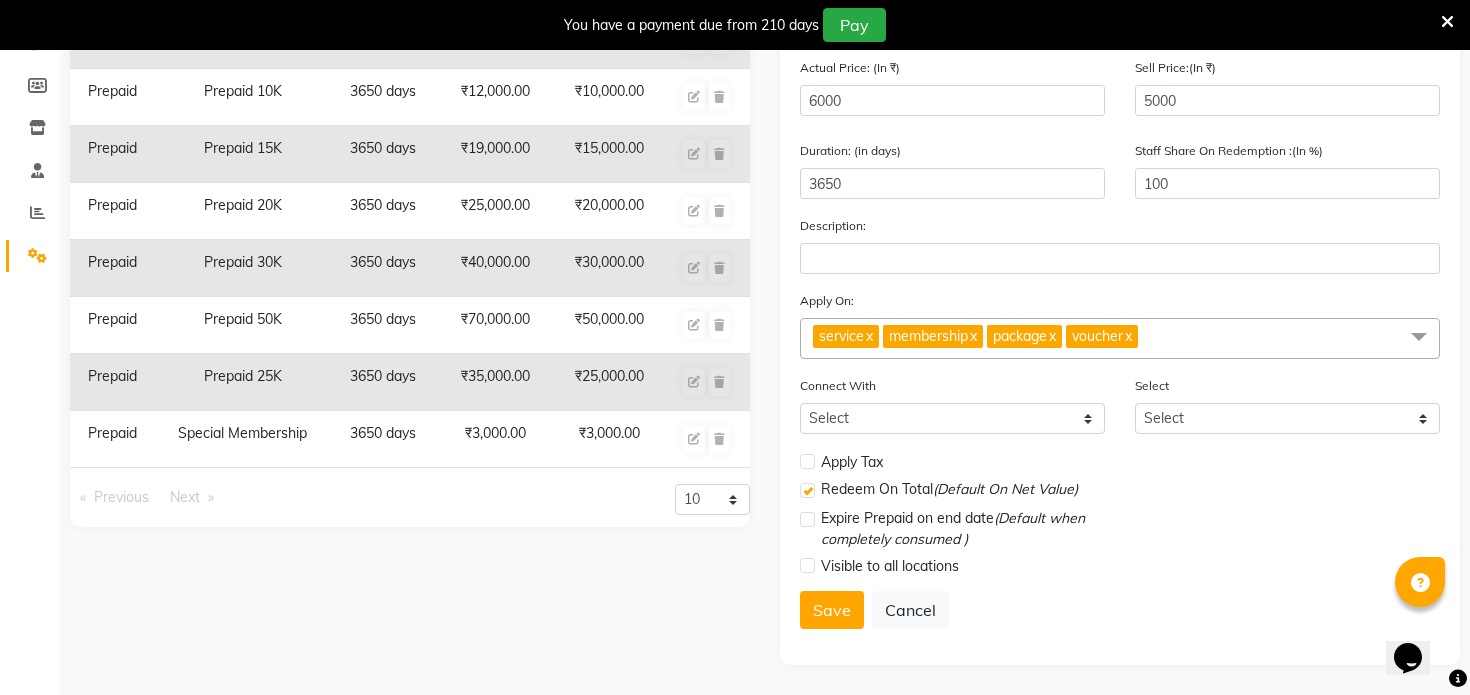click on "x" 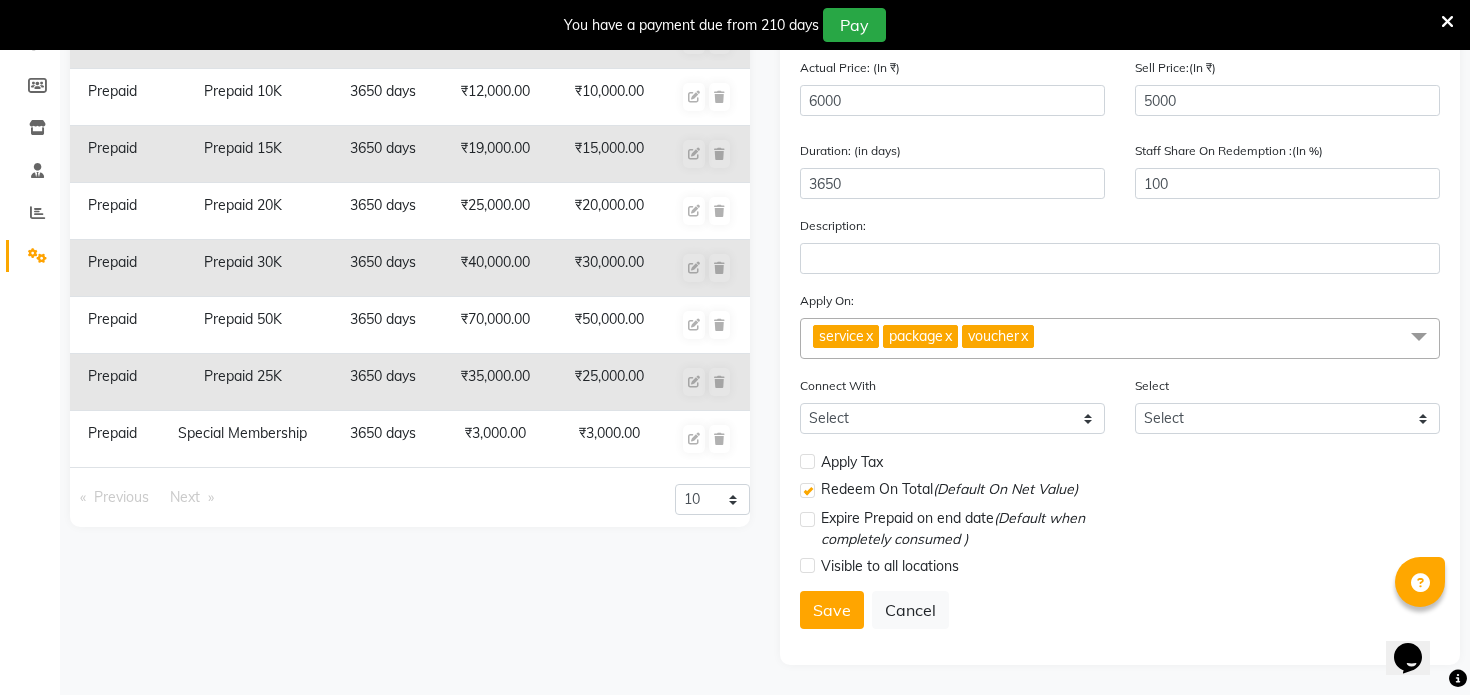 click on "x" 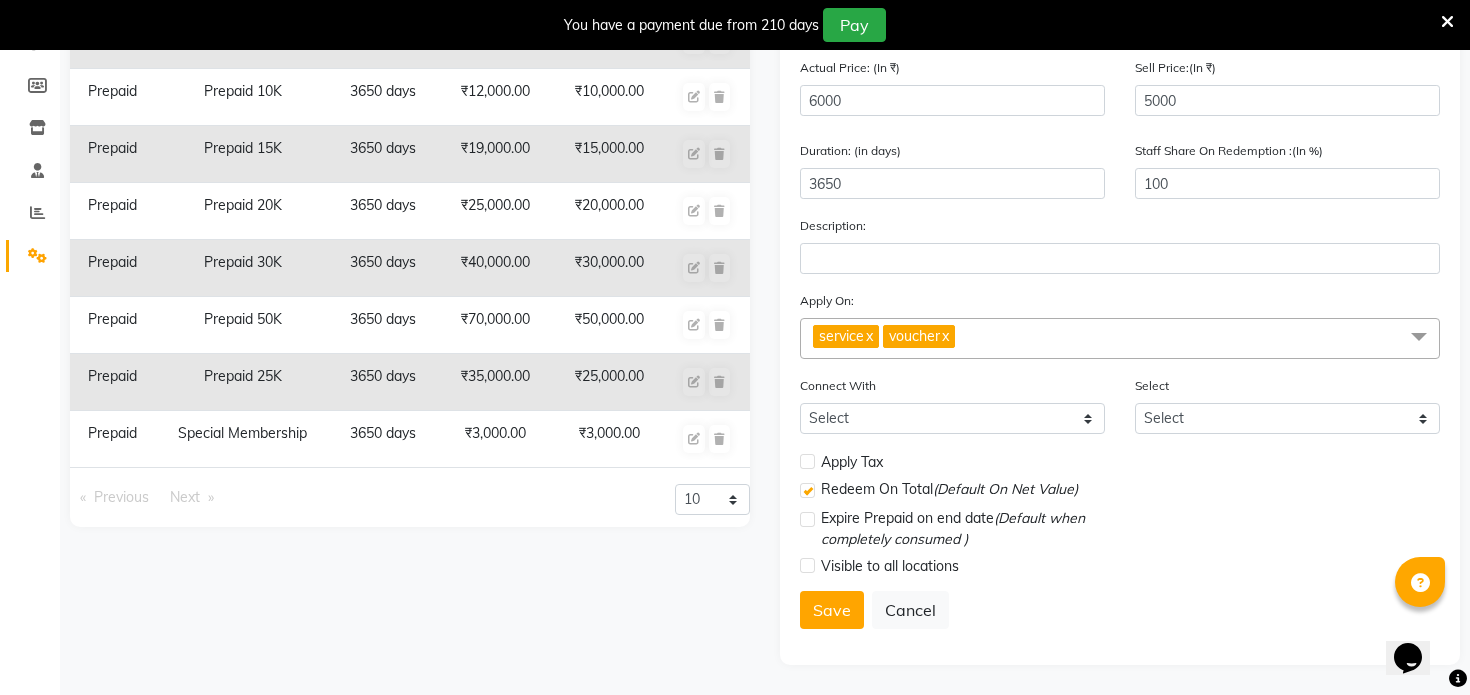 click on "x" 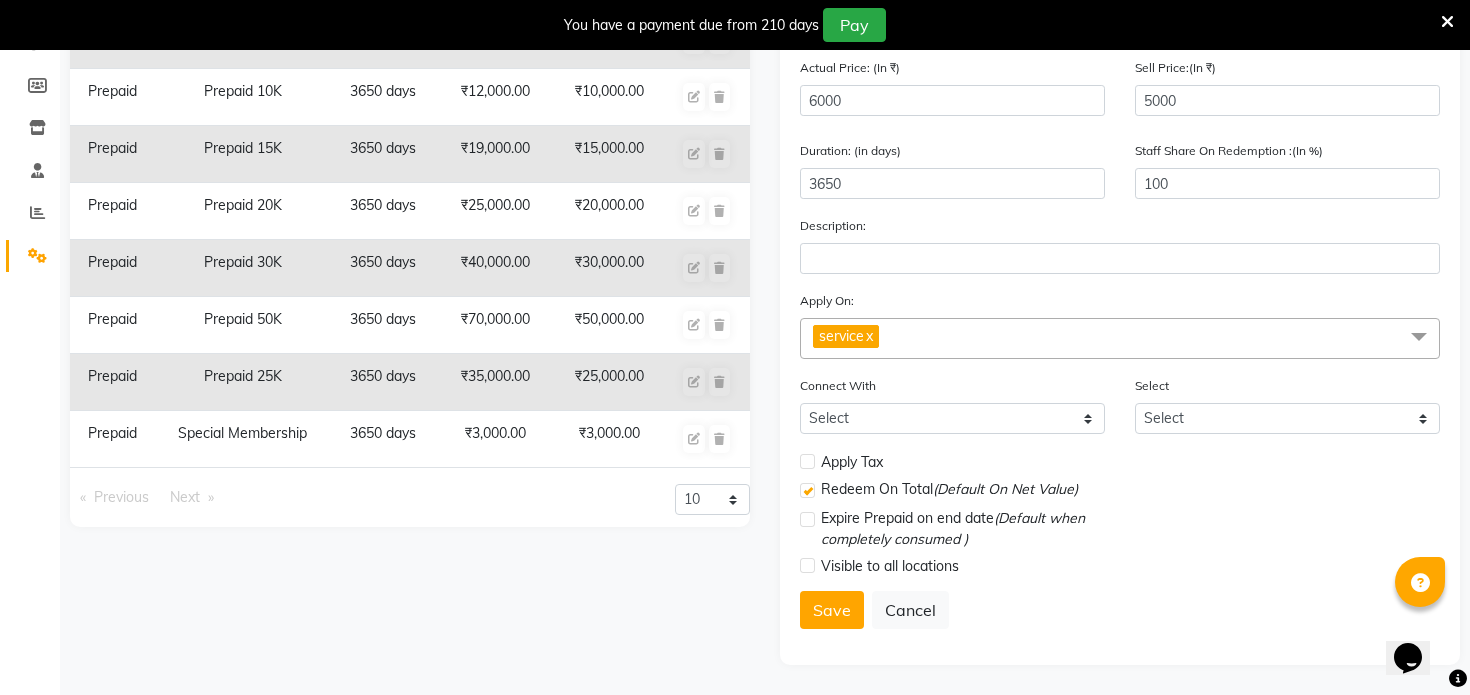 click on "Apply Tax" 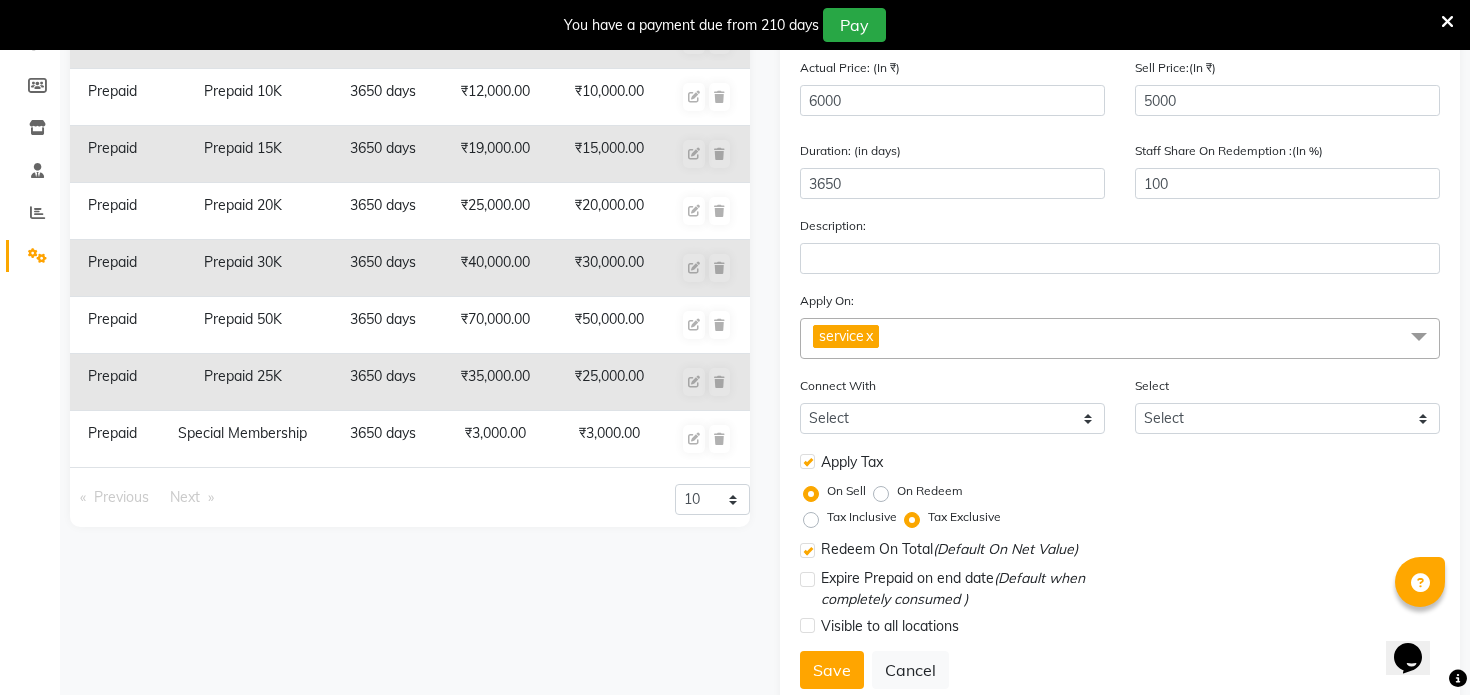 click on "Tax Inclusive" 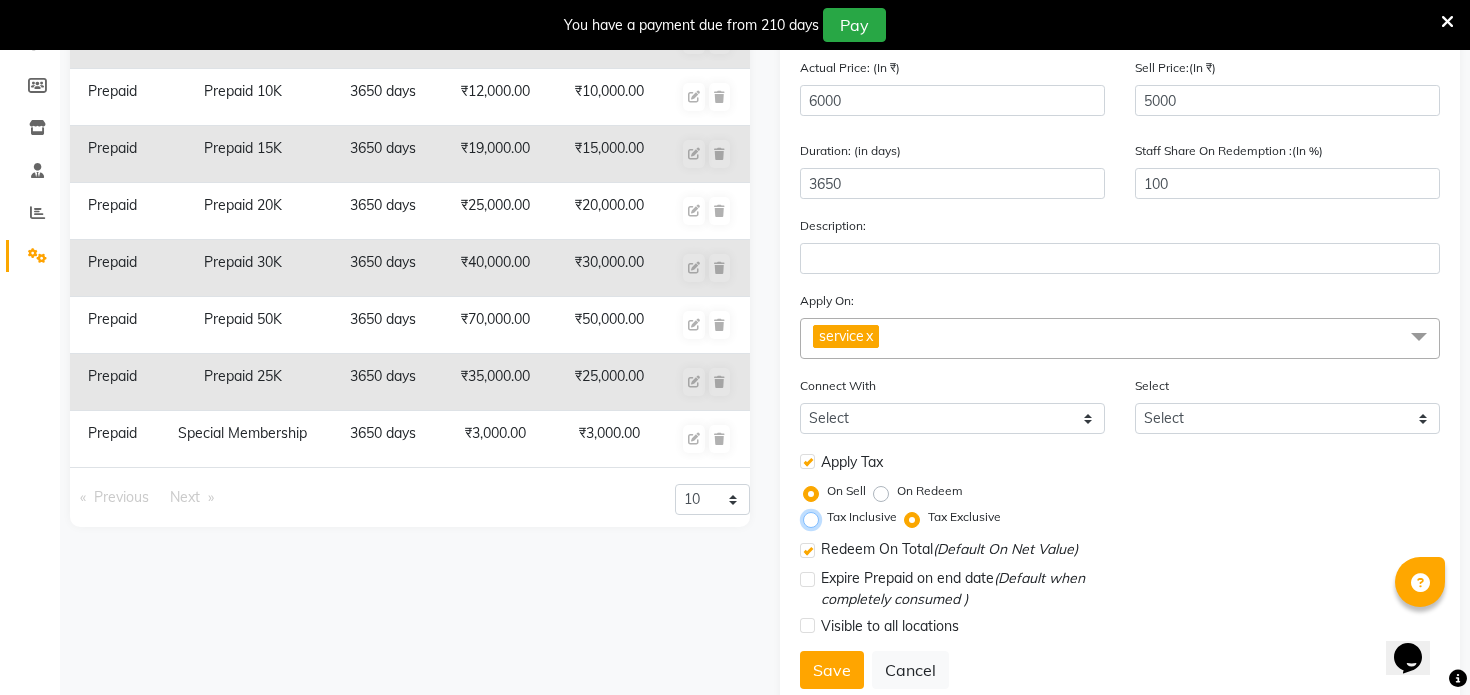 click on "Tax Inclusive" at bounding box center [815, 517] 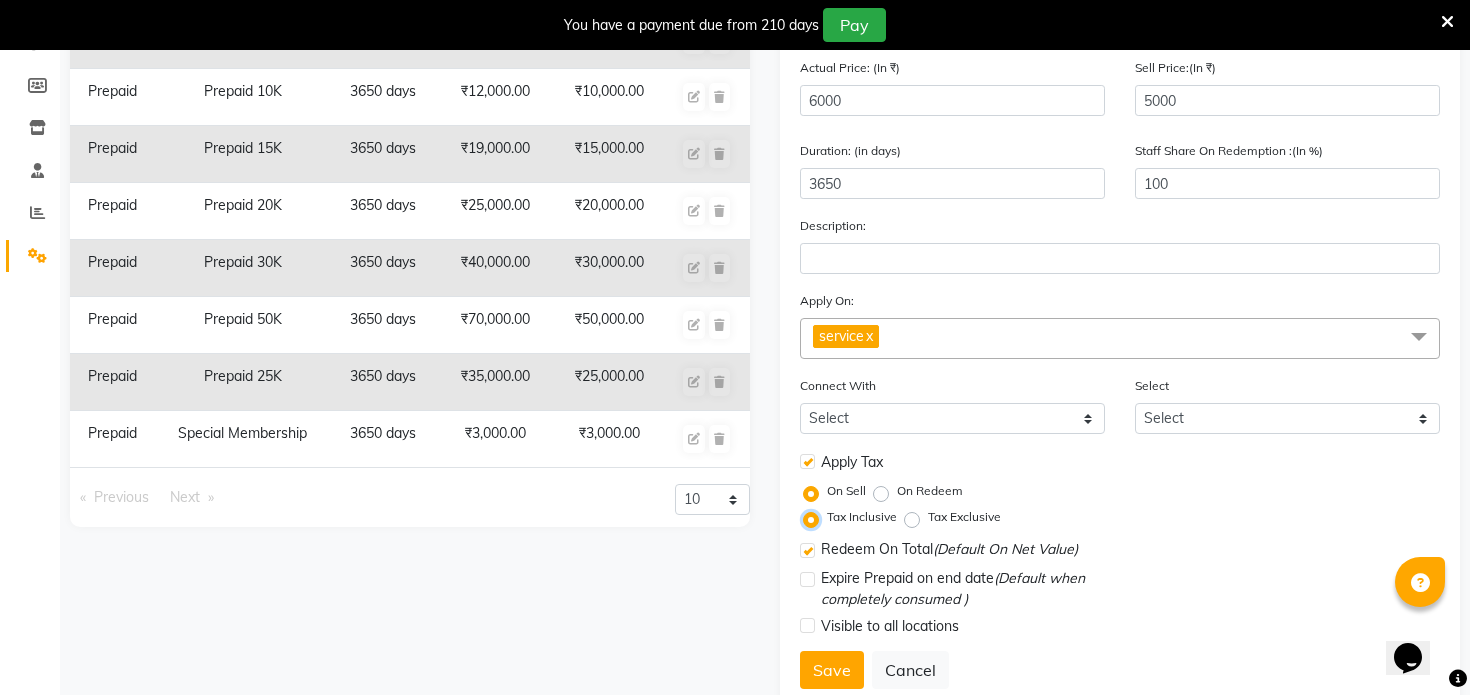 scroll, scrollTop: 340, scrollLeft: 0, axis: vertical 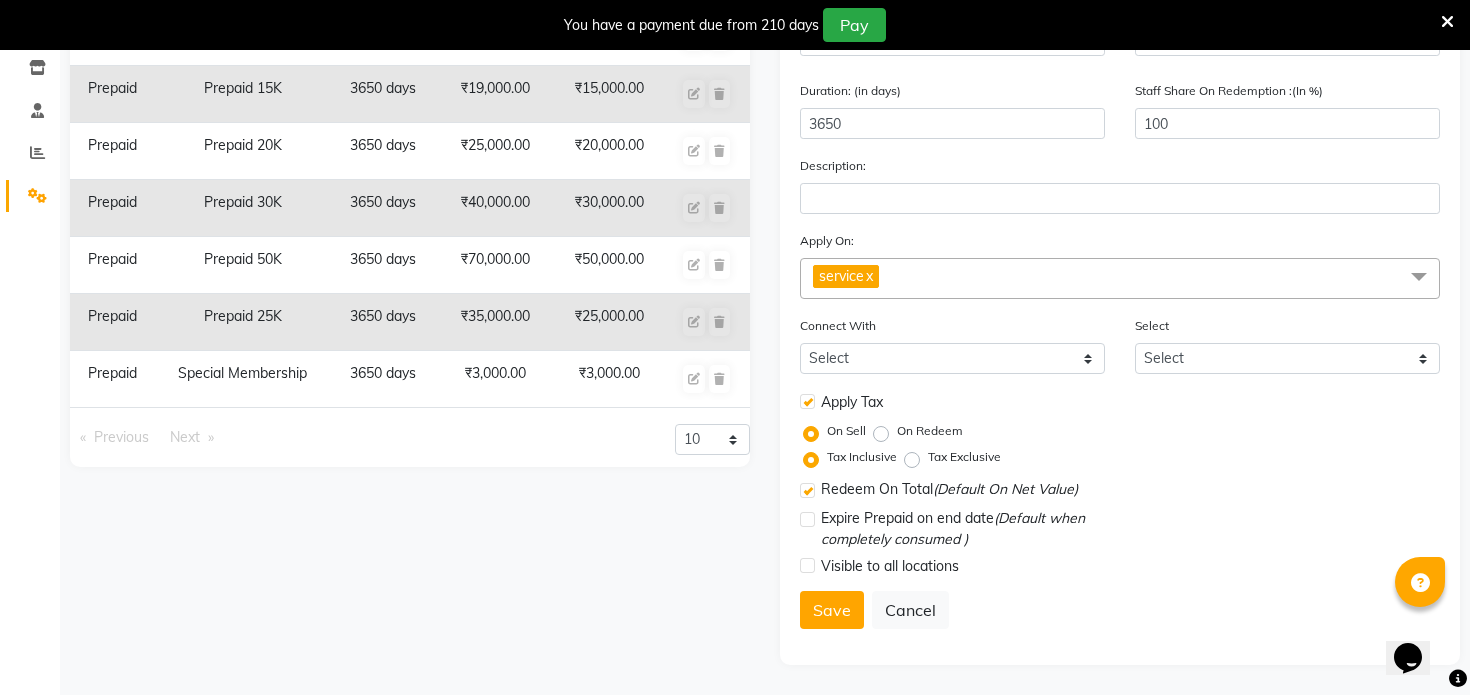 click 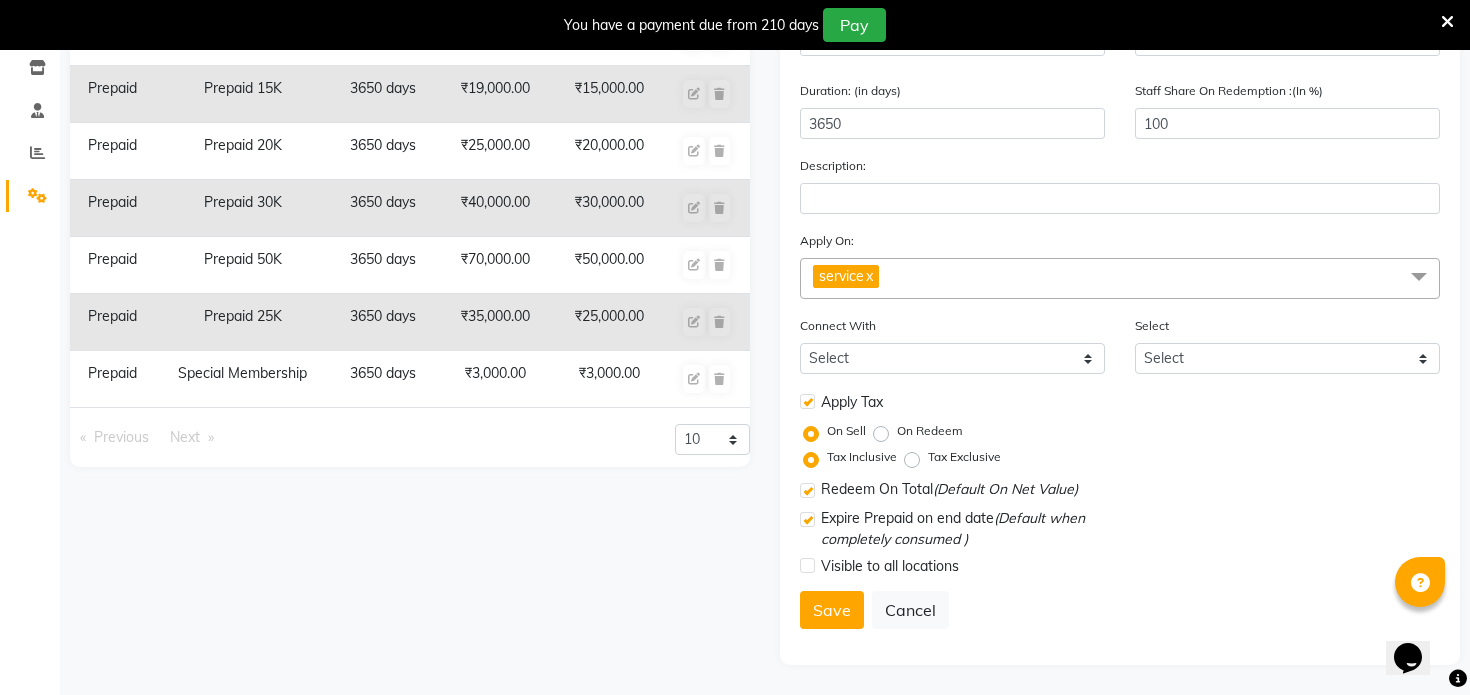 click 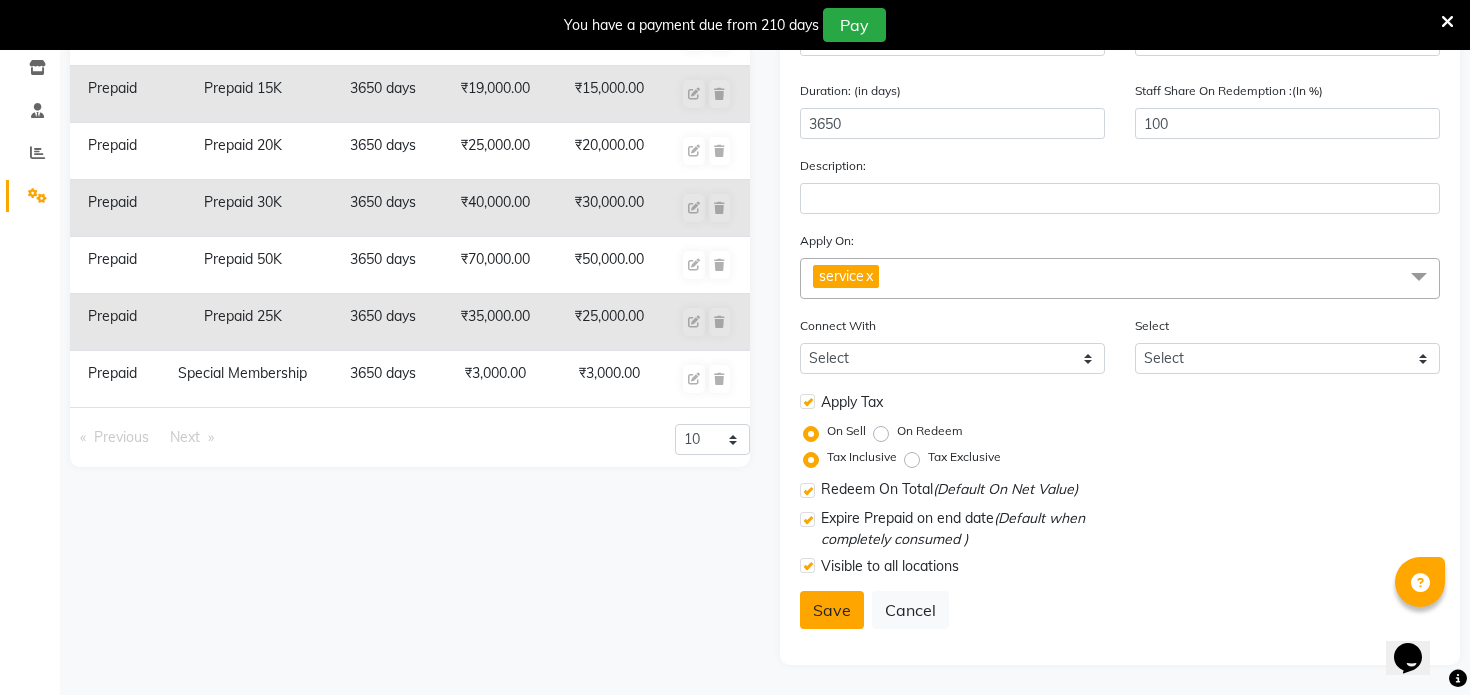 click on "Save" 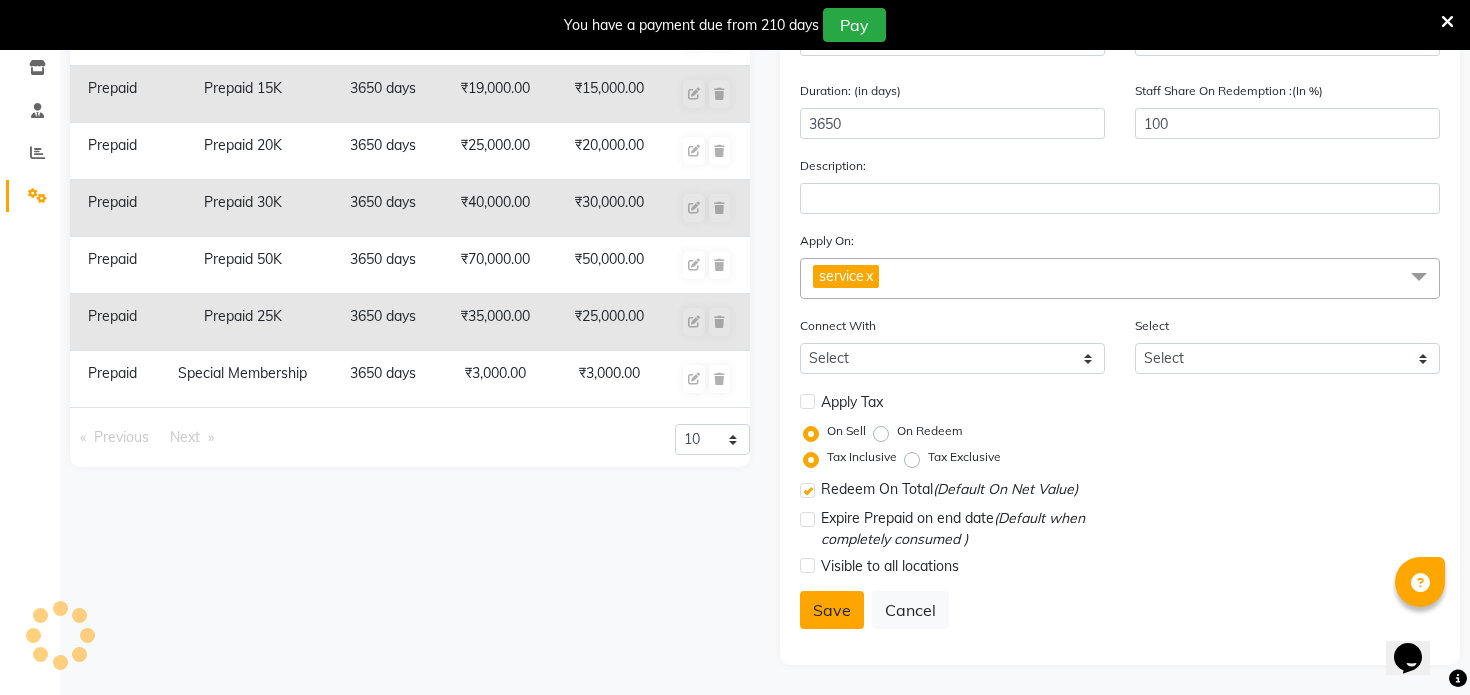 select 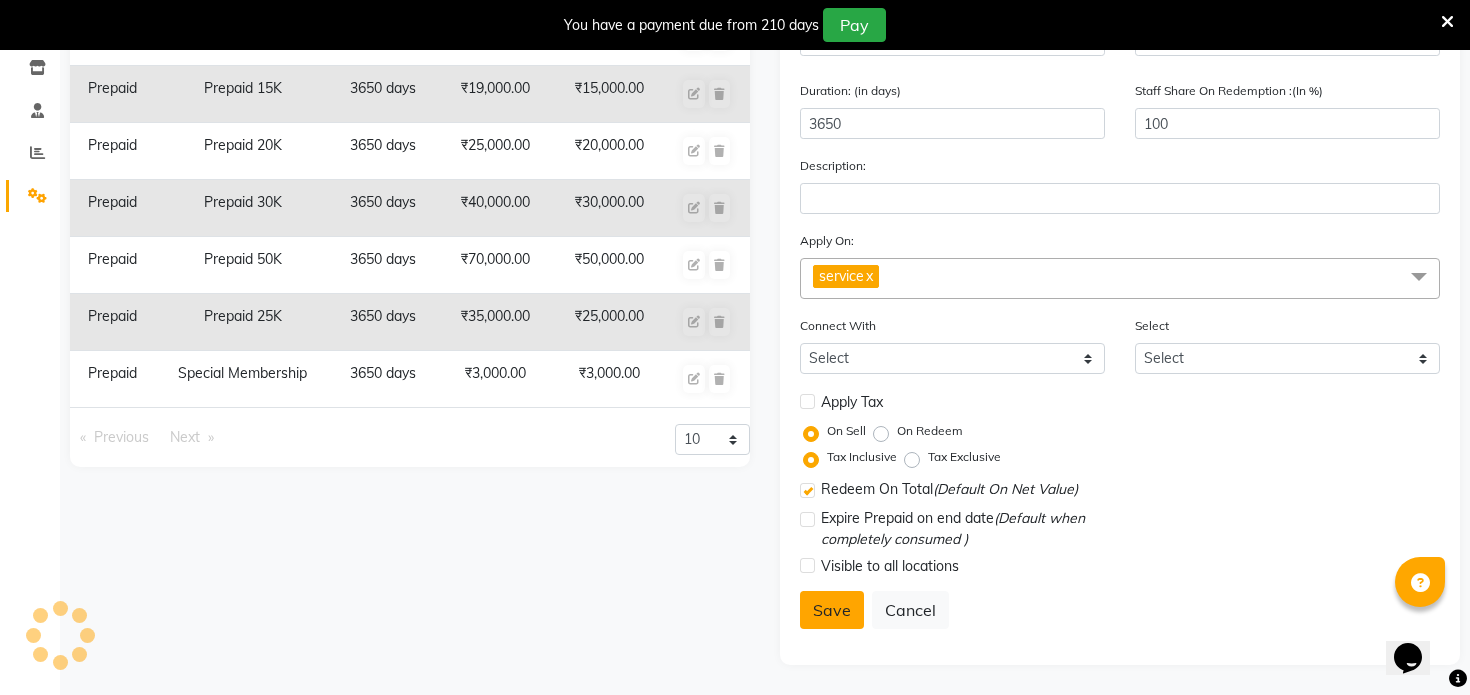 type 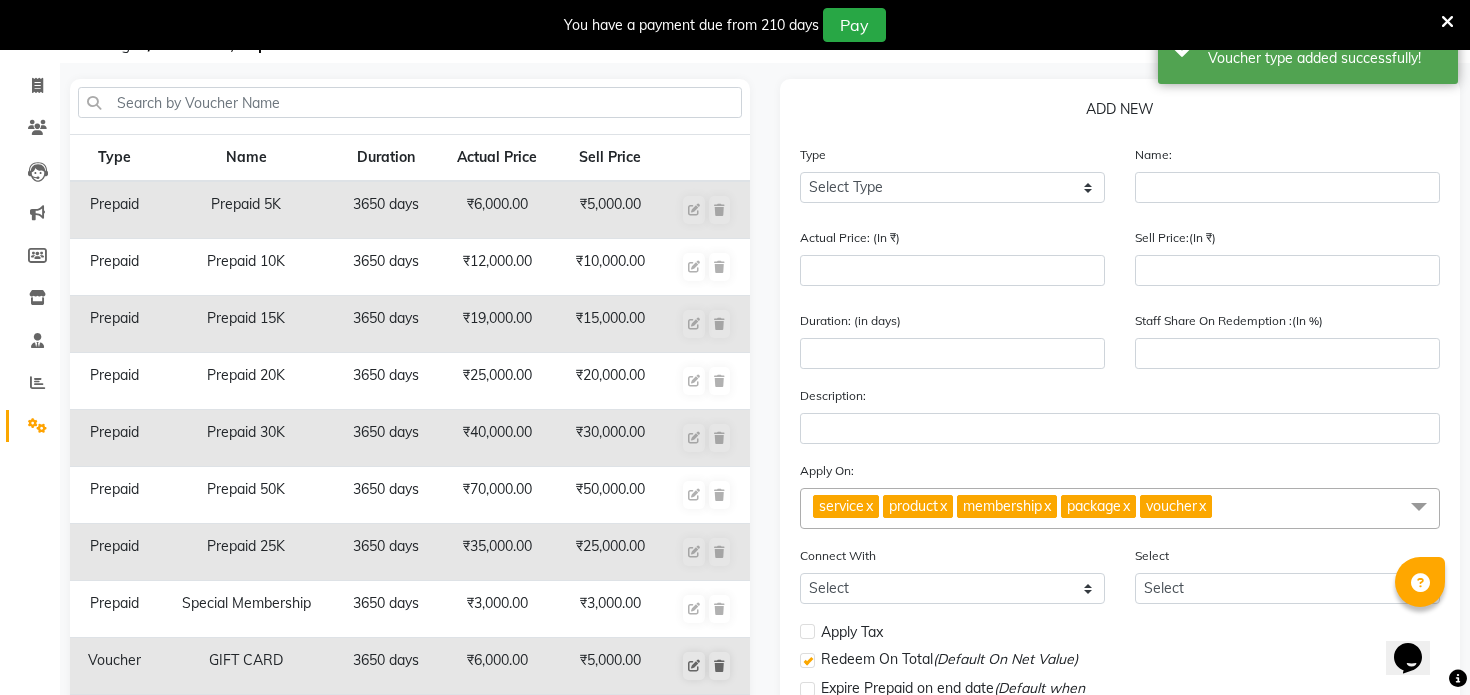 scroll, scrollTop: 0, scrollLeft: 0, axis: both 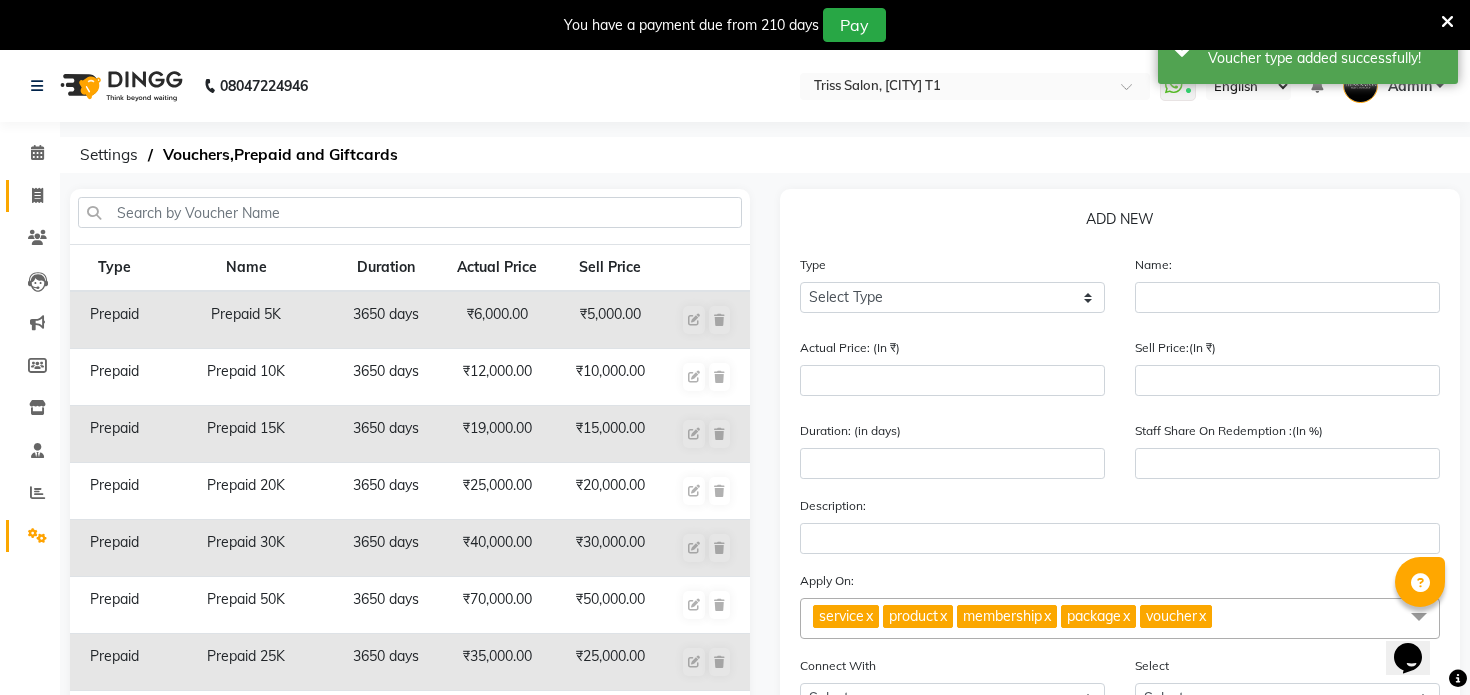 click 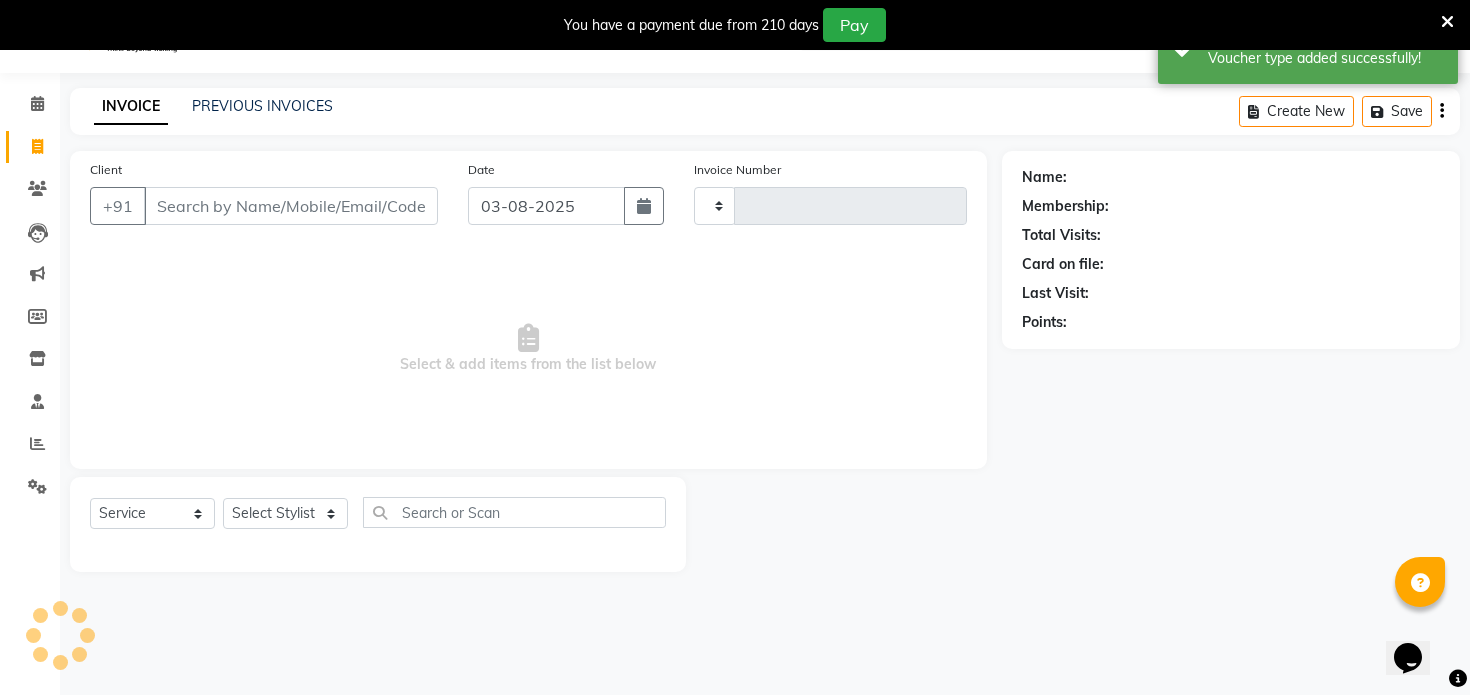 scroll, scrollTop: 50, scrollLeft: 0, axis: vertical 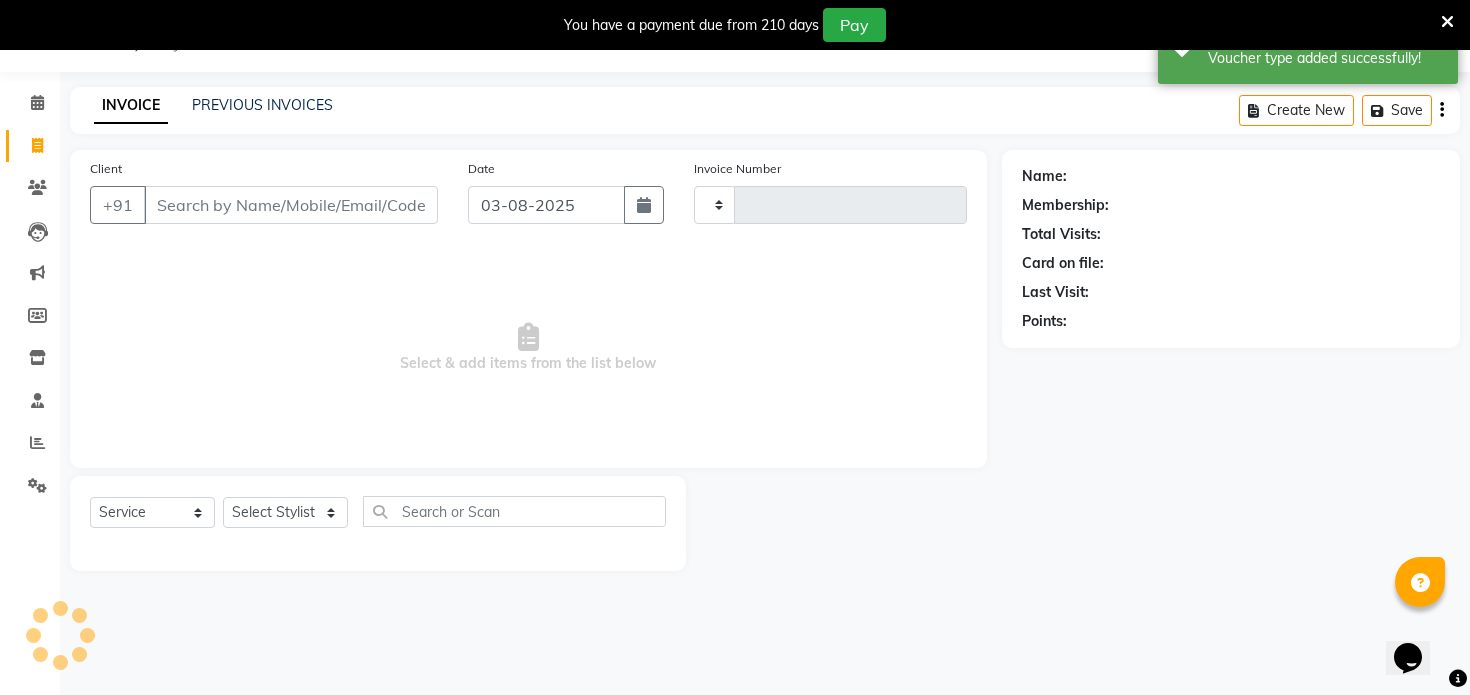 type on "5425" 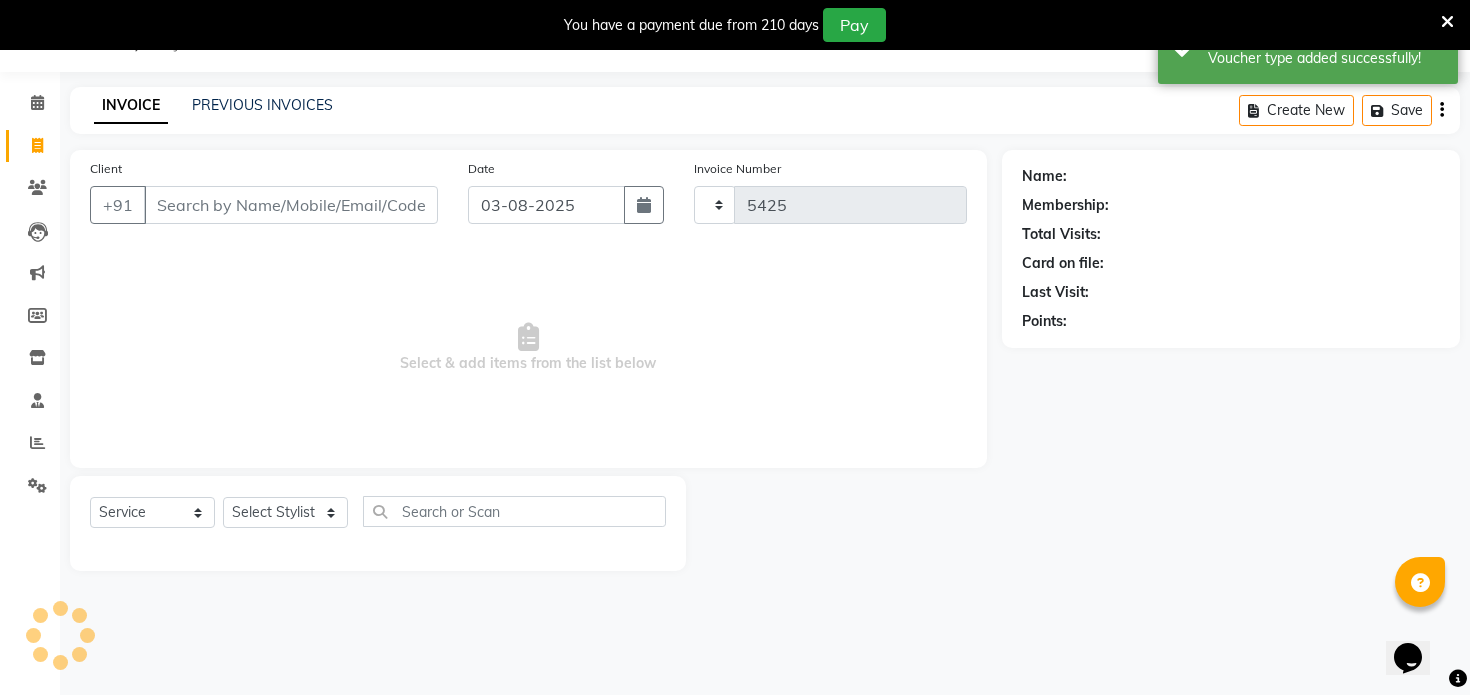 select on "4300" 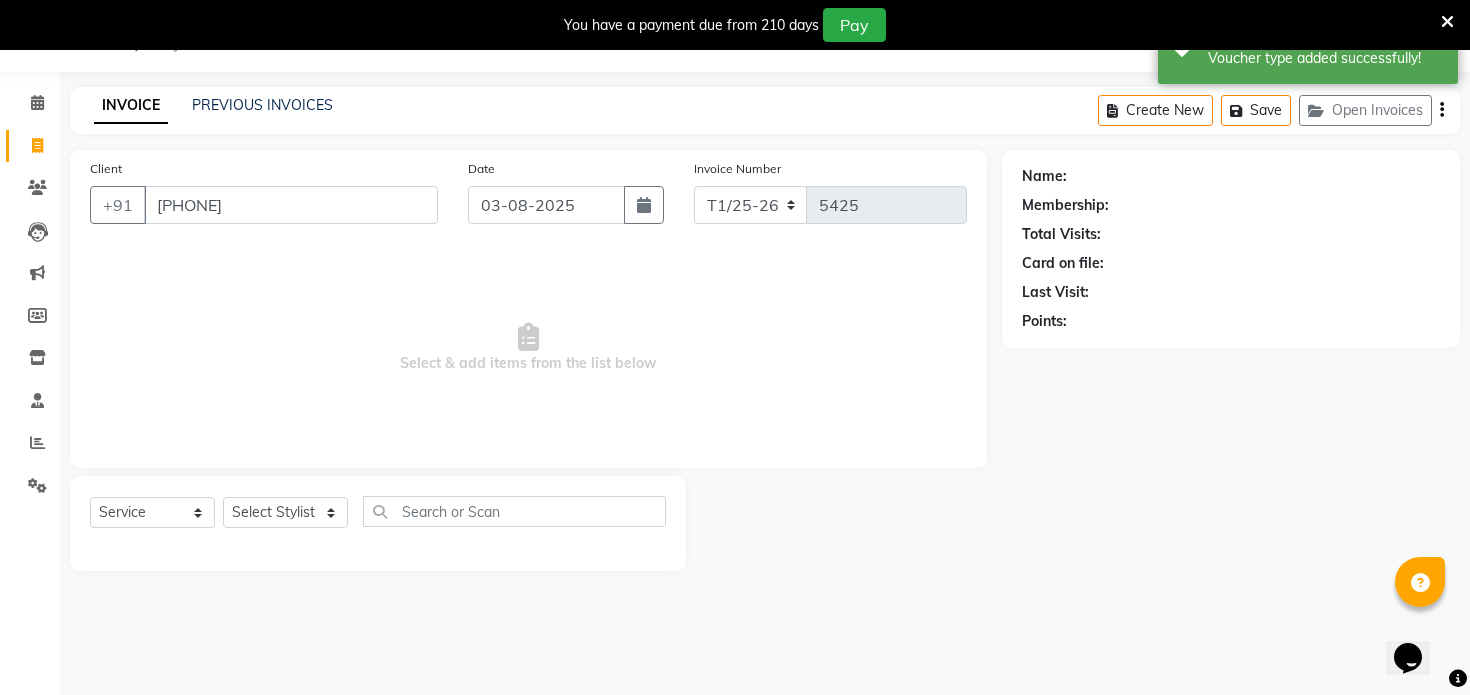type on "9927565312" 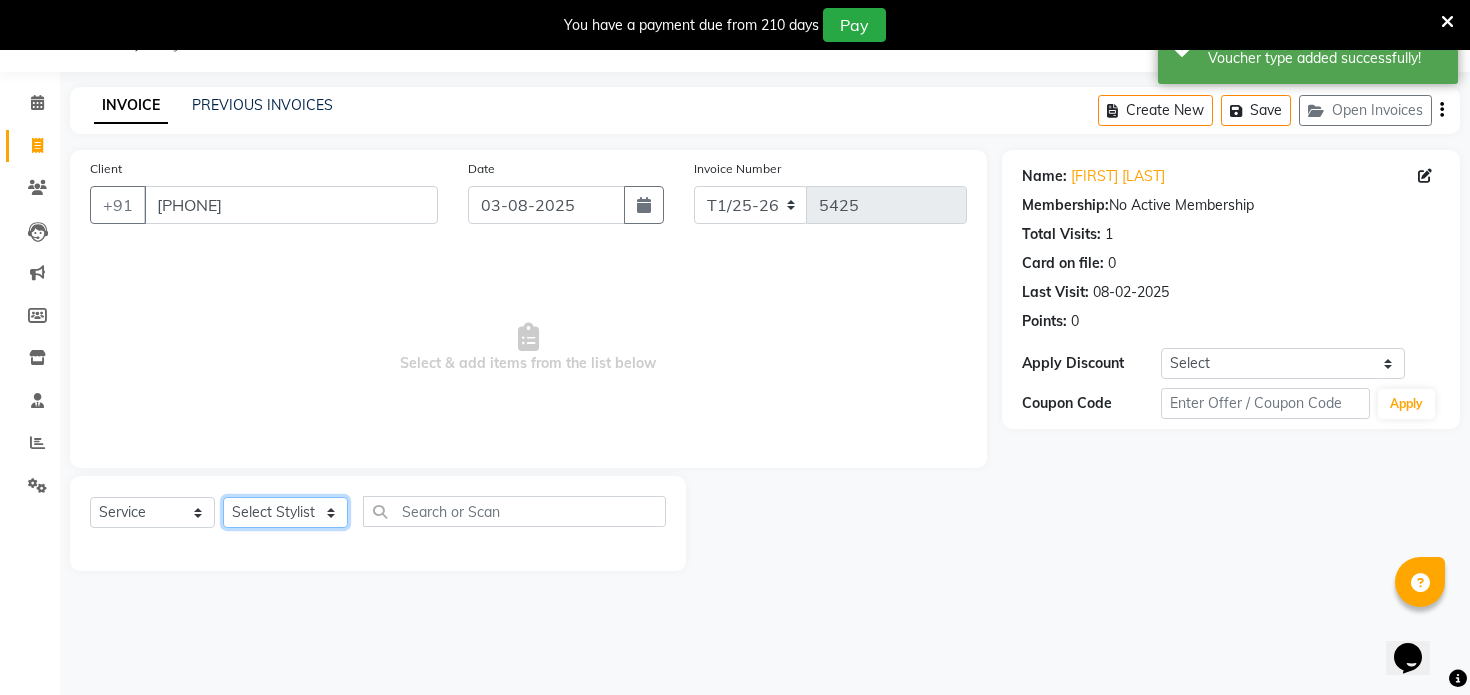 click on "Select Stylist Apoorva Chandni Bansal Dipesh Gaurav Jamir Jasbir Singh Kamal Kanchan Kishor Mahak Maneet Kaur Mohammad Asif  Neha Moolchandani Parvesh Salman Sameer Samir Alam Sanjay Triss Salon (Counter) Vikas" 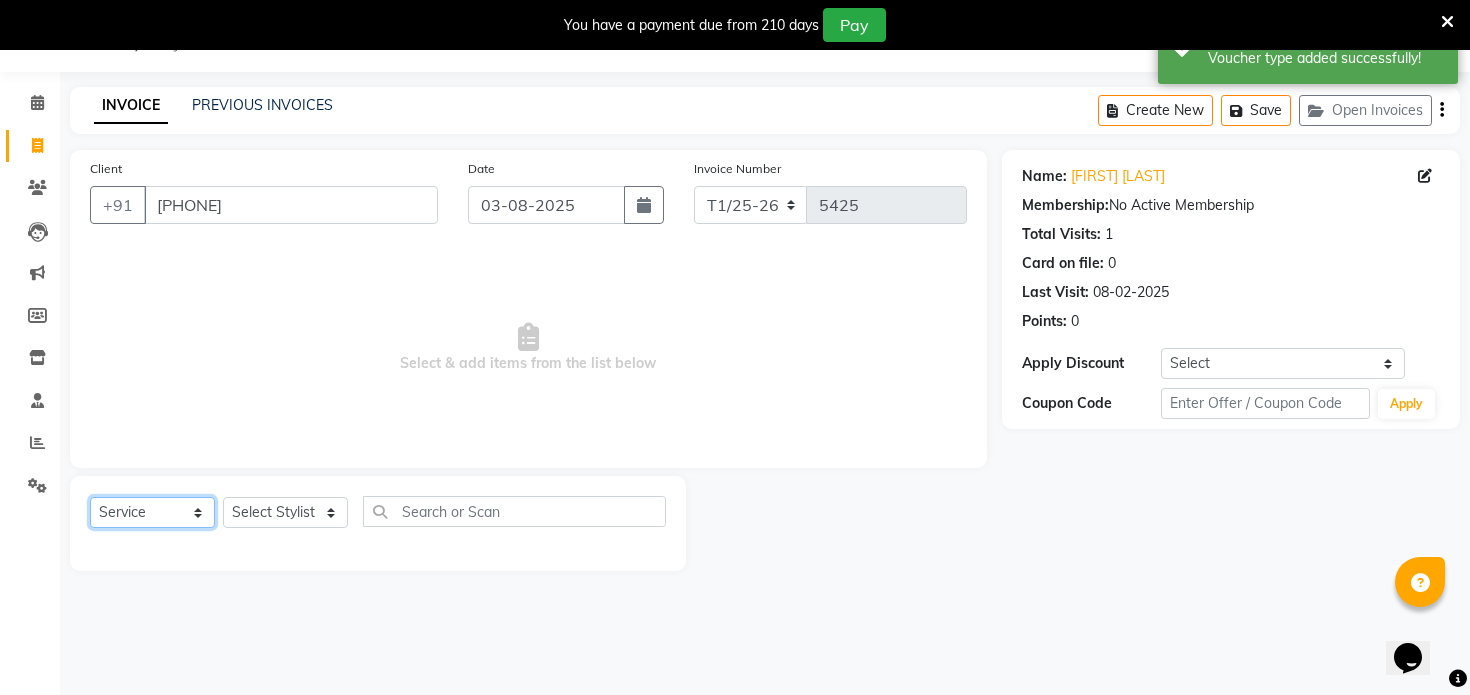 click on "Select  Service  Product  Membership  Package Voucher Prepaid Gift Card" 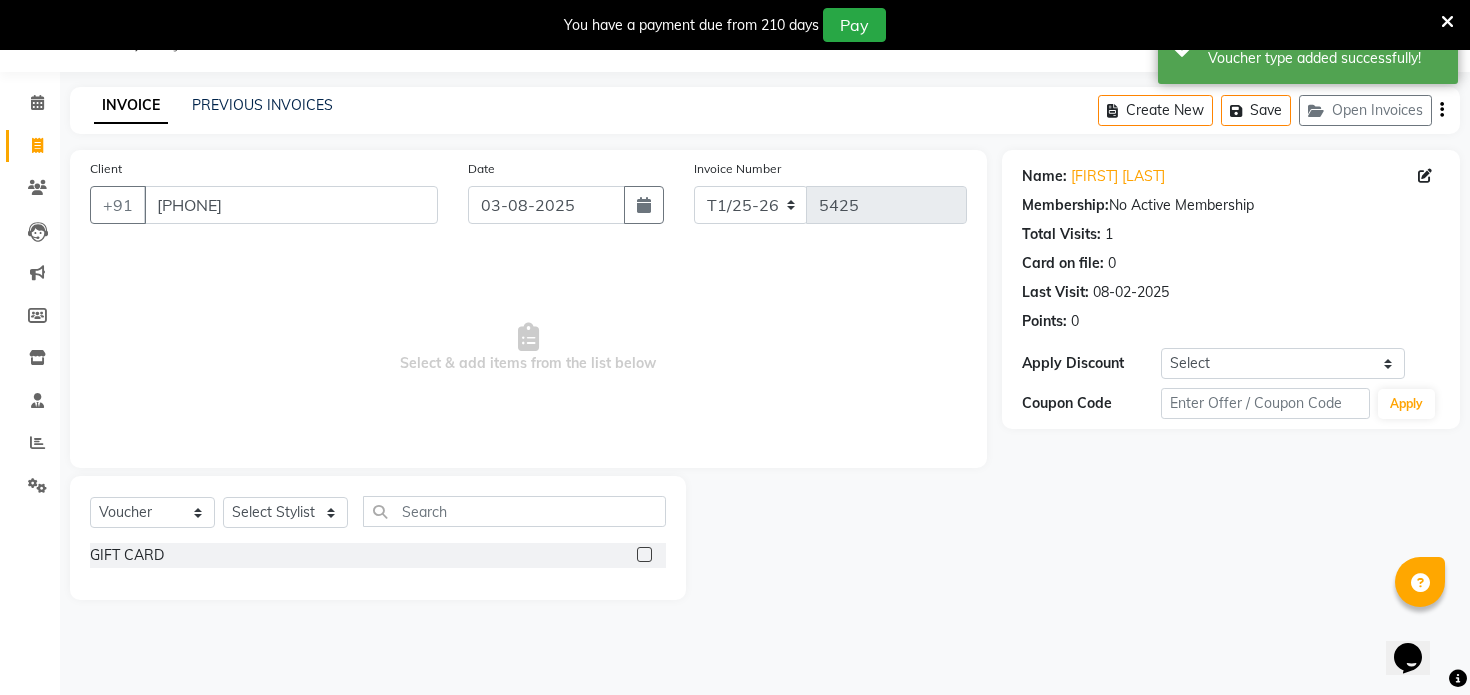 click 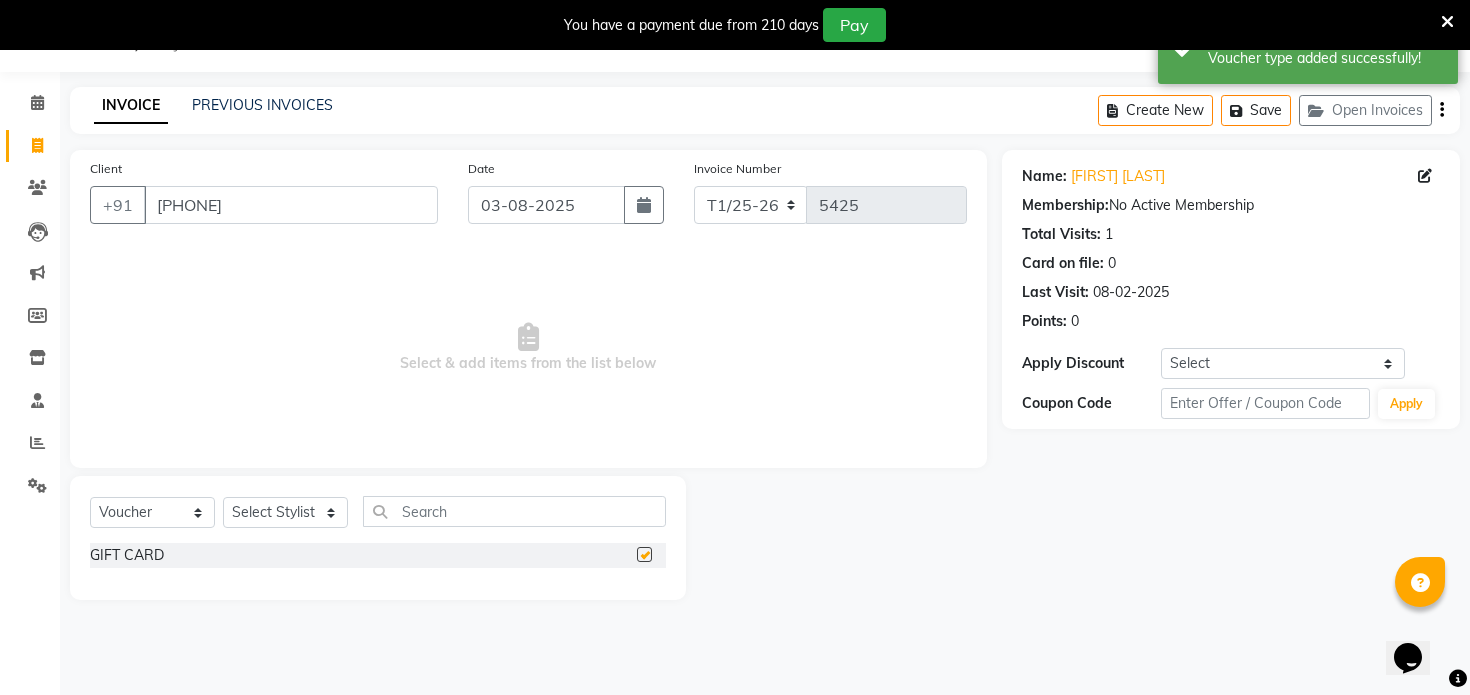 checkbox on "false" 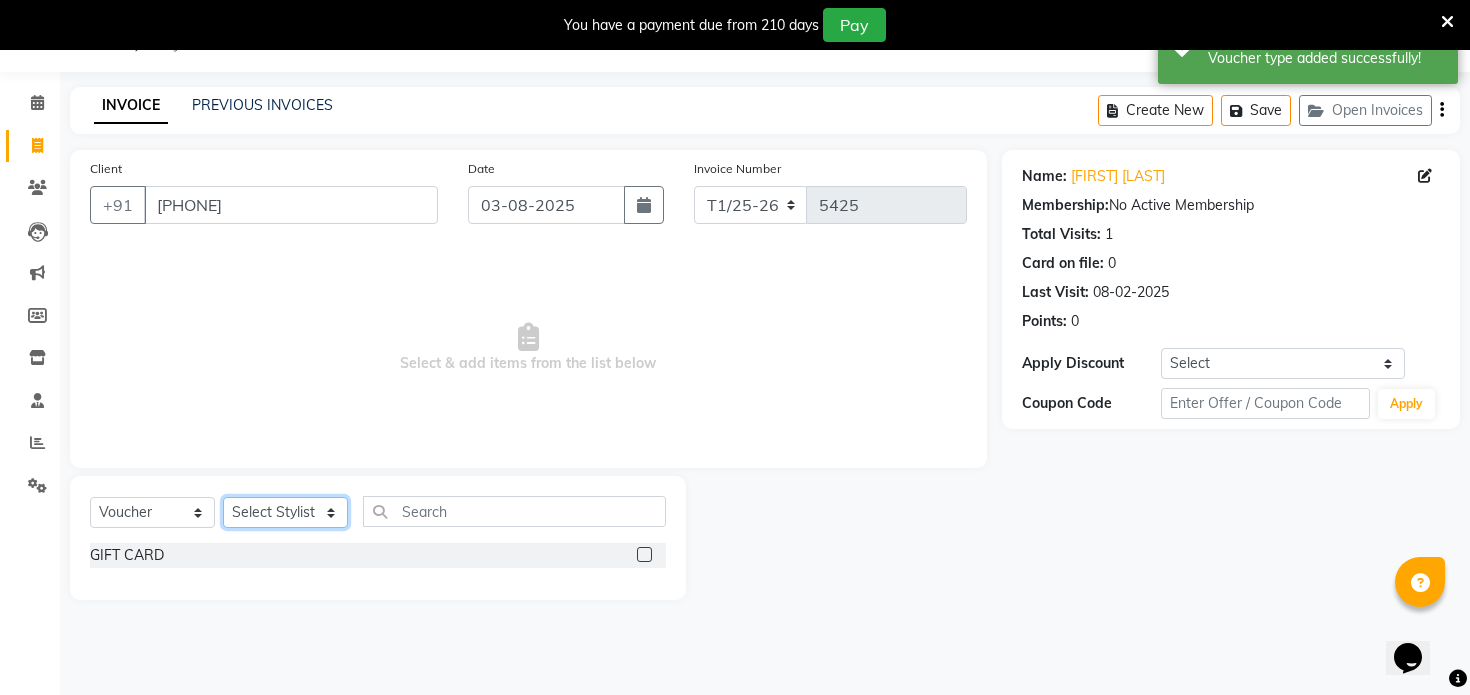 click on "Select Stylist Apoorva Chandni Bansal Dipesh Gaurav Jamir Jasbir Singh Kamal Kanchan Kishor Mahak Maneet Kaur Mohammad Asif  Neha Moolchandani Parvesh Salman Sameer Samir Alam Sanjay Triss Salon (Counter) Vikas" 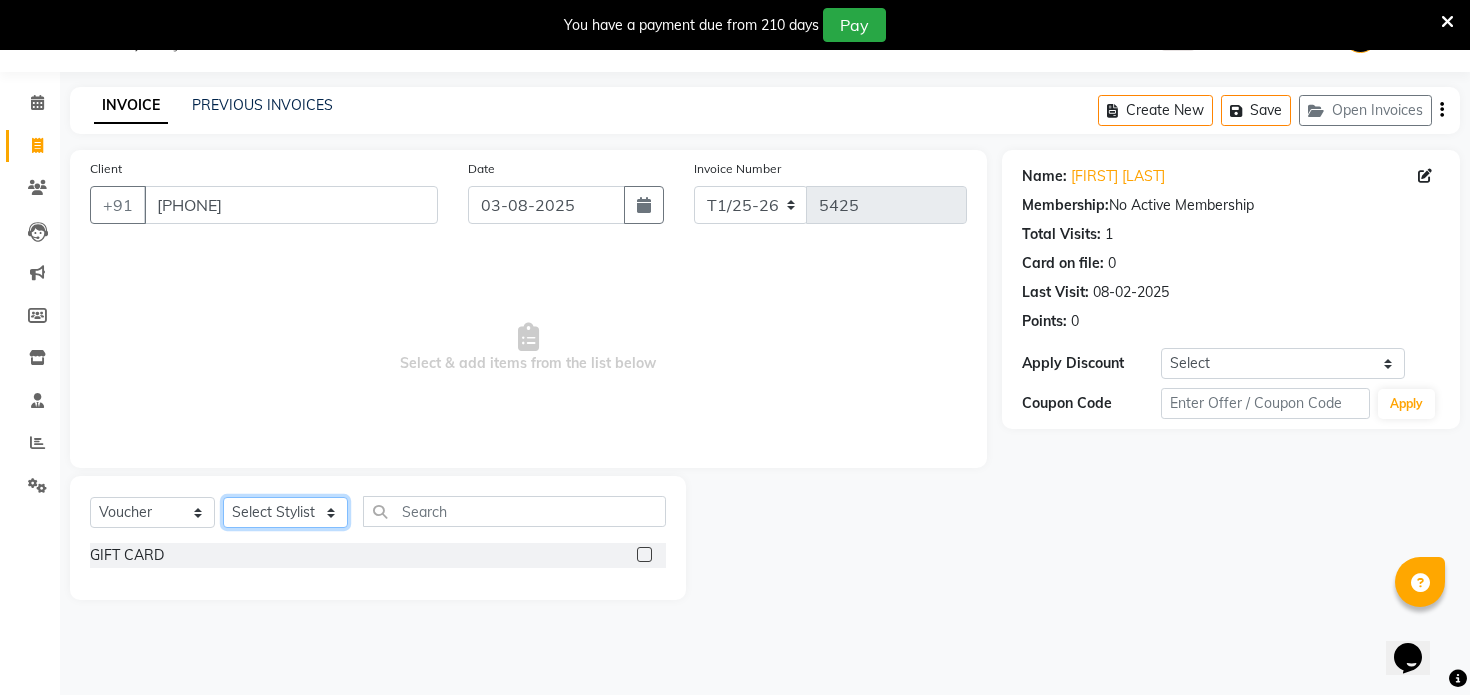 select on "14700" 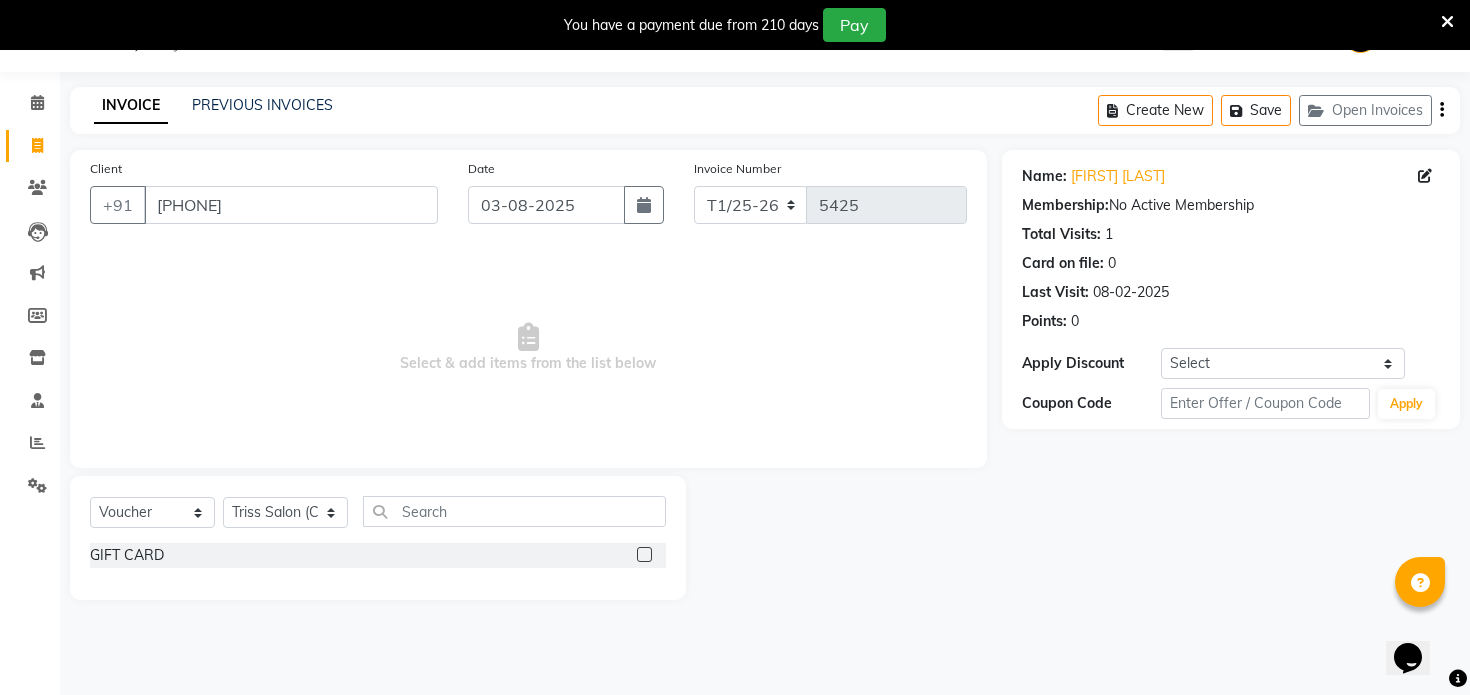 click 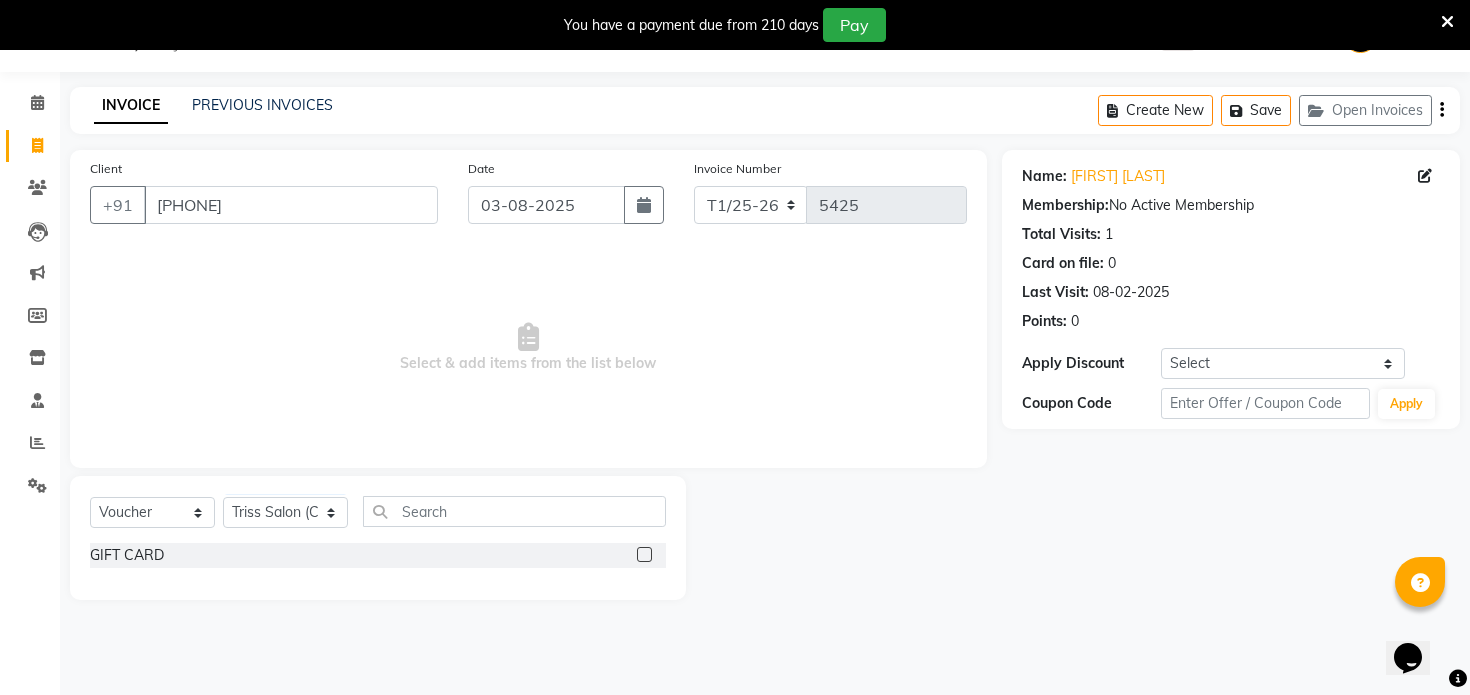 click at bounding box center [643, 555] 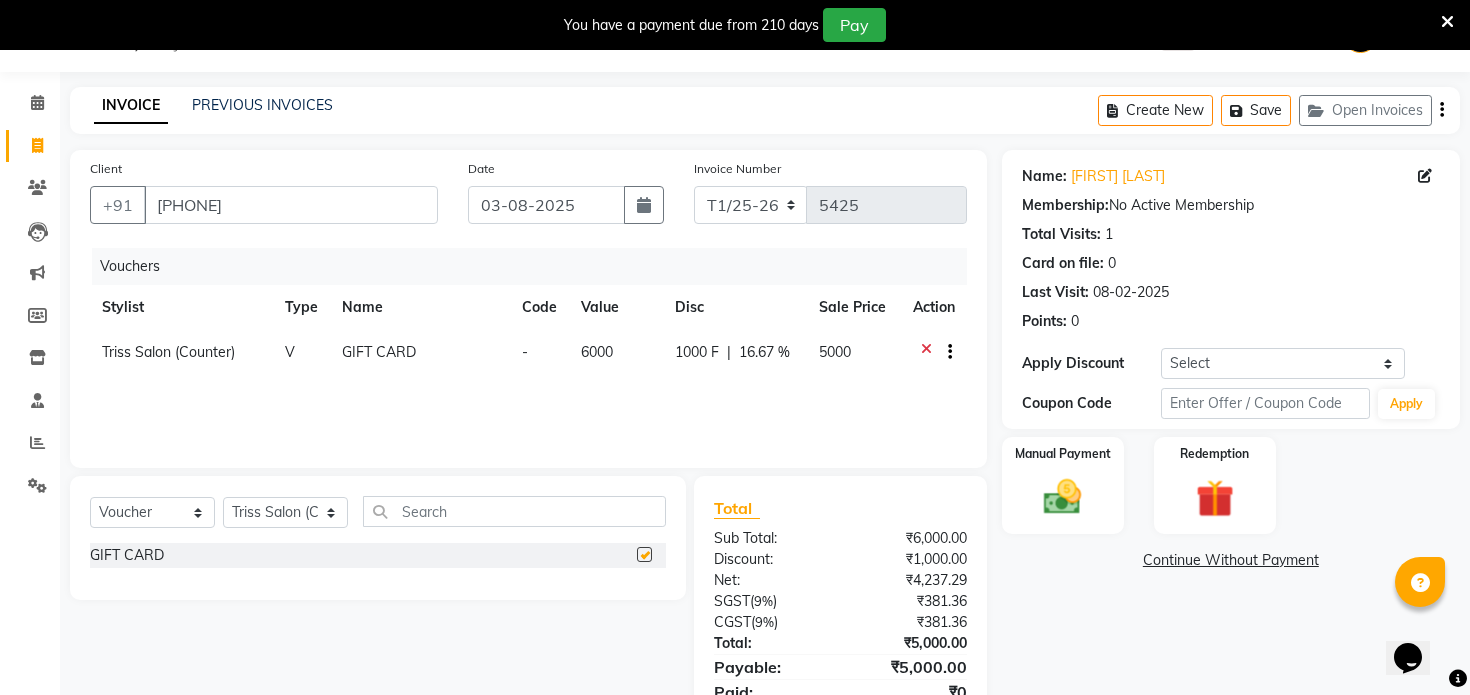 checkbox on "false" 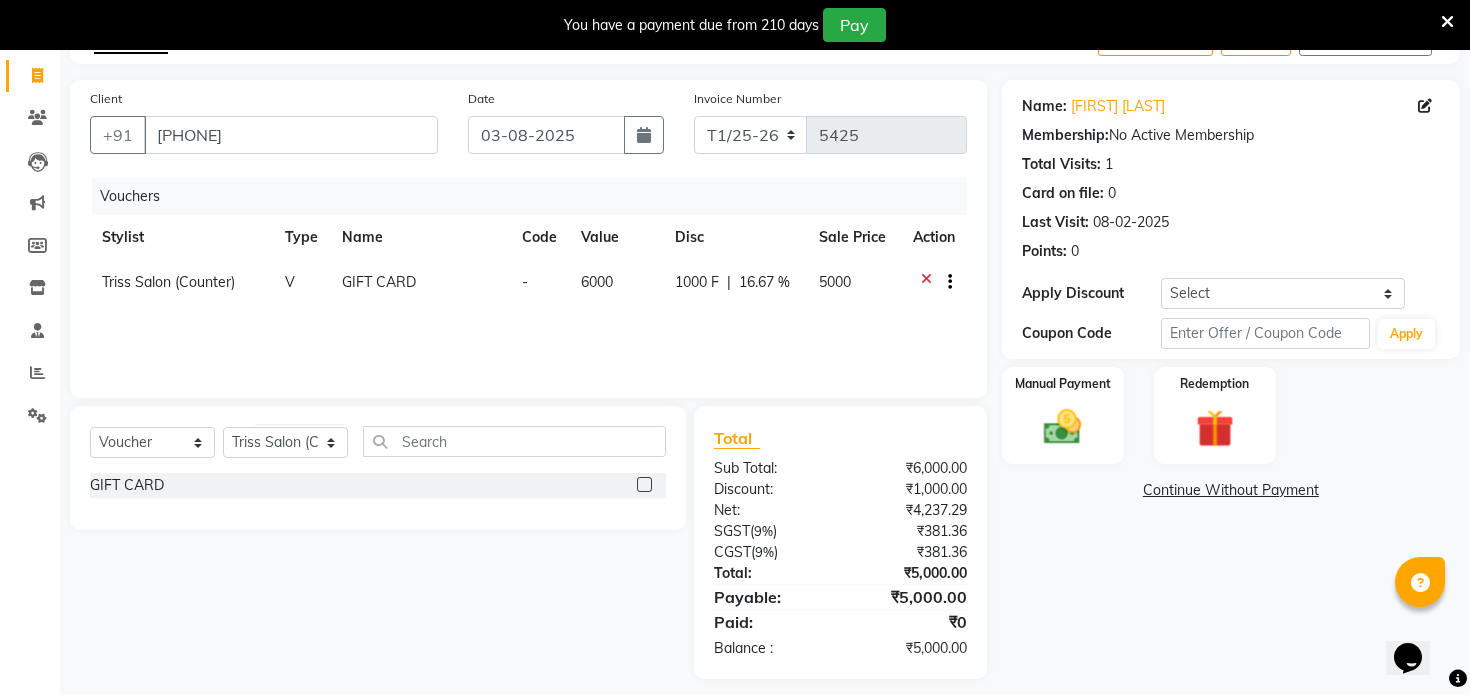 scroll, scrollTop: 134, scrollLeft: 0, axis: vertical 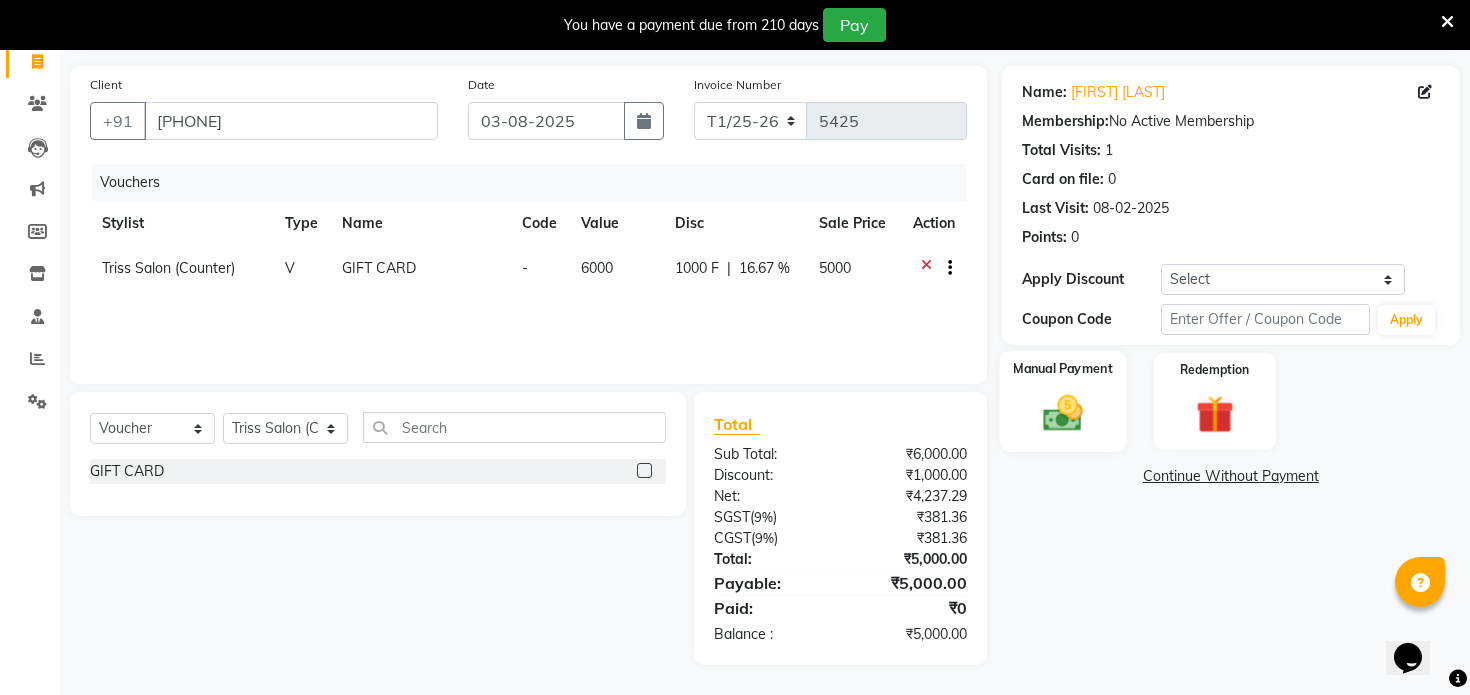 click on "Manual Payment" 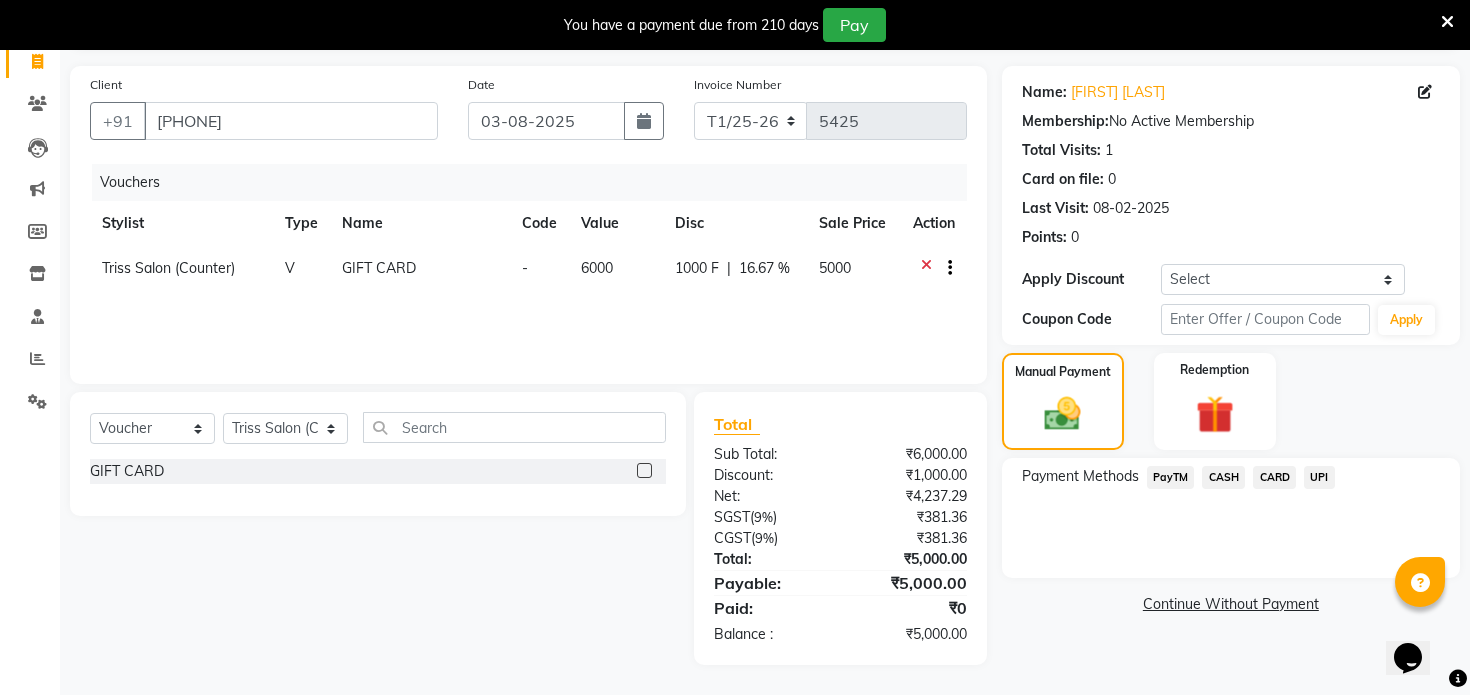 click on "CASH" 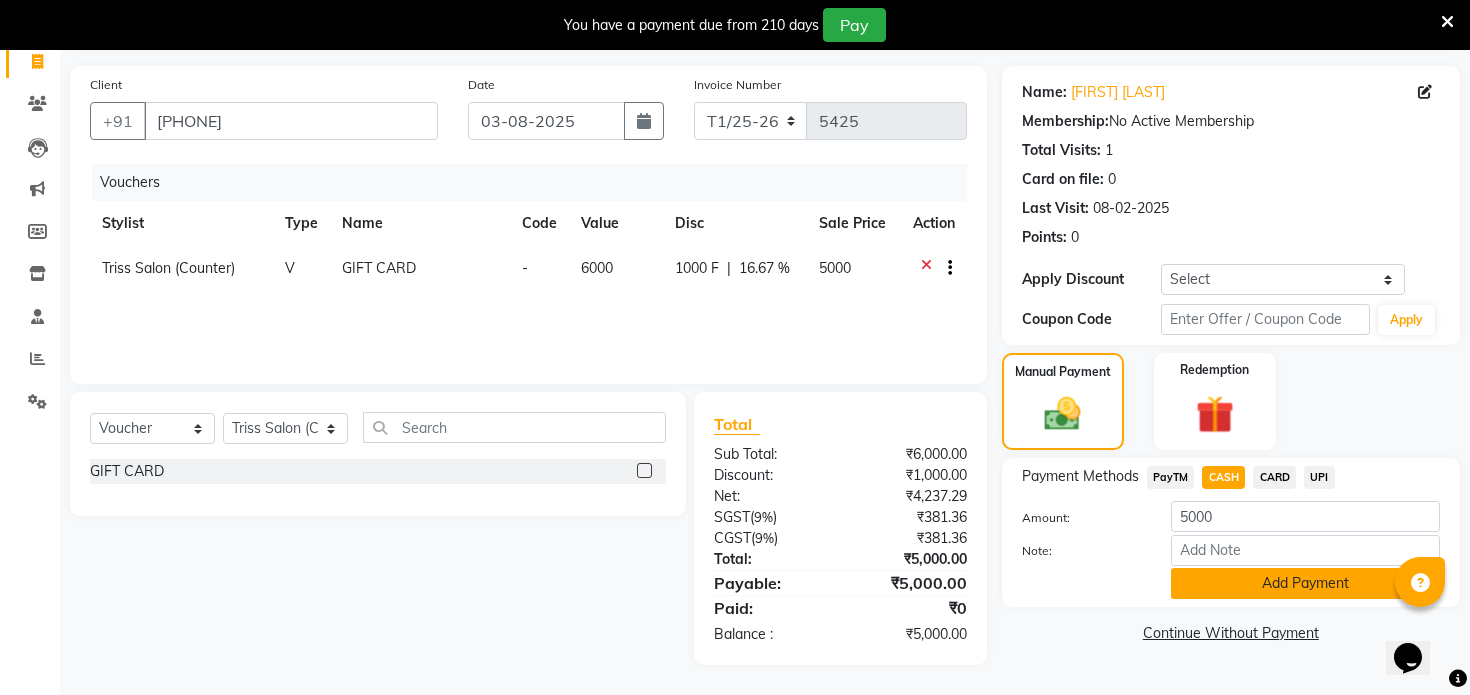 click on "Add Payment" 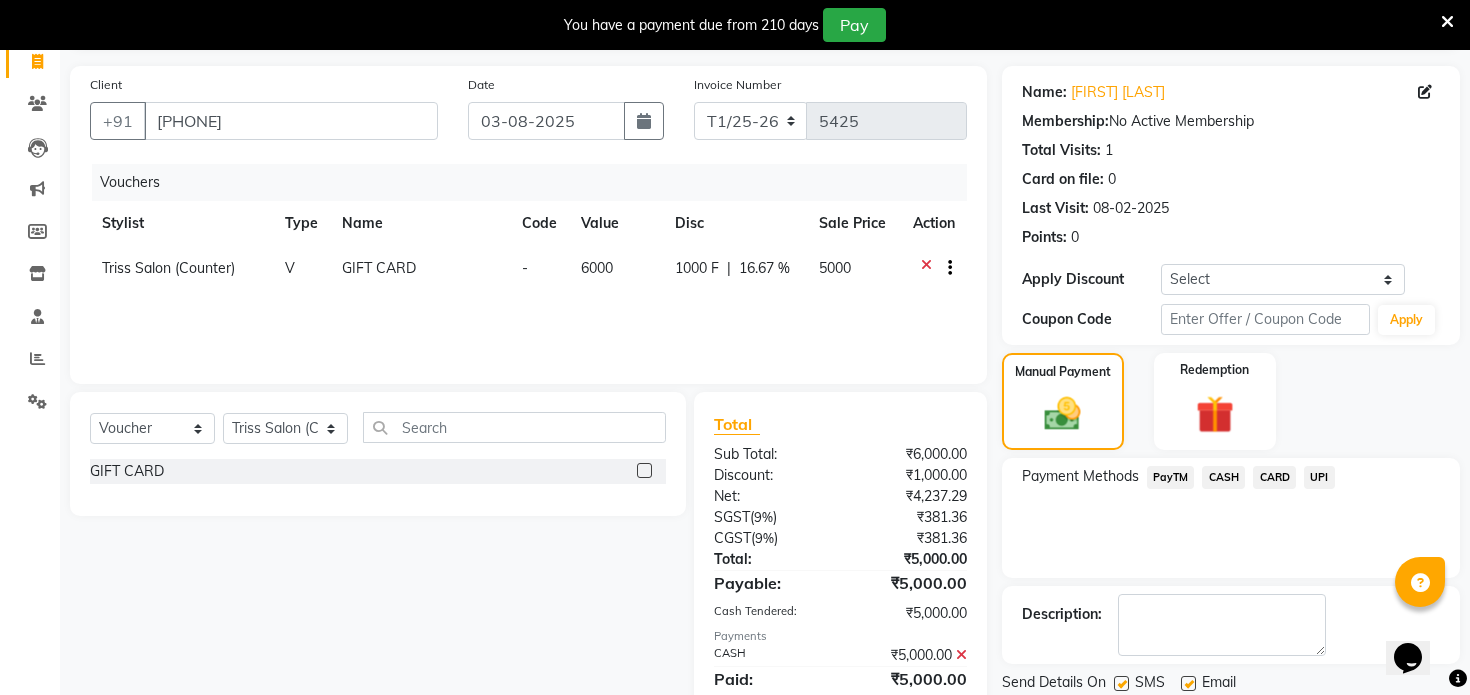 scroll, scrollTop: 205, scrollLeft: 0, axis: vertical 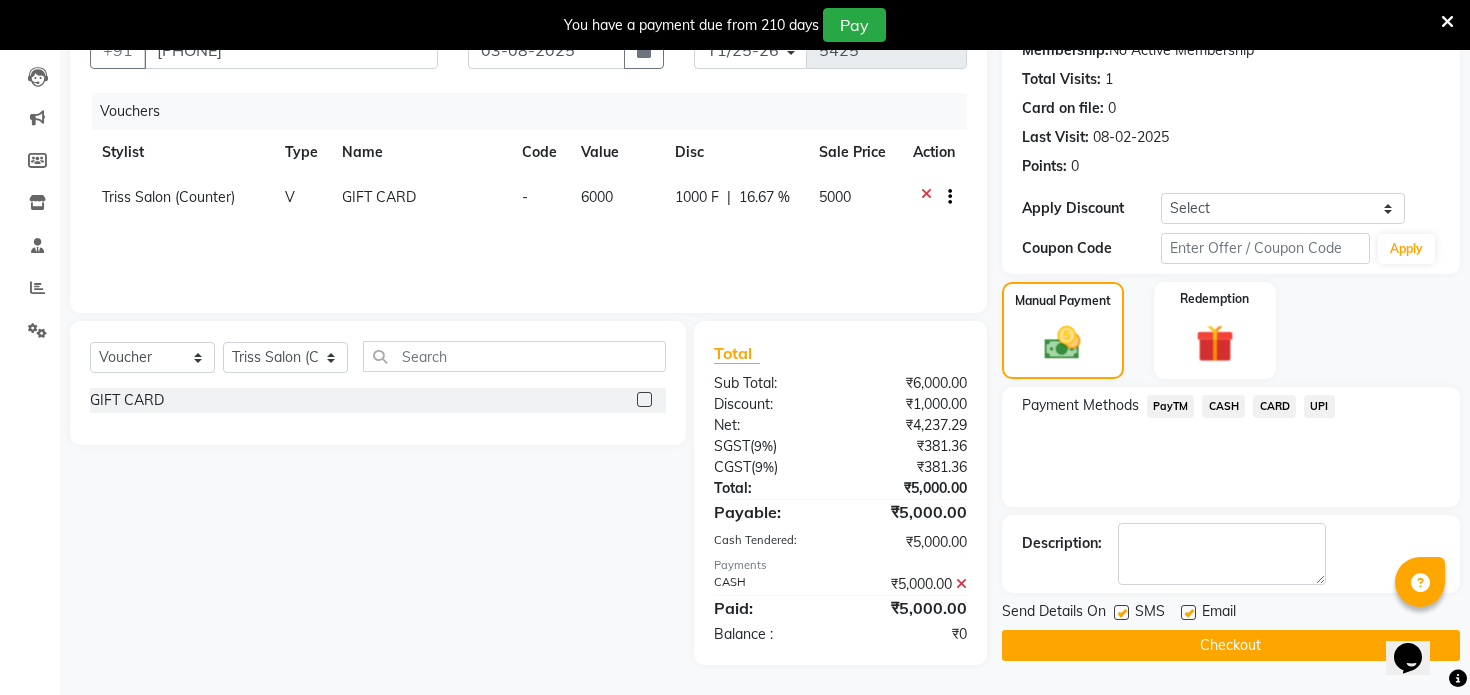 click 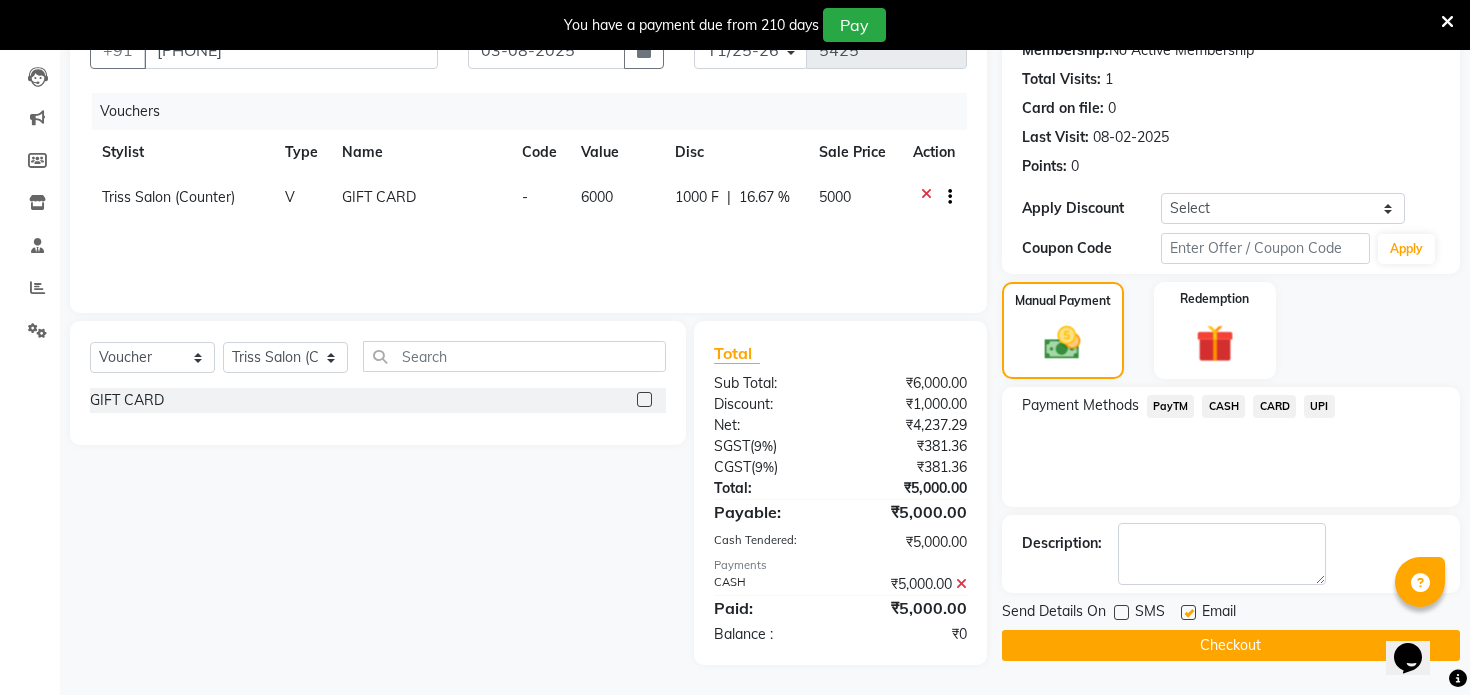 click 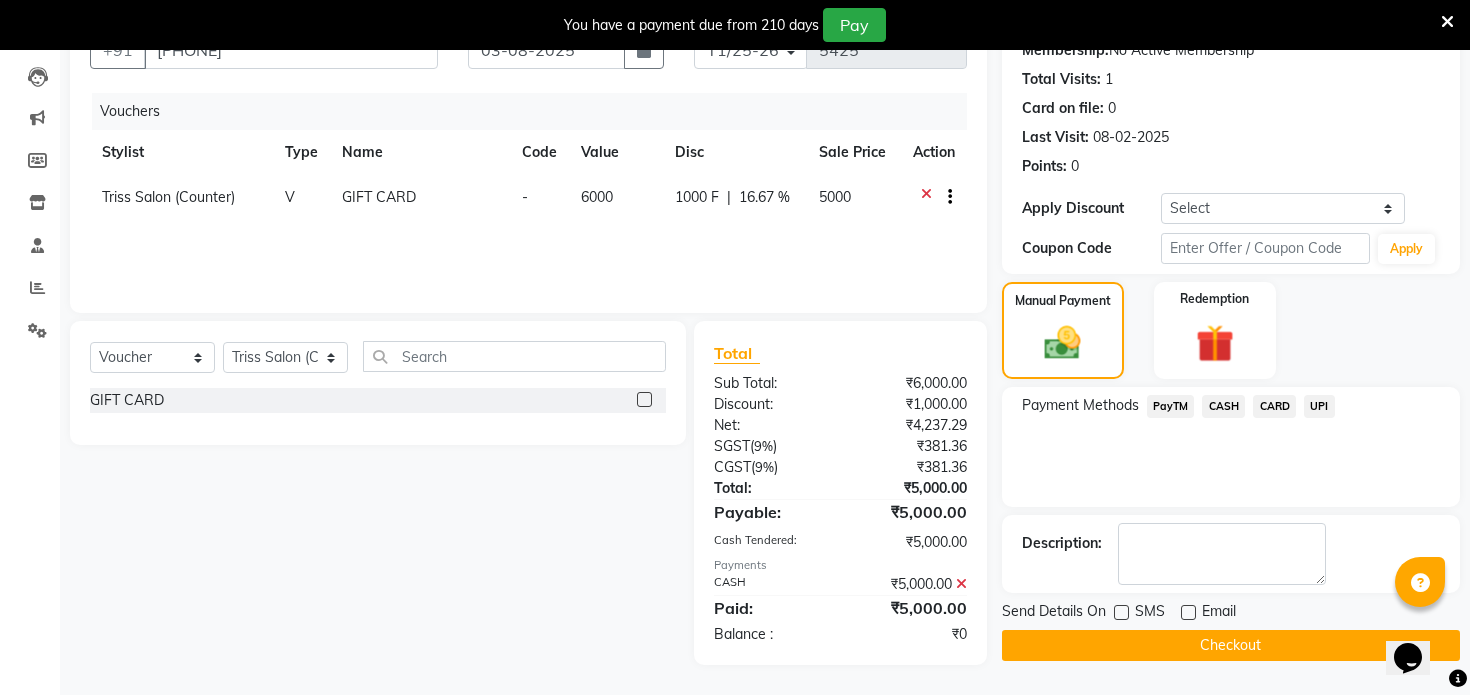 click on "Checkout" 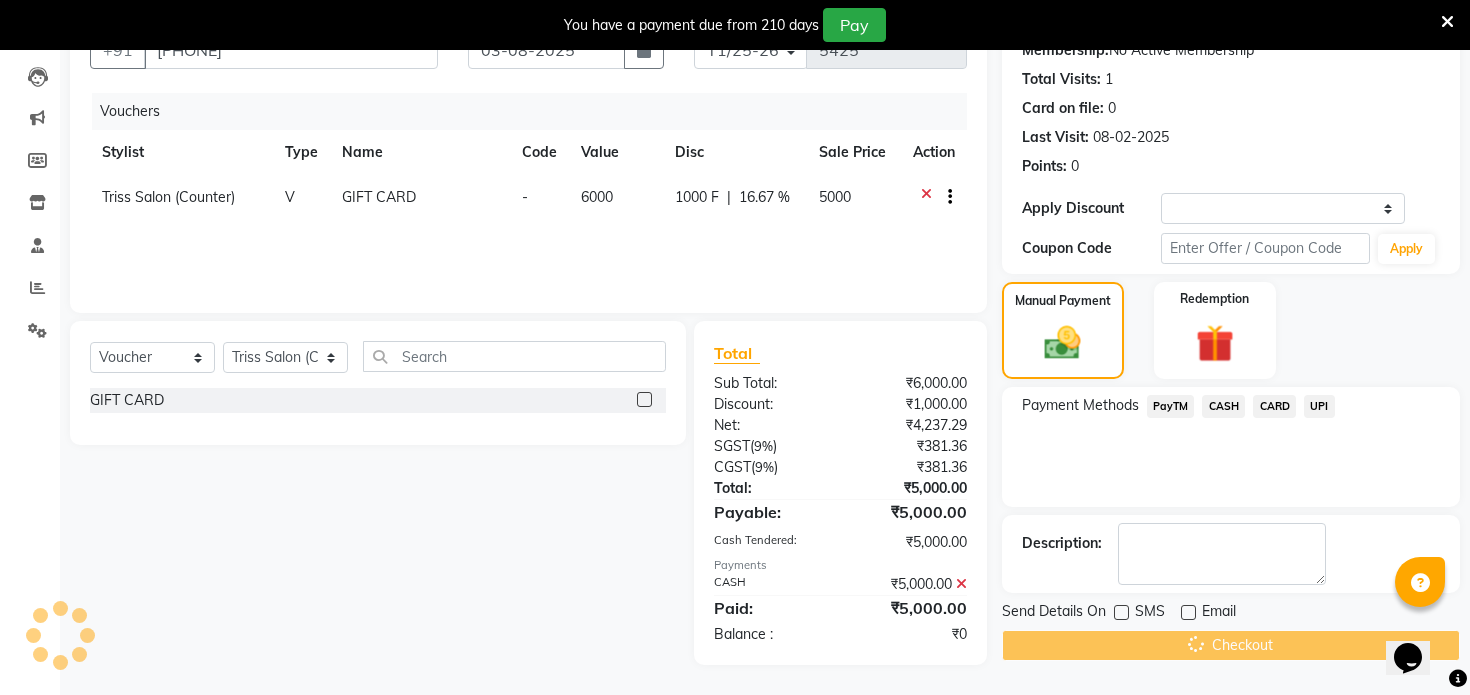 scroll, scrollTop: 50, scrollLeft: 0, axis: vertical 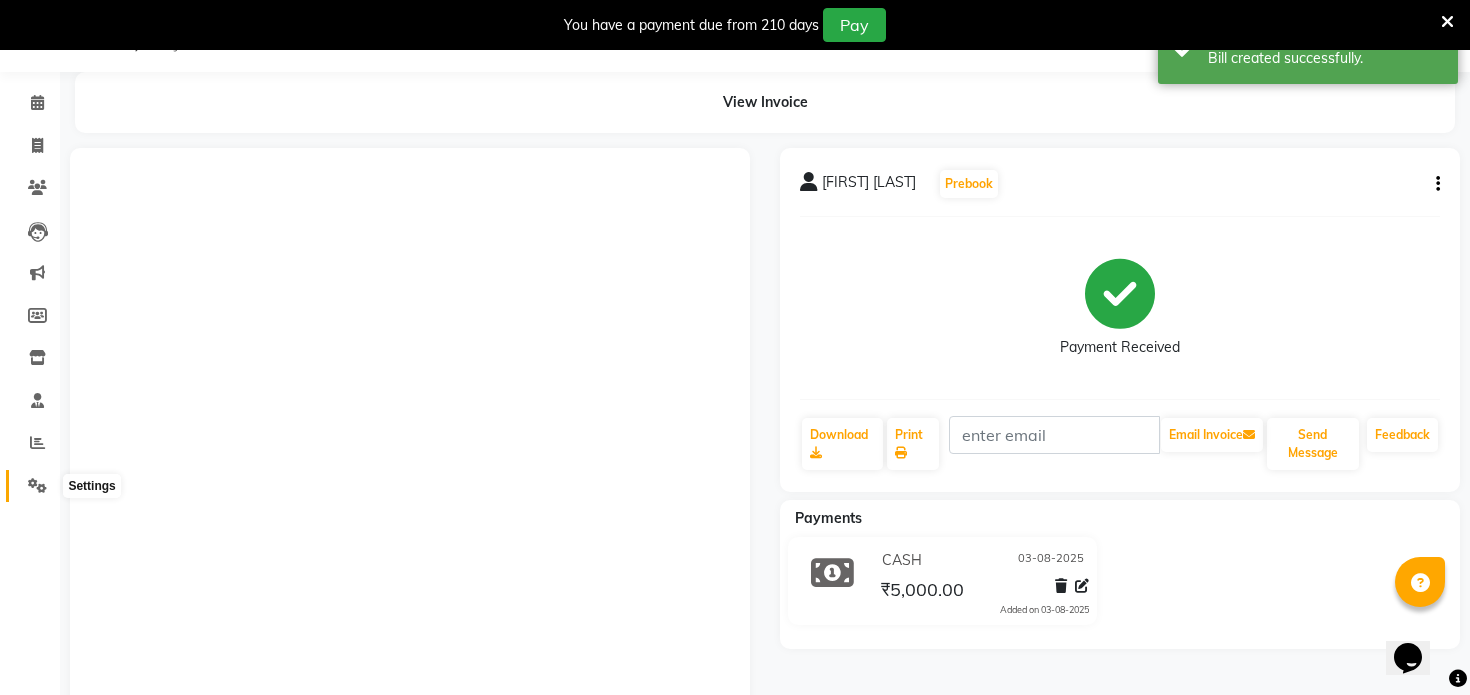 click 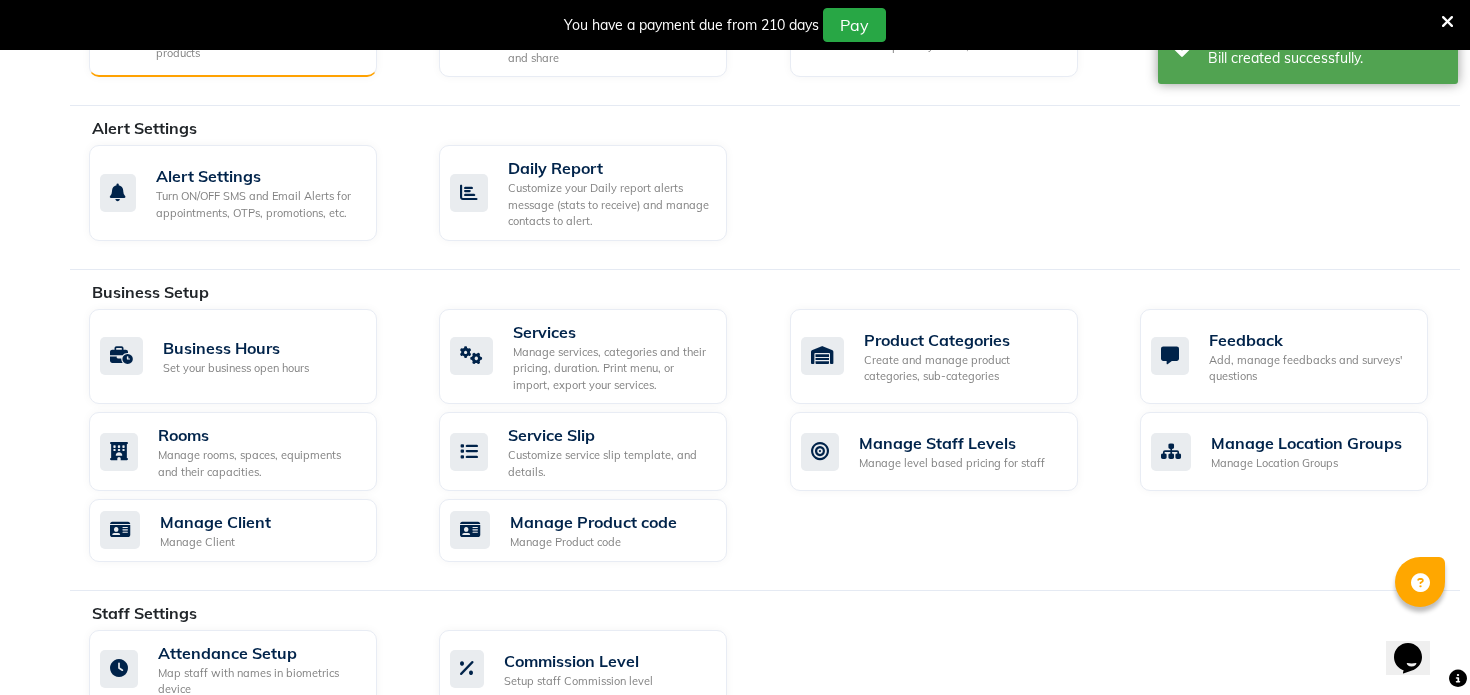 scroll, scrollTop: 662, scrollLeft: 0, axis: vertical 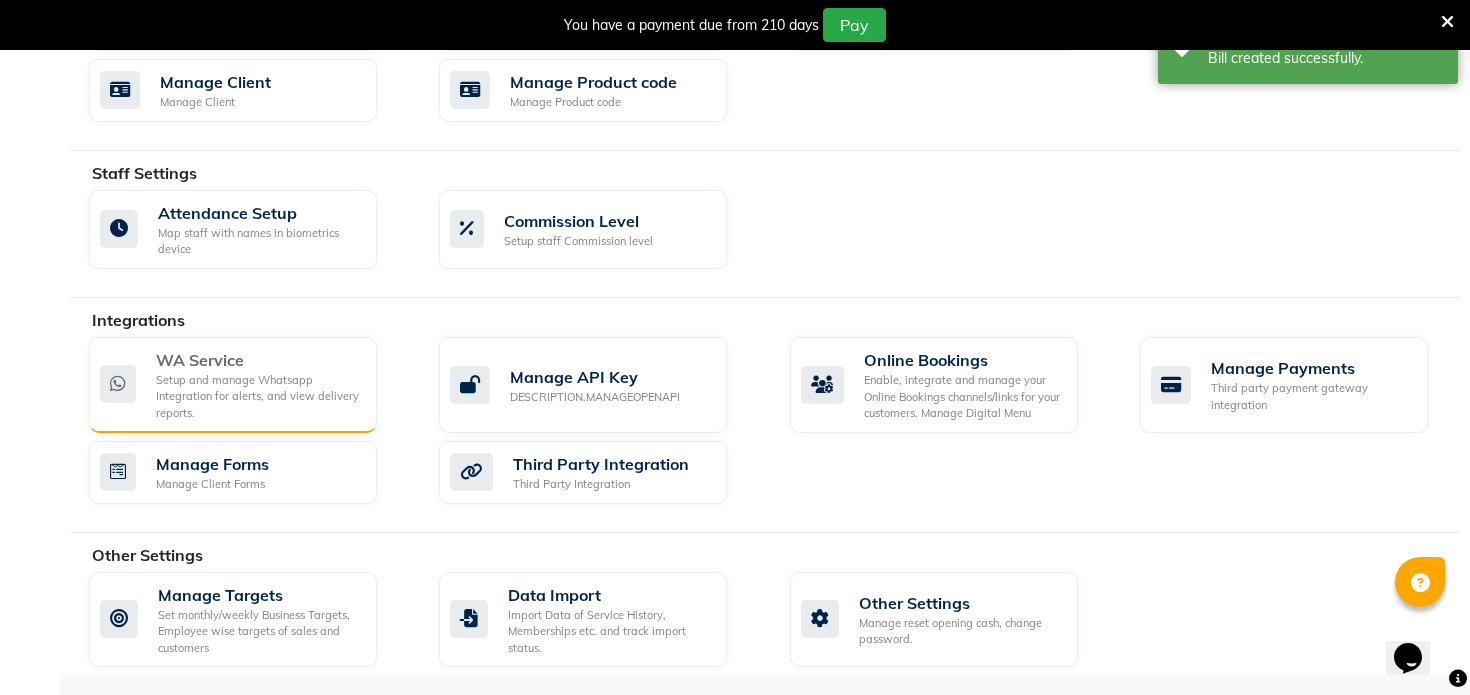 click on "Setup and manage Whatsapp Integration for alerts, and view delivery reports." 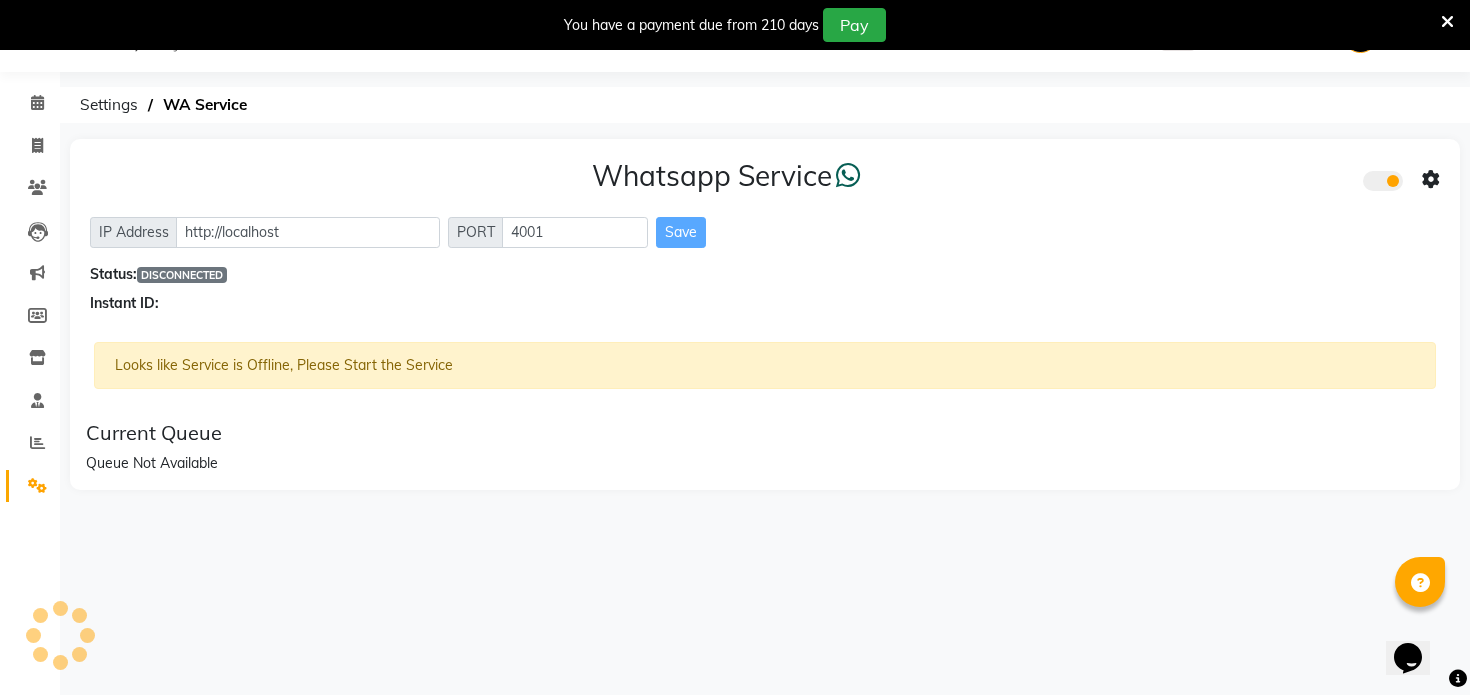 scroll, scrollTop: 83, scrollLeft: 0, axis: vertical 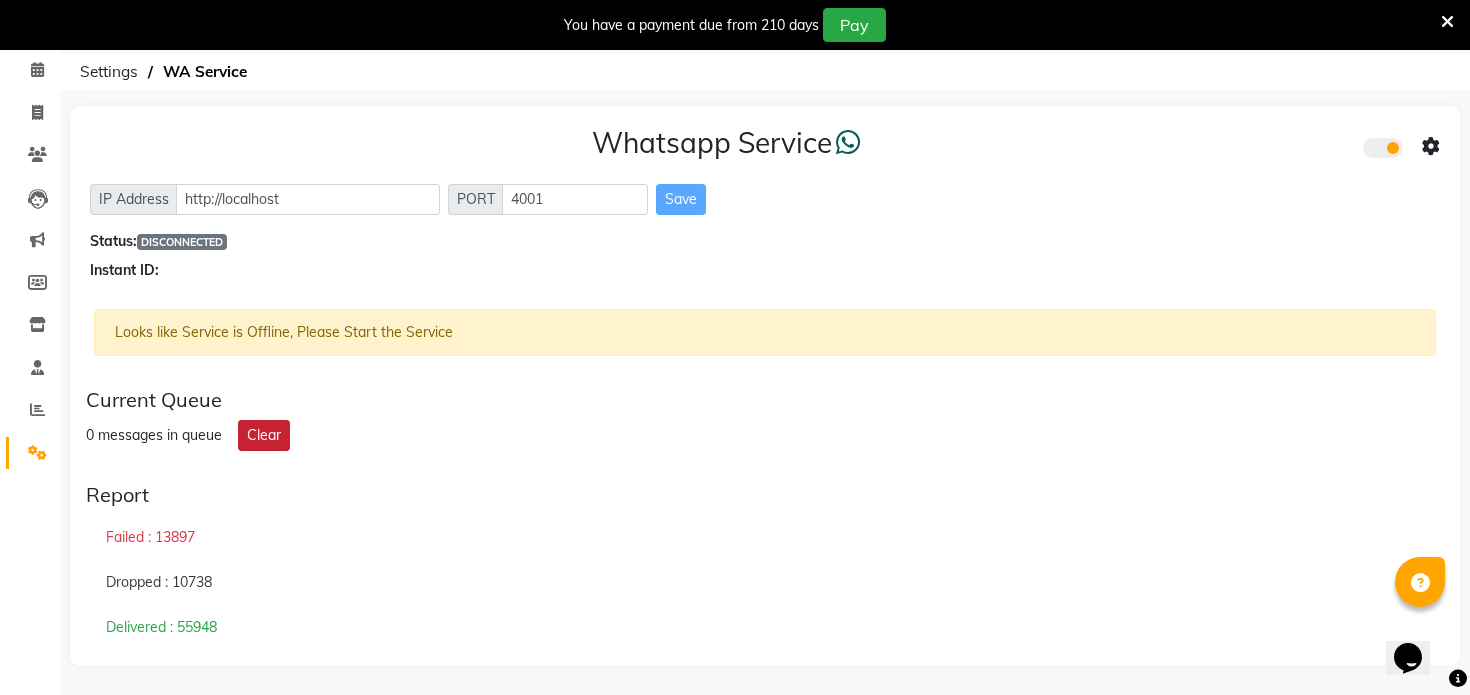 click on "Clear" 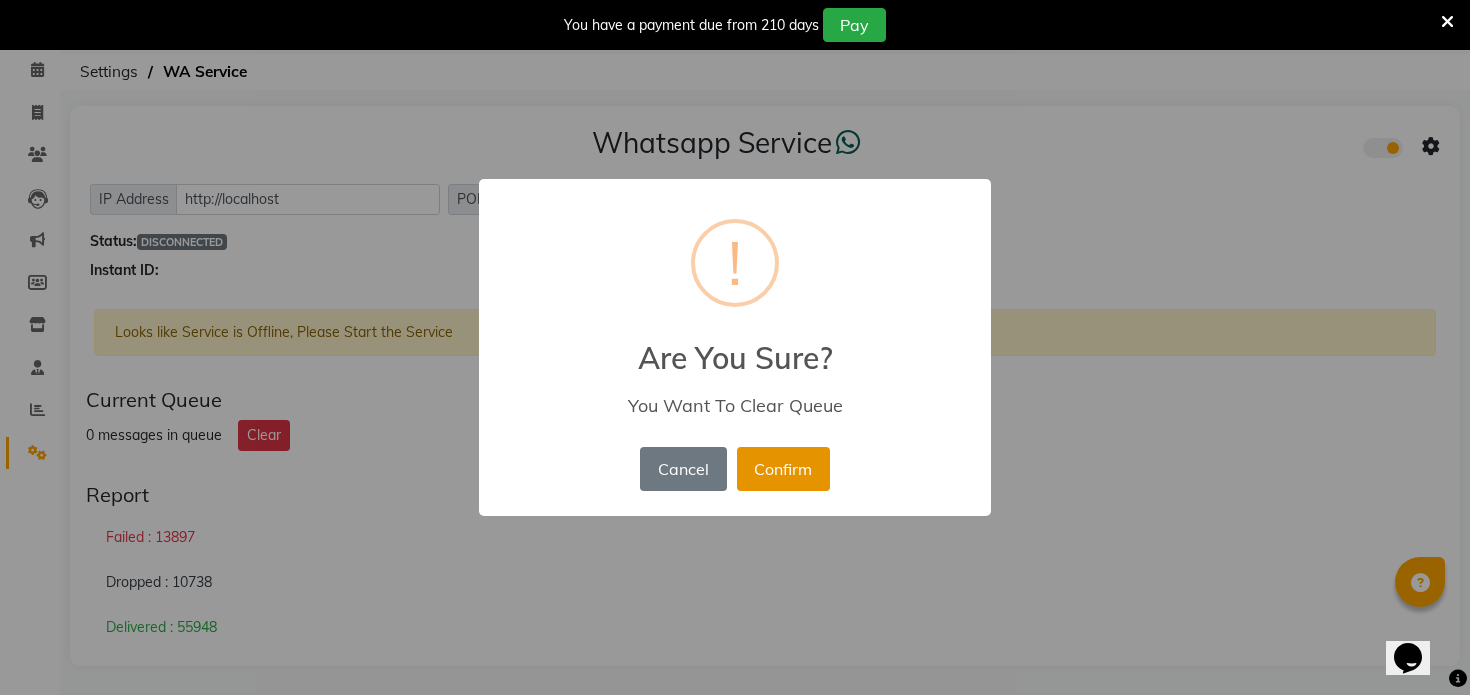 click on "Confirm" at bounding box center (783, 469) 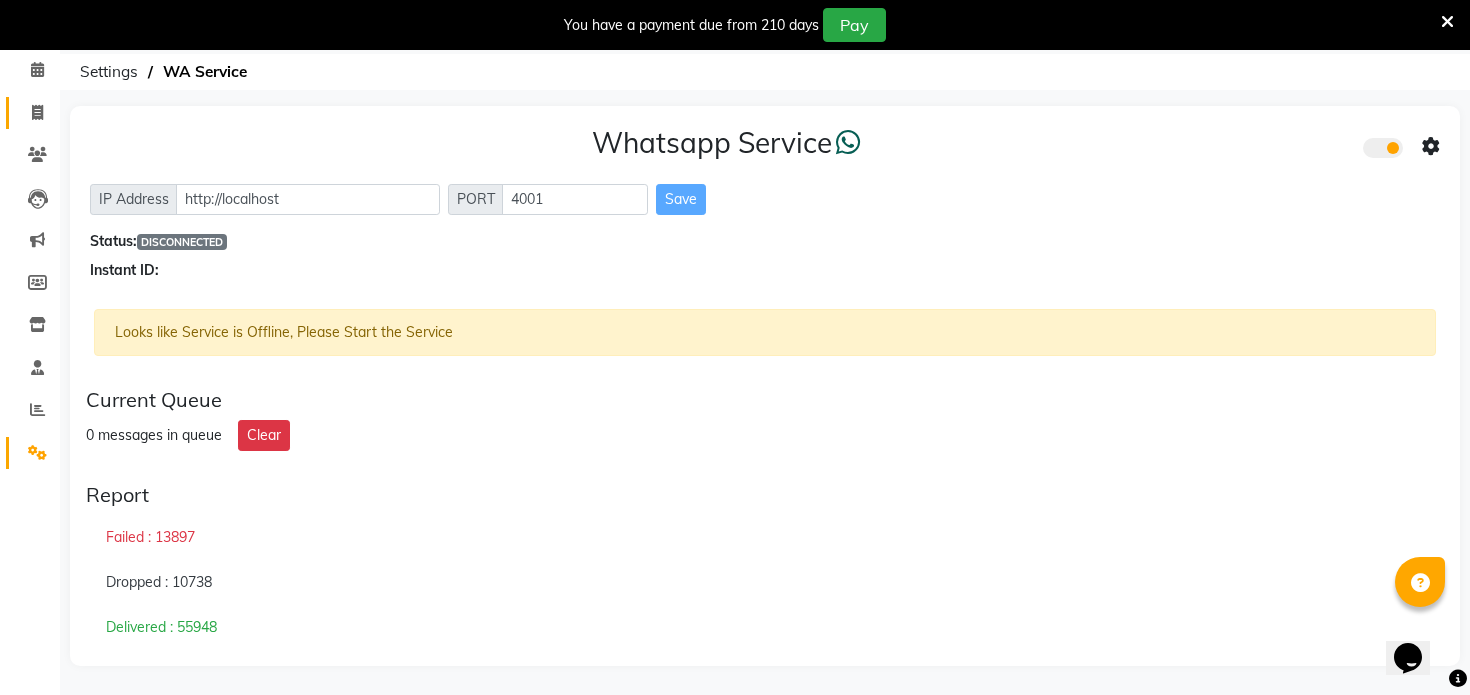 click 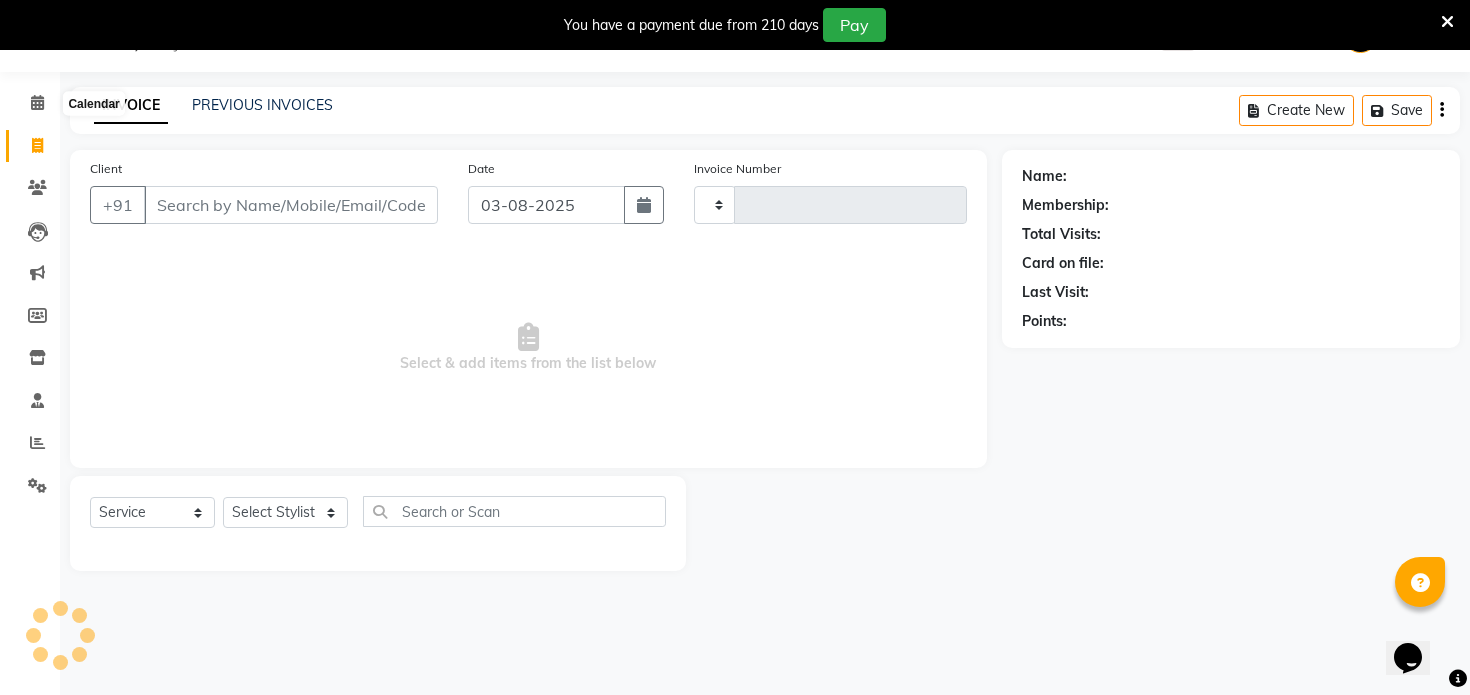 scroll, scrollTop: 50, scrollLeft: 0, axis: vertical 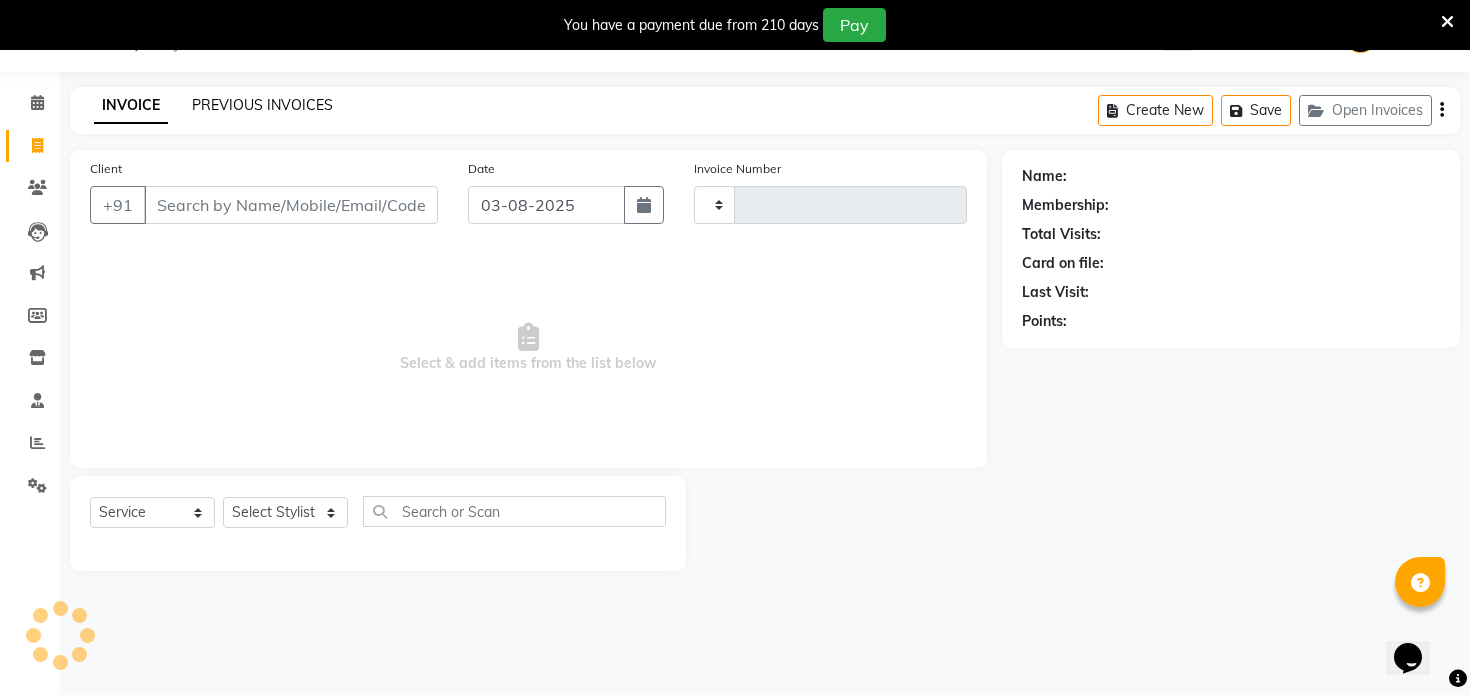 type on "5426" 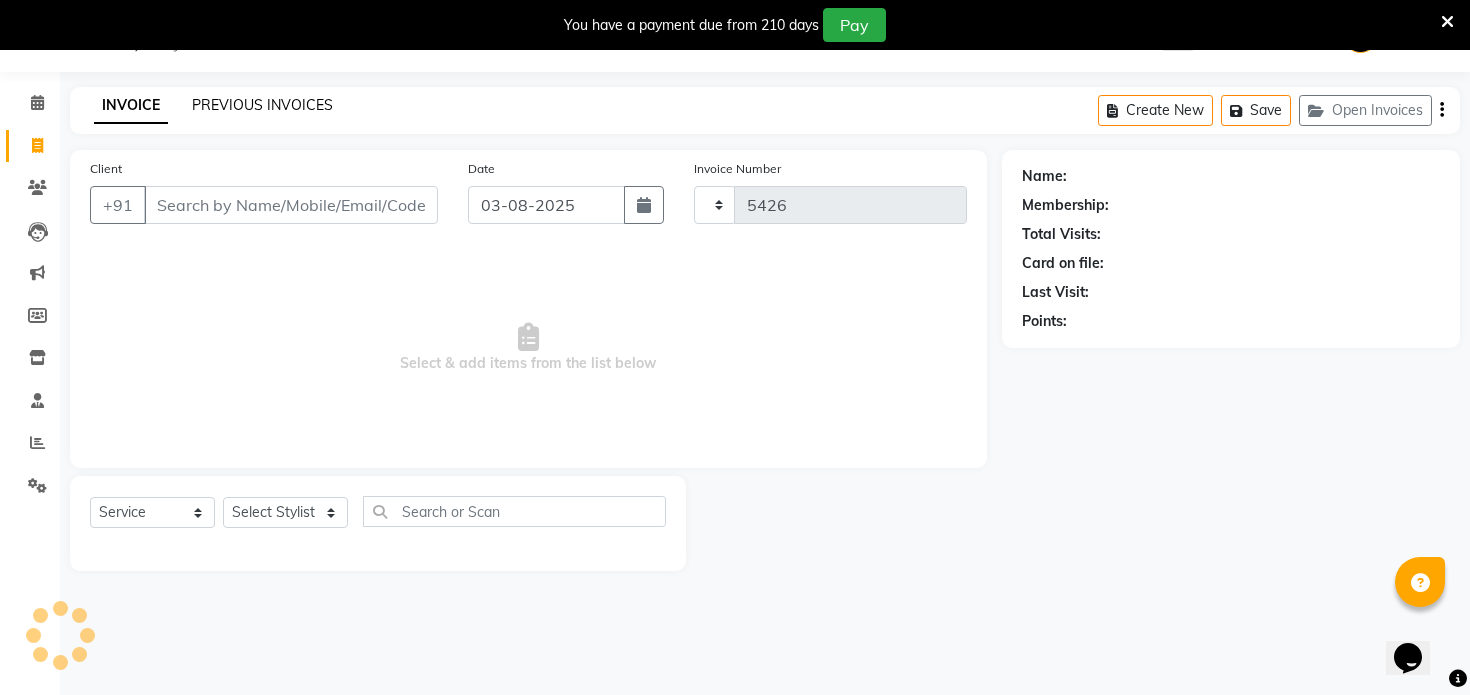 select on "4300" 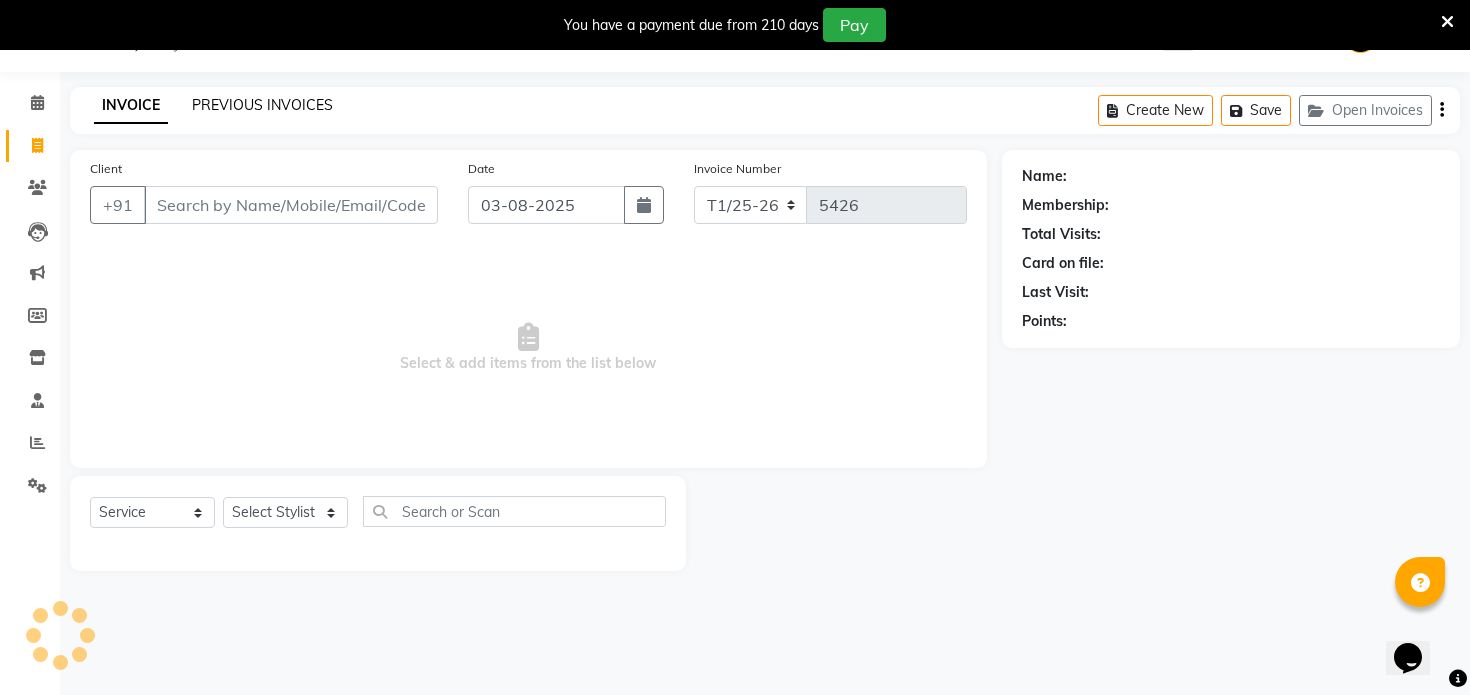 click on "PREVIOUS INVOICES" 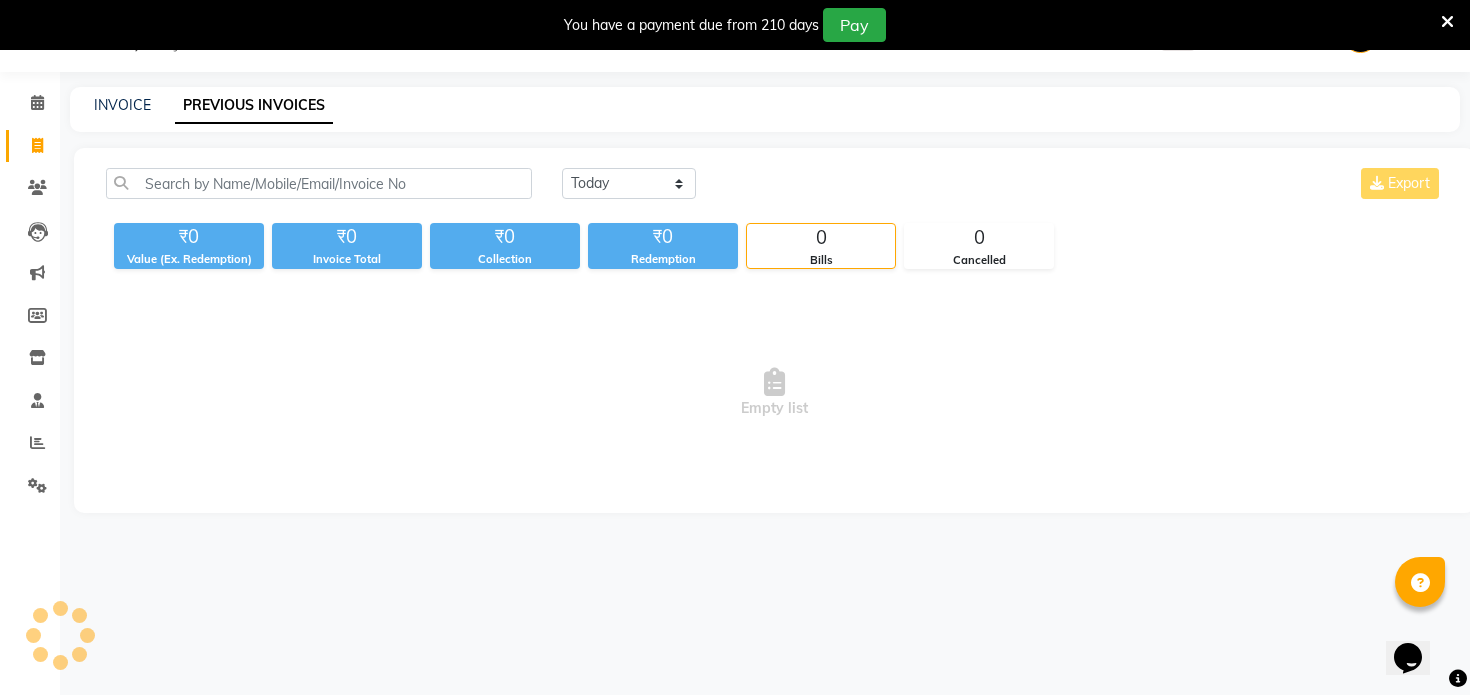 scroll, scrollTop: 0, scrollLeft: 0, axis: both 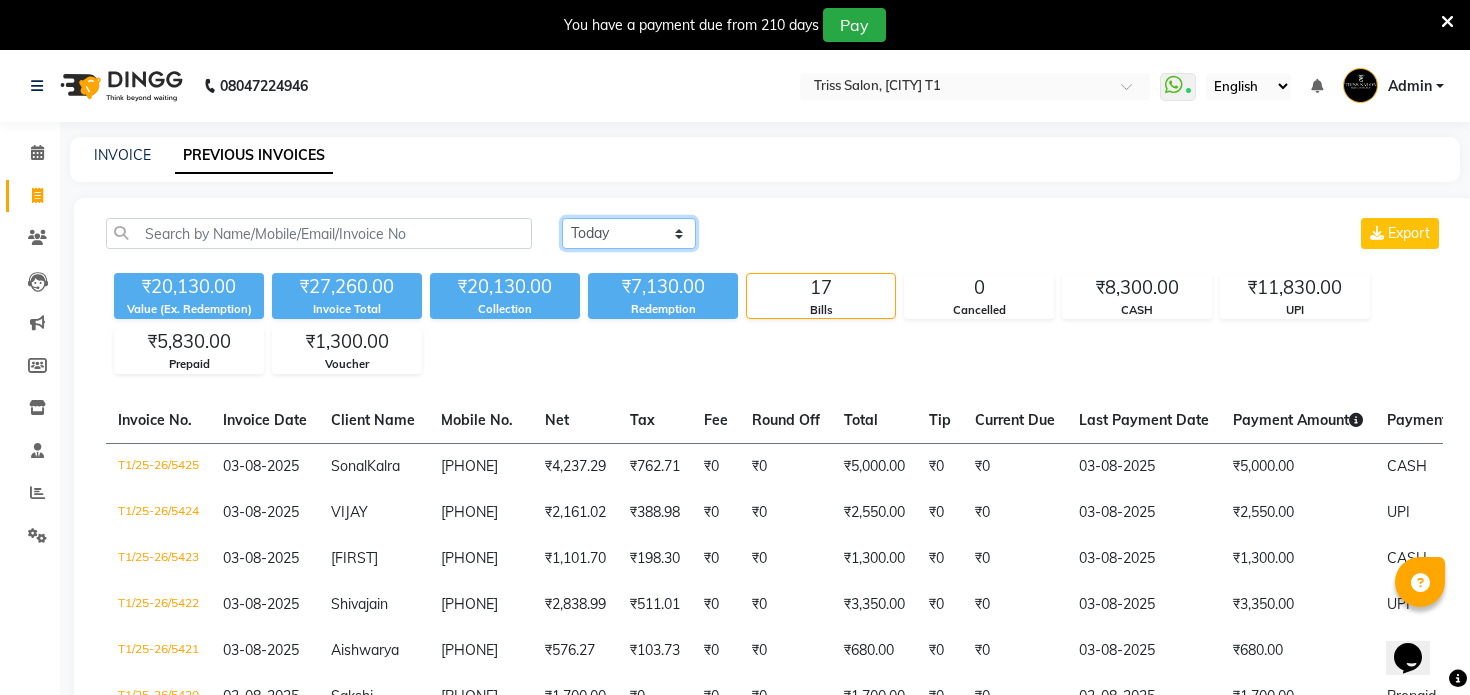 click on "Today Yesterday Custom Range" 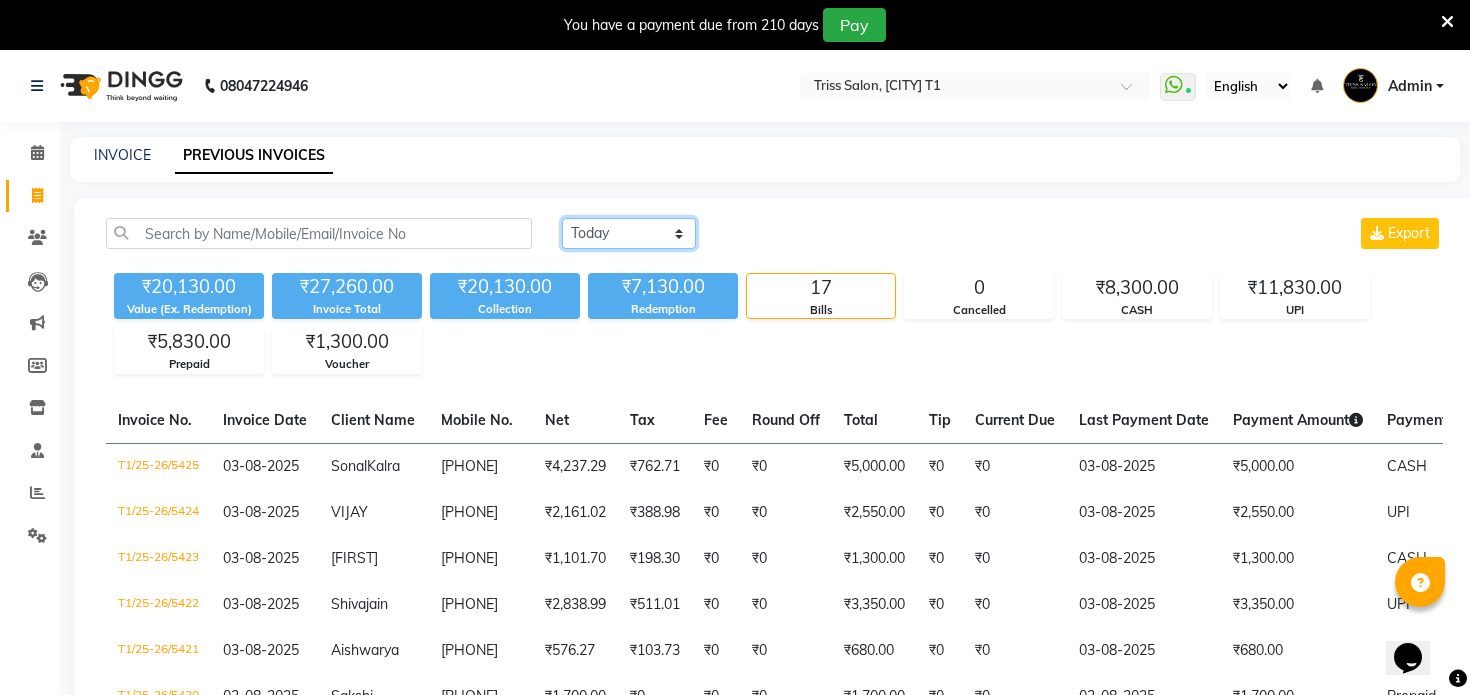 select on "yesterday" 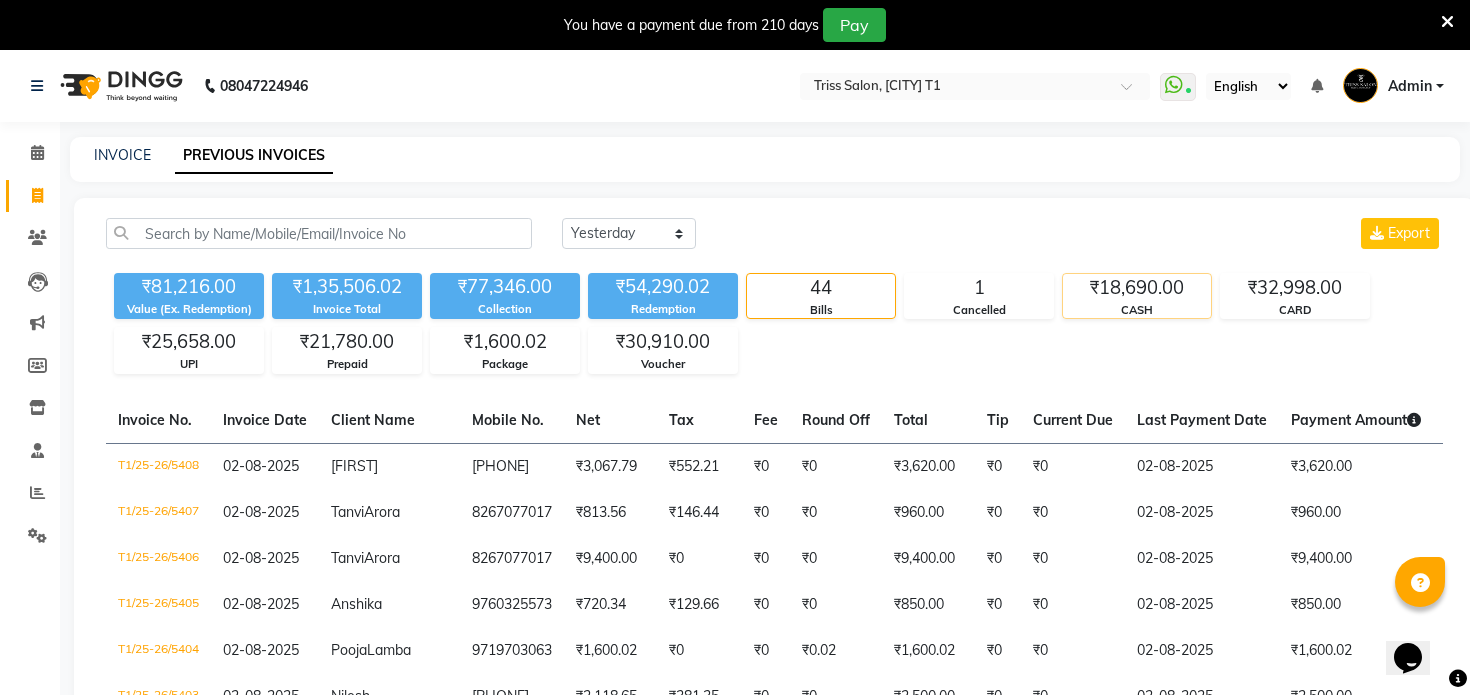 click on "CASH" 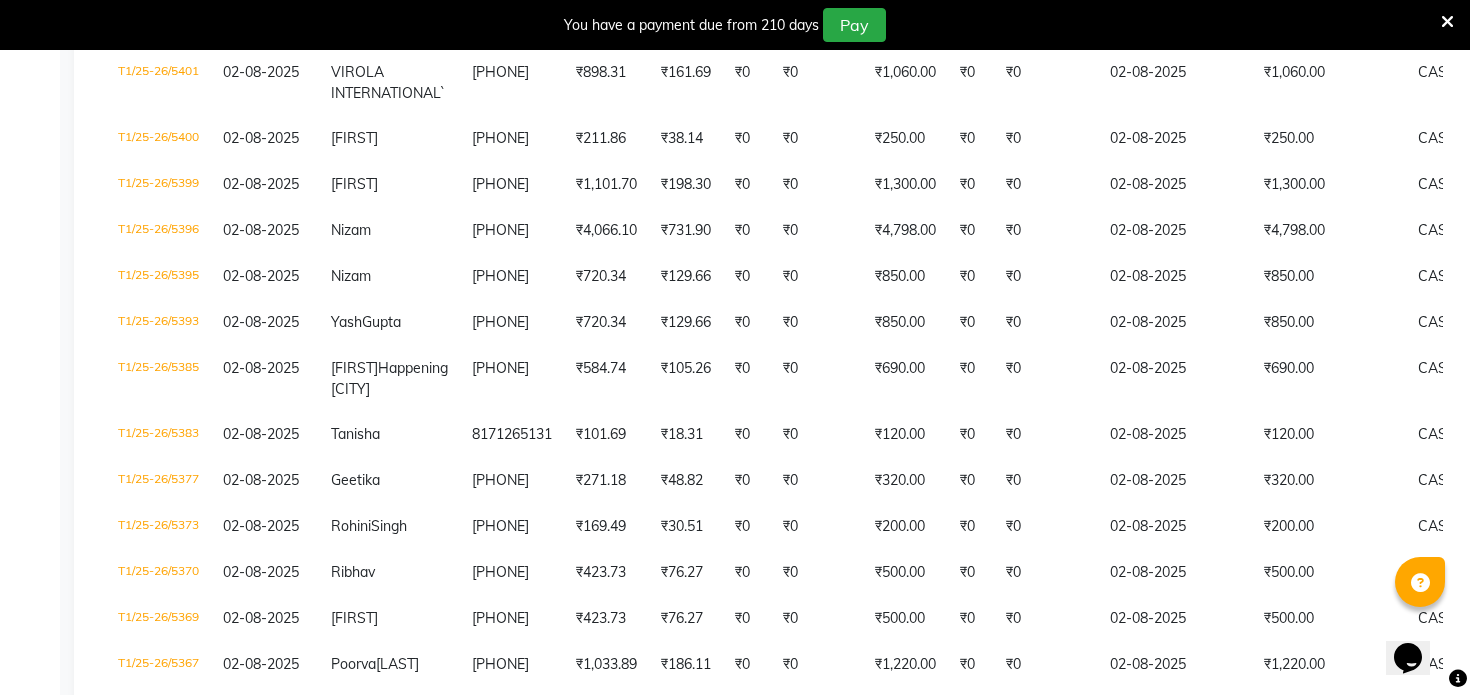 scroll, scrollTop: 534, scrollLeft: 0, axis: vertical 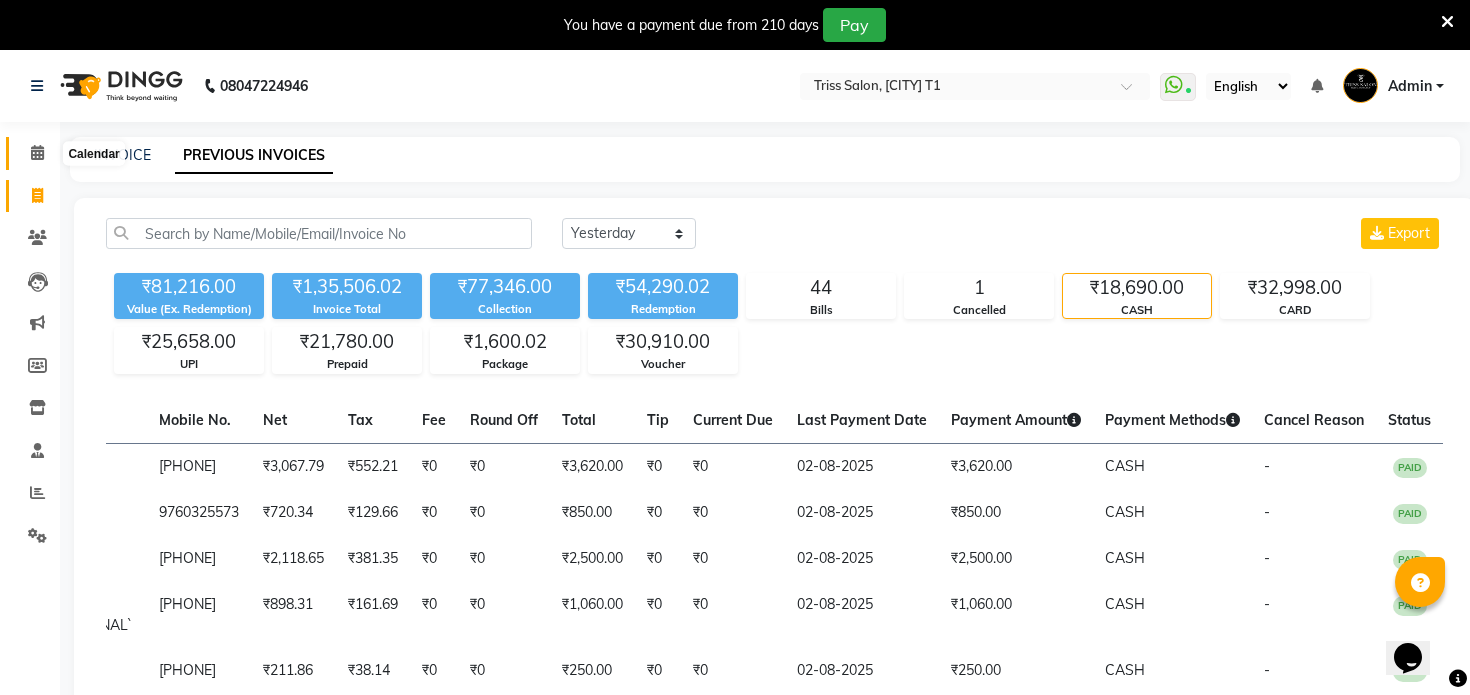 click 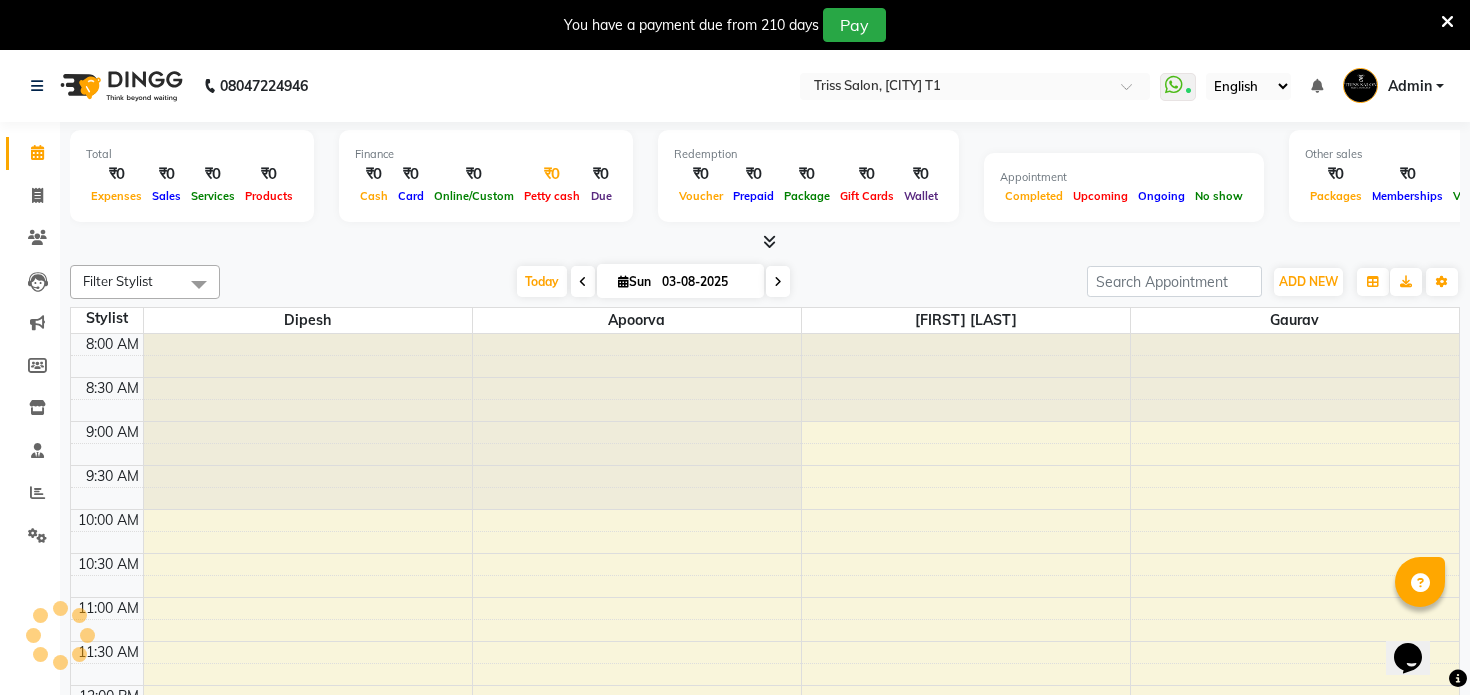 scroll, scrollTop: 0, scrollLeft: 0, axis: both 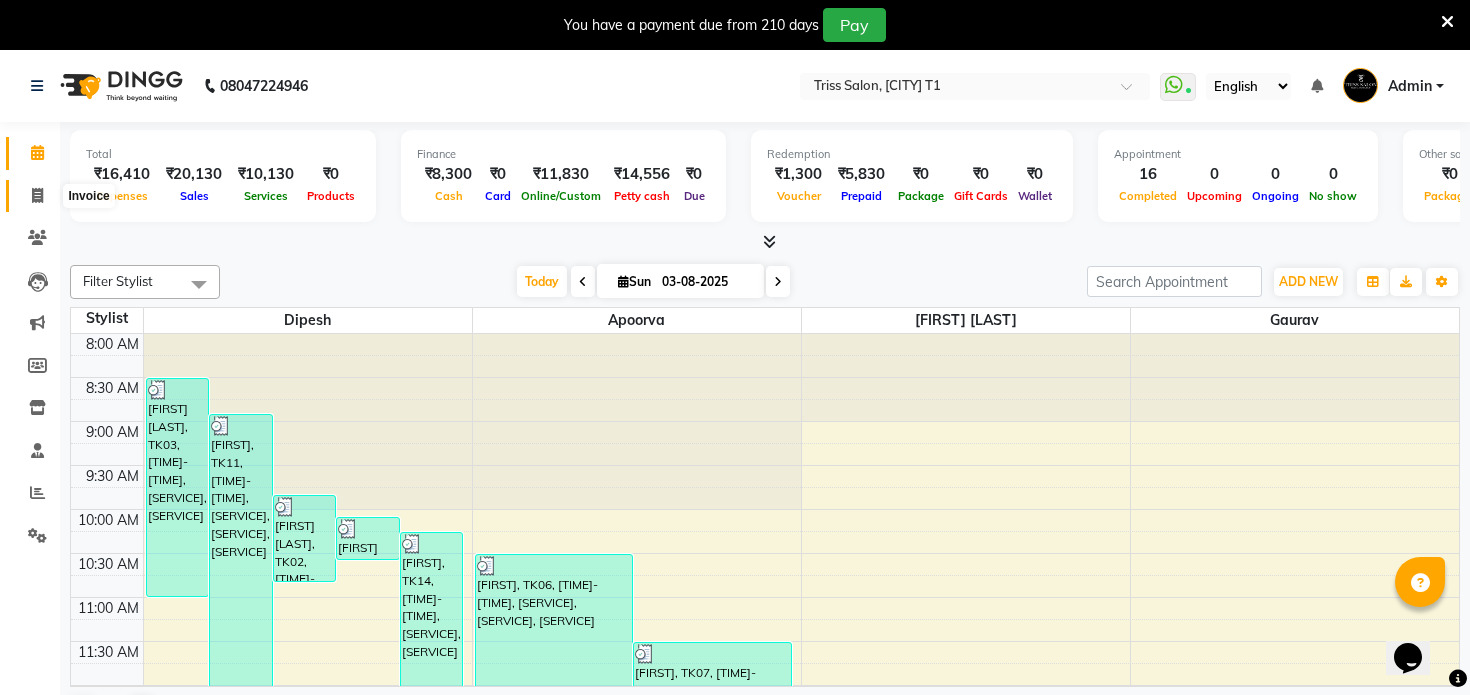 click 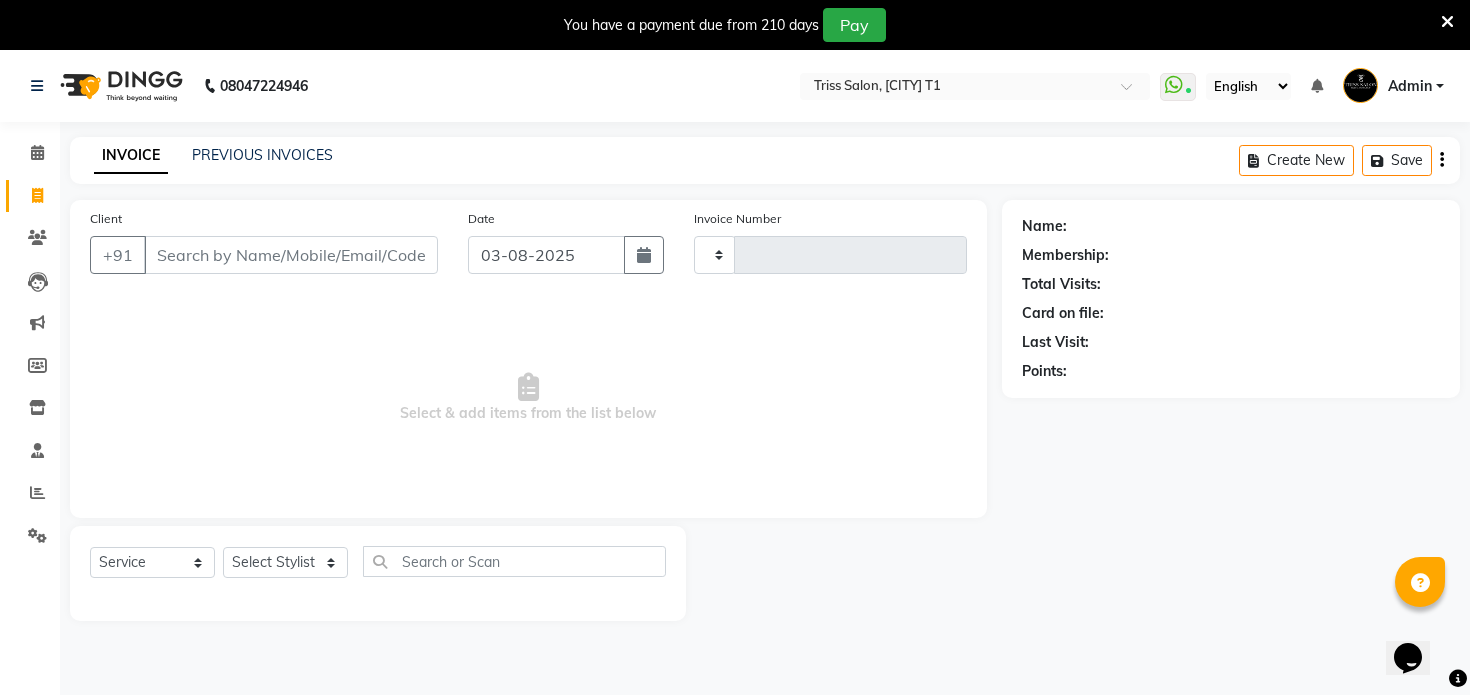 type on "5426" 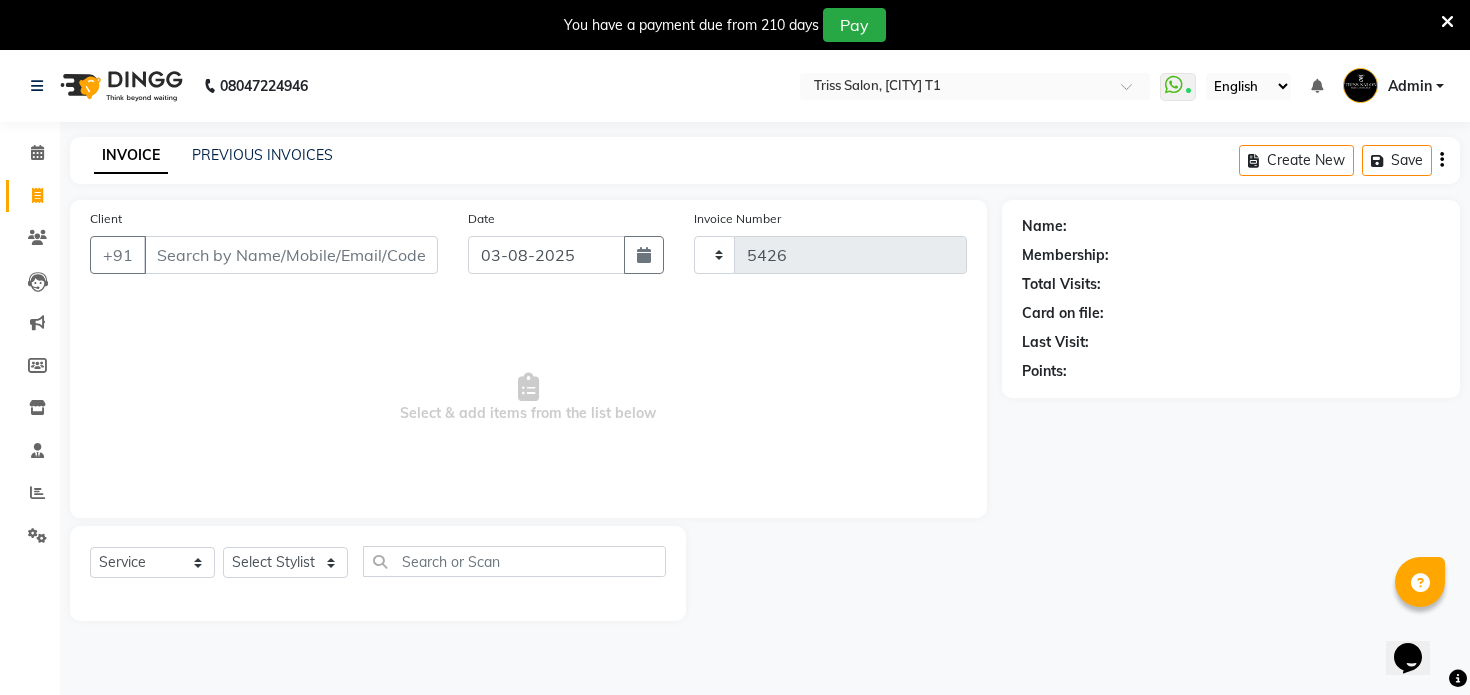 select on "4300" 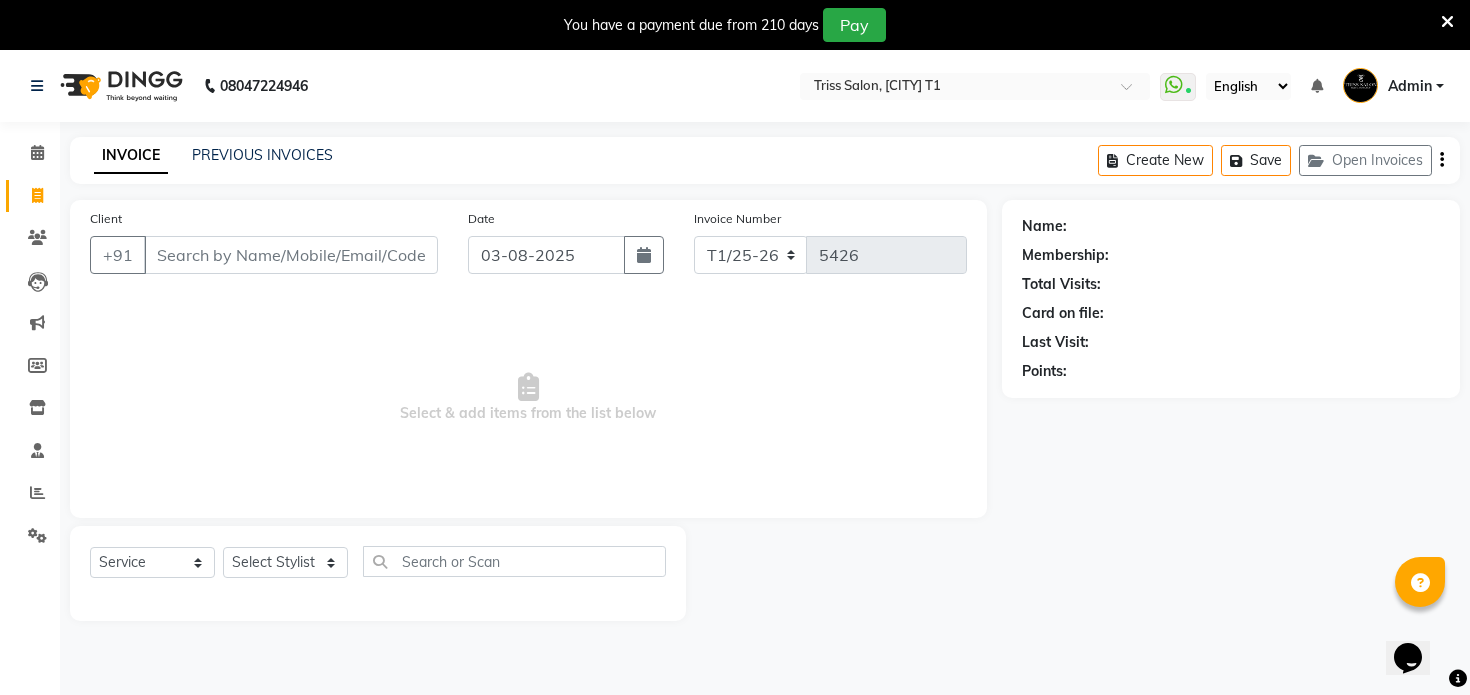 click on "PREVIOUS INVOICES" 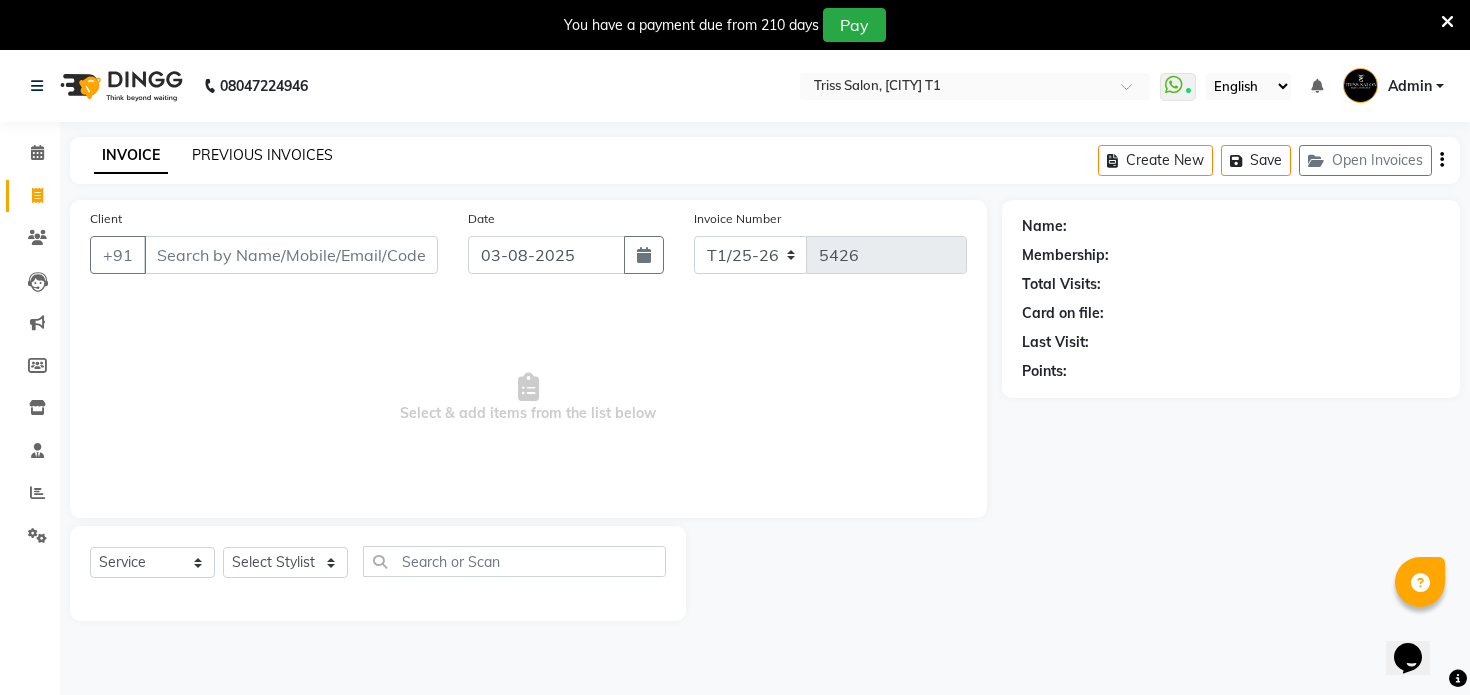 click on "PREVIOUS INVOICES" 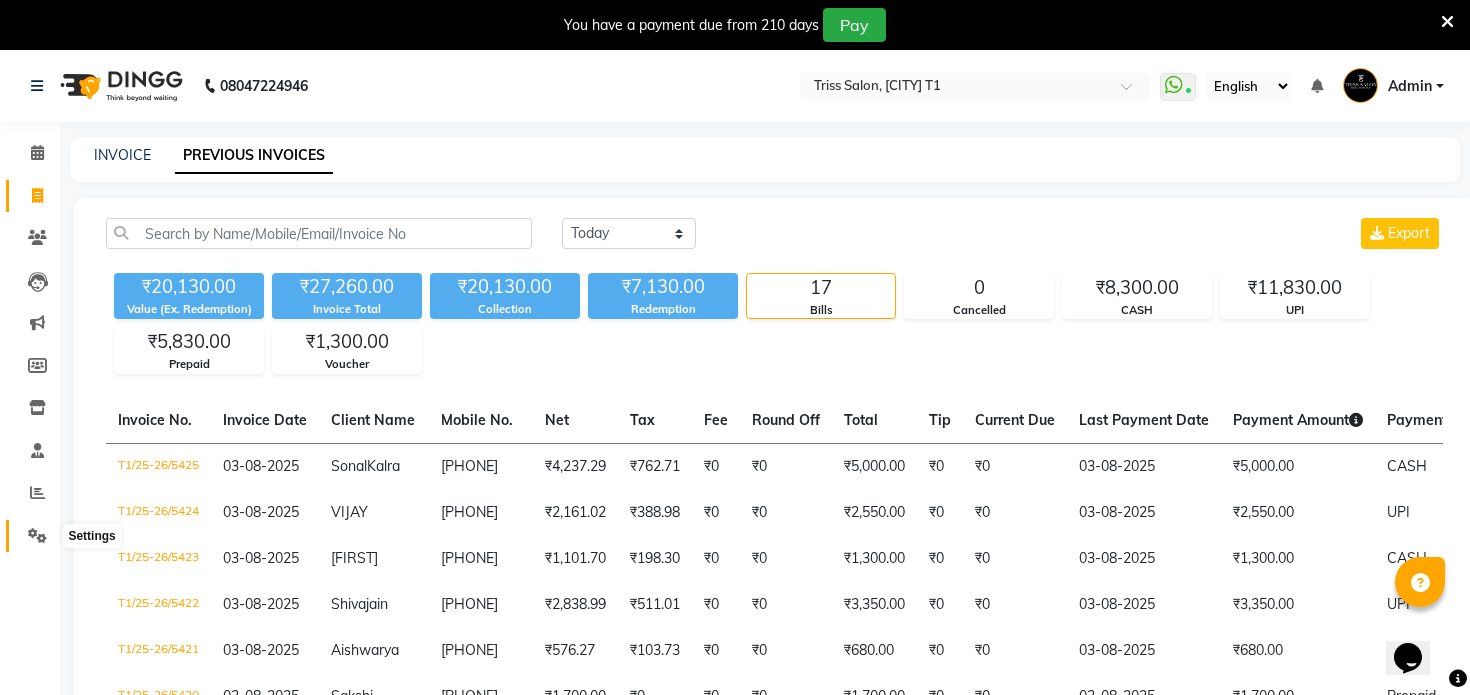 click 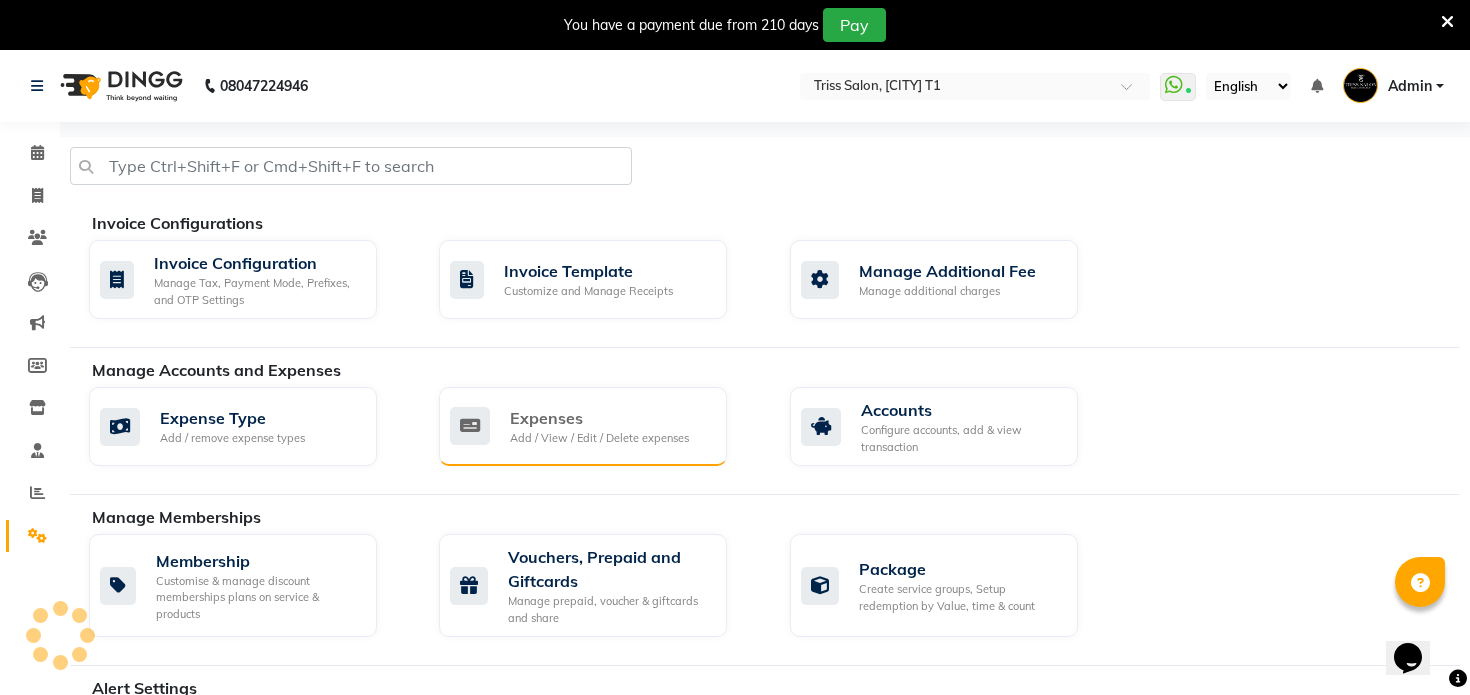 click on "Expenses Add / View / Edit / Delete expenses" 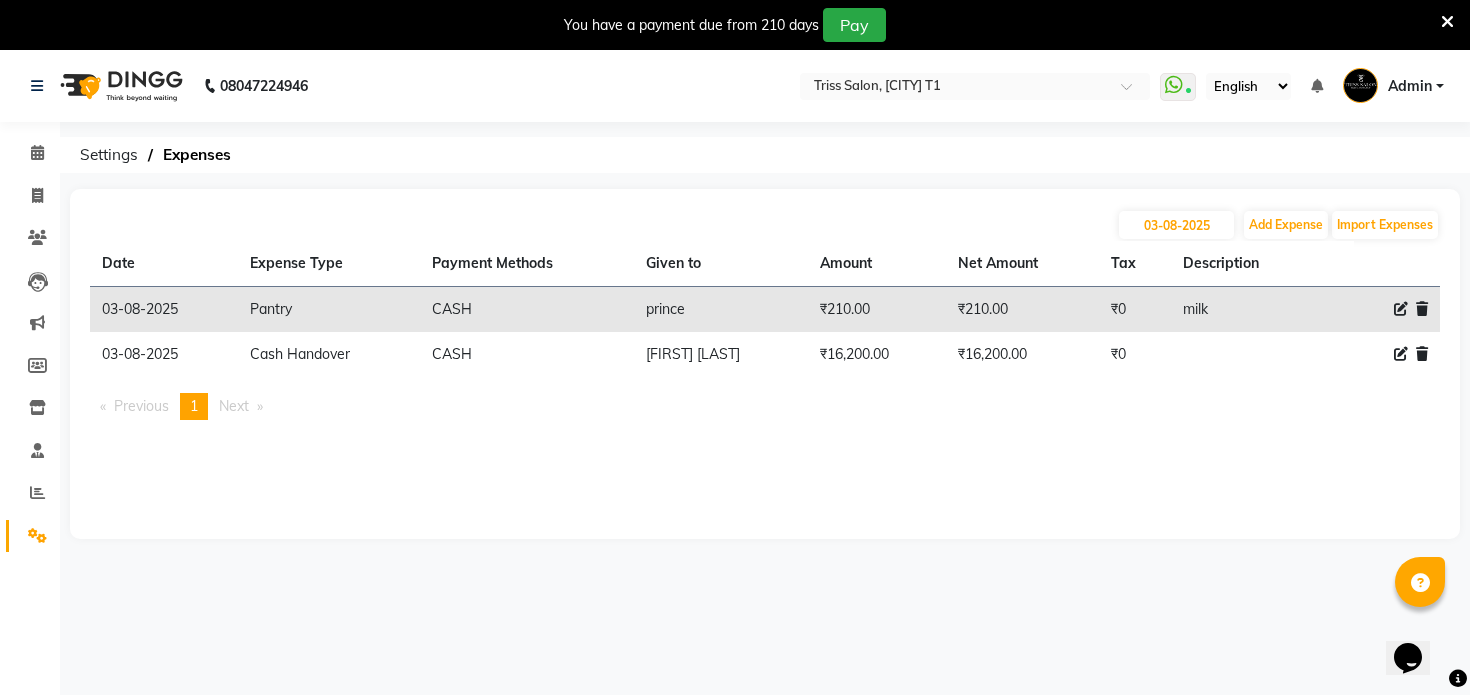 click 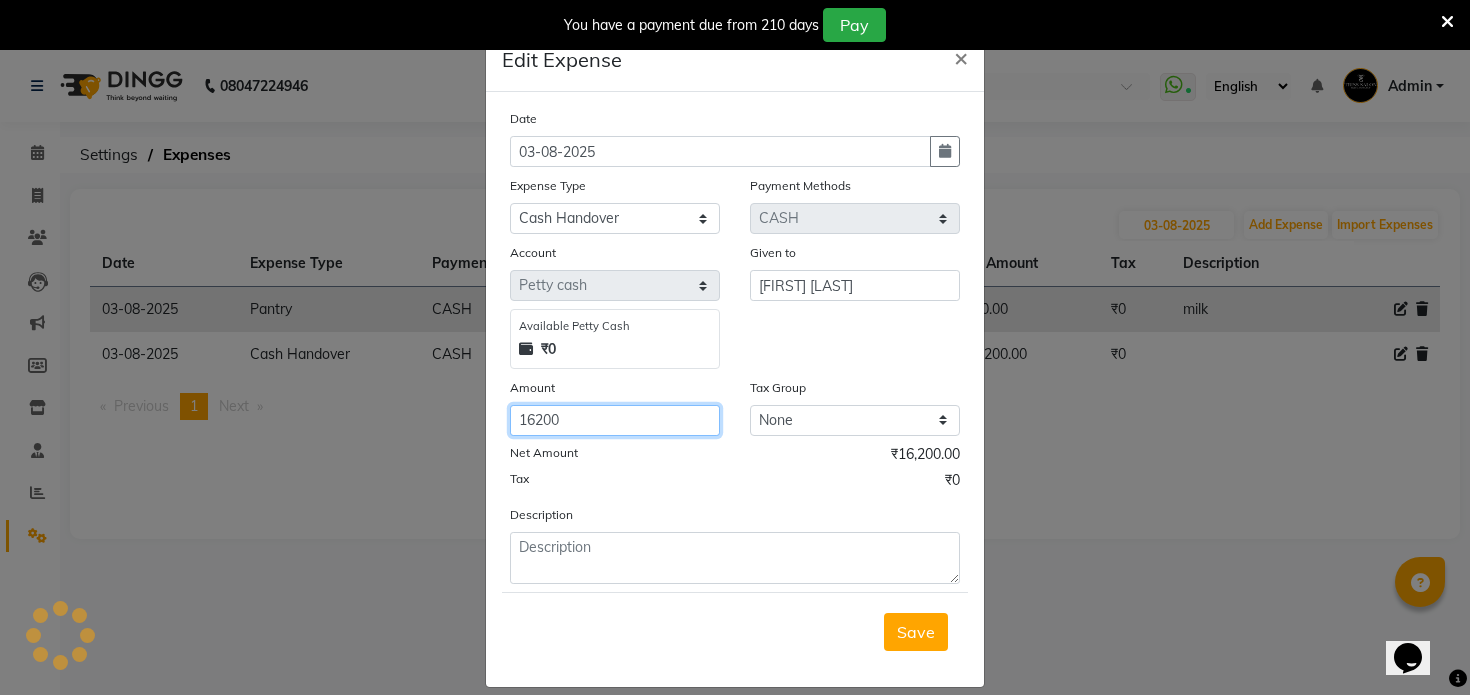 click on "16200" 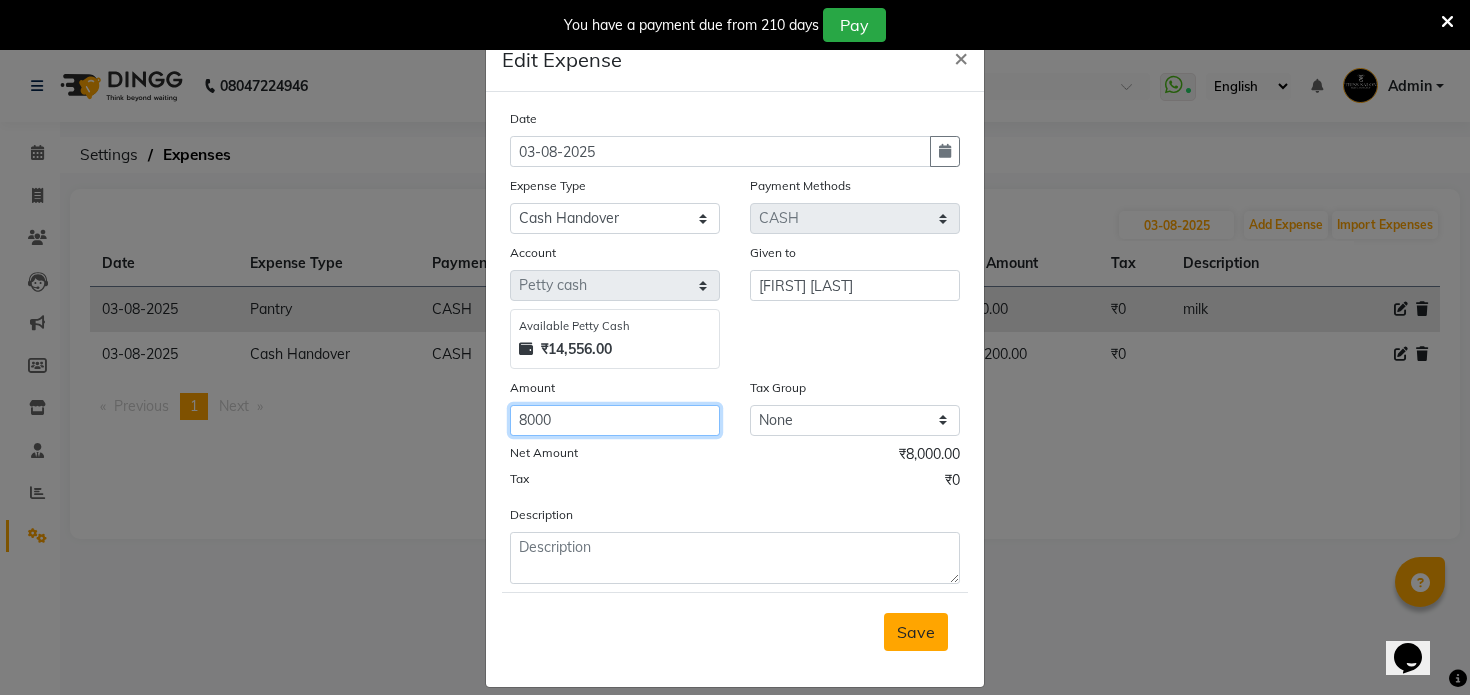 type on "8000" 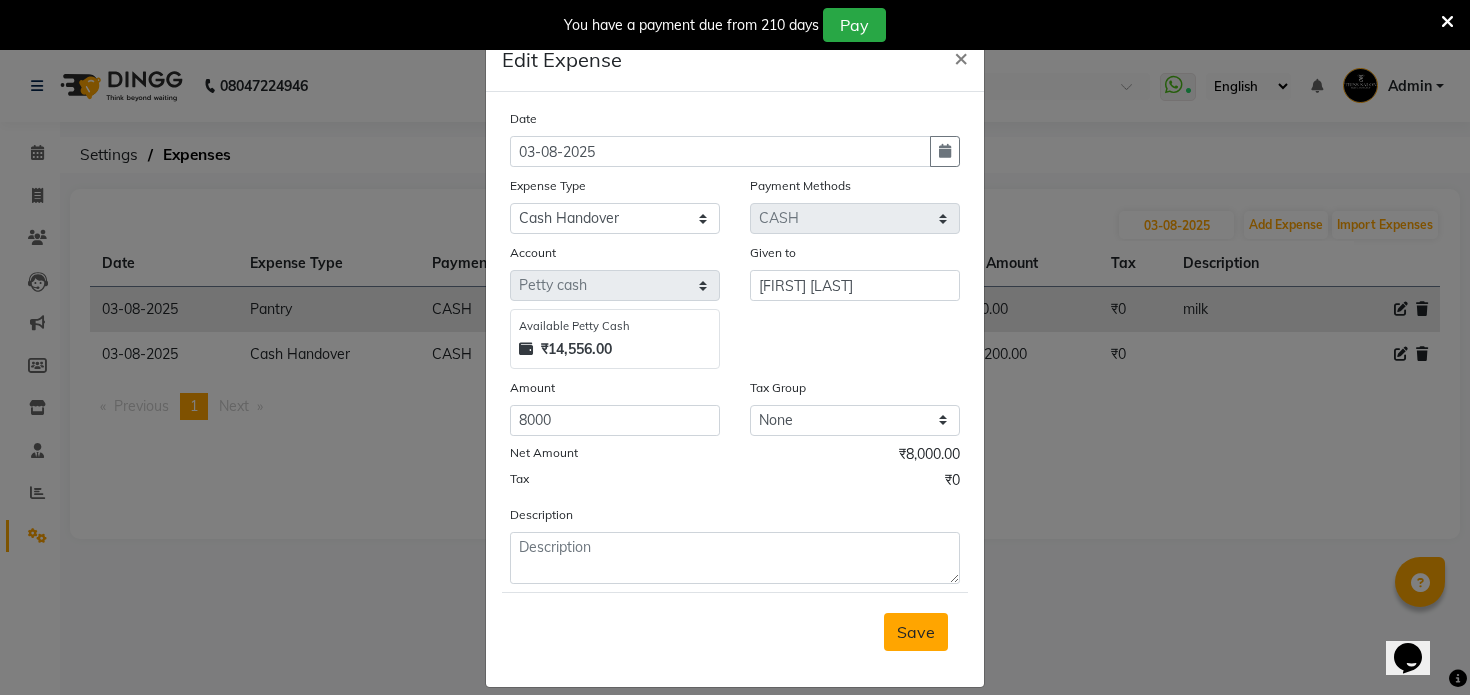 click on "Save" at bounding box center [916, 632] 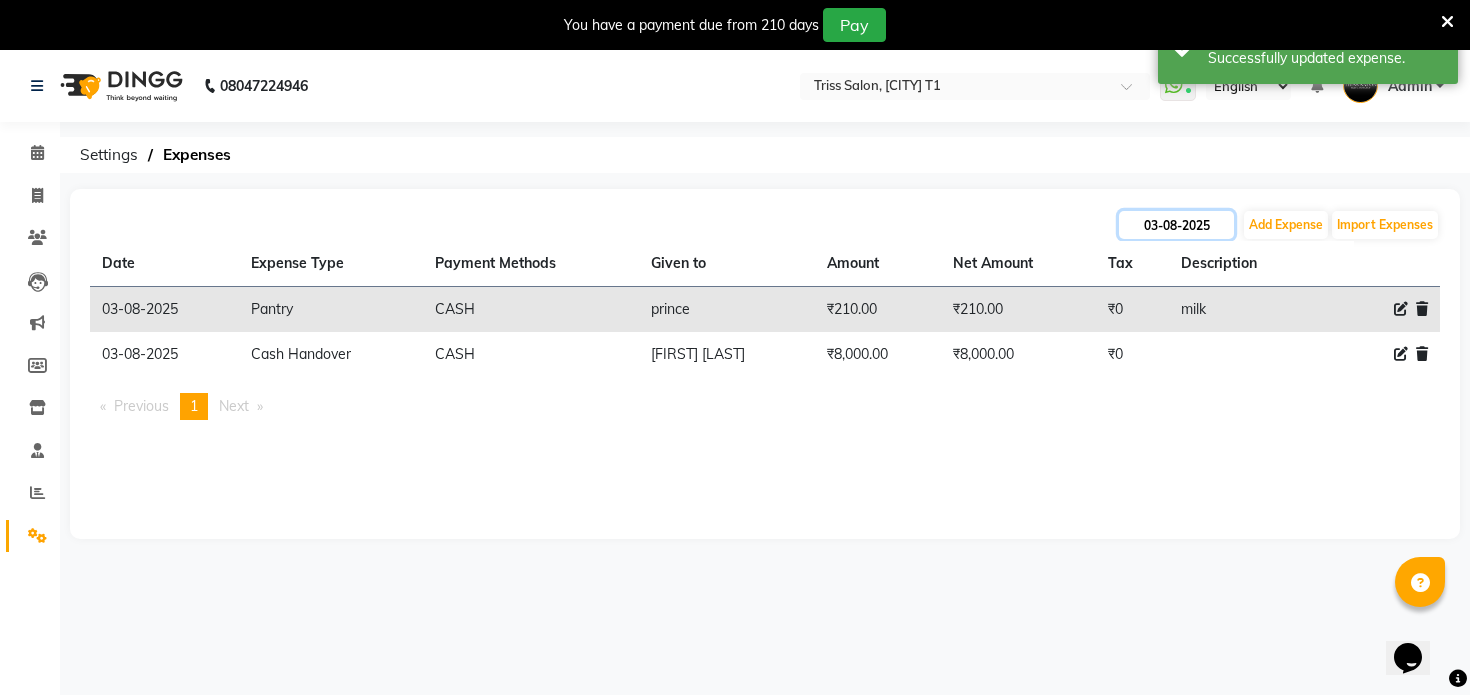 click on "03-08-2025" 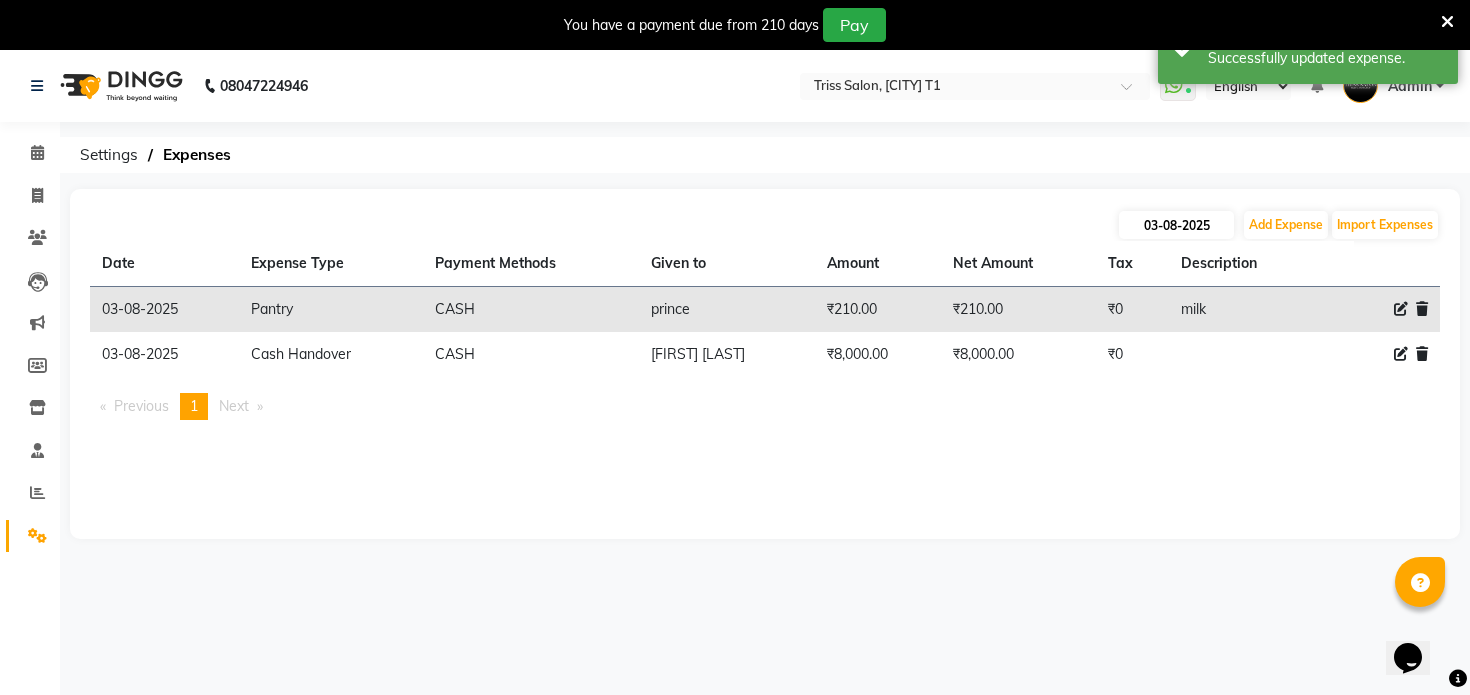 select on "8" 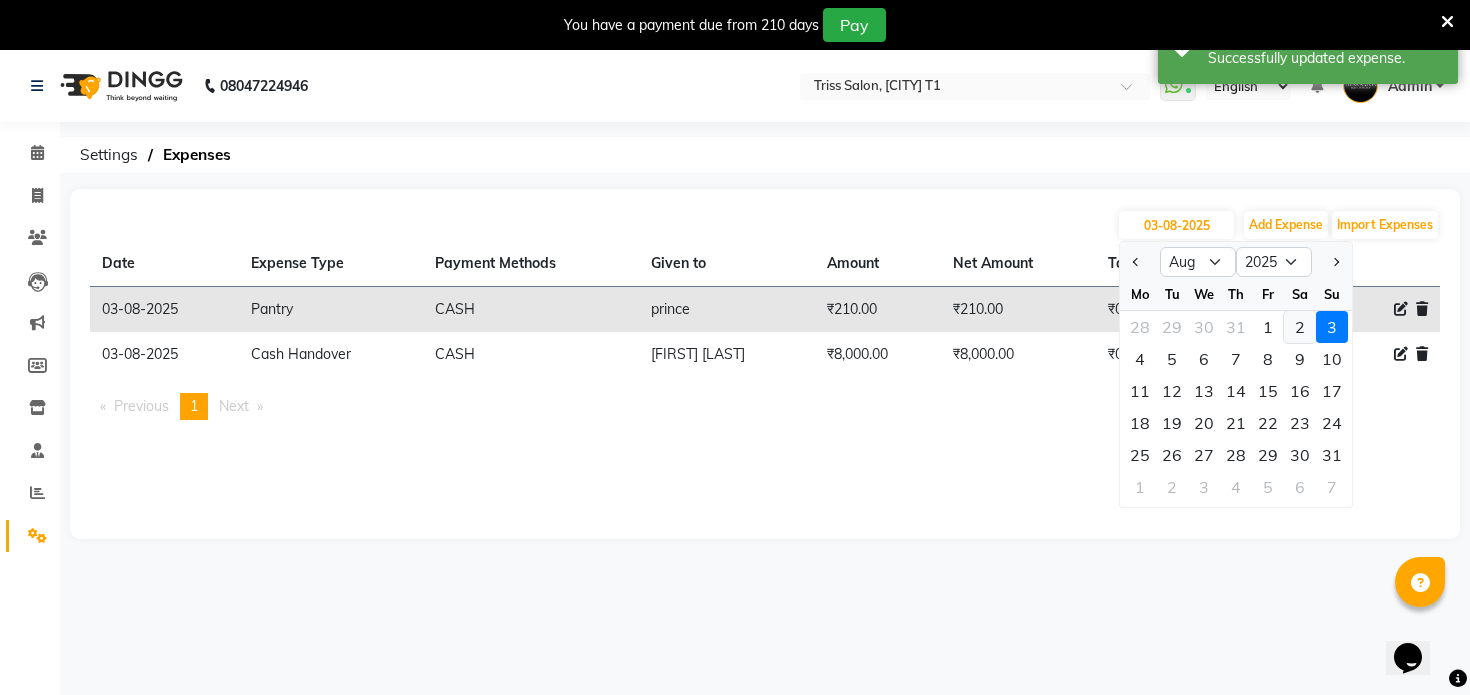 click on "2" 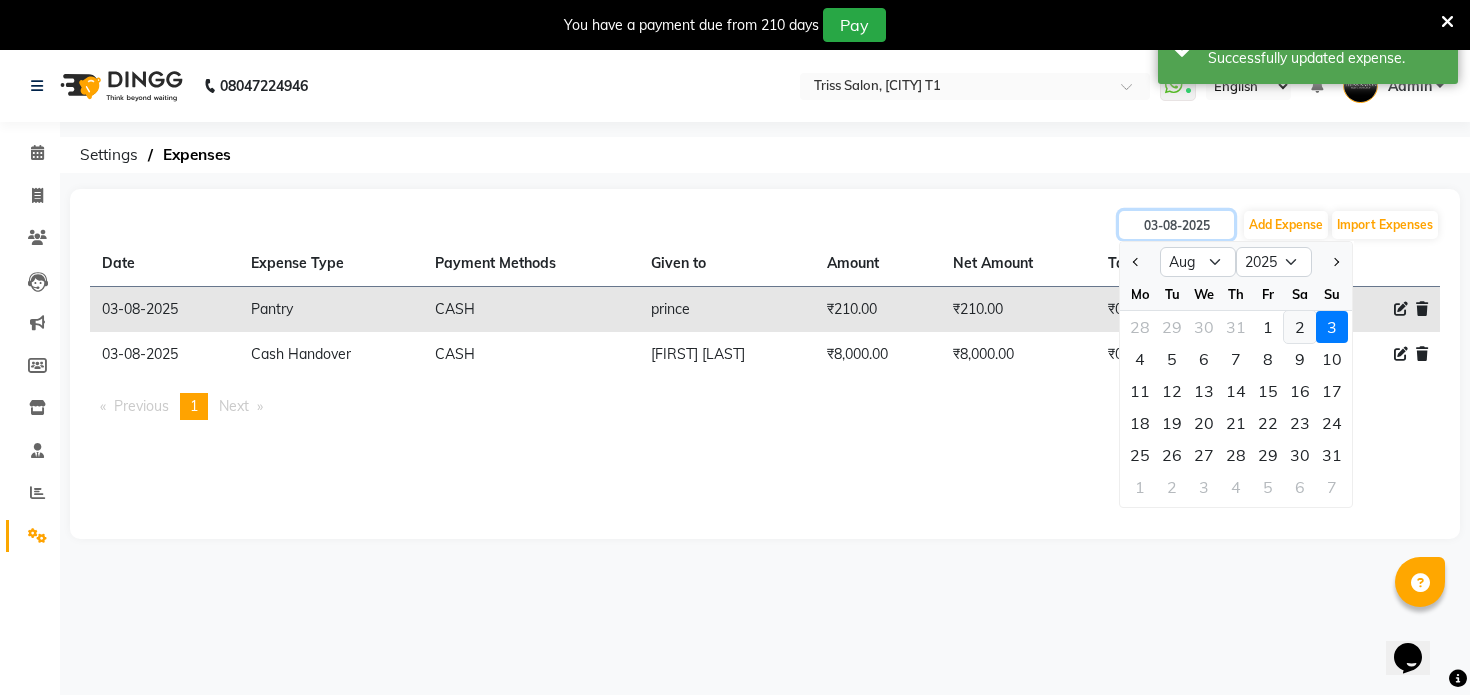 type on "02-08-2025" 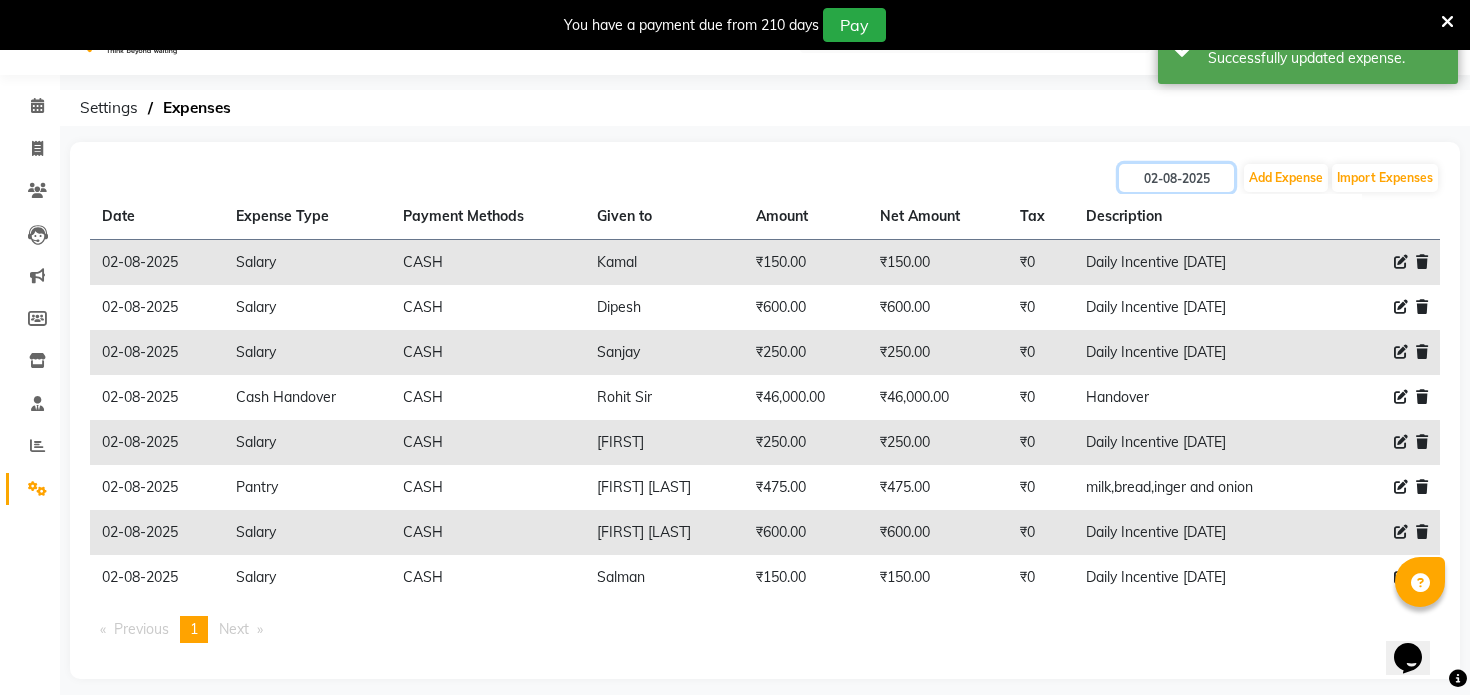 scroll, scrollTop: 61, scrollLeft: 0, axis: vertical 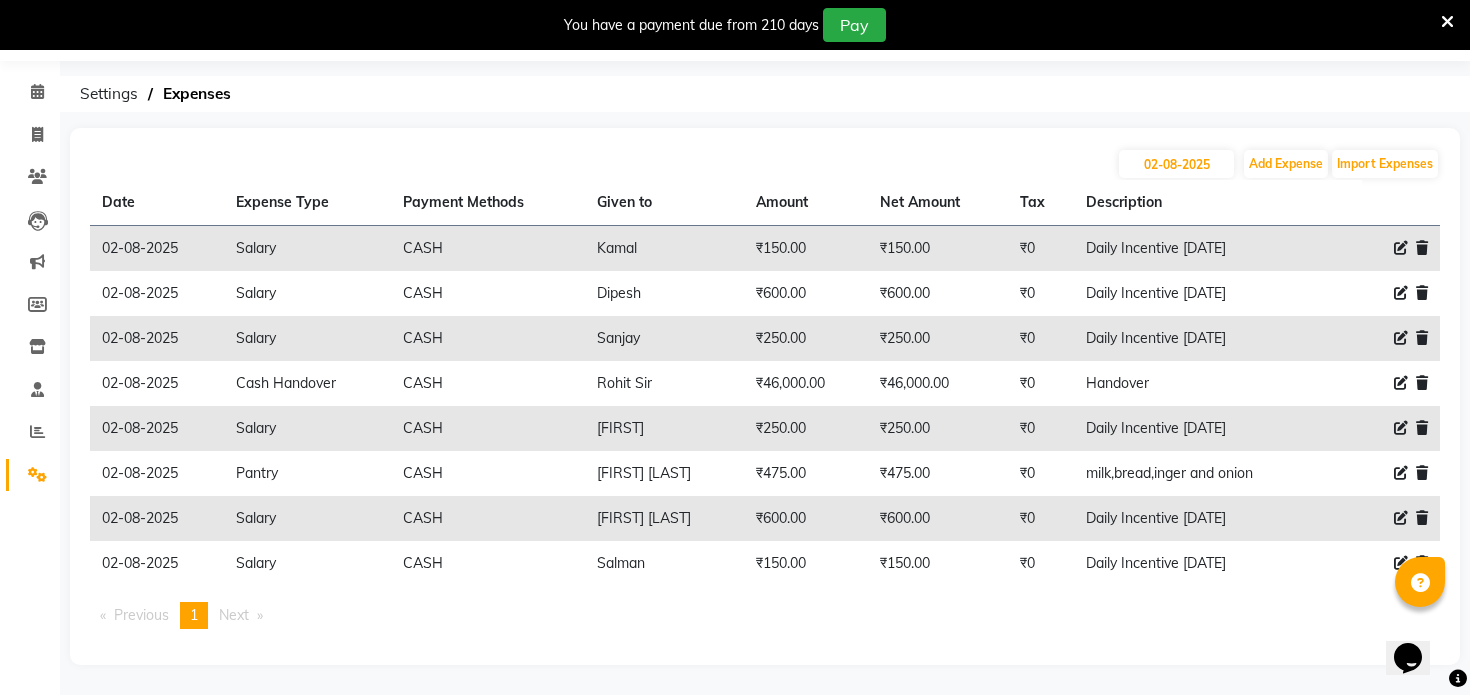click 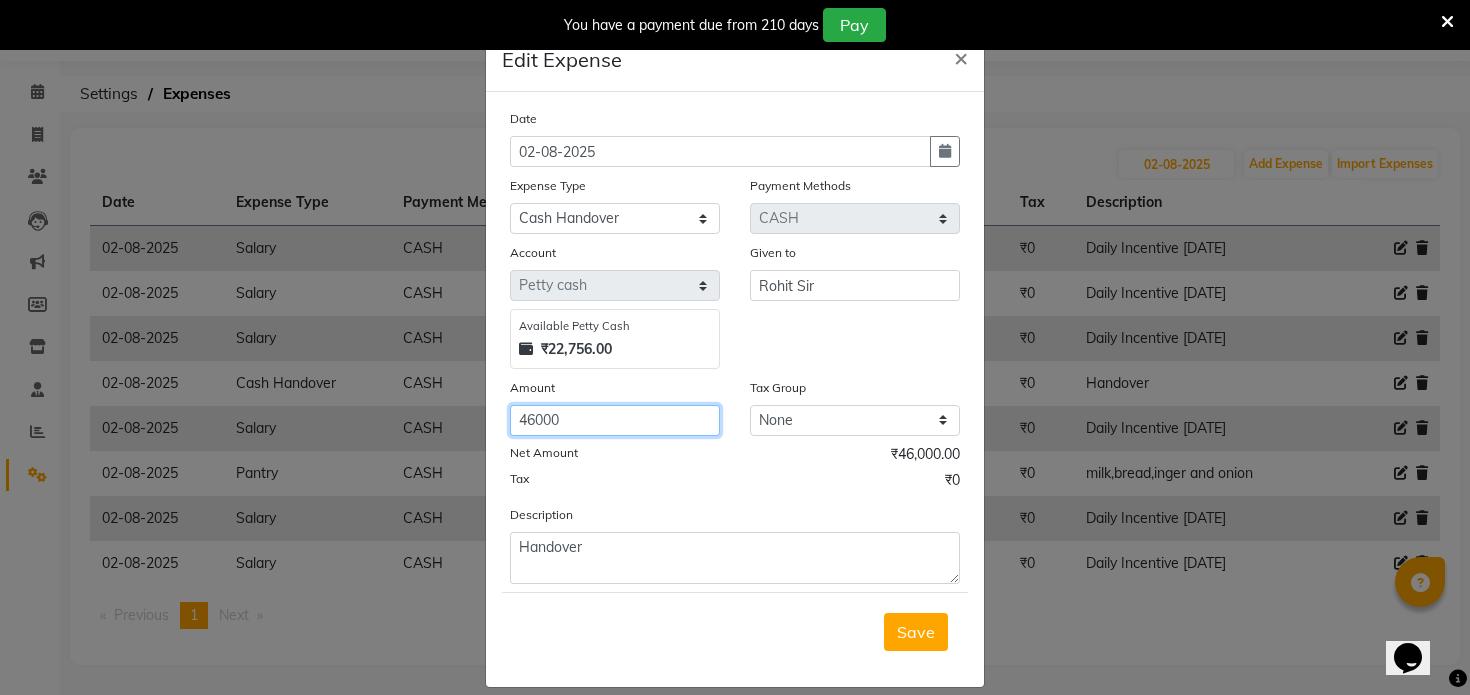 click on "46000" 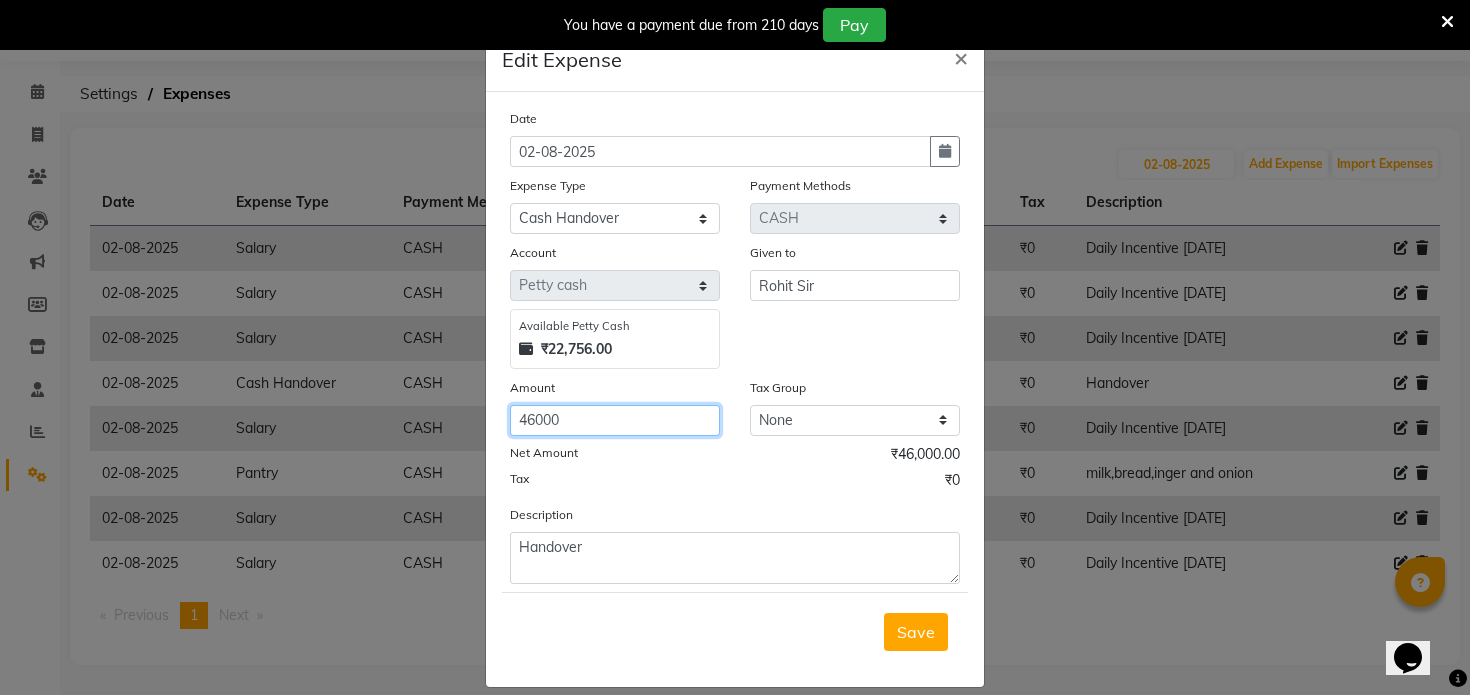 click on "46000" 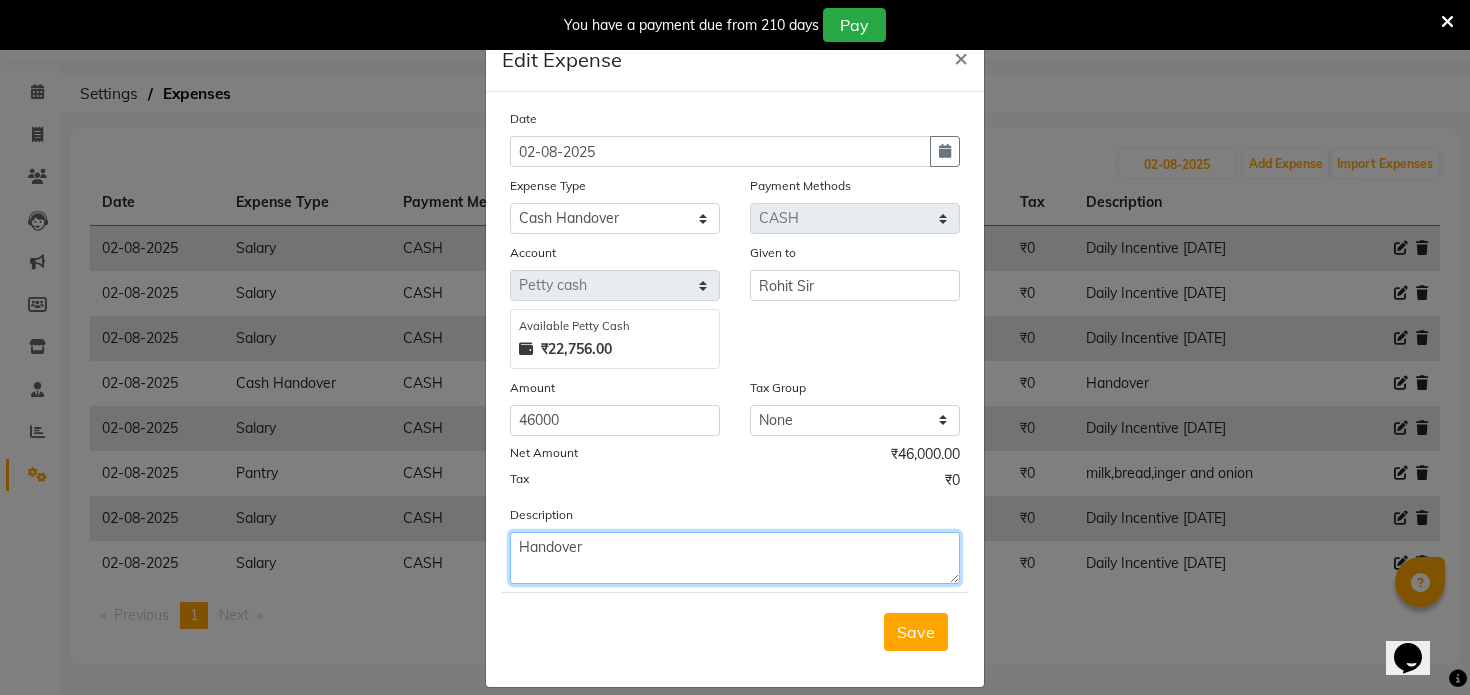 click on "Handover" 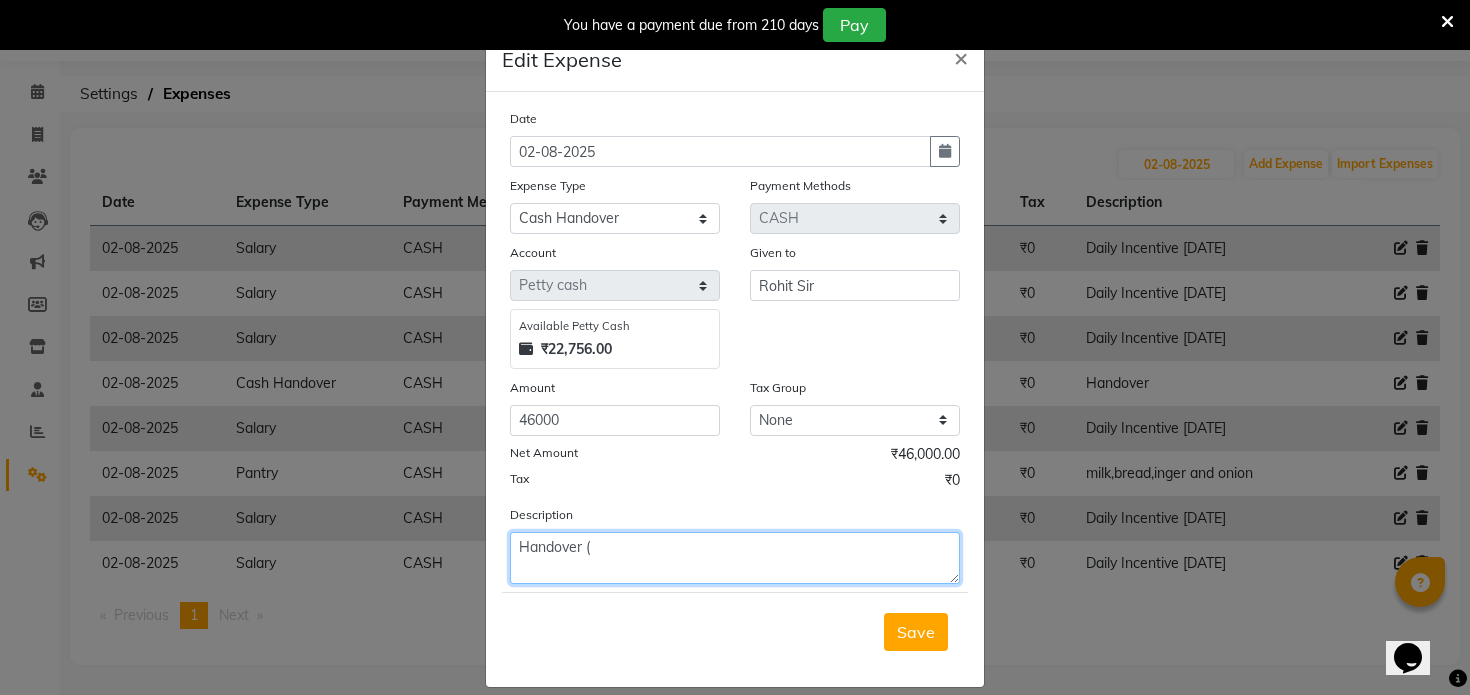 paste on "46000" 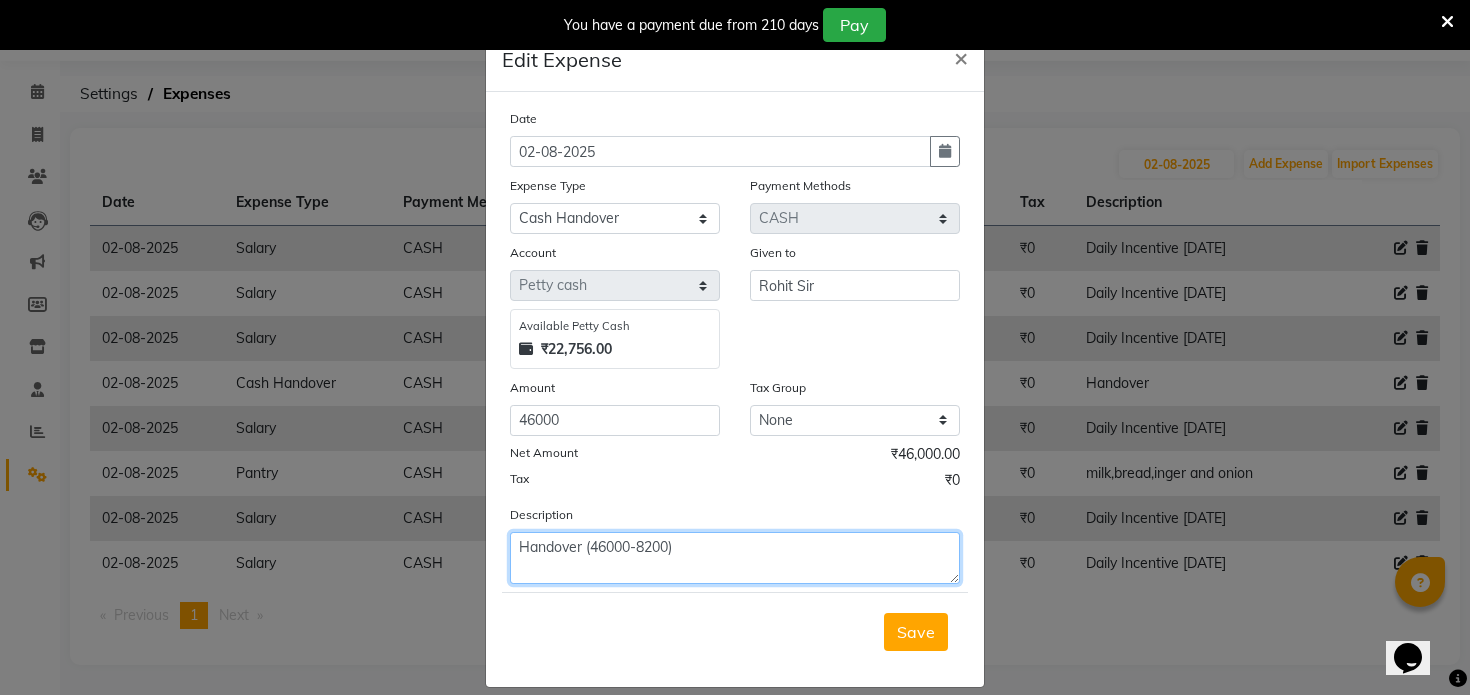 type on "Handover (46000-8200)" 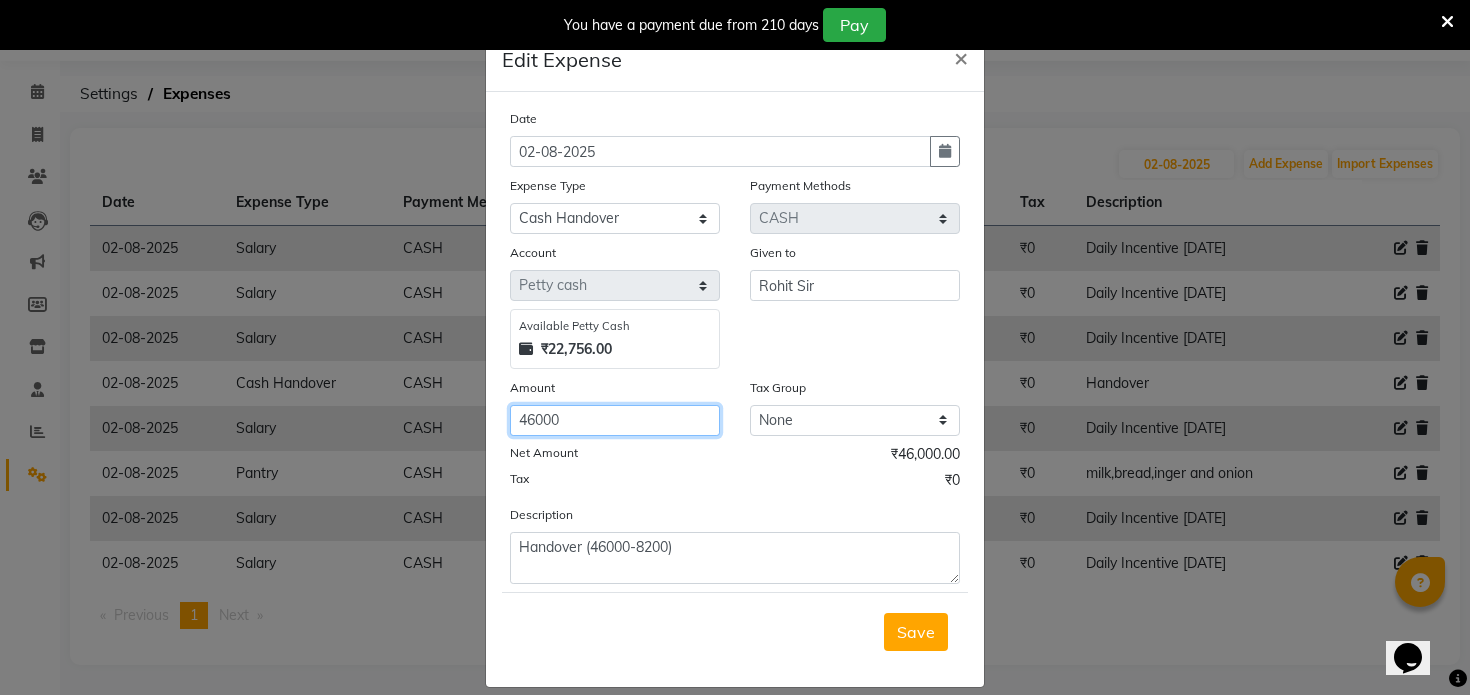 click on "46000" 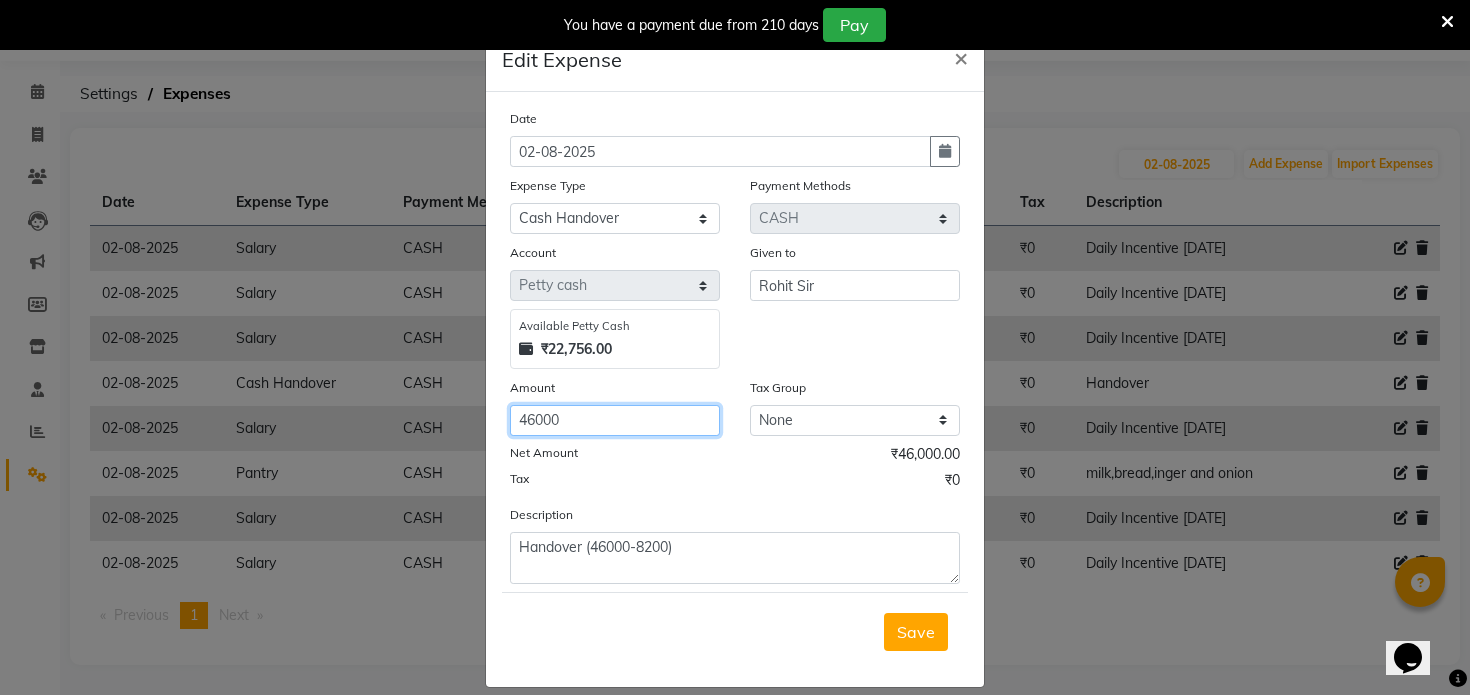 click on "46000" 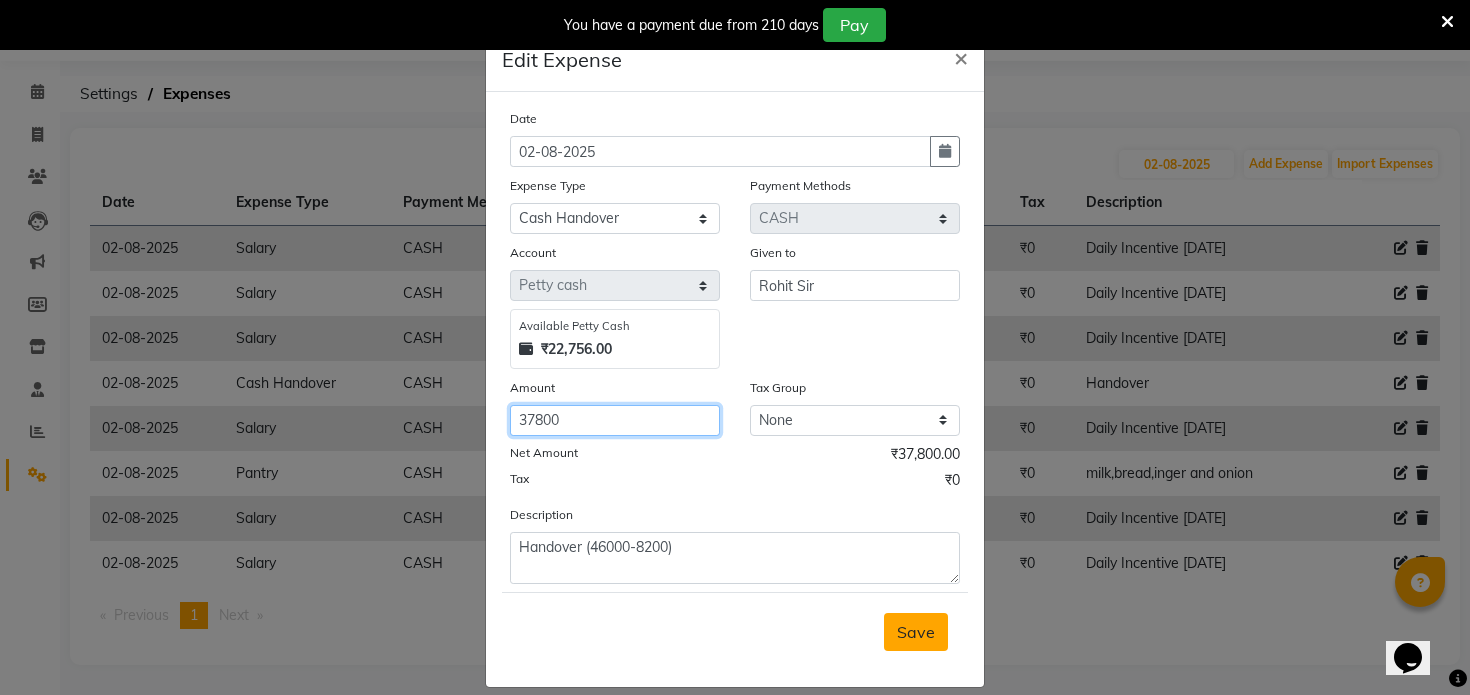 type on "37800" 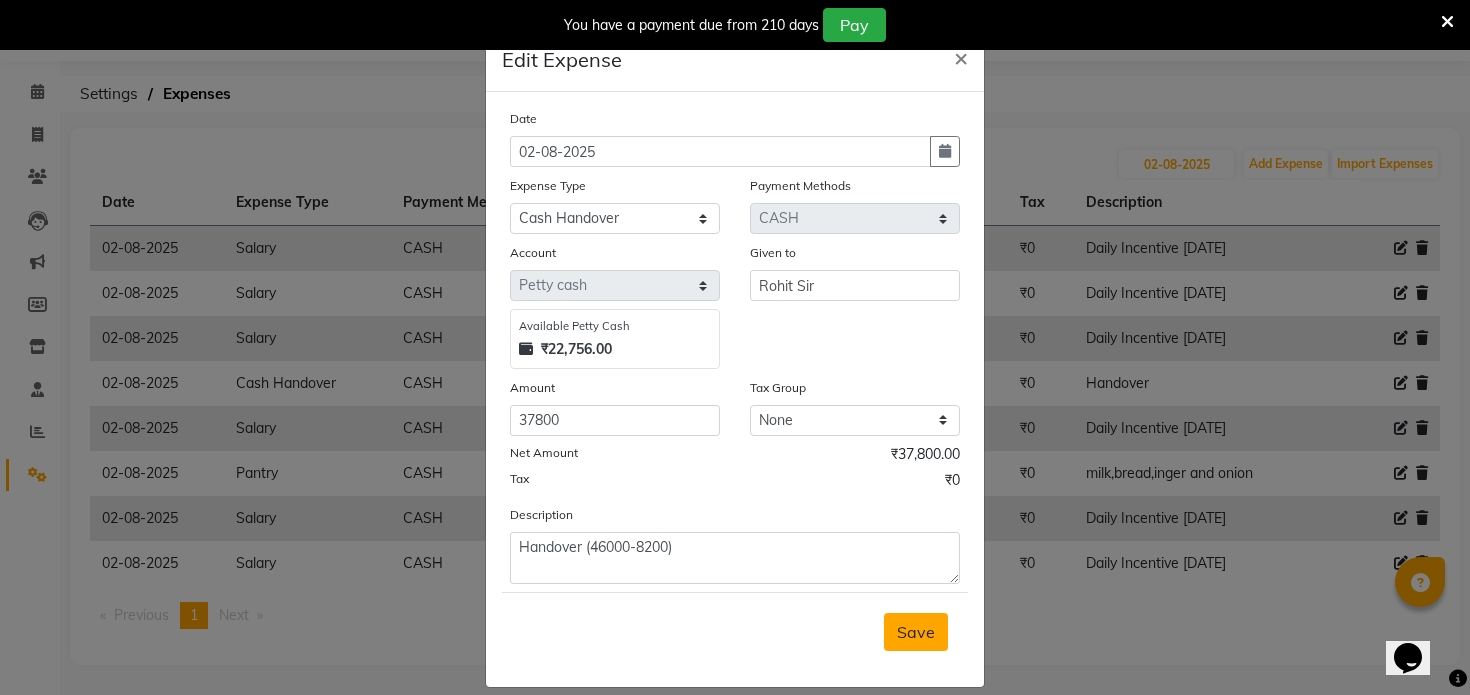 click on "Save" at bounding box center [916, 632] 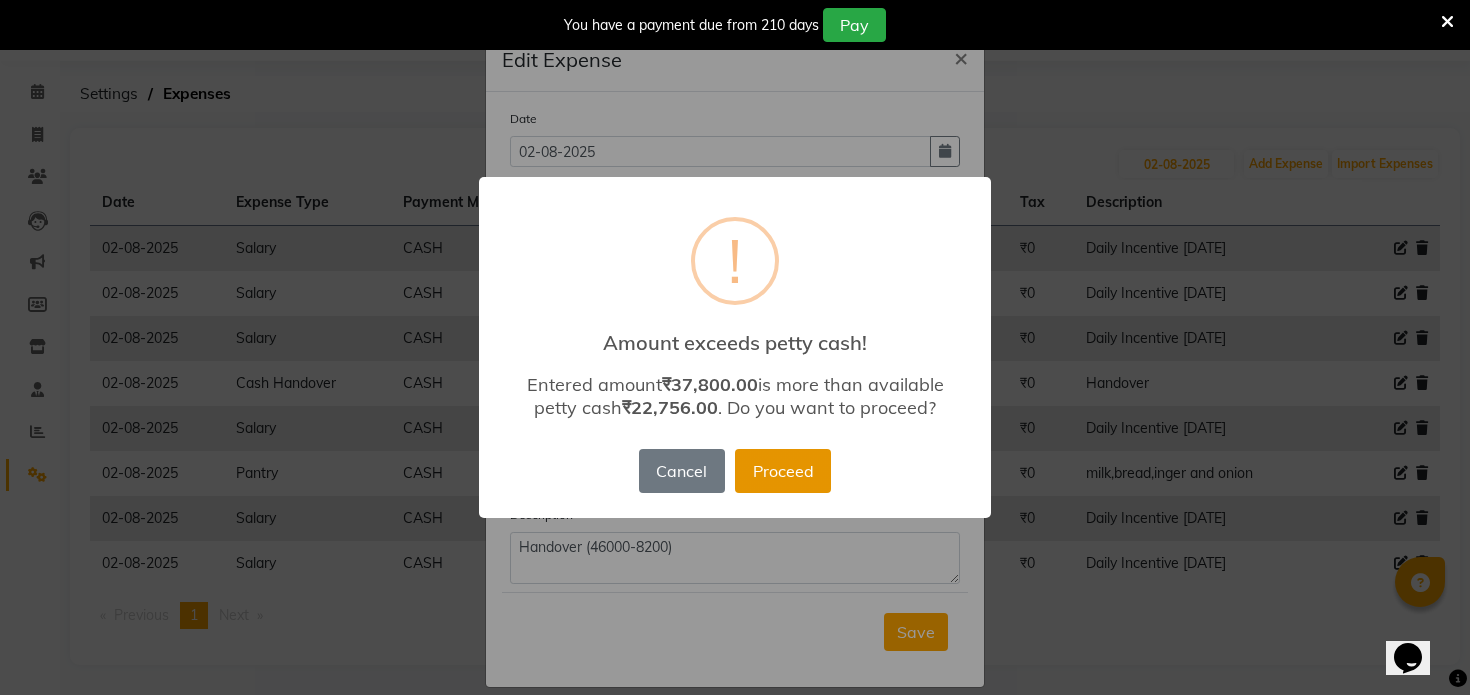 click on "Proceed" at bounding box center (783, 471) 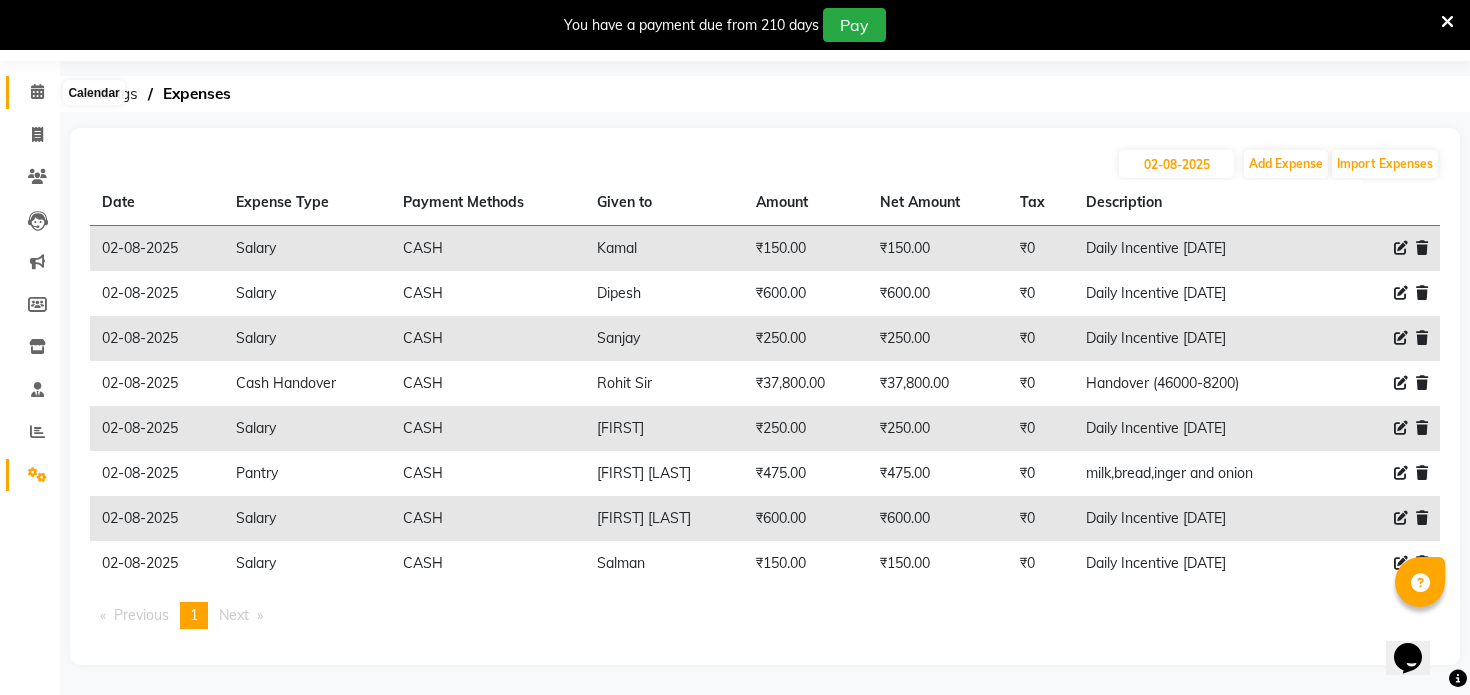 click 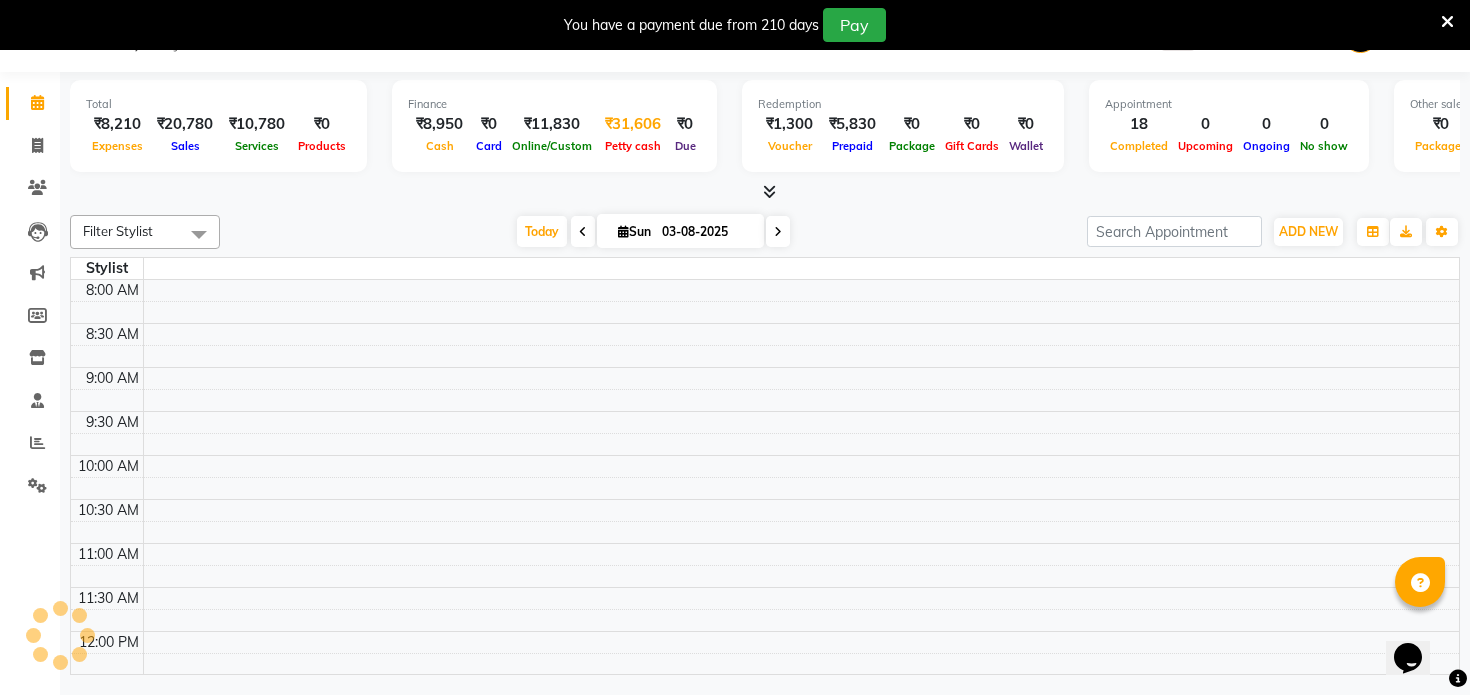 scroll, scrollTop: 529, scrollLeft: 0, axis: vertical 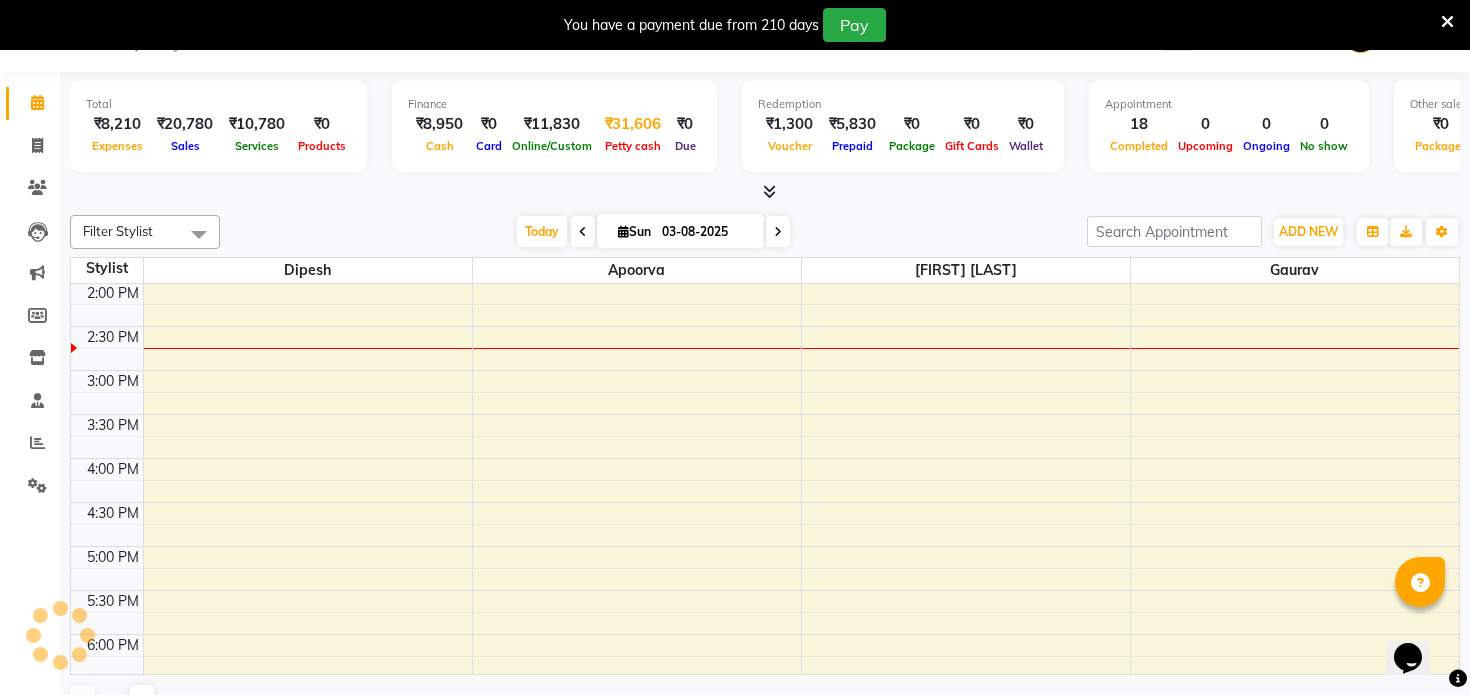 click on "₹31,606" at bounding box center (633, 124) 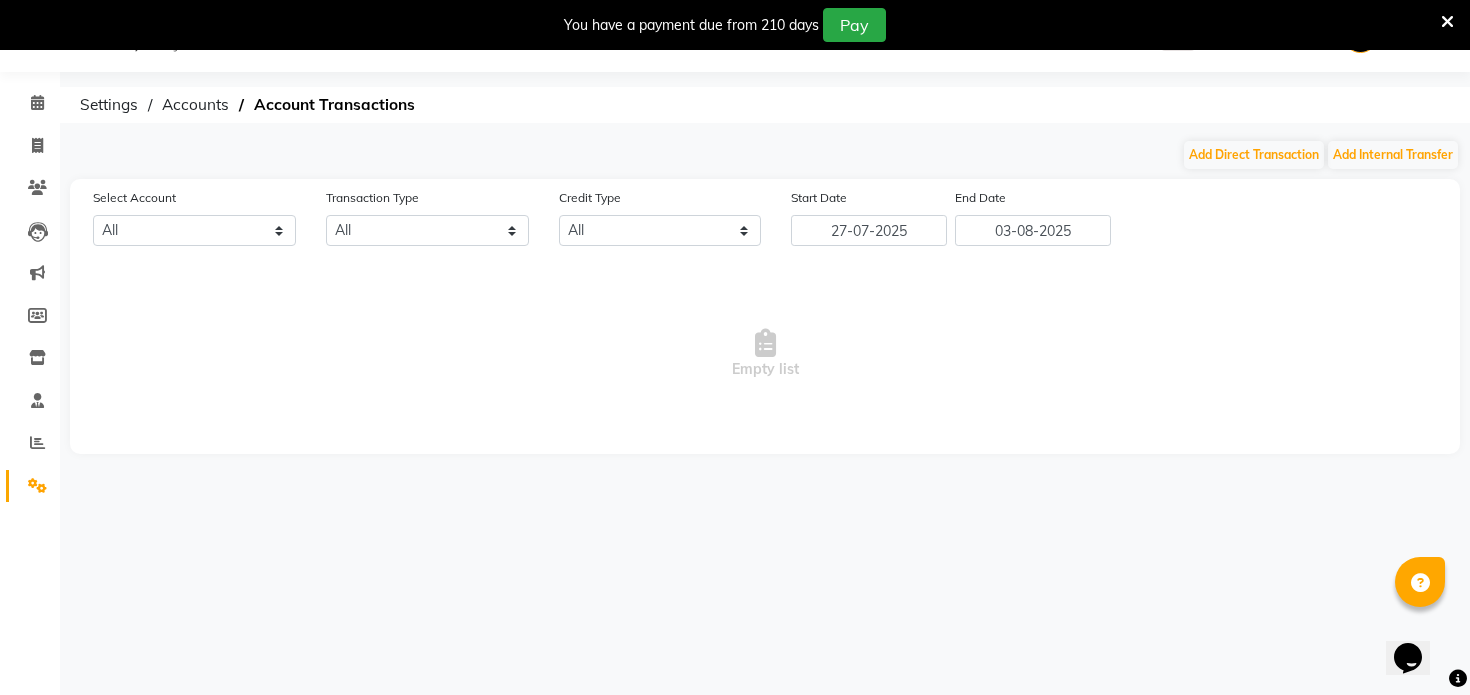 select on "2456" 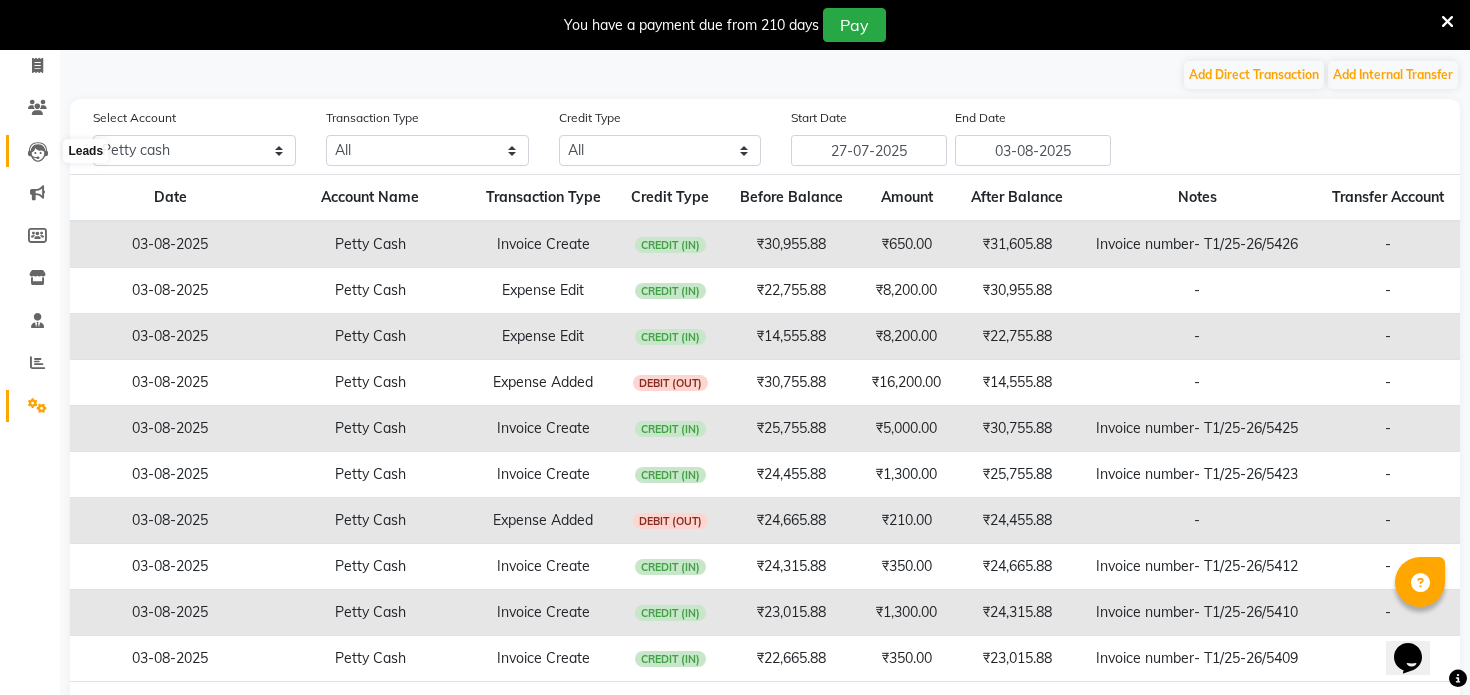 scroll, scrollTop: 0, scrollLeft: 0, axis: both 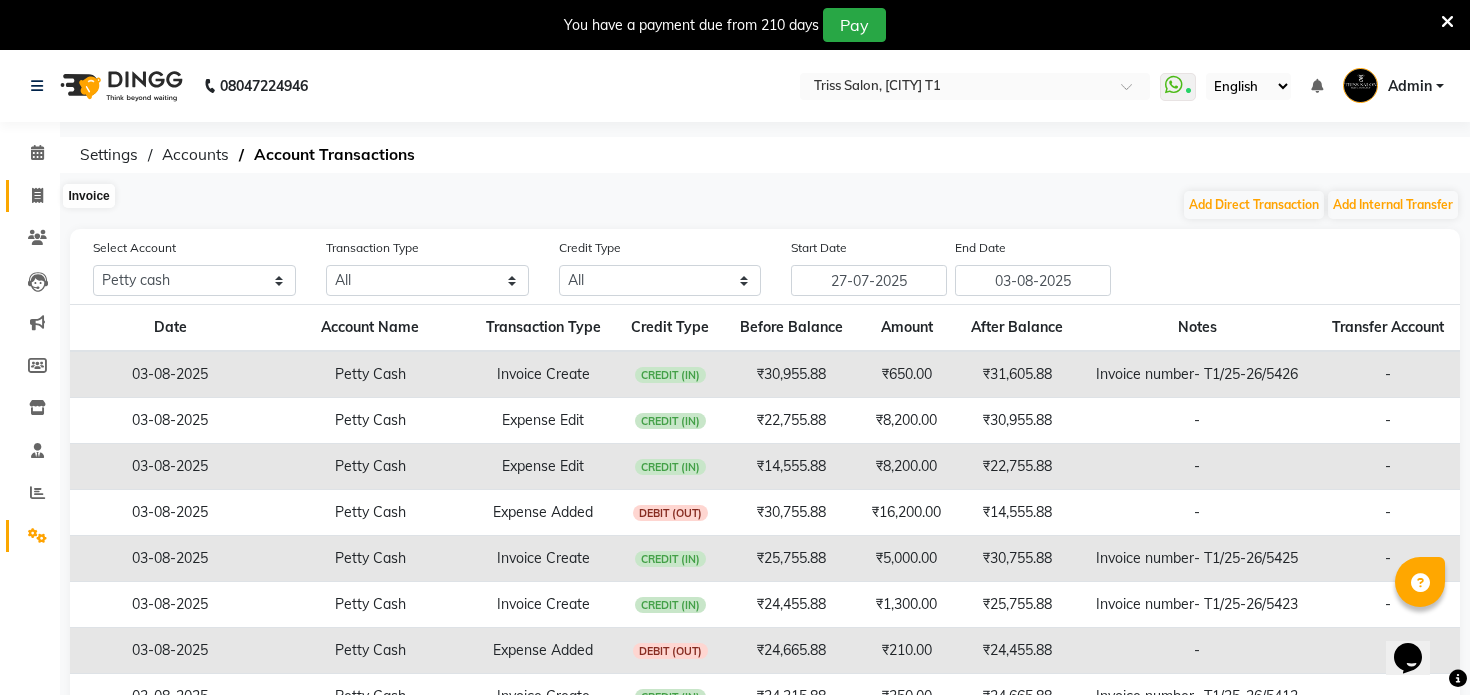 click 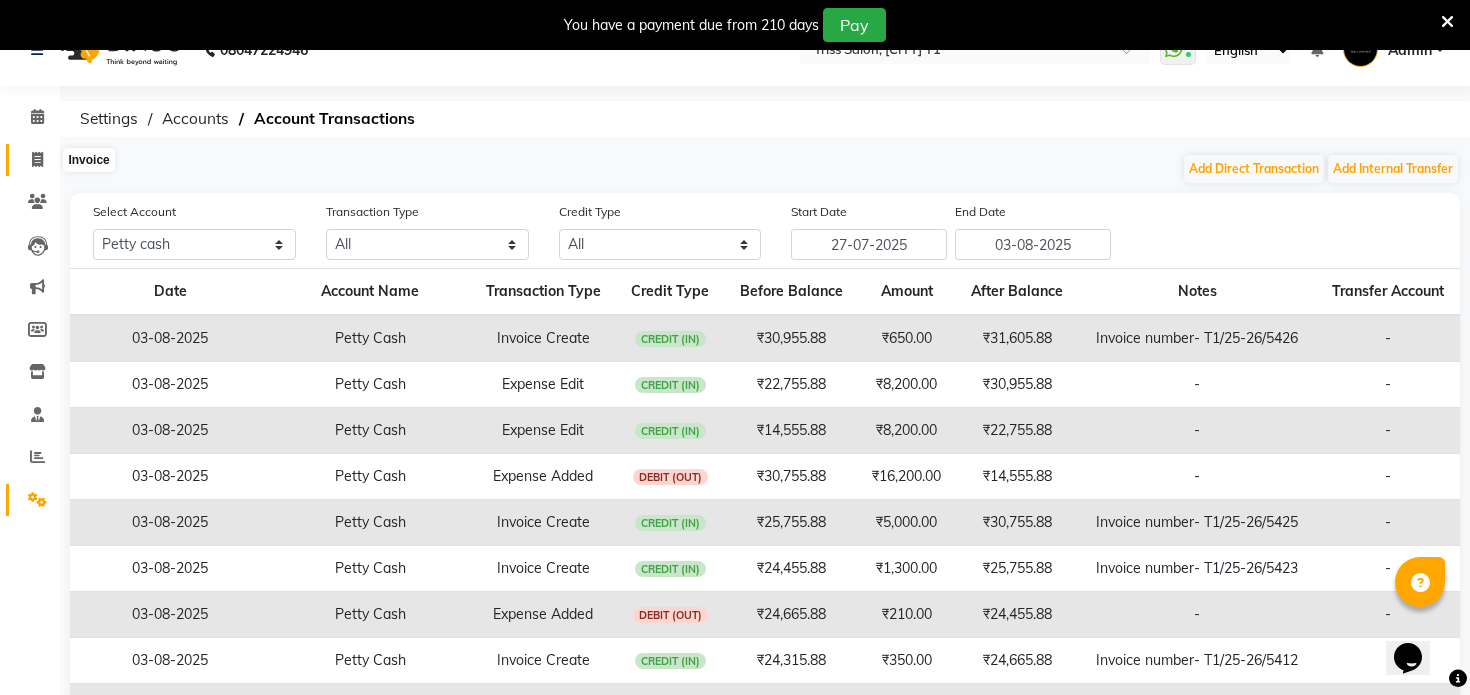 select on "service" 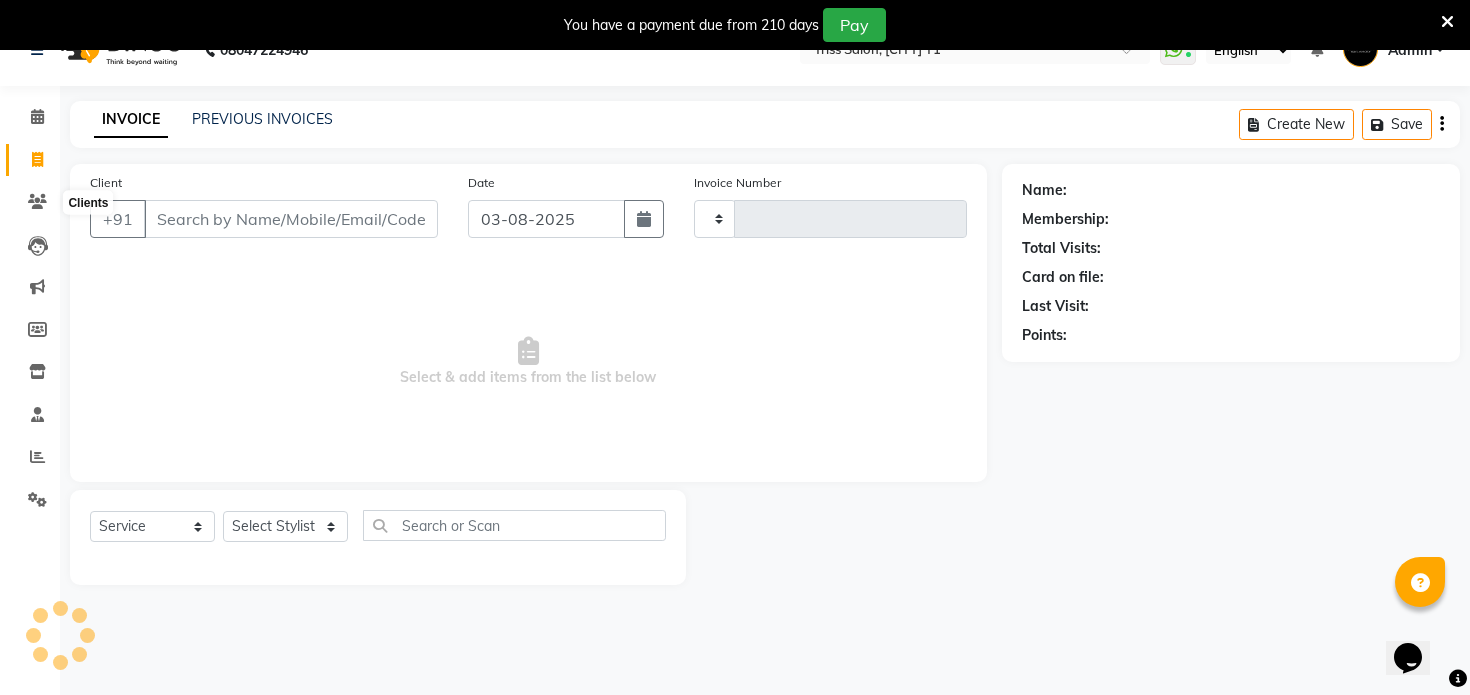 scroll, scrollTop: 50, scrollLeft: 0, axis: vertical 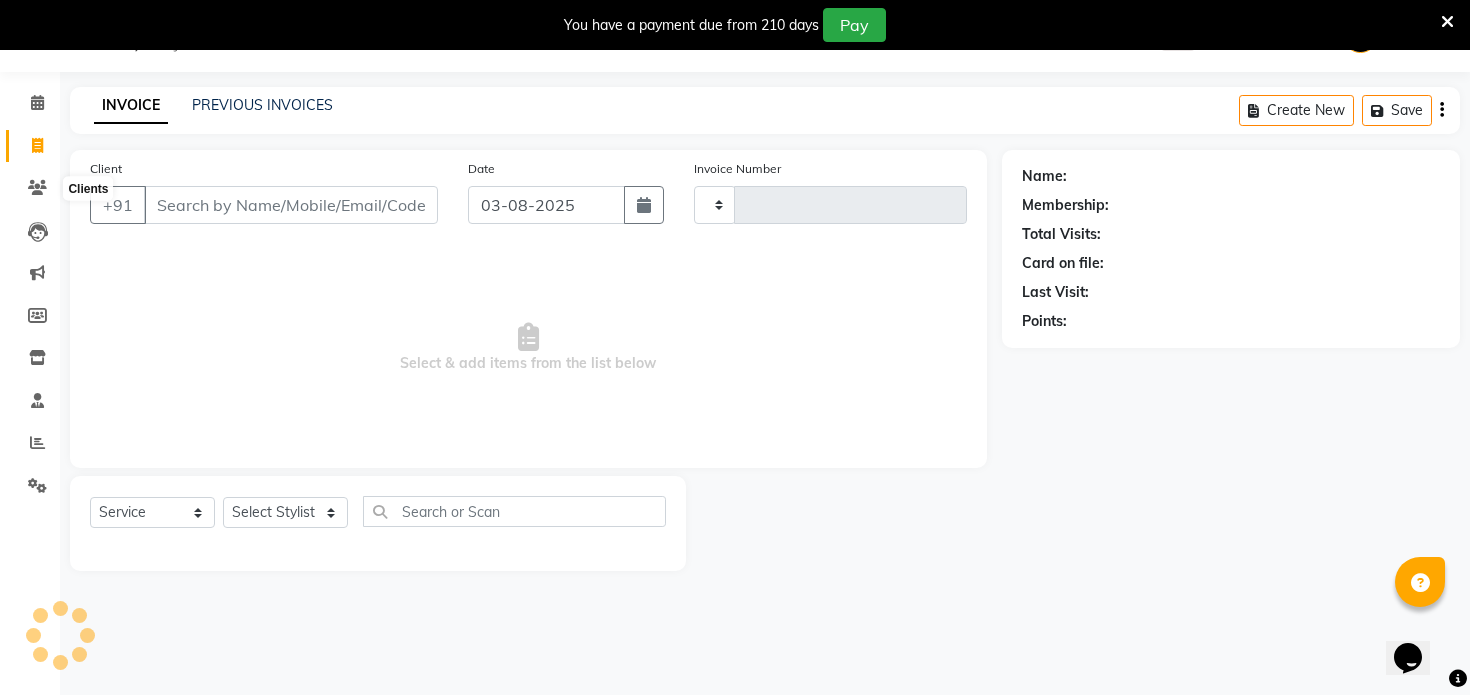 type on "5427" 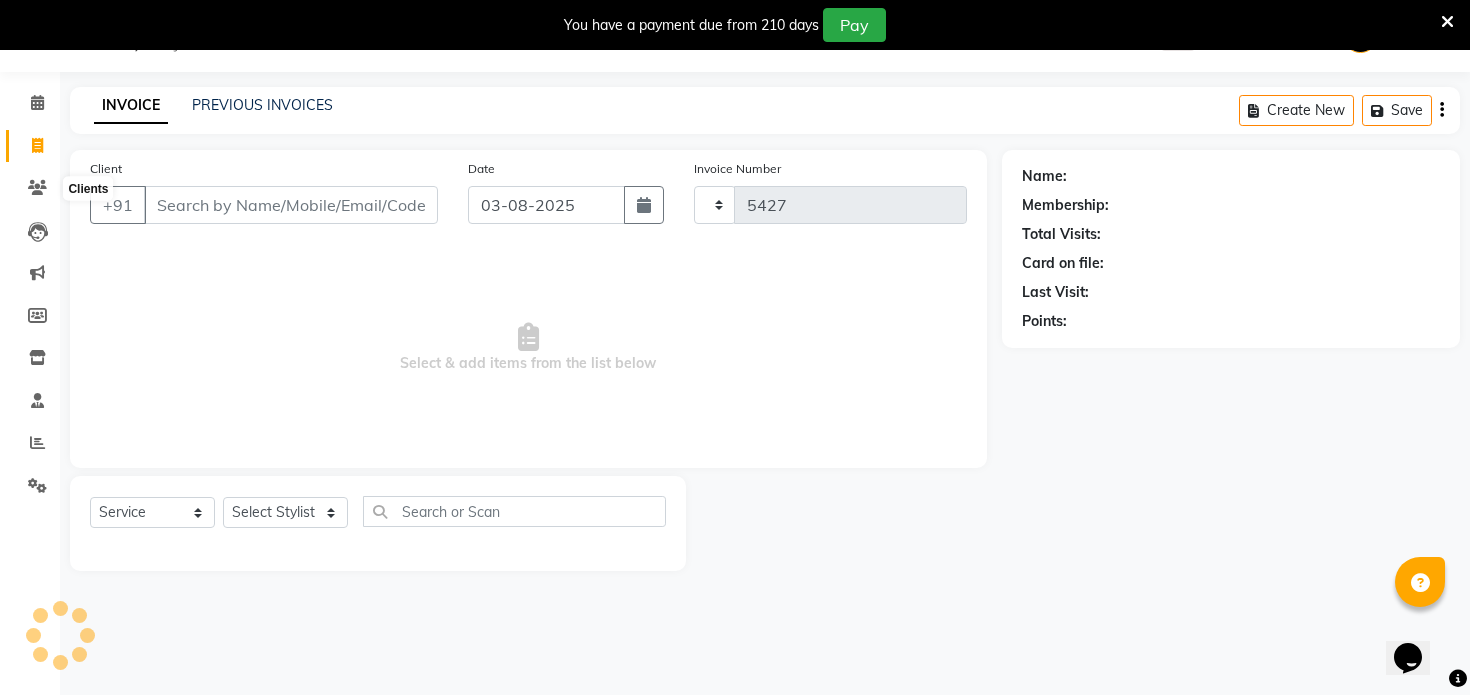 select on "4300" 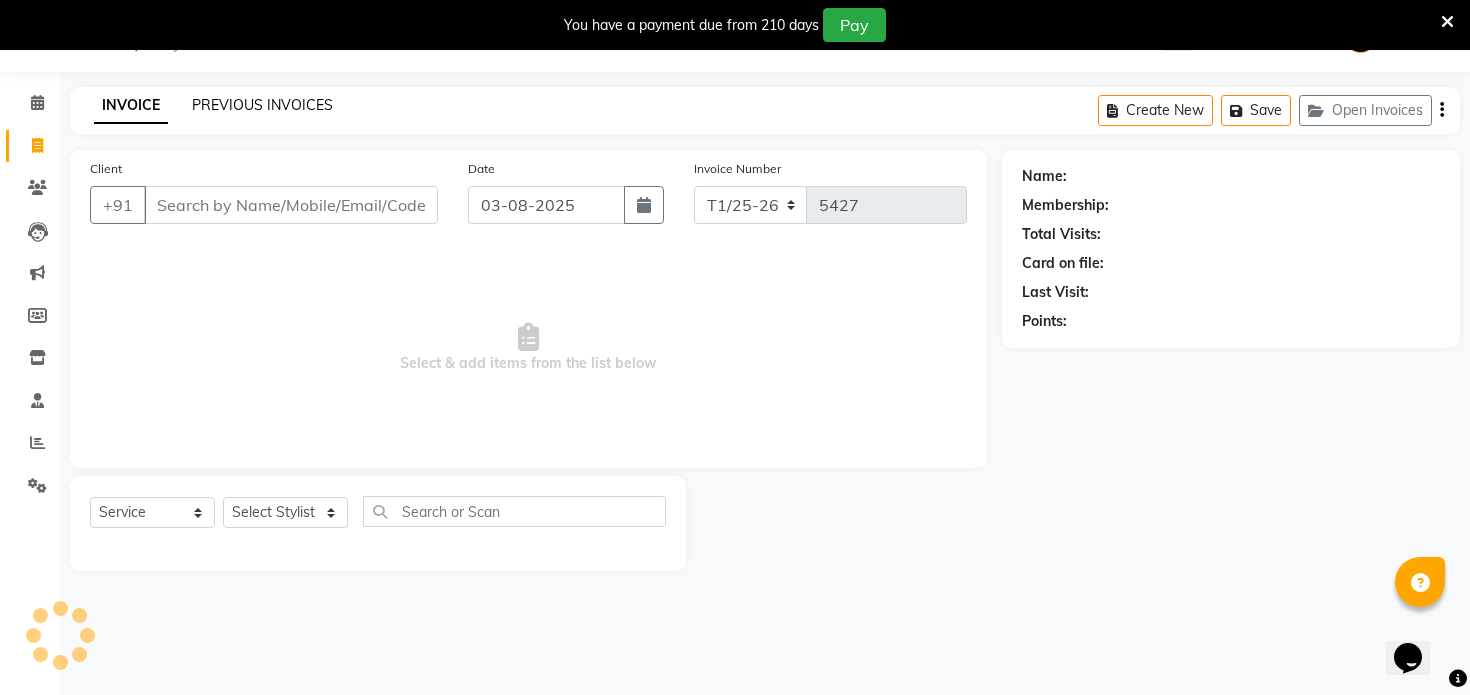click on "PREVIOUS INVOICES" 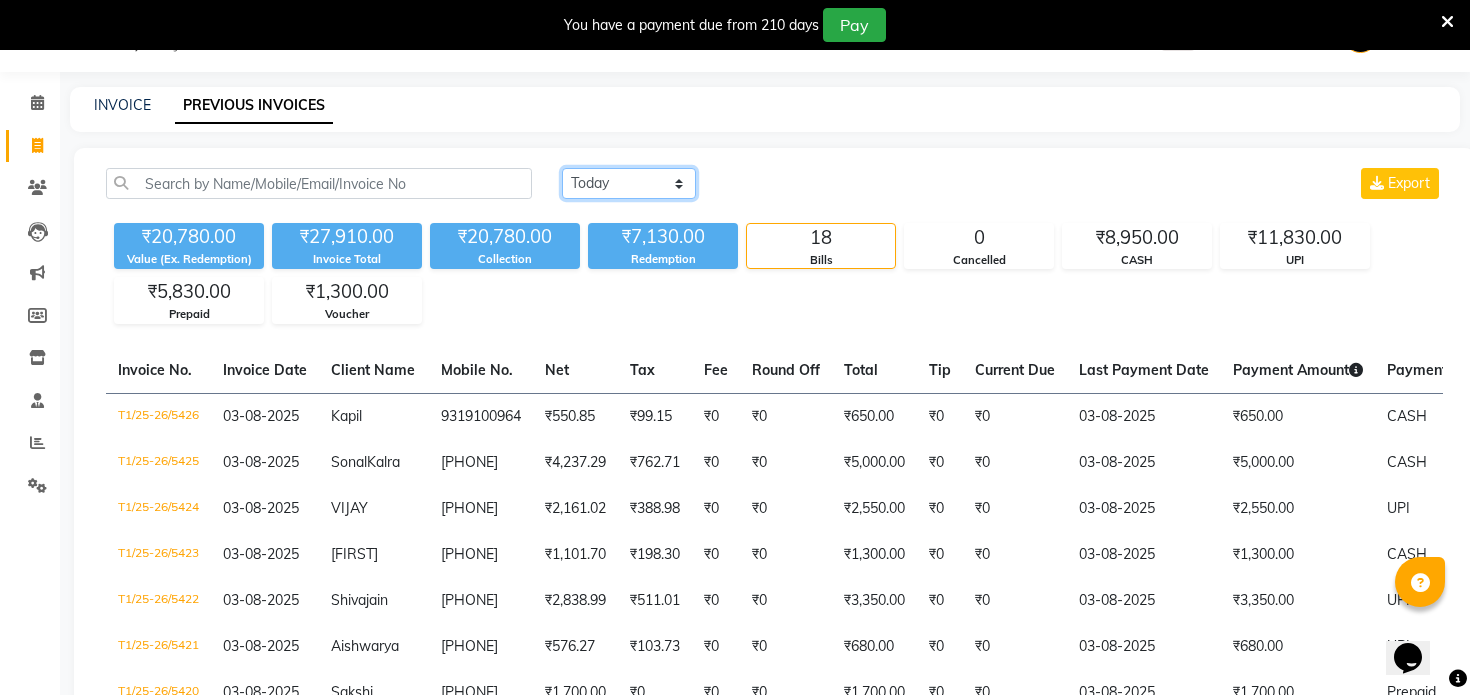 click on "Today Yesterday Custom Range" 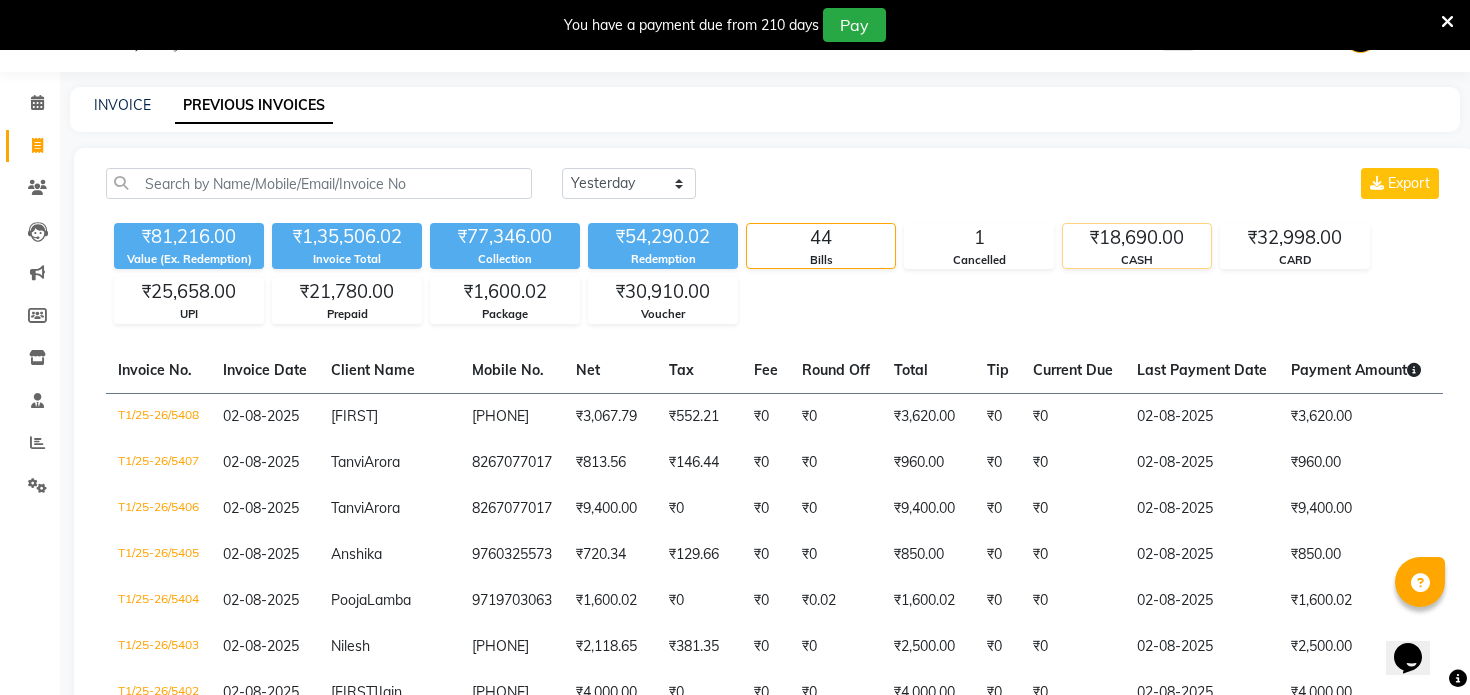 click on "₹18,690.00" 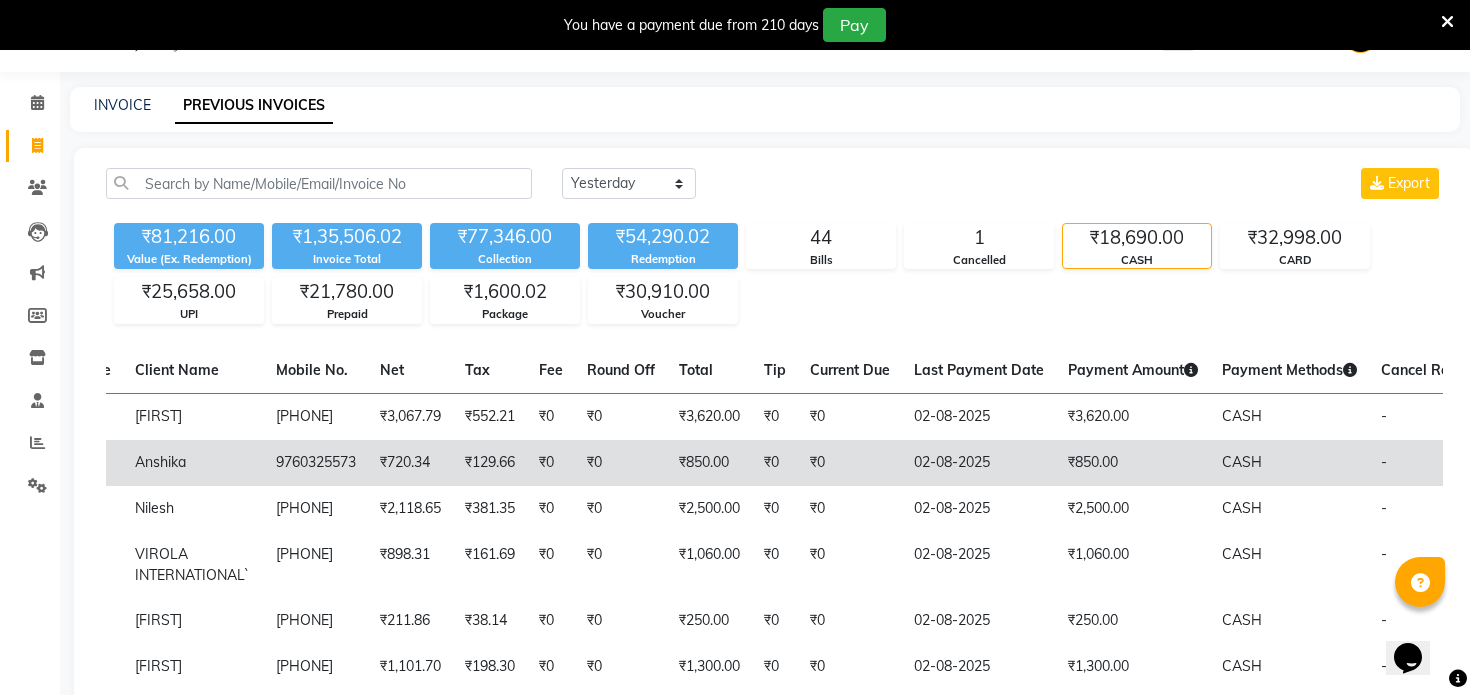 scroll, scrollTop: 0, scrollLeft: 337, axis: horizontal 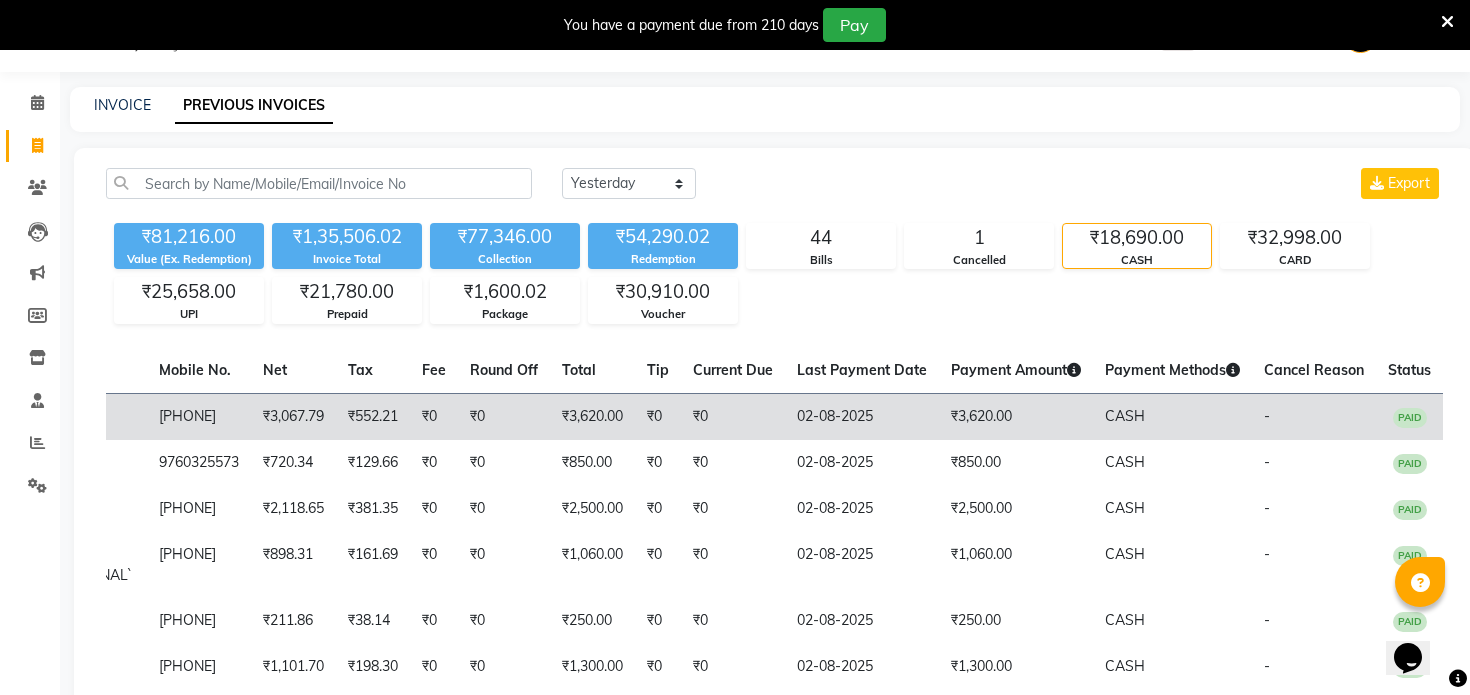 click on "CASH" 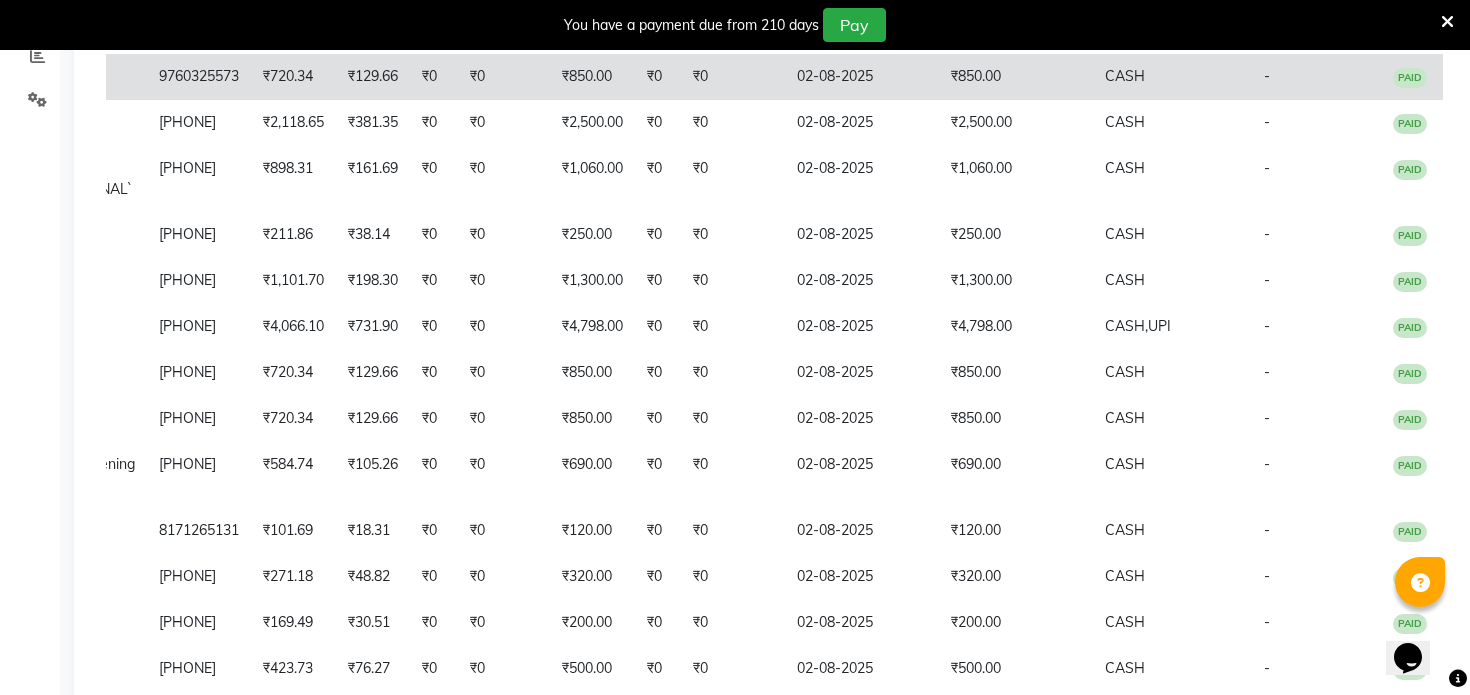 scroll, scrollTop: 443, scrollLeft: 0, axis: vertical 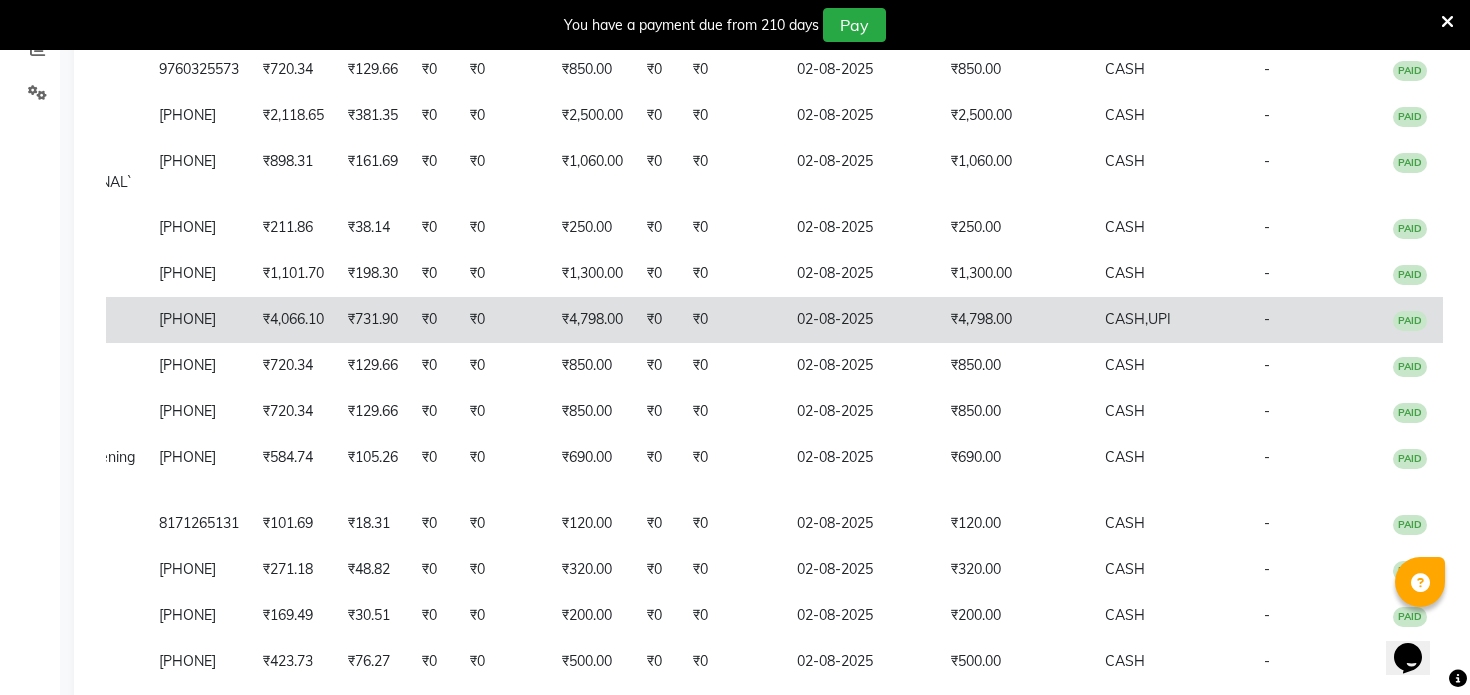 click on "CASH,  UPI" 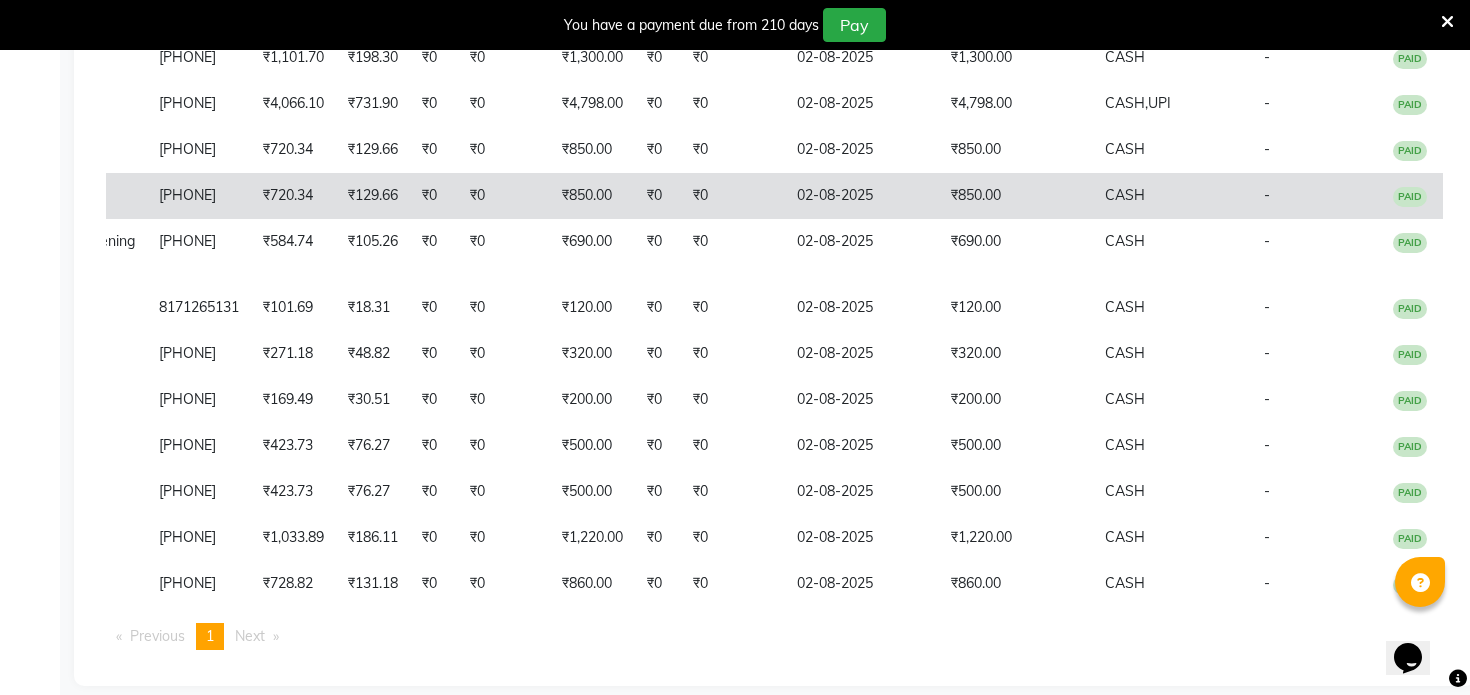 scroll, scrollTop: 701, scrollLeft: 0, axis: vertical 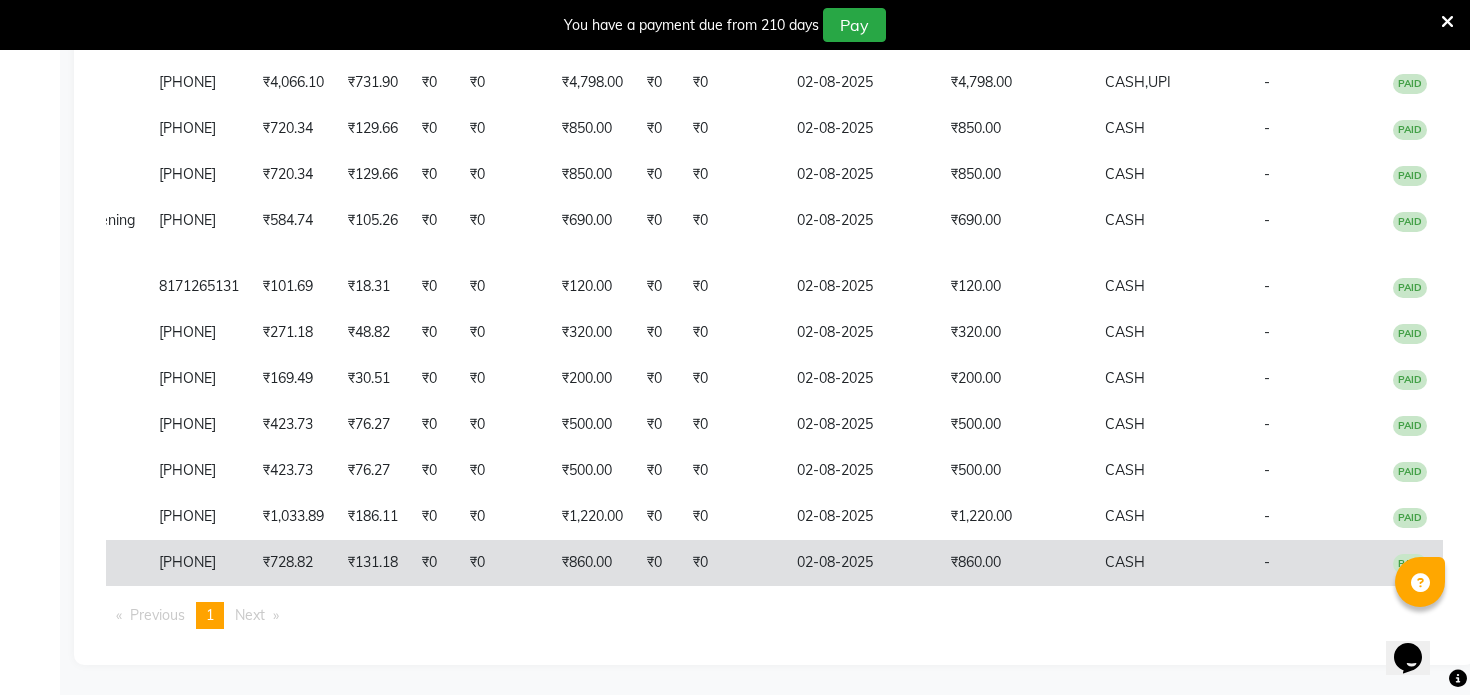 click on "₹860.00" 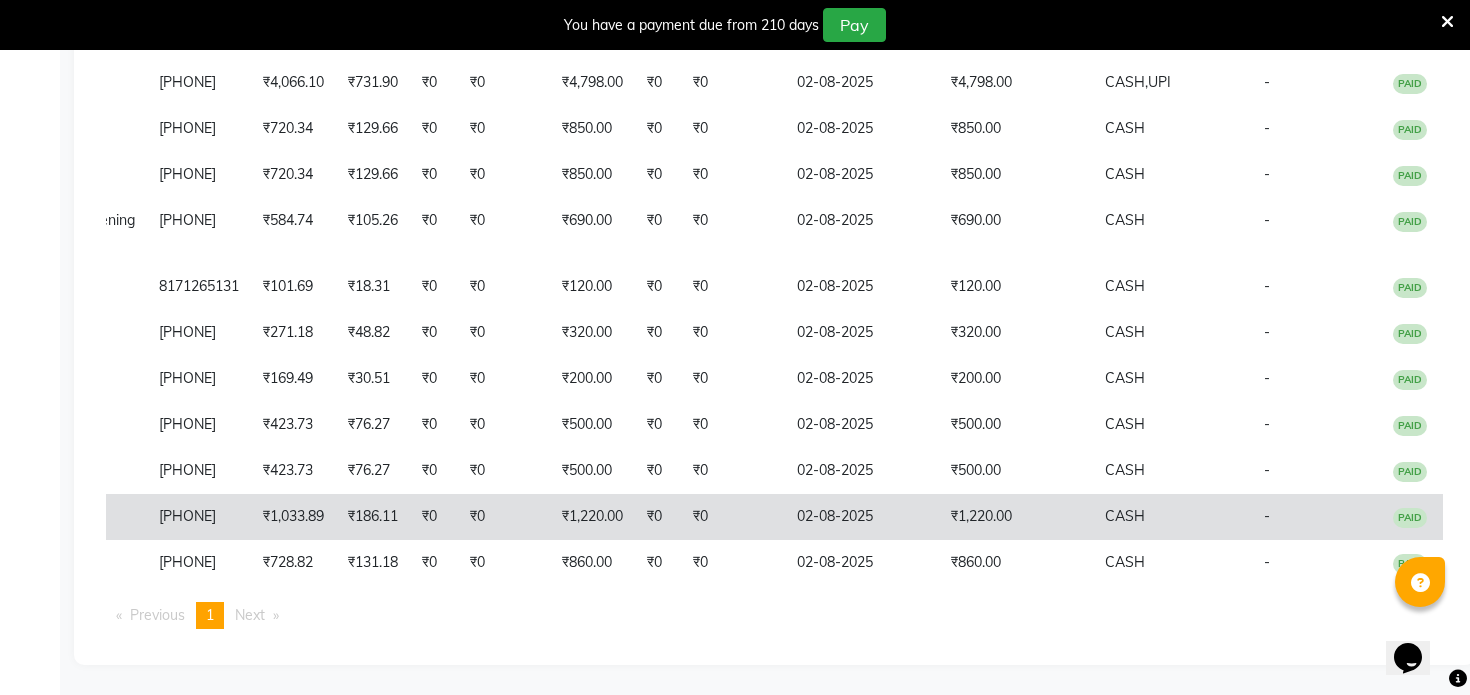 click on "₹1,220.00" 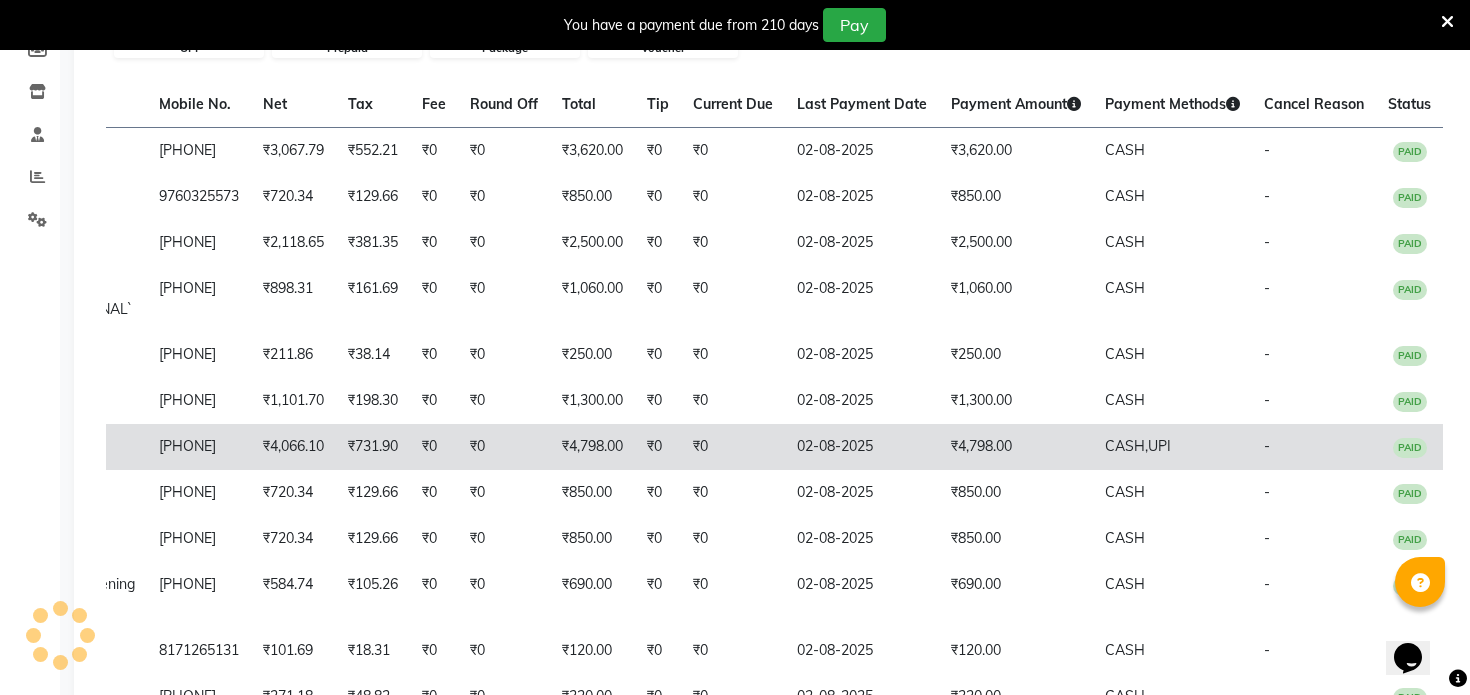 scroll, scrollTop: 314, scrollLeft: 0, axis: vertical 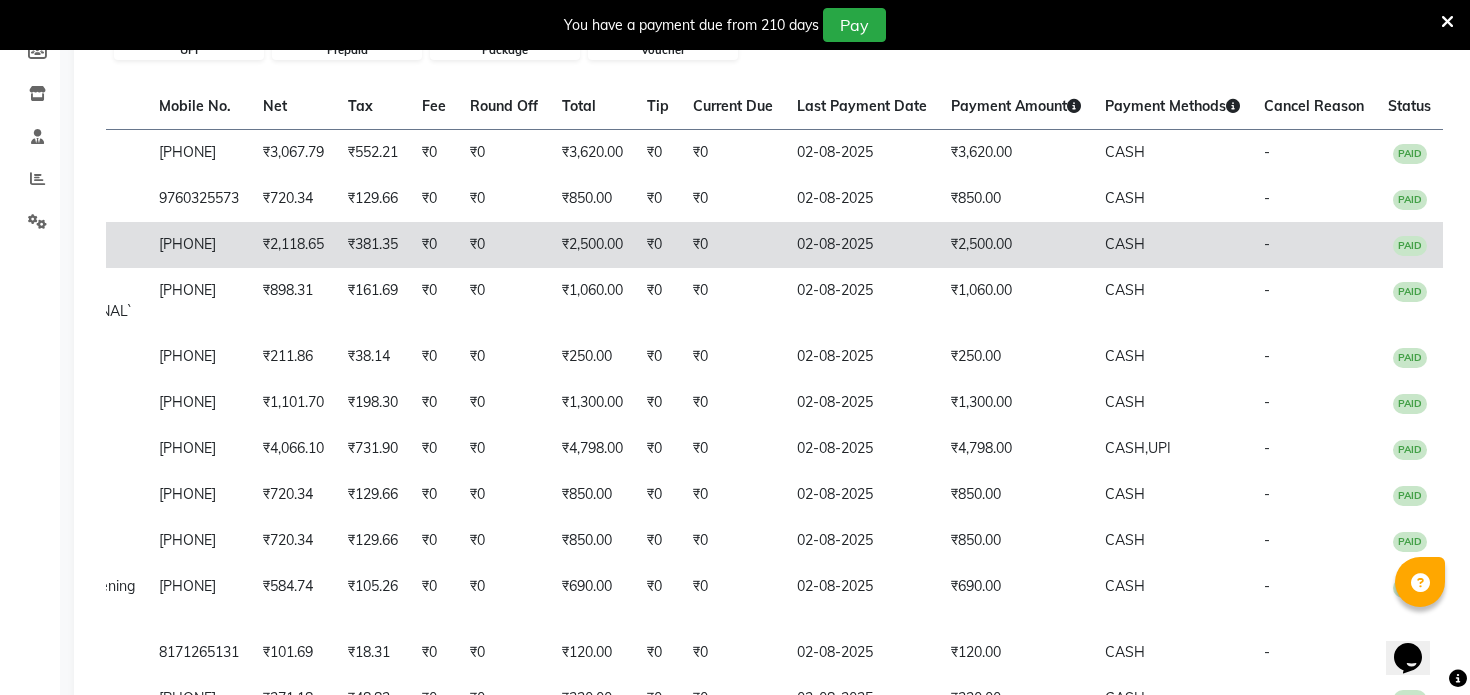 click on "₹2,500.00" 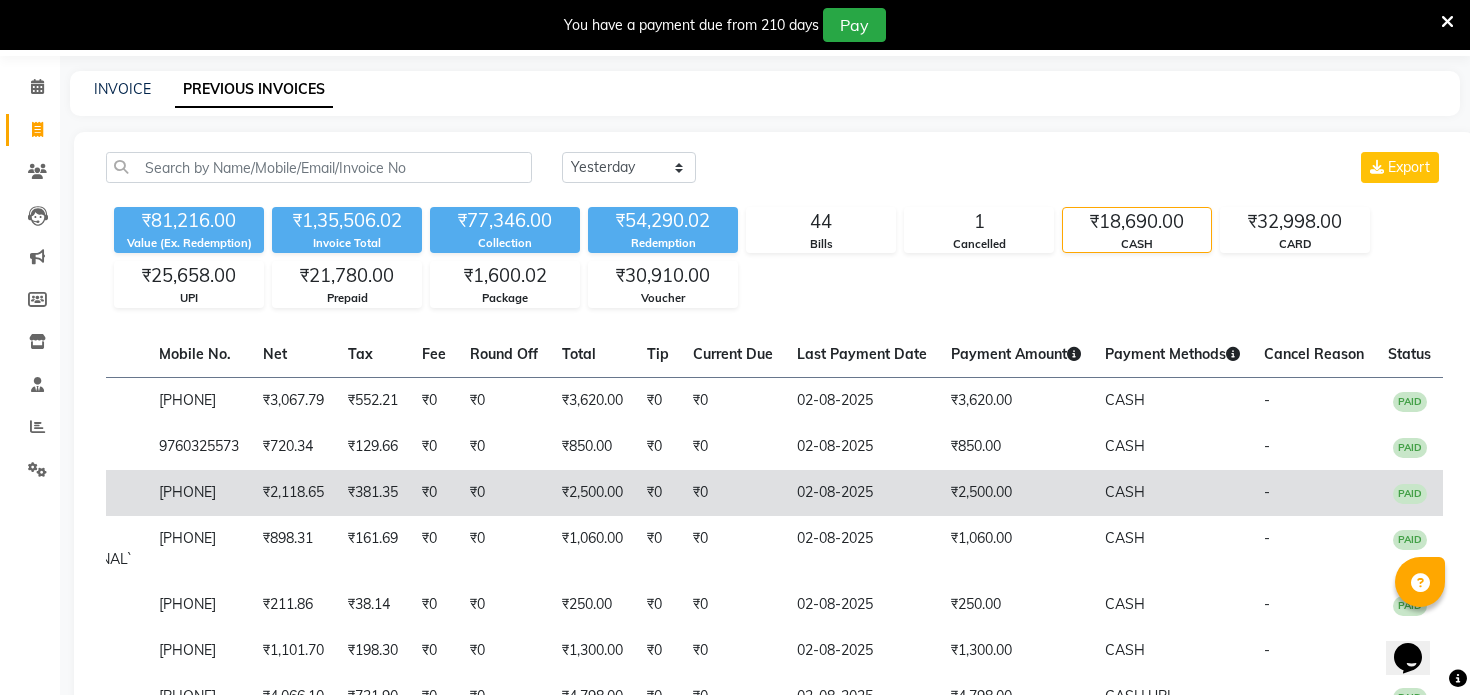 scroll, scrollTop: 0, scrollLeft: 0, axis: both 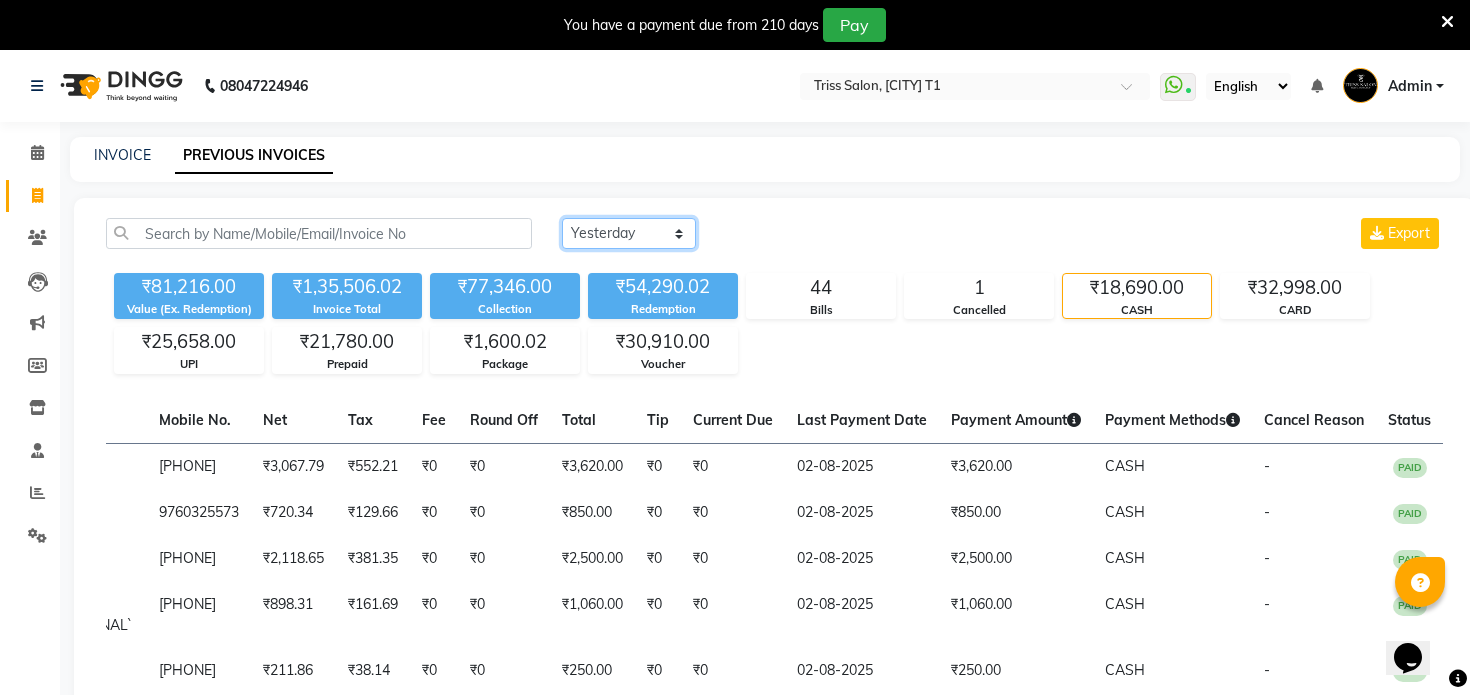 click on "Today Yesterday Custom Range" 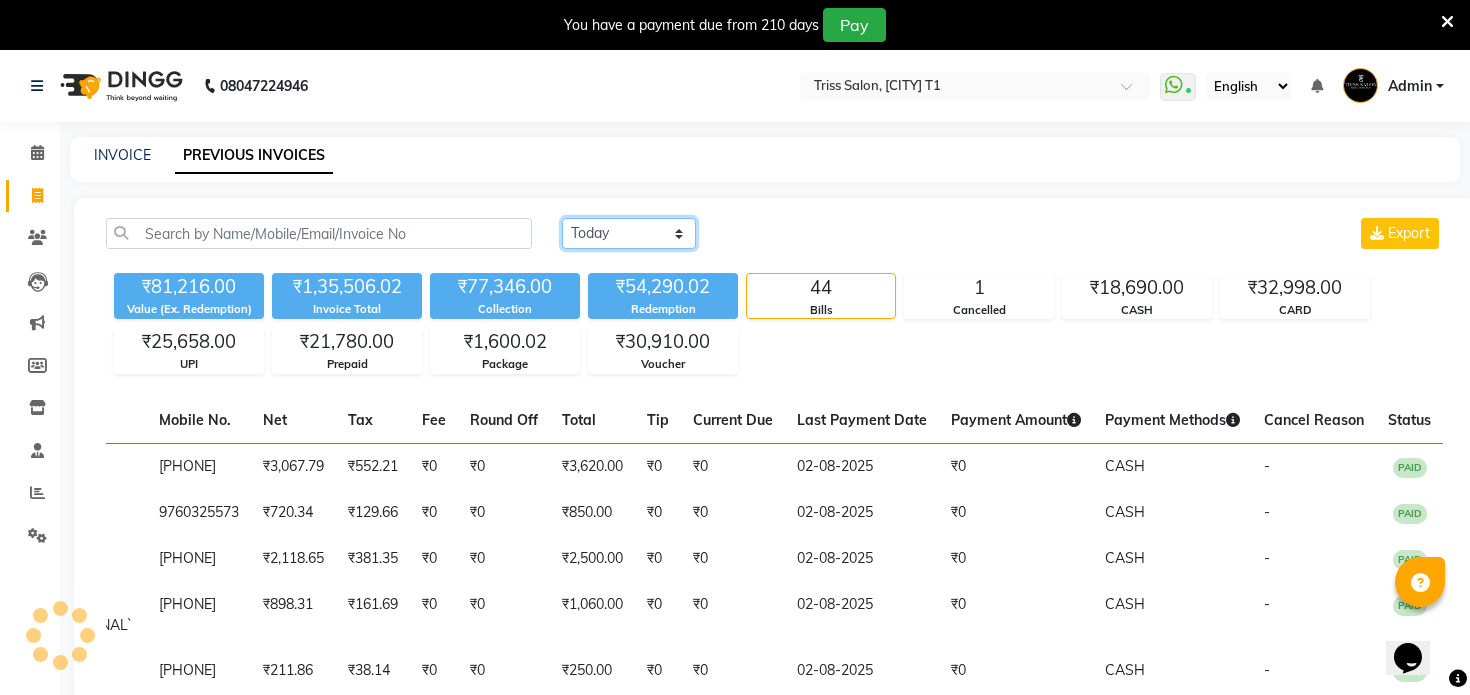 click on "Today Yesterday Custom Range" 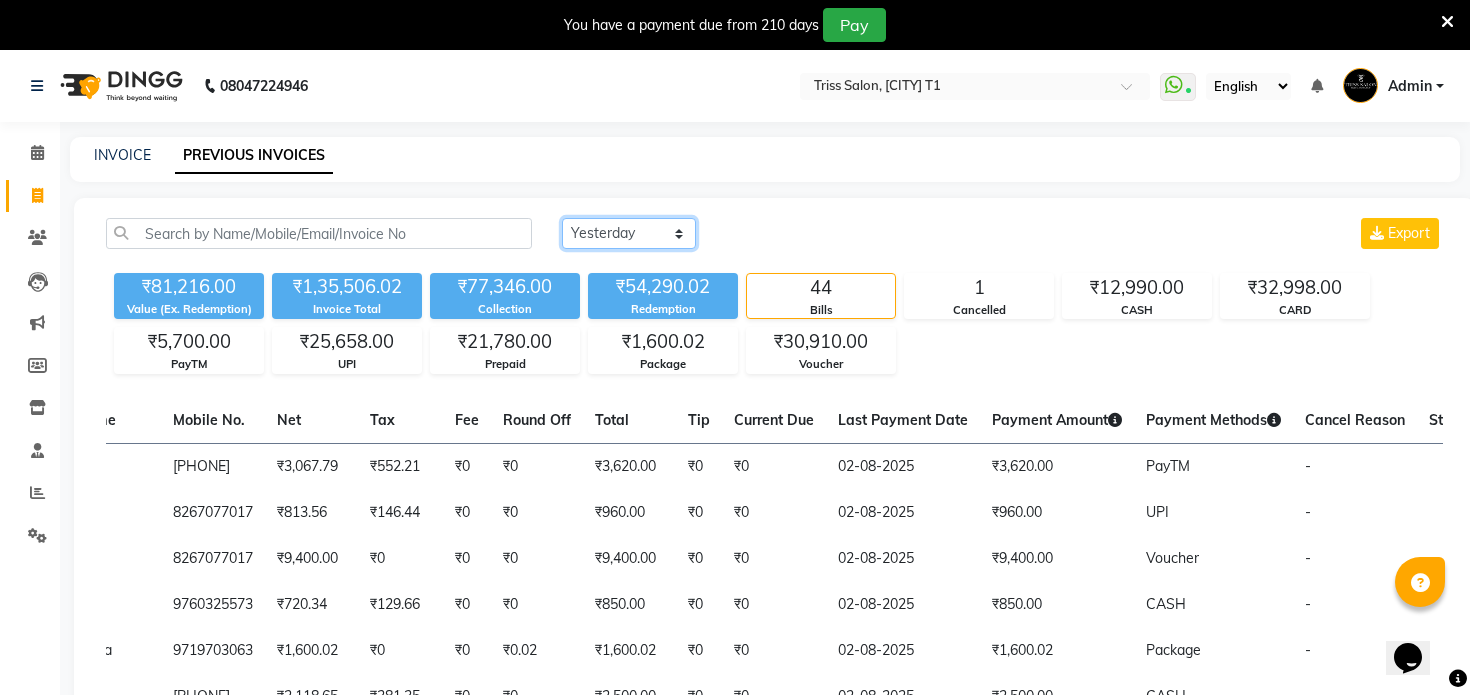 click on "Today Yesterday Custom Range" 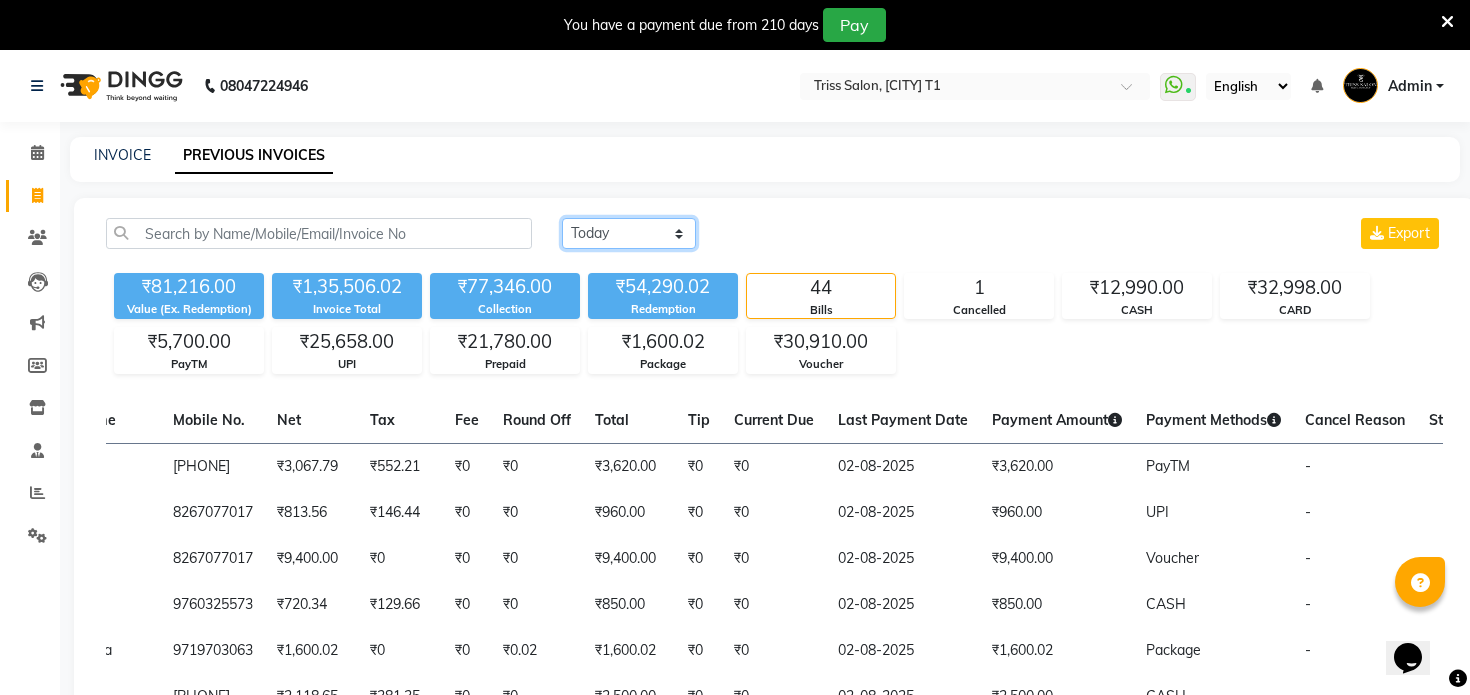 click on "Today Yesterday Custom Range" 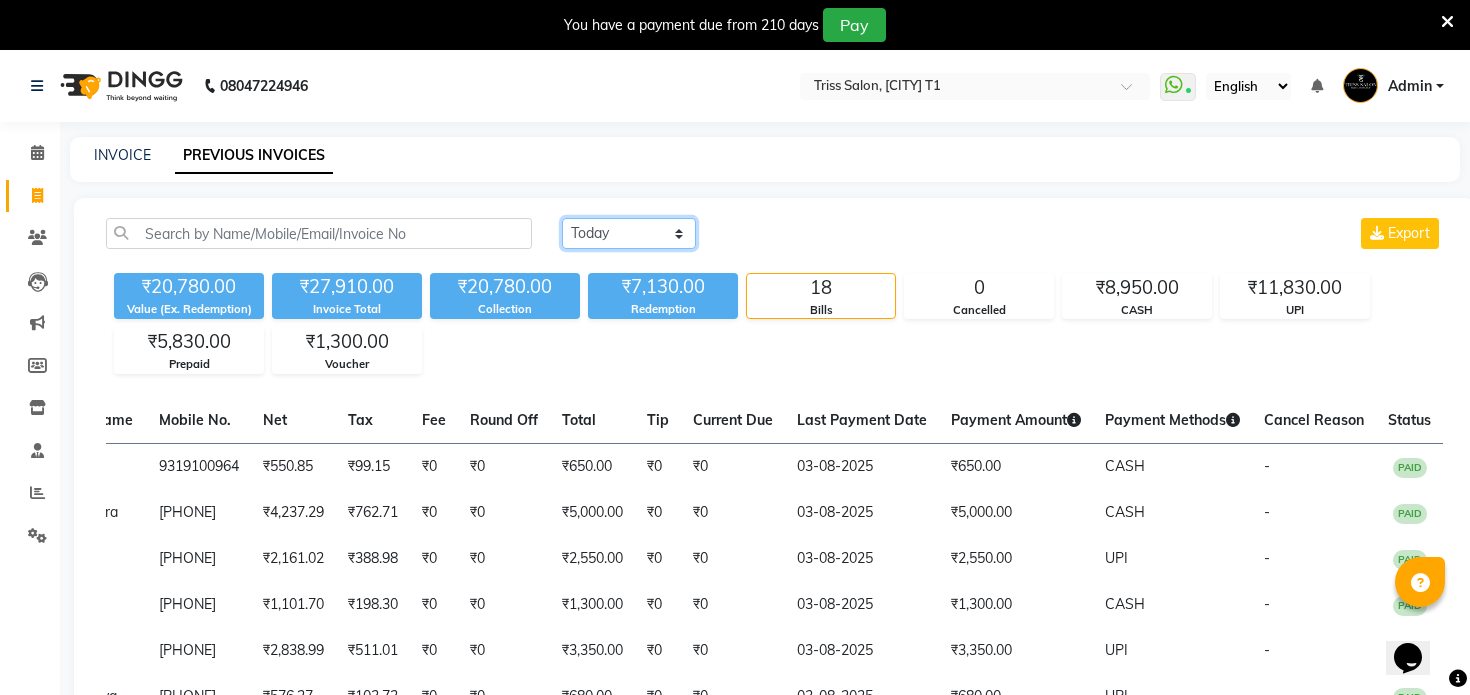 select on "yesterday" 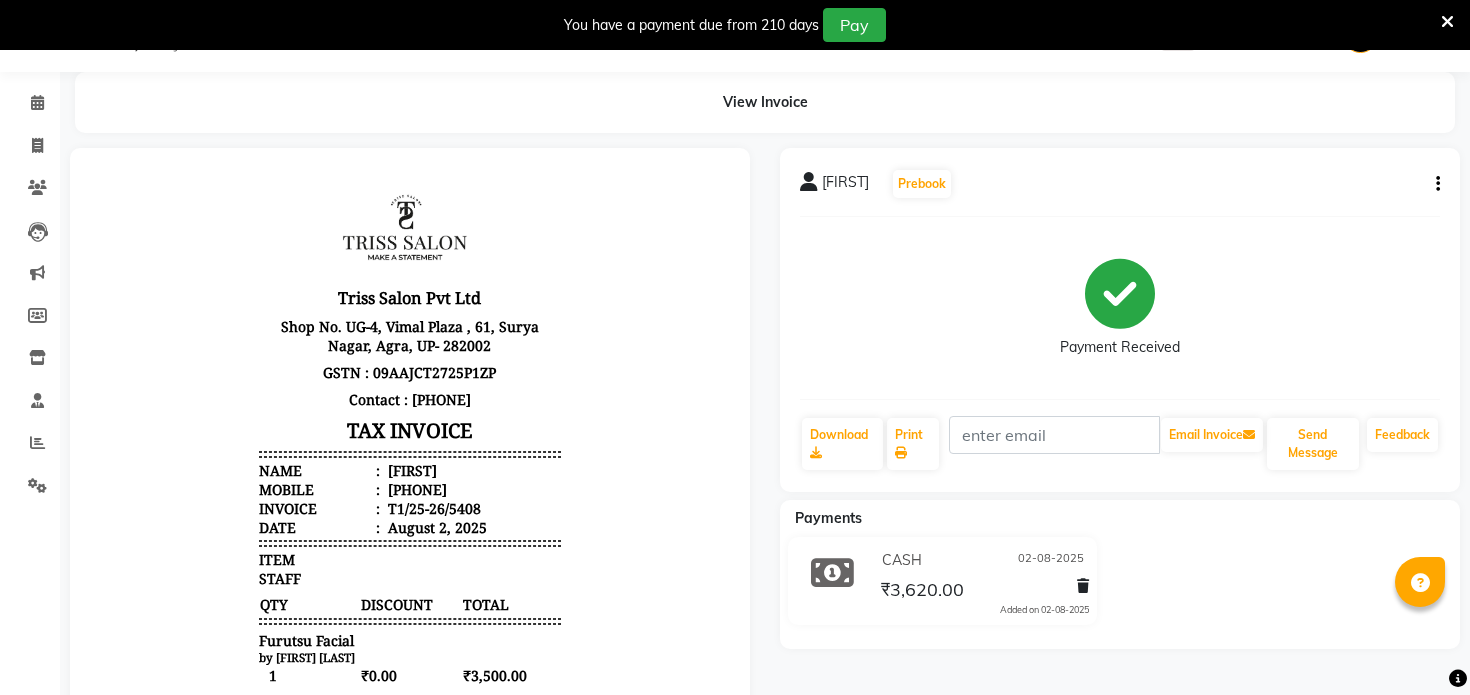 scroll, scrollTop: 58, scrollLeft: 0, axis: vertical 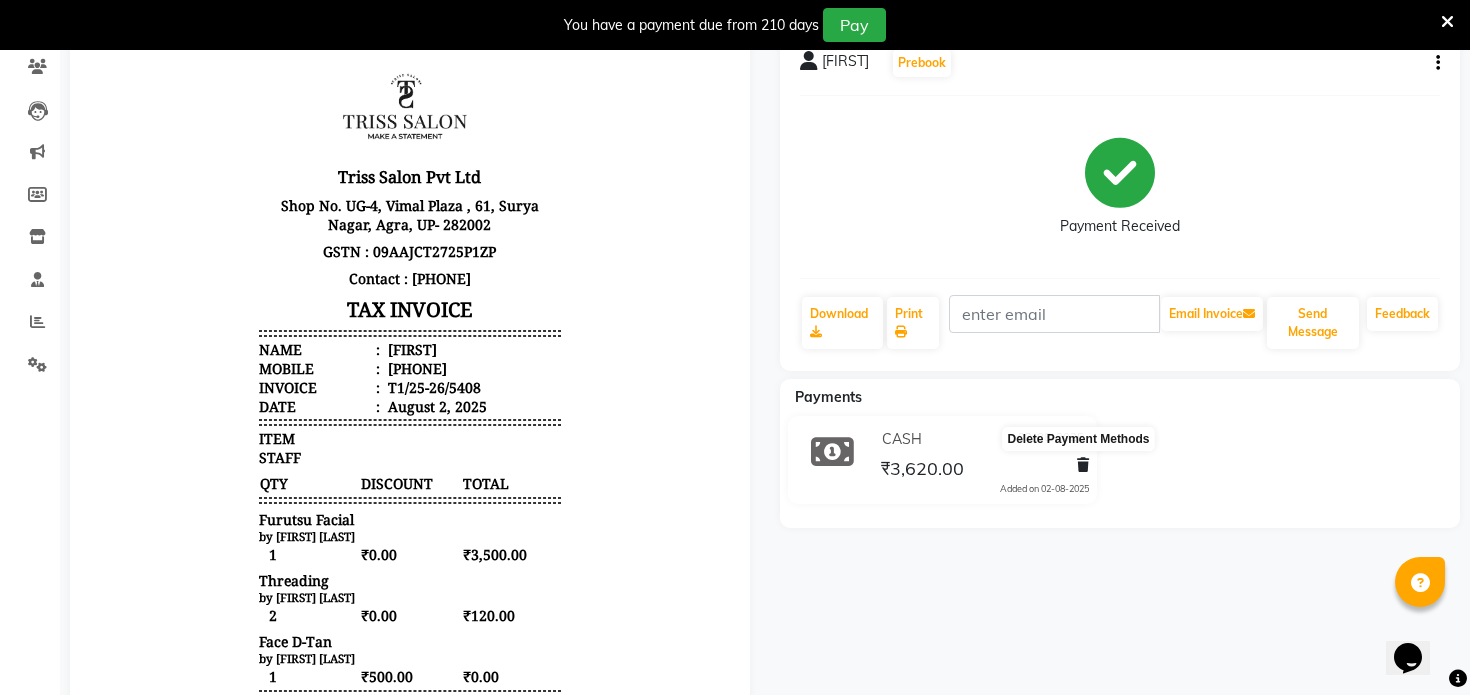click 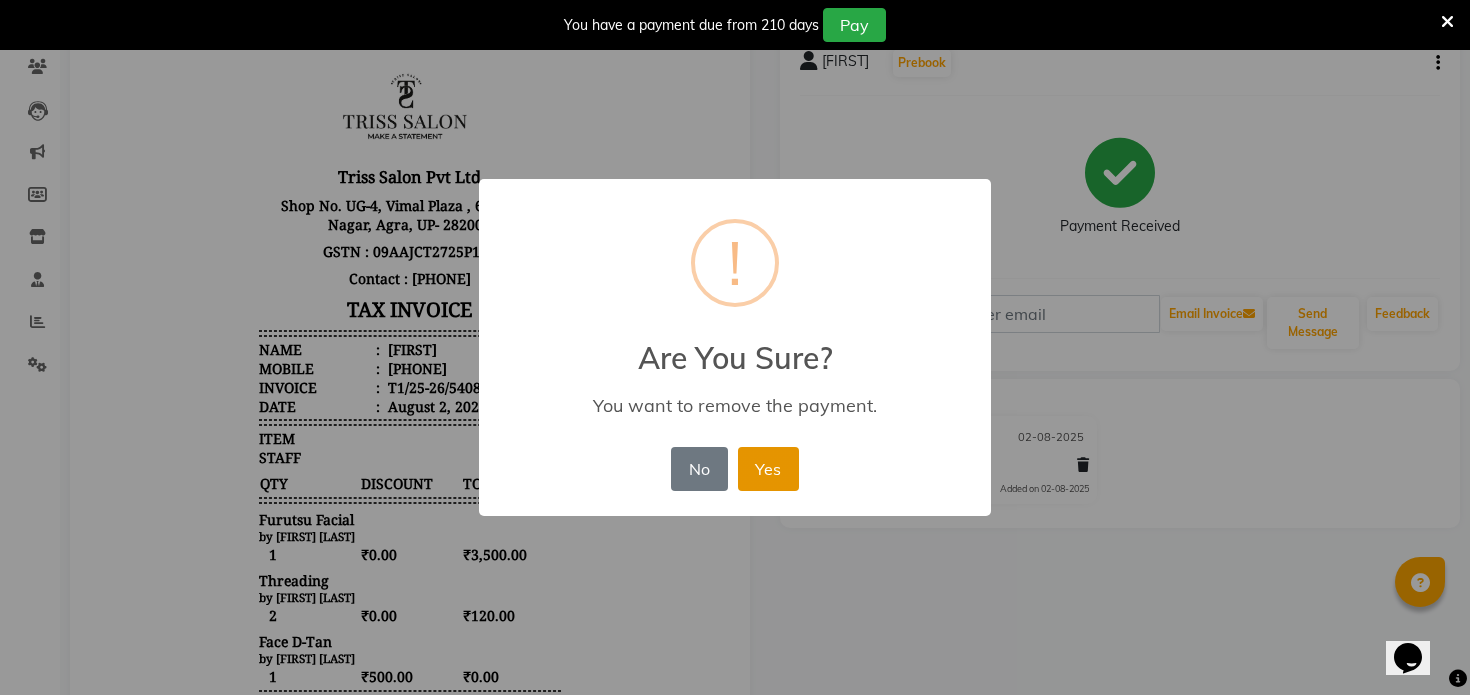click on "Yes" at bounding box center [768, 469] 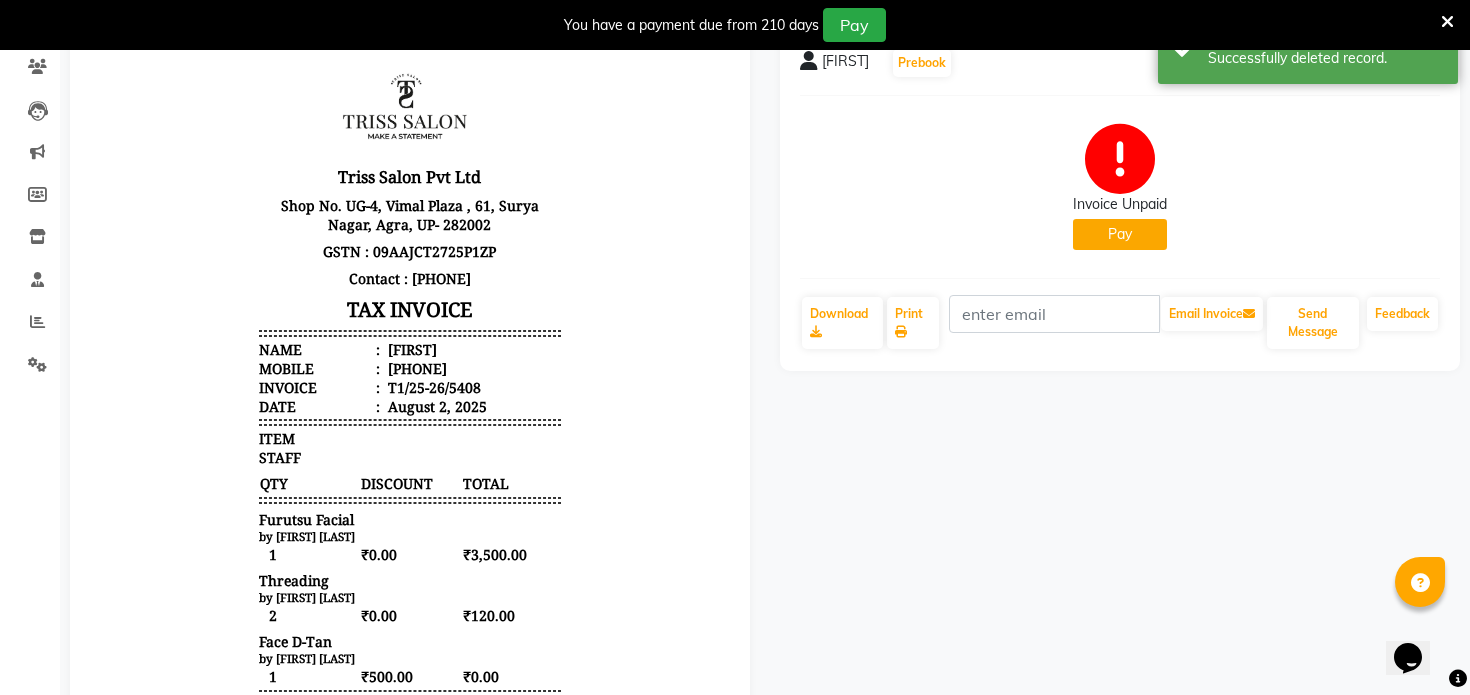 click on "Pay" 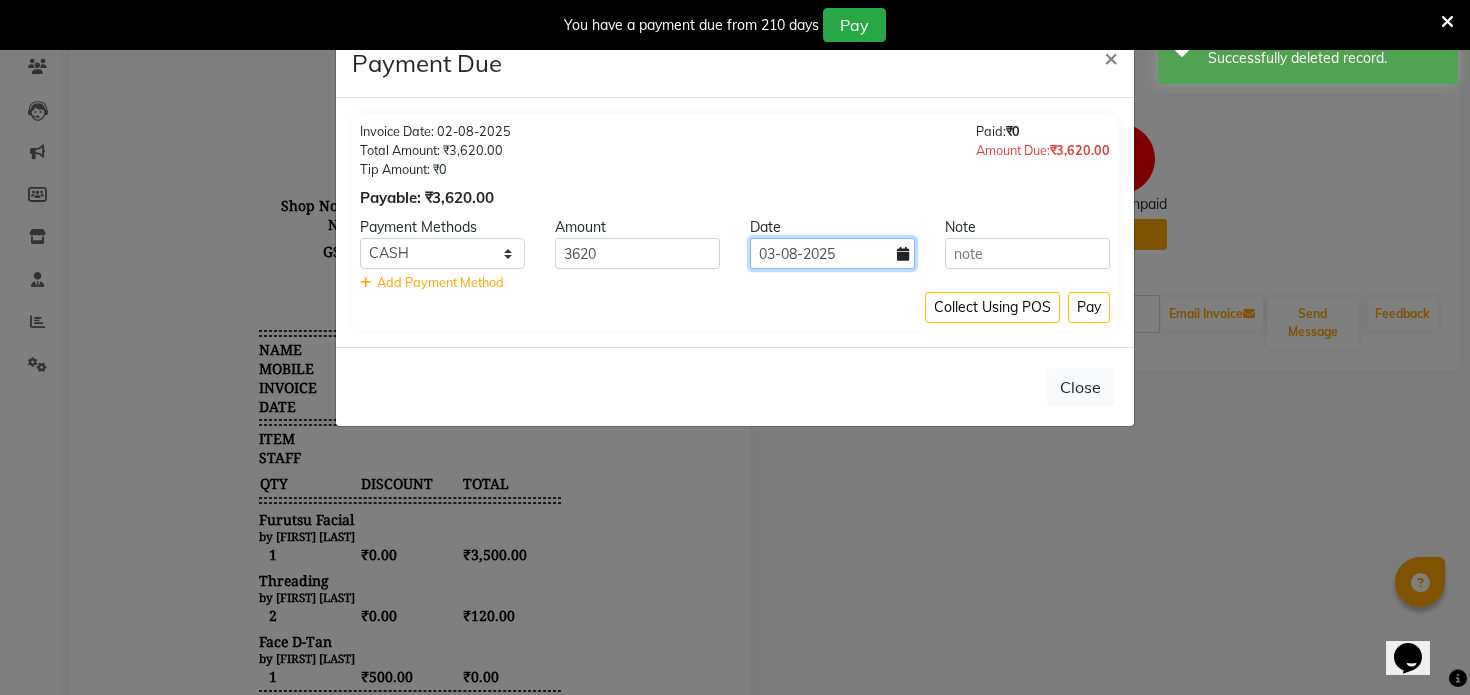 click on "03-08-2025" 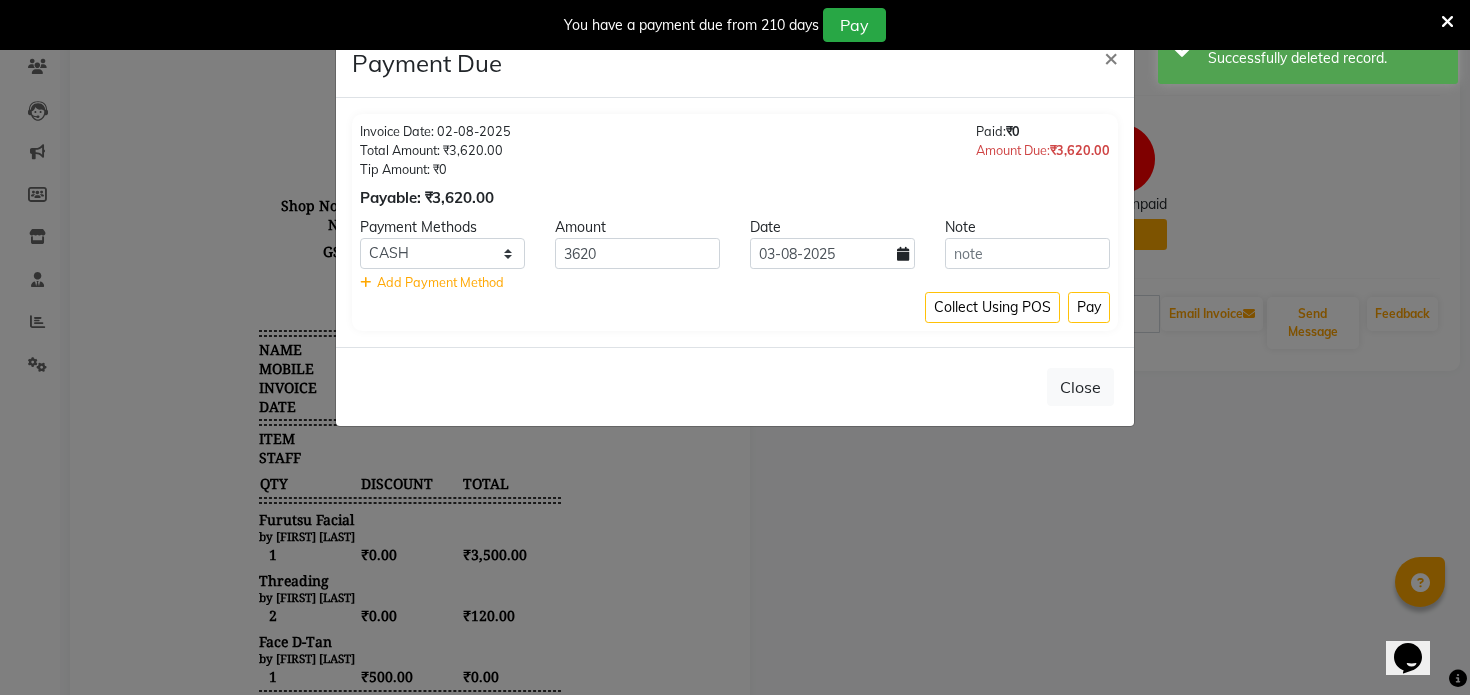 select on "8" 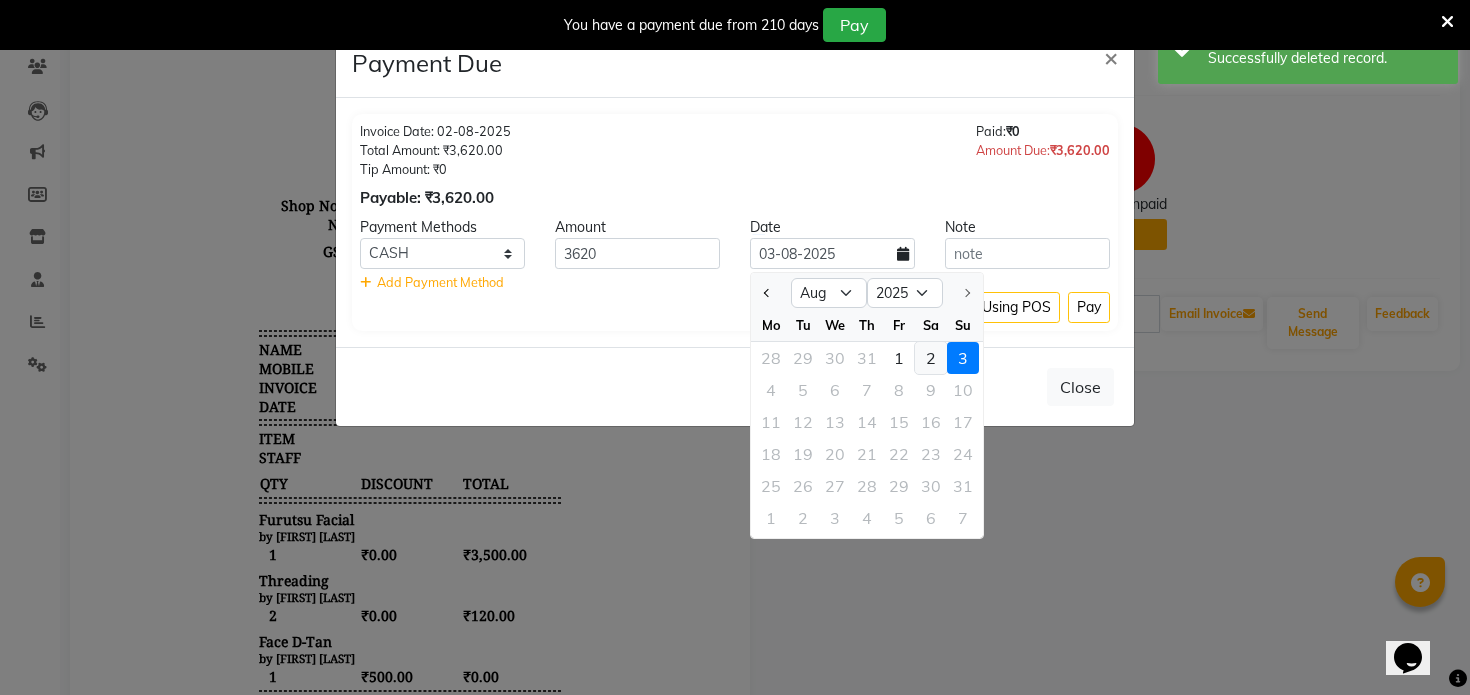 click on "2" 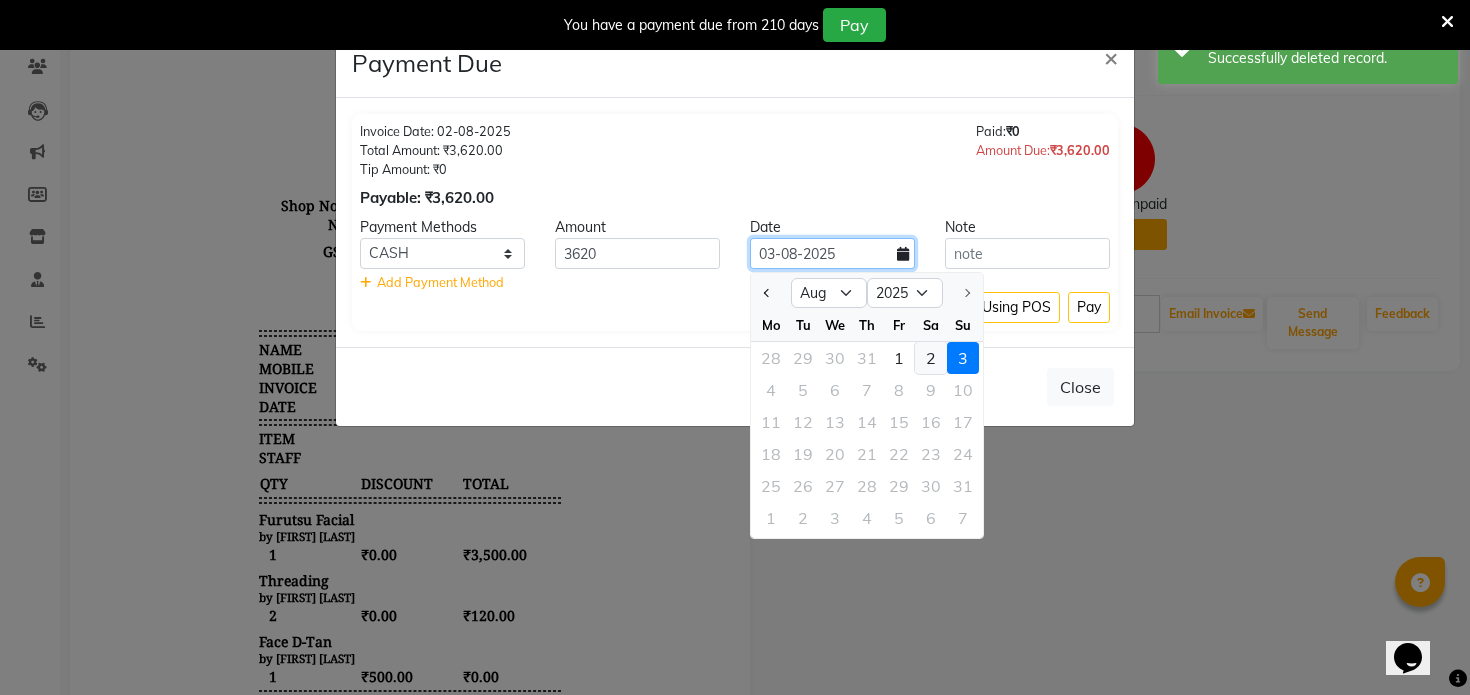 type on "02-08-2025" 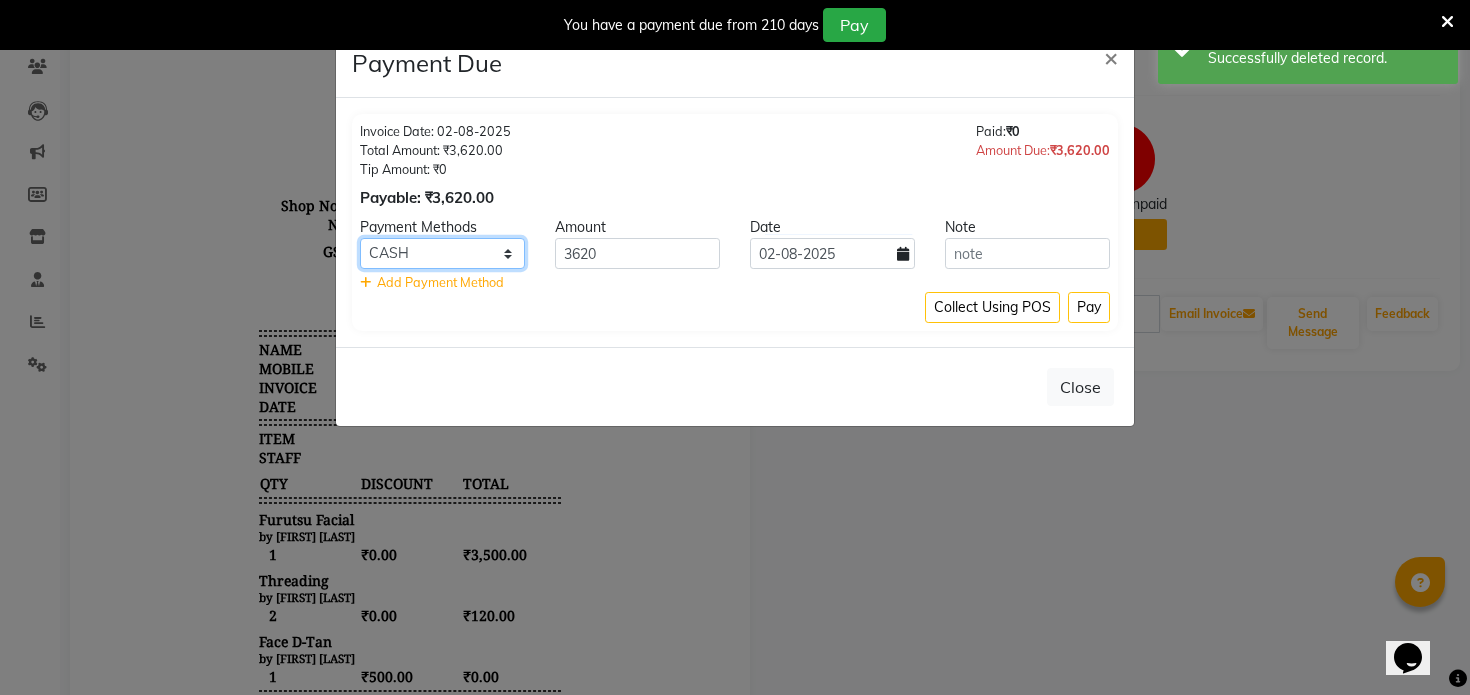 click on "PayTM CASH CARD UPI" 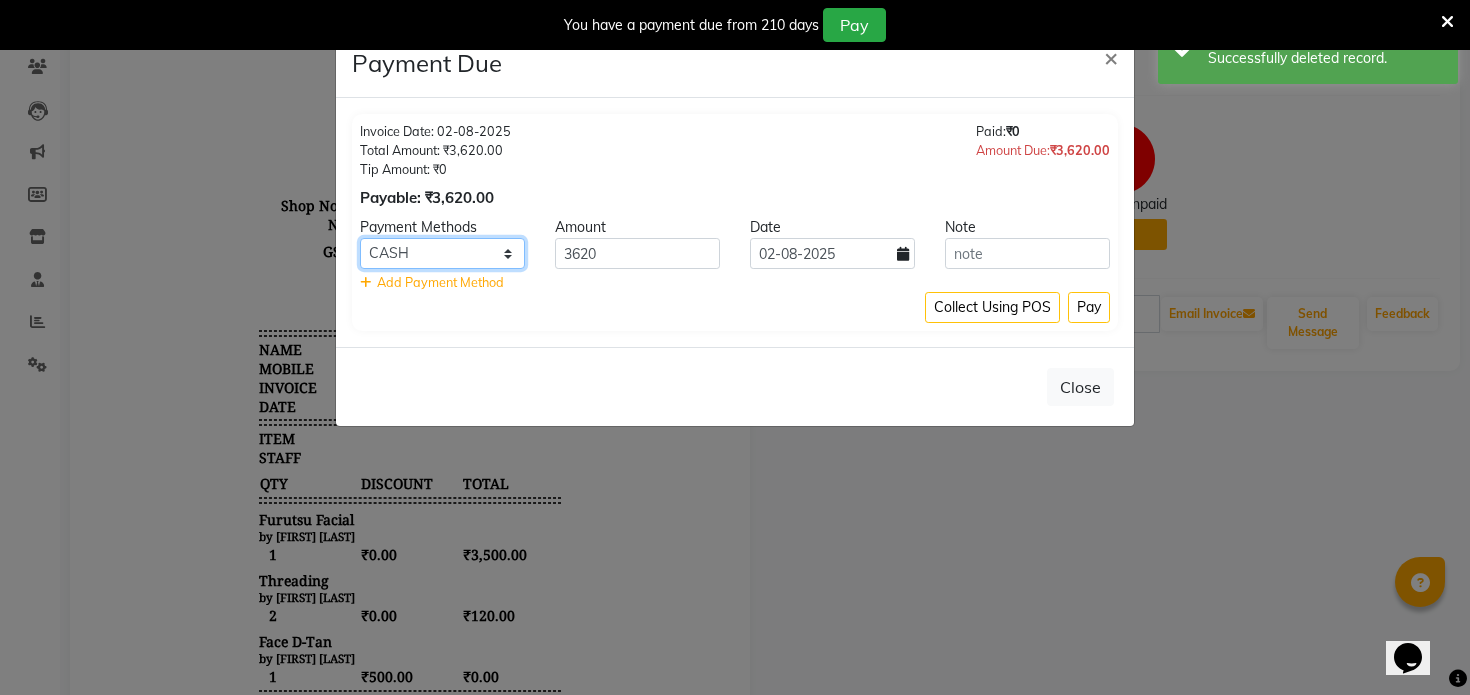 select on "6" 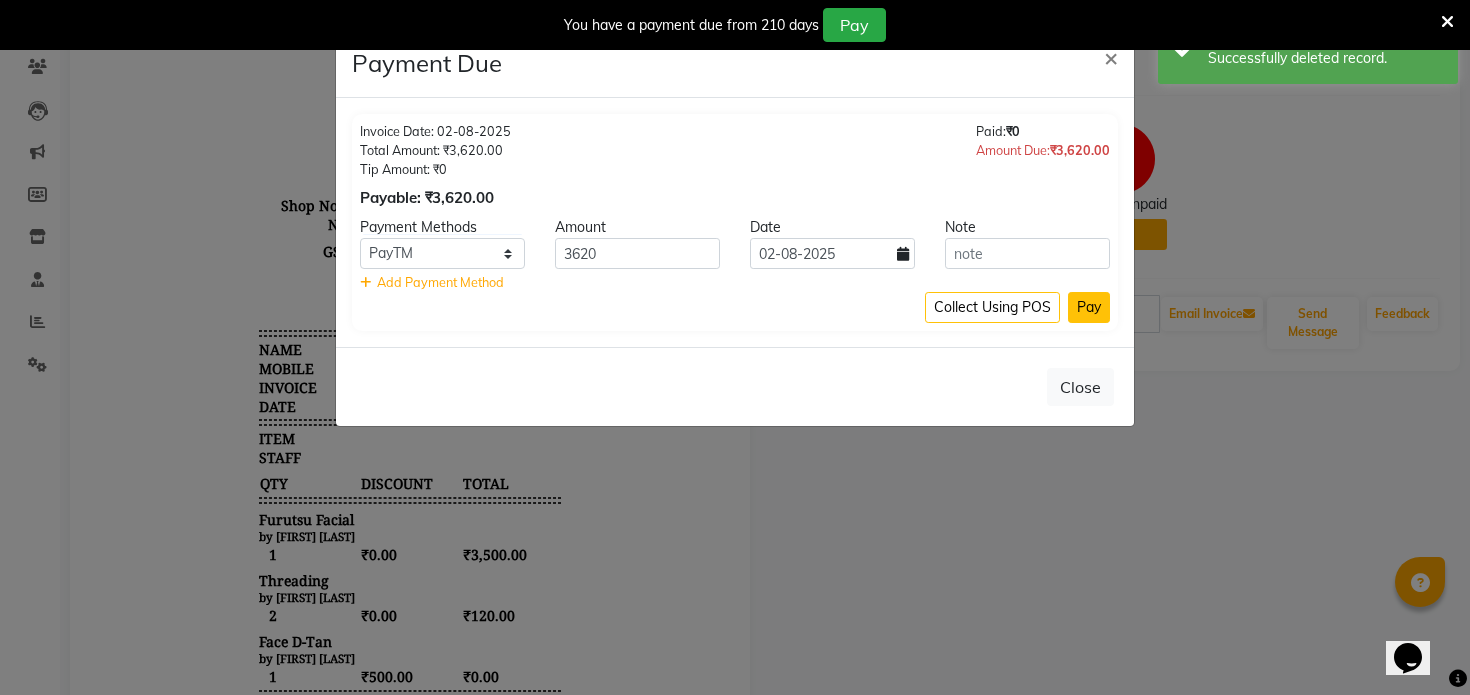 click on "Pay" 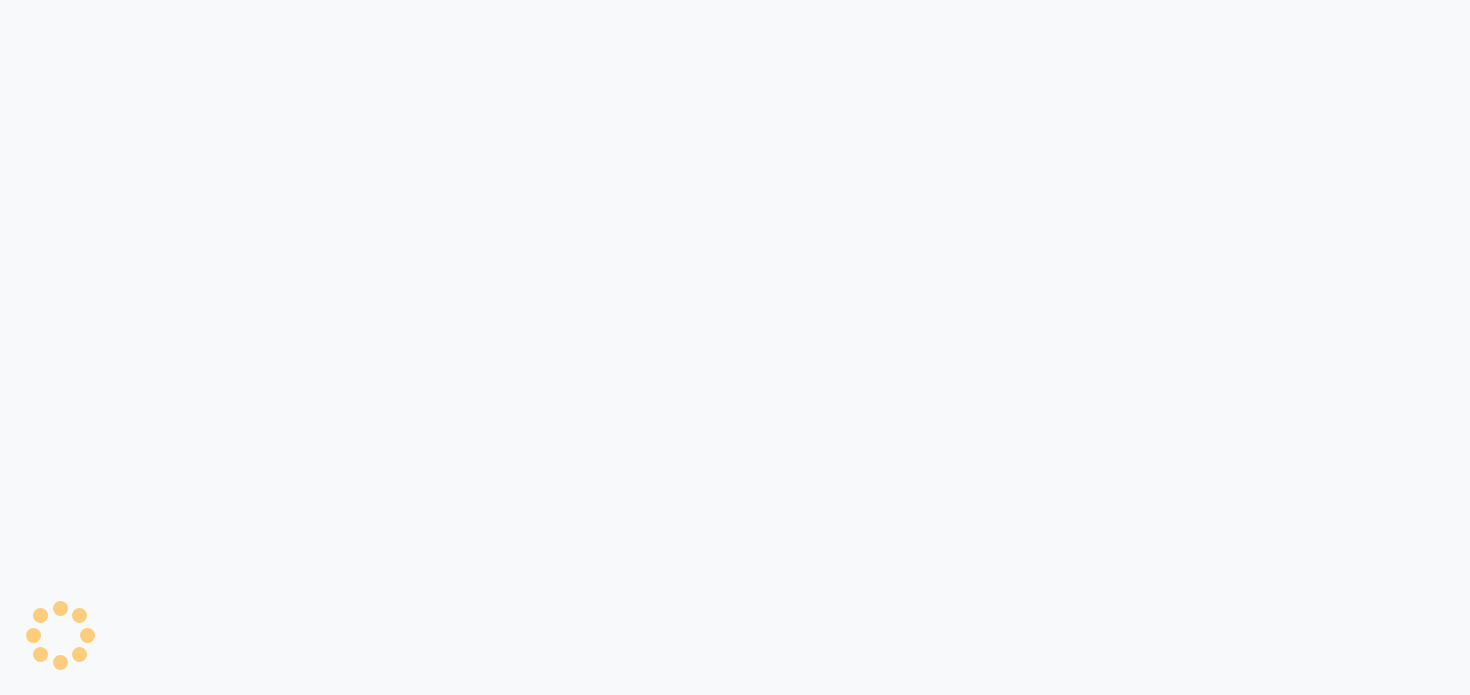scroll, scrollTop: 0, scrollLeft: 0, axis: both 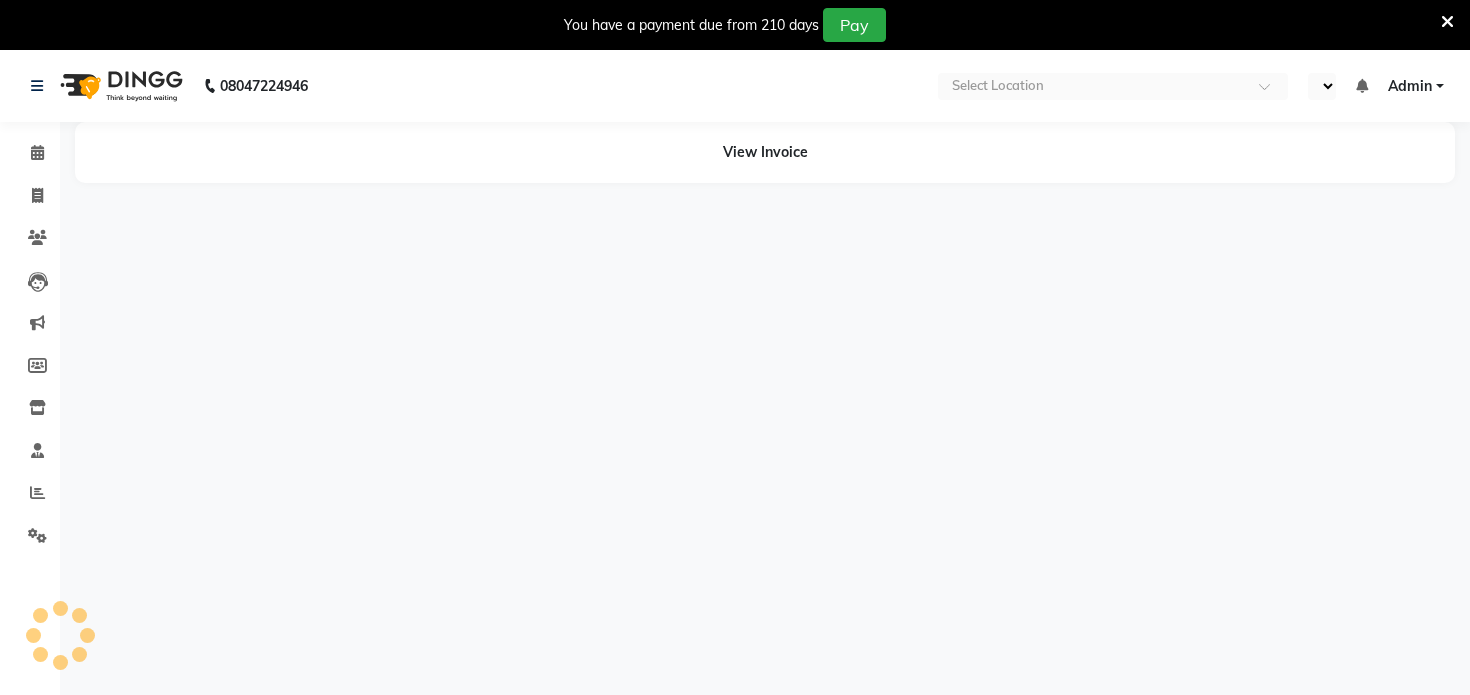 select on "en" 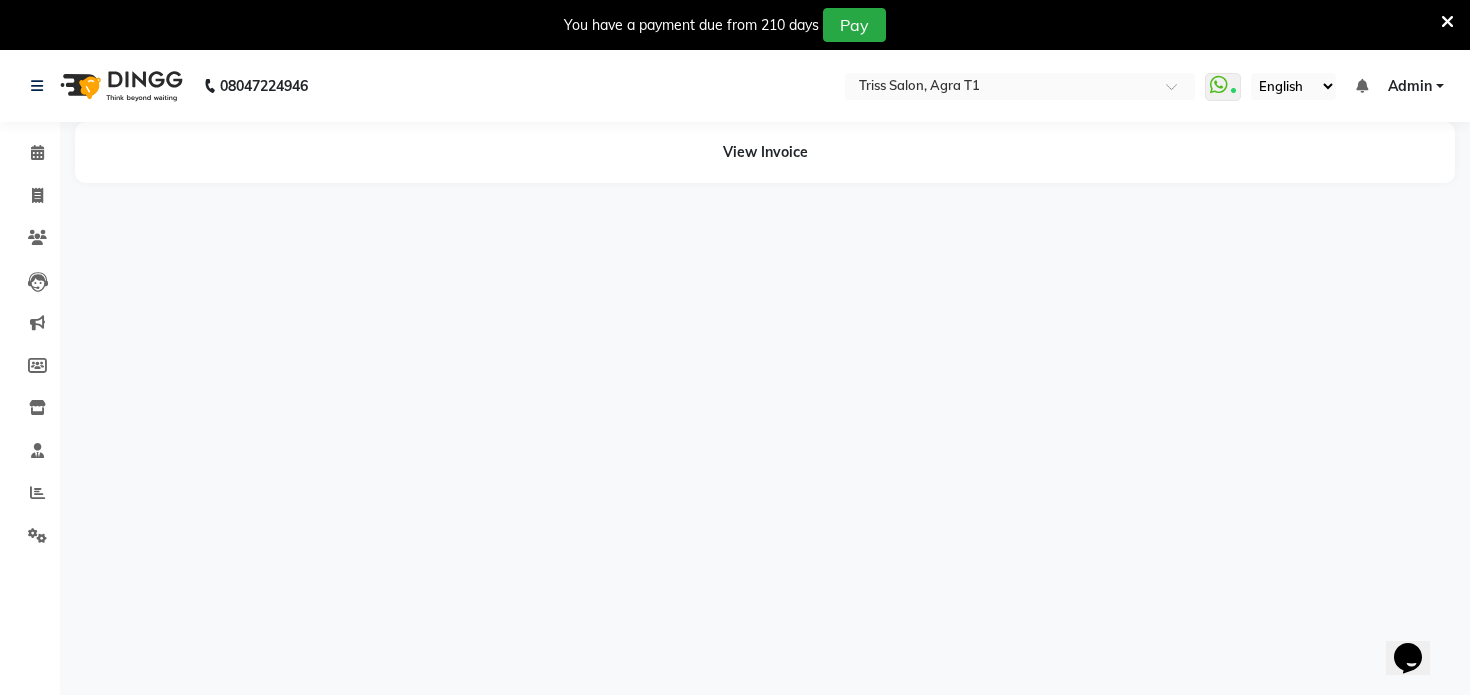 scroll, scrollTop: 0, scrollLeft: 0, axis: both 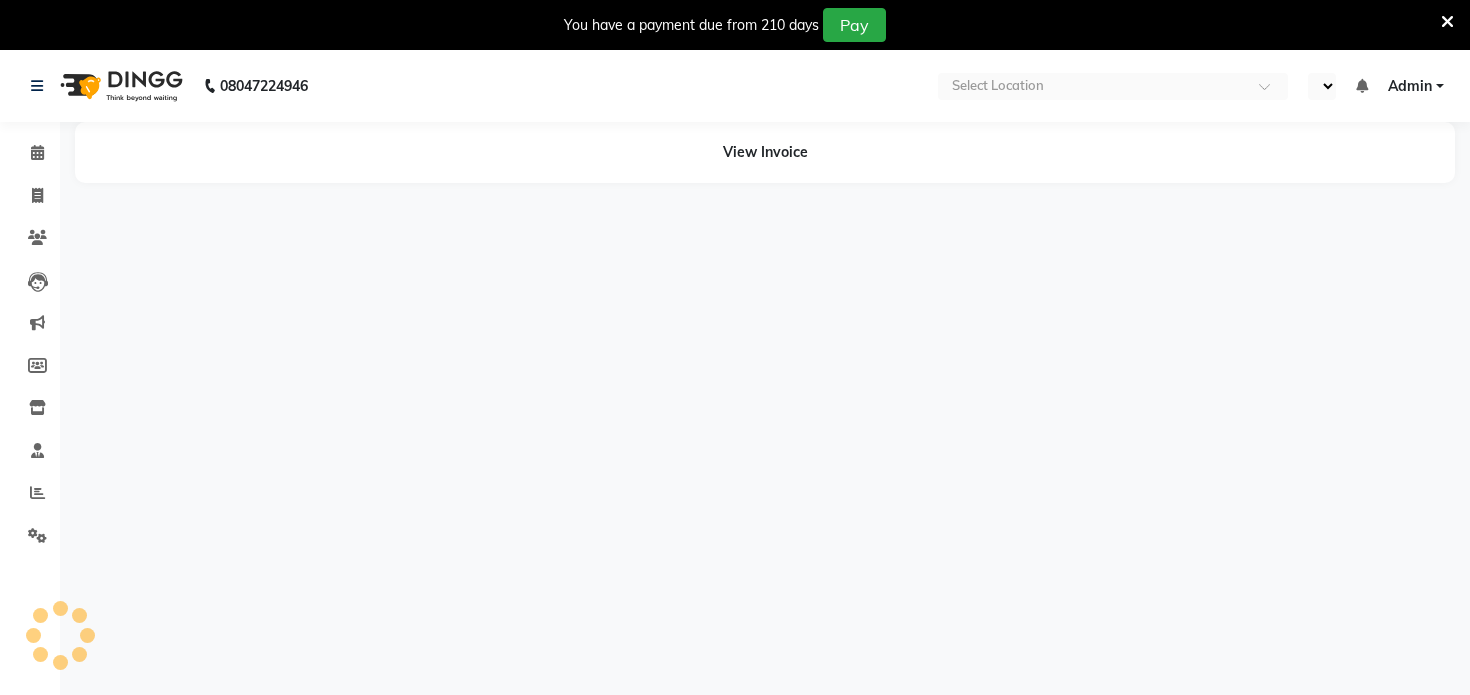 select on "en" 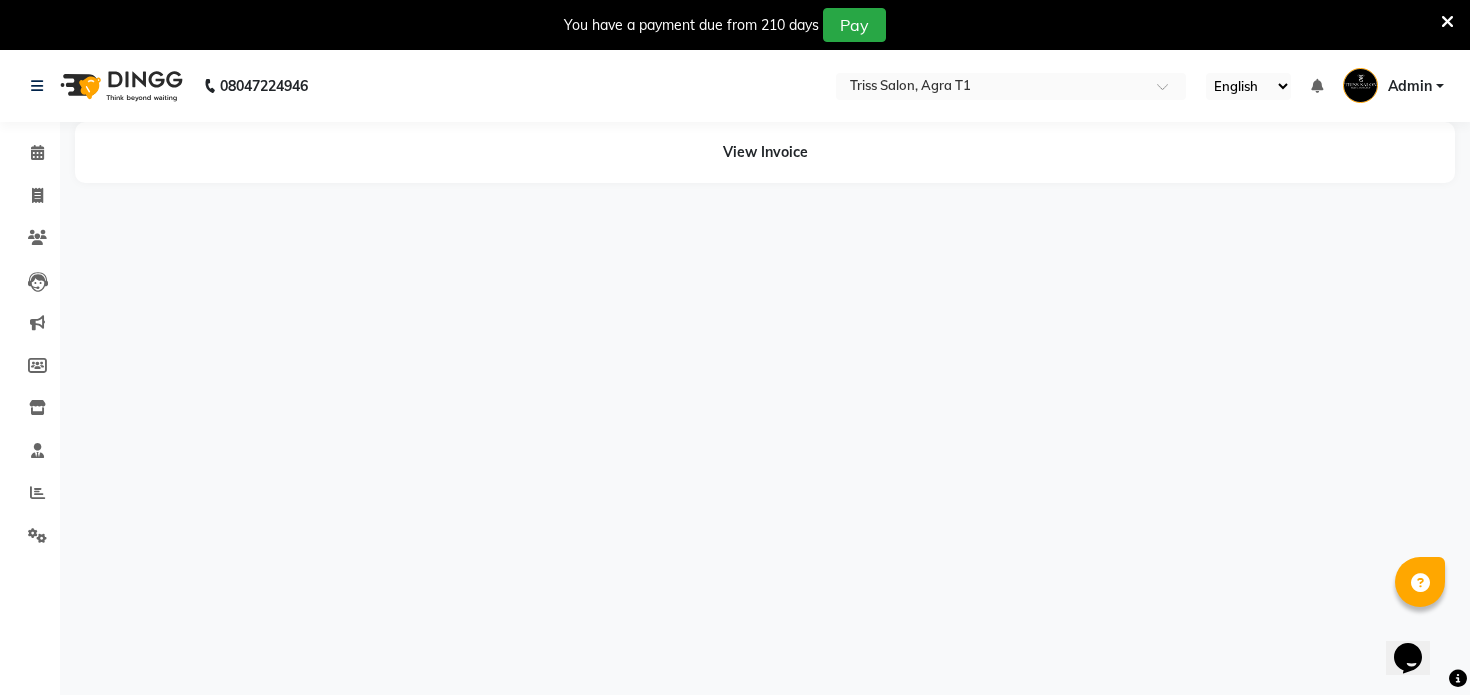 scroll, scrollTop: 0, scrollLeft: 0, axis: both 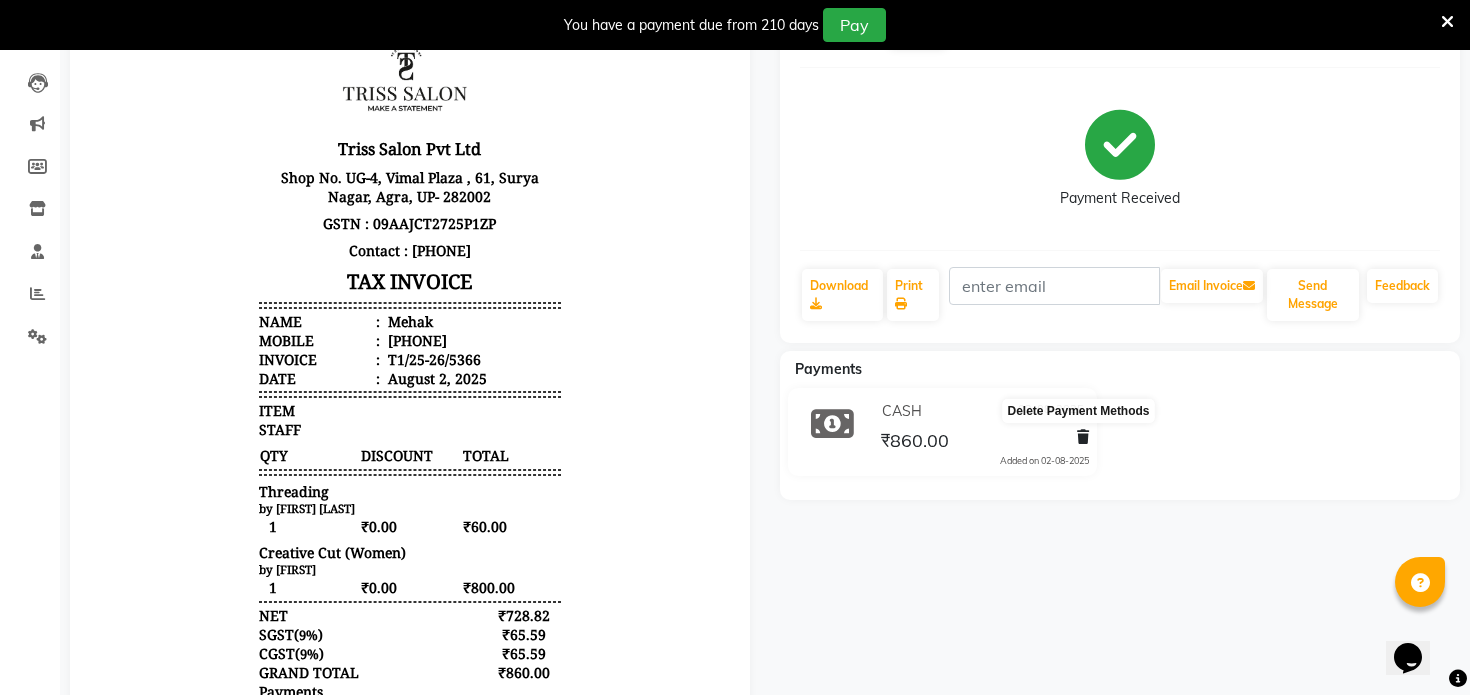 click 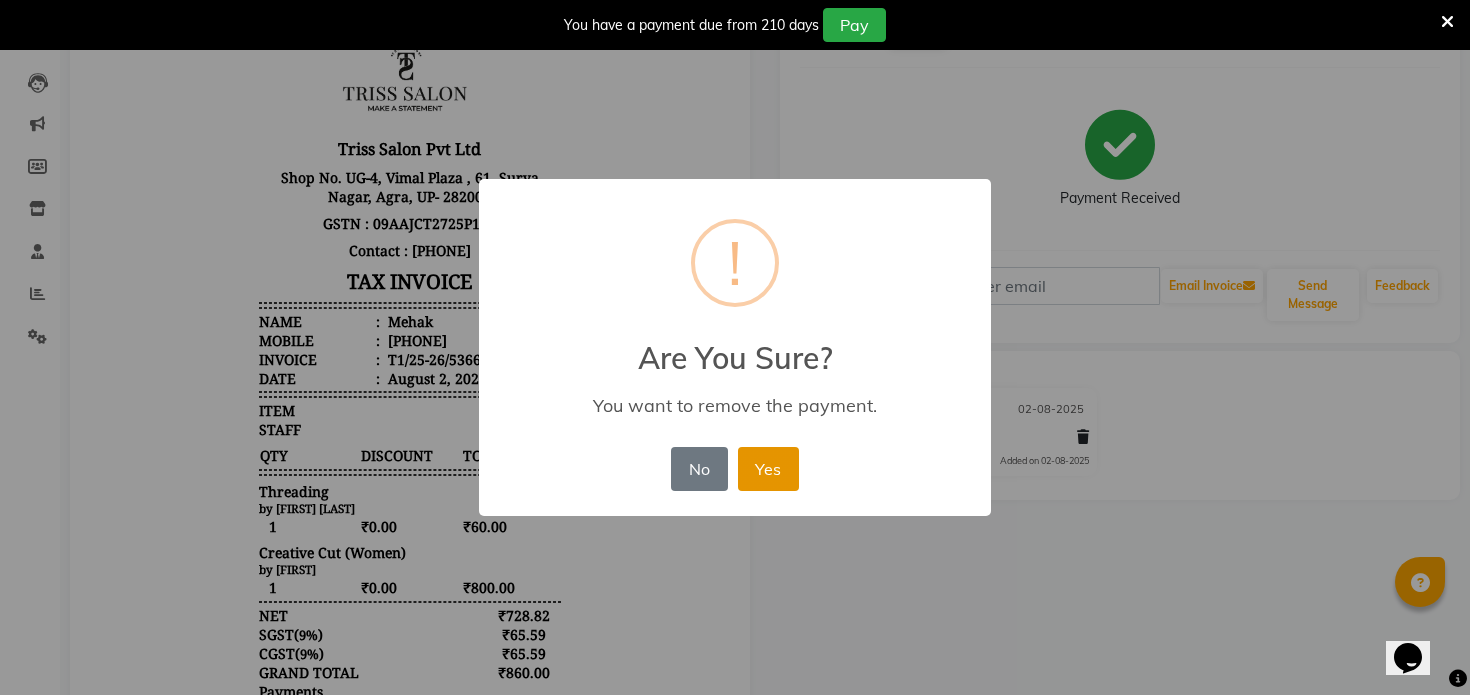 click on "Yes" at bounding box center [768, 469] 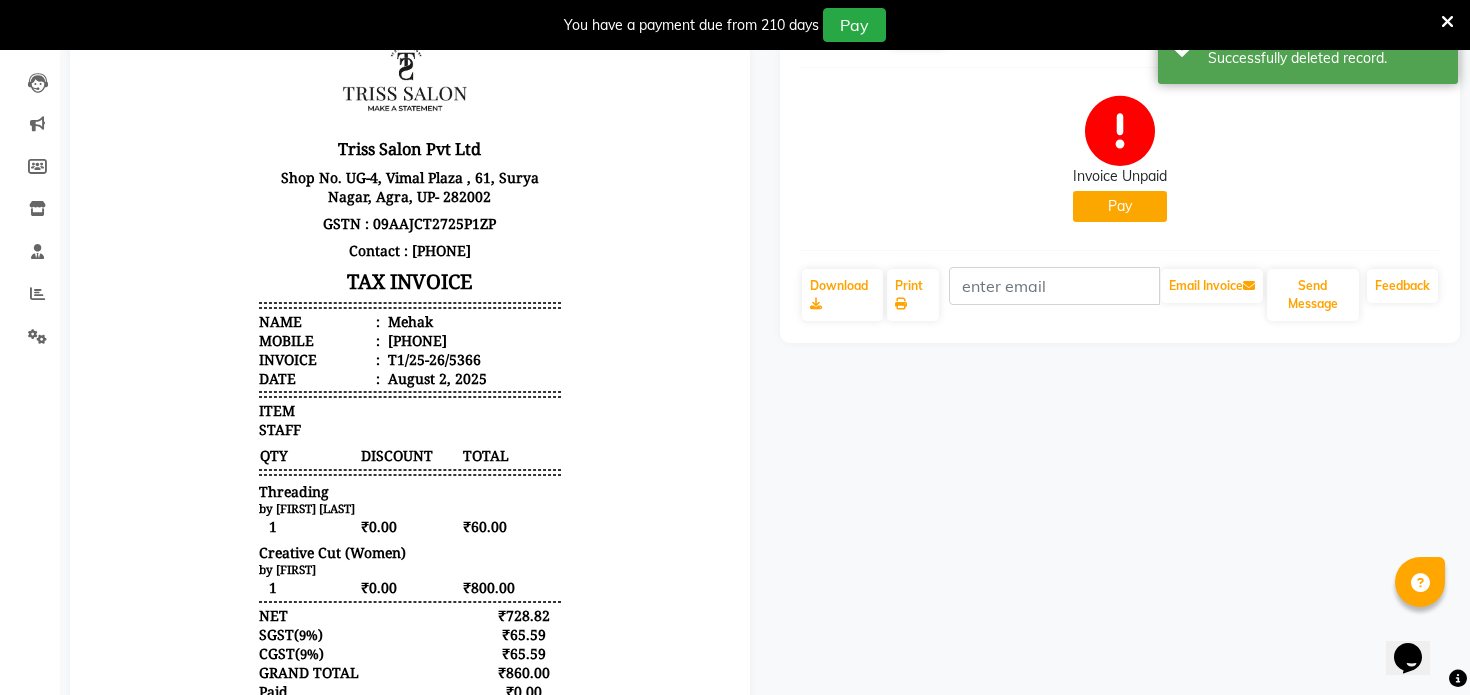 click on "Pay" 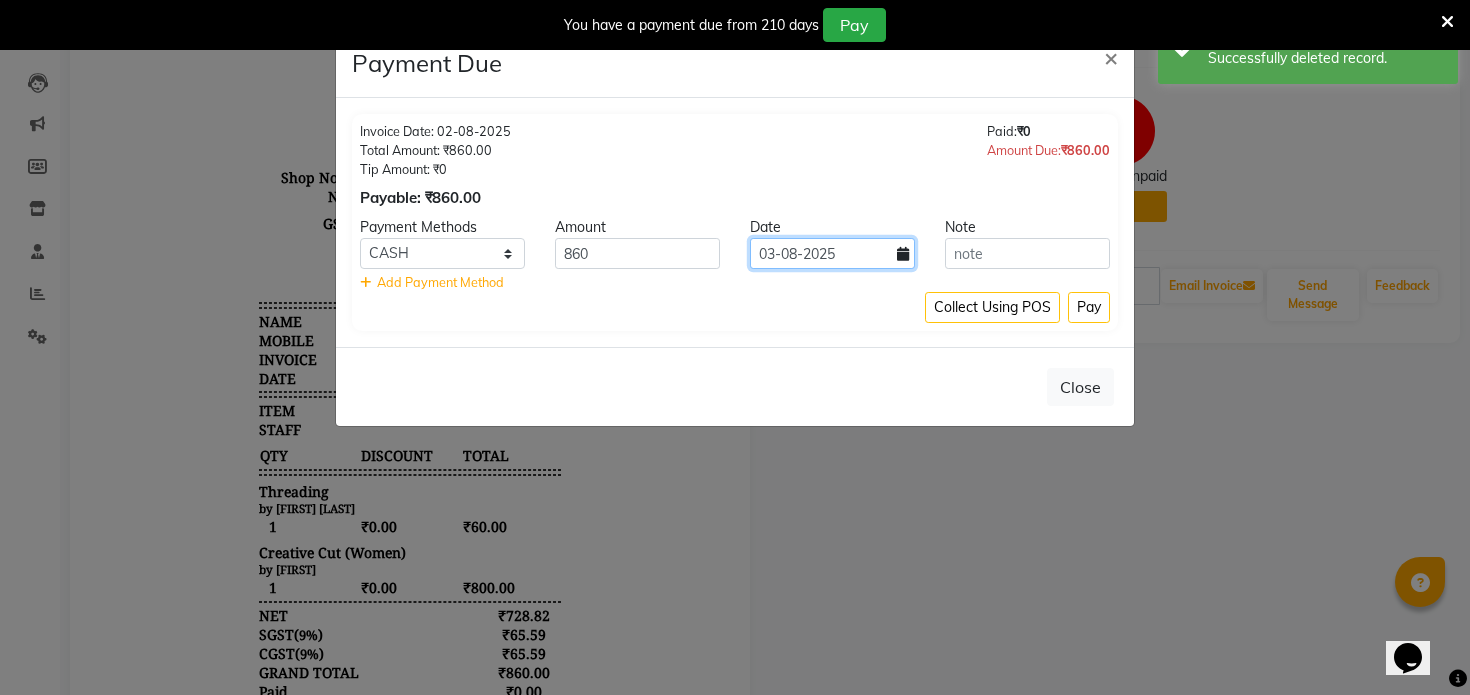 click on "03-08-2025" 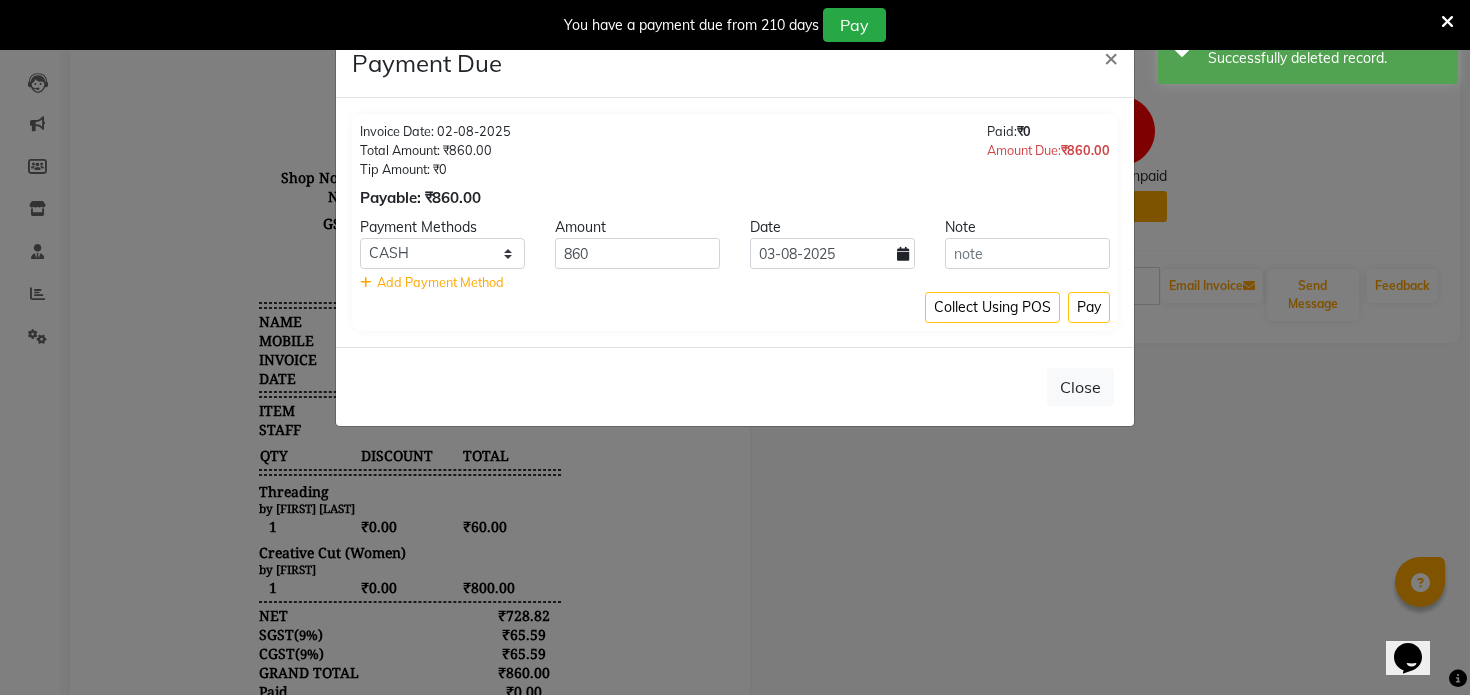 select on "8" 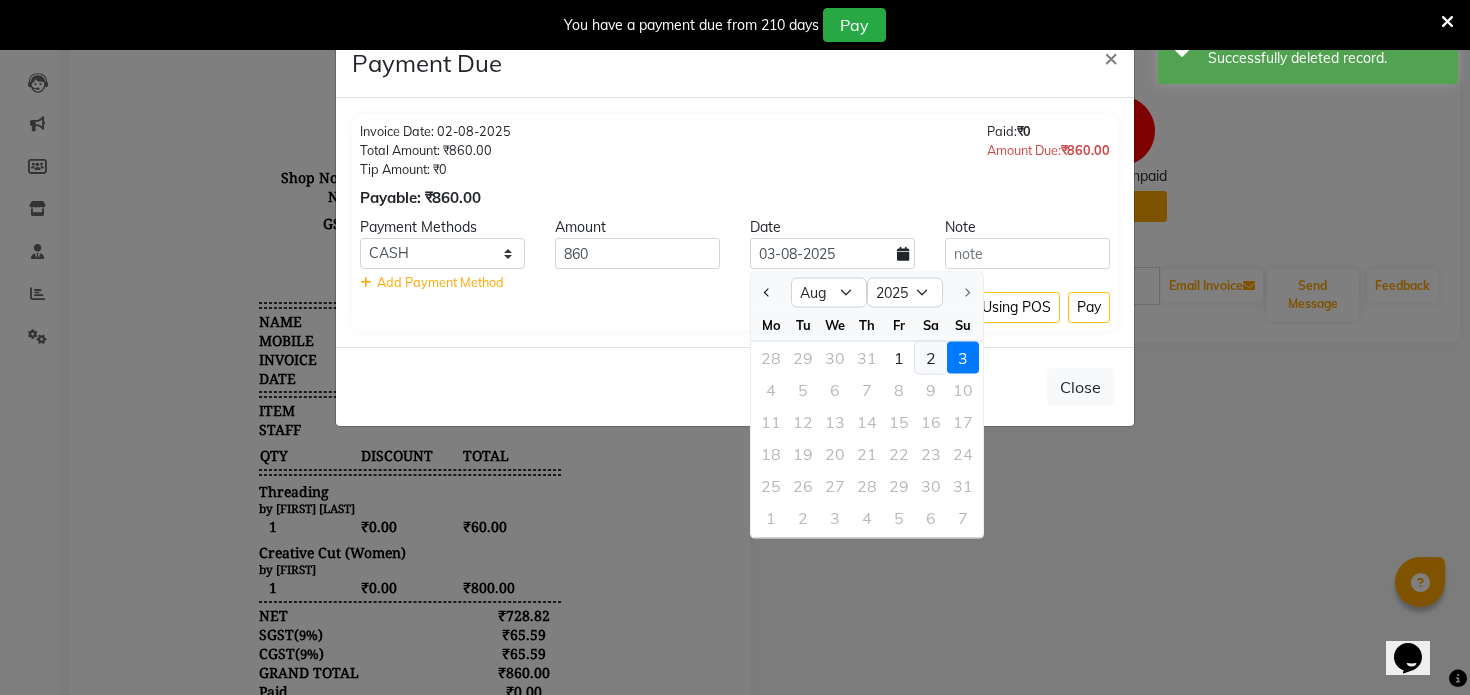 click on "2" 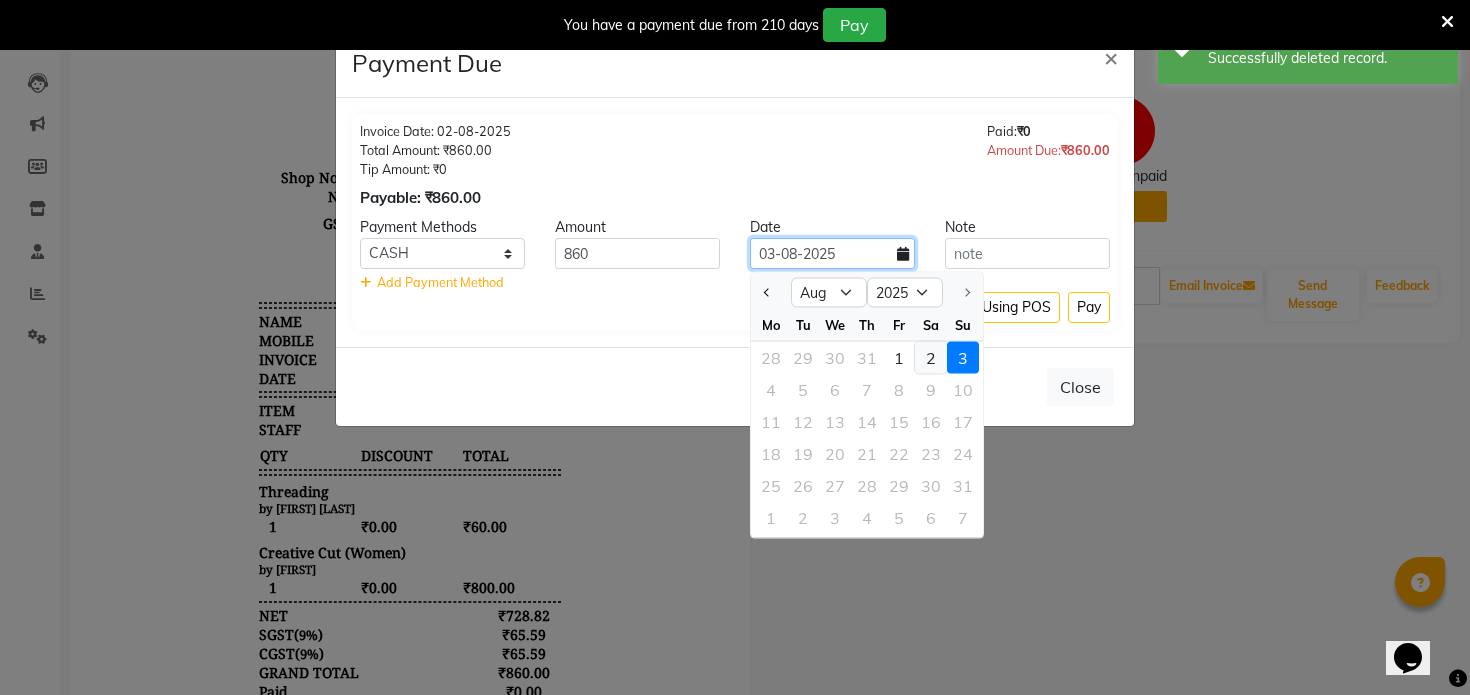 type on "02-08-2025" 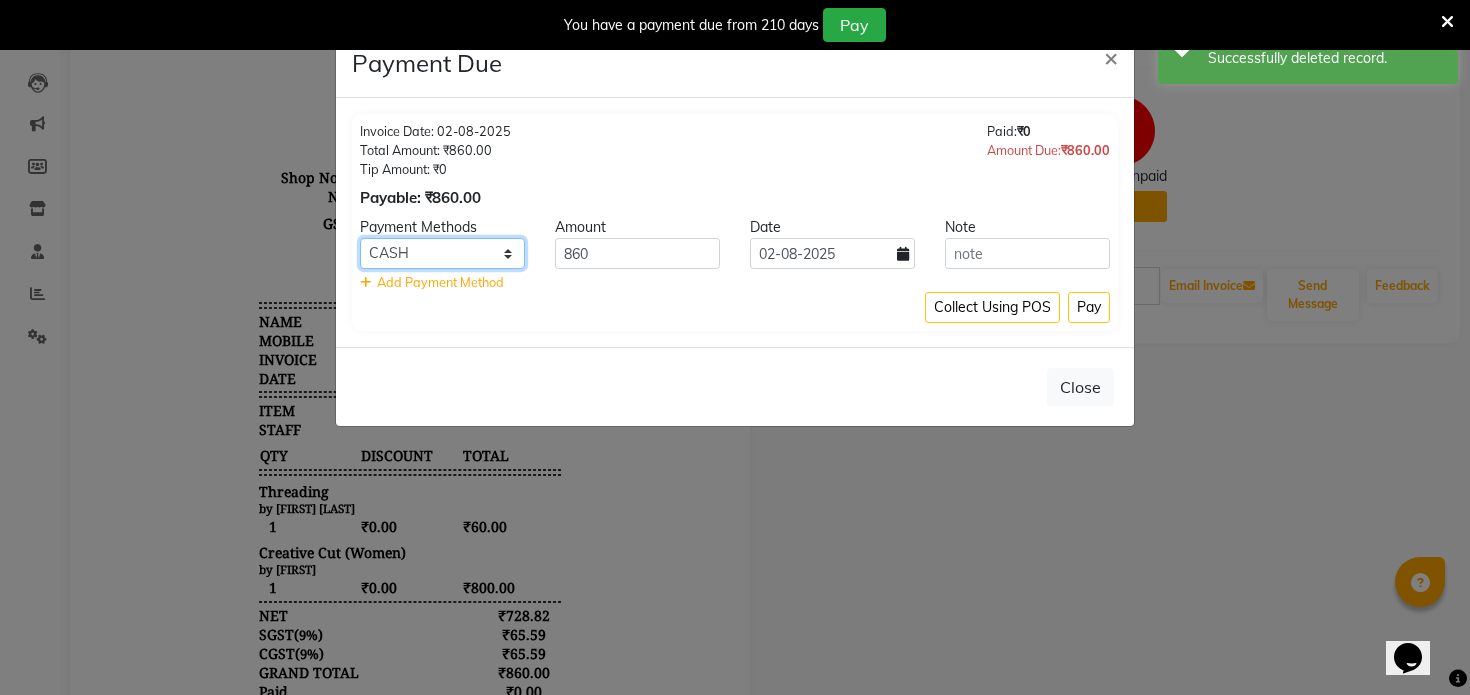 click on "PayTM CASH CARD UPI" 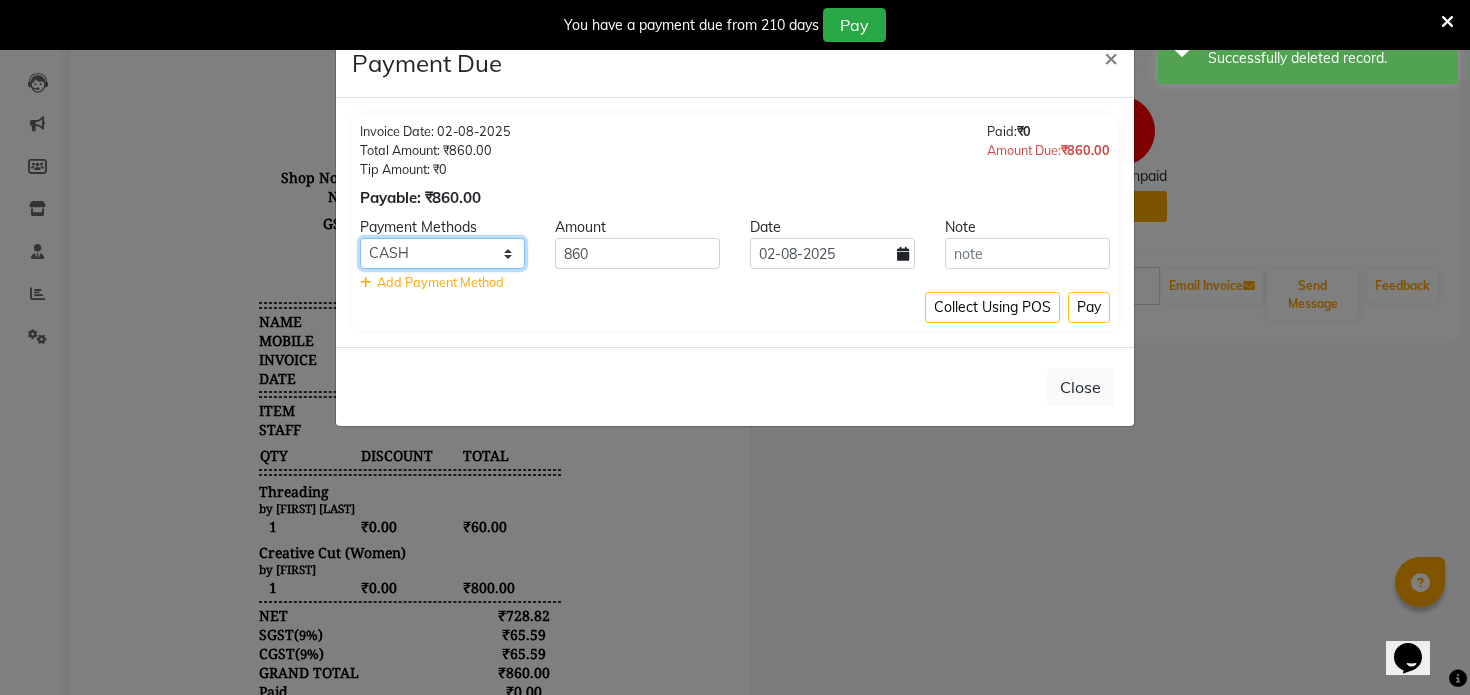 select on "6" 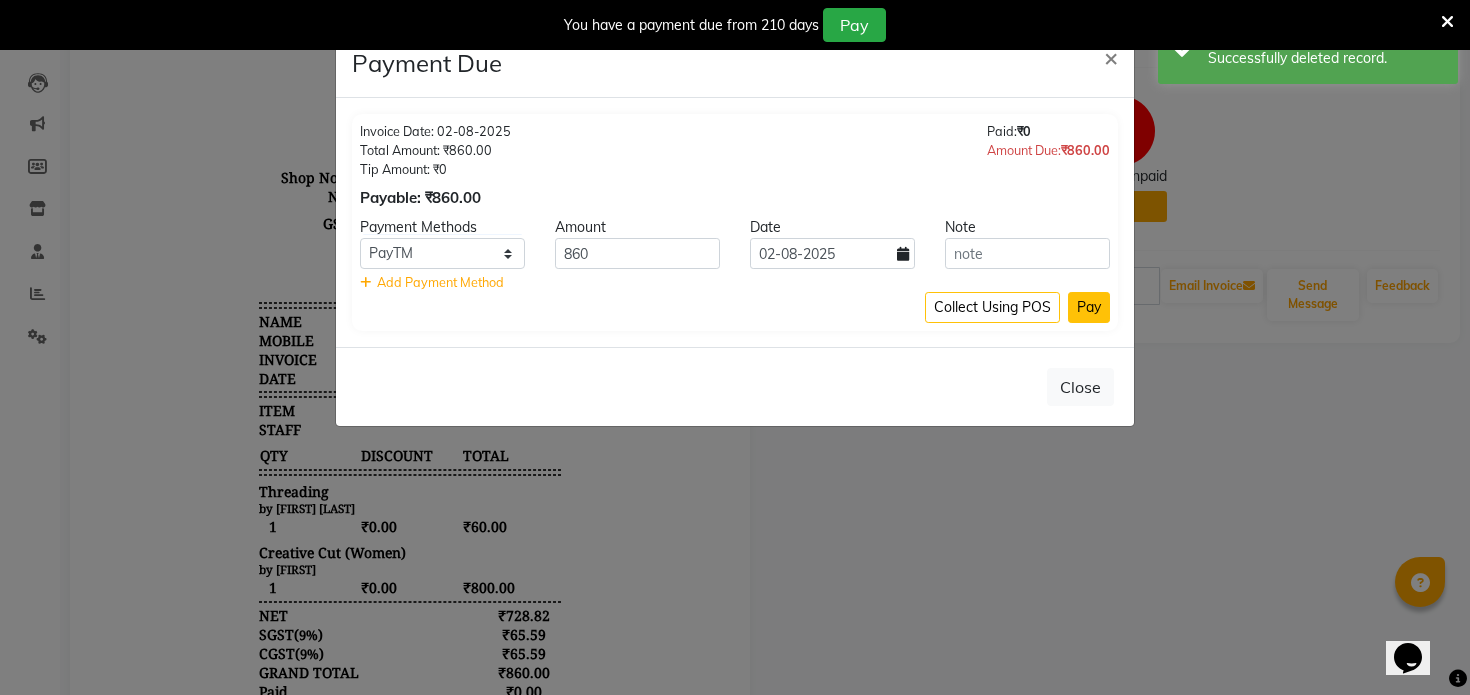 click on "Pay" 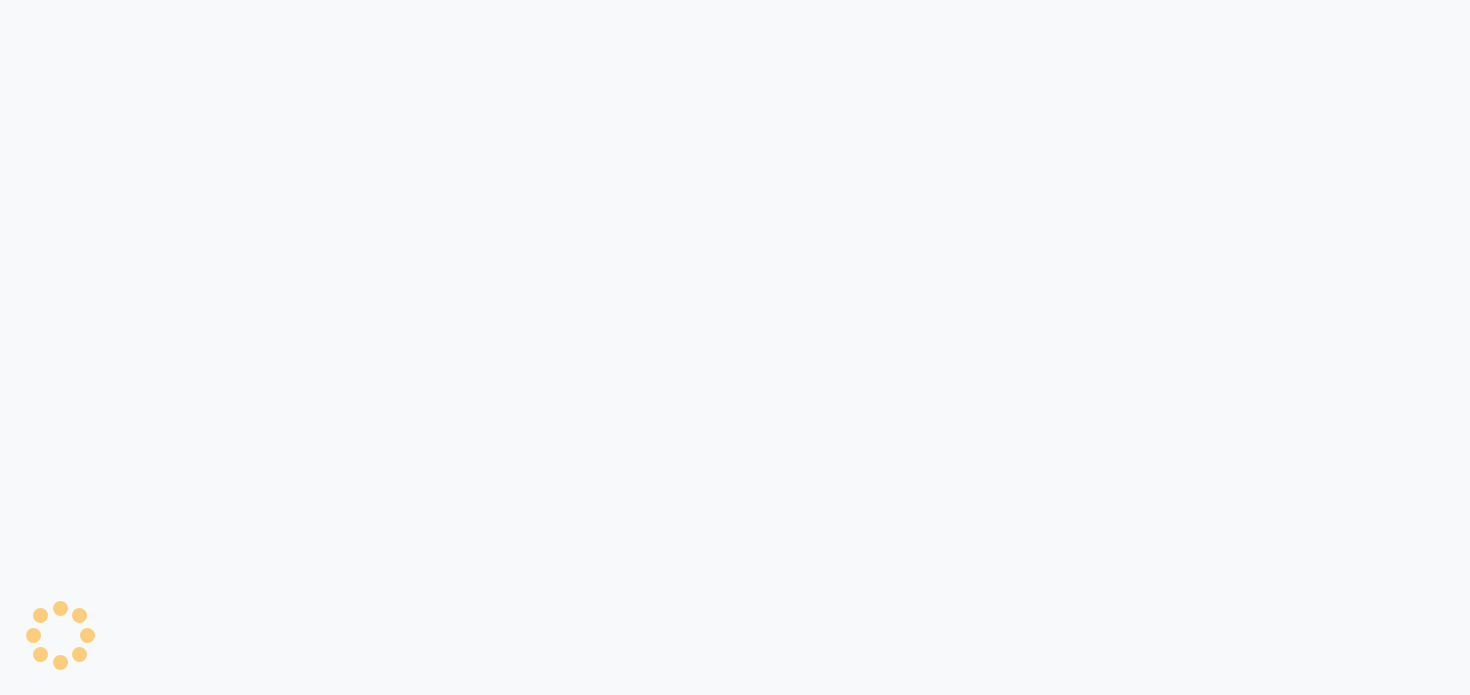 scroll, scrollTop: 0, scrollLeft: 0, axis: both 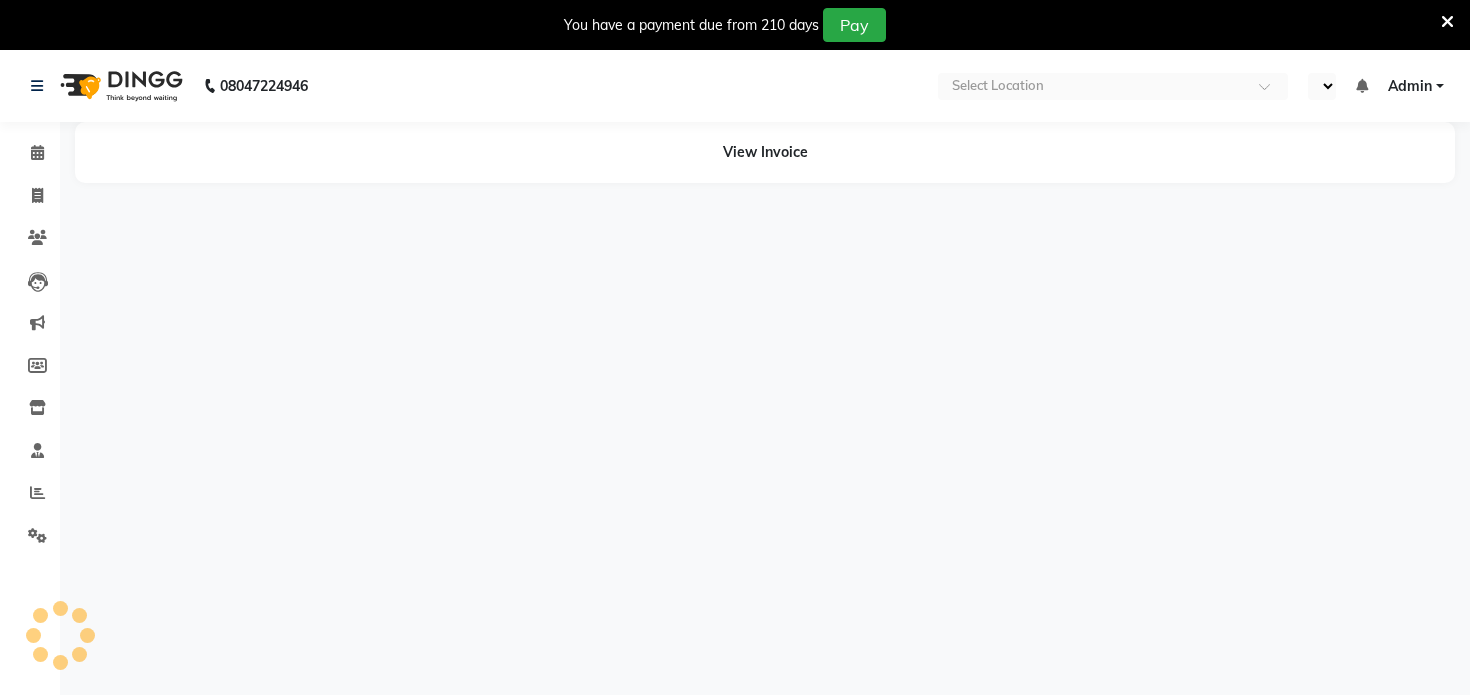 select on "en" 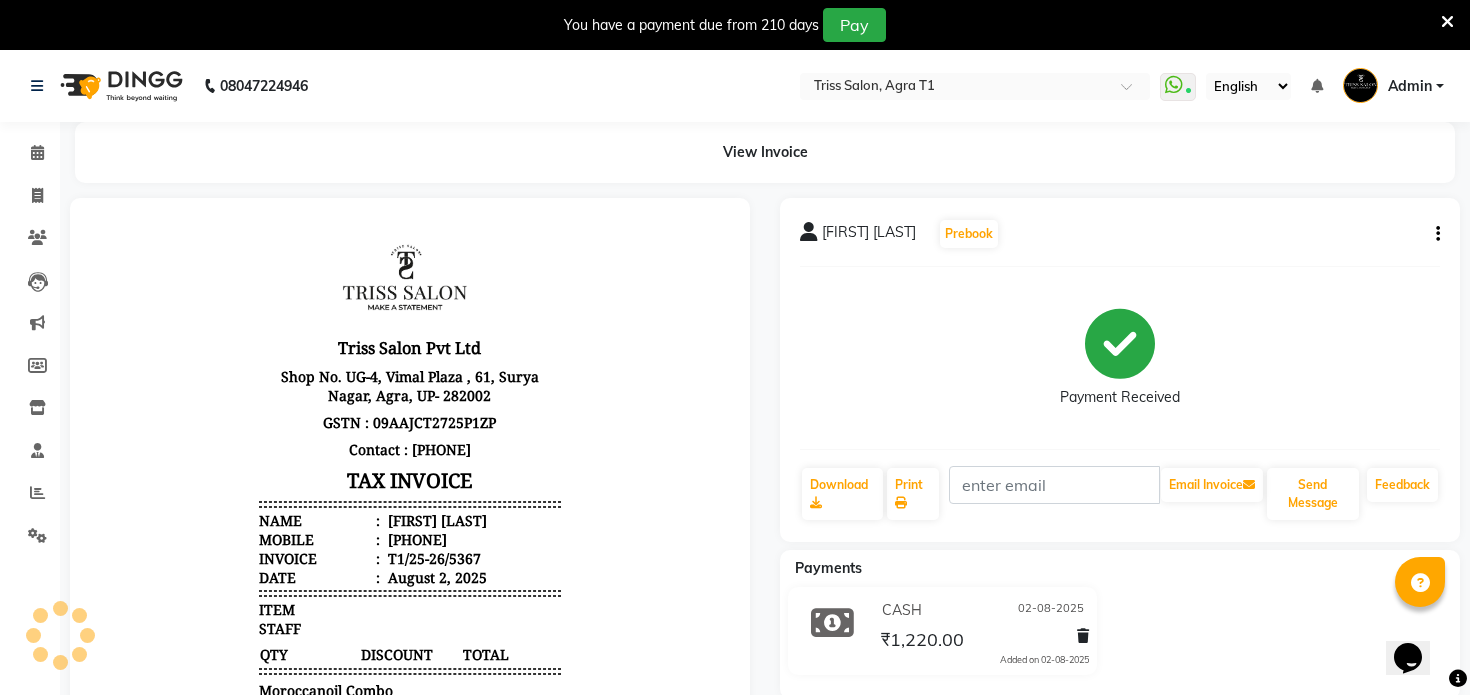scroll, scrollTop: 0, scrollLeft: 0, axis: both 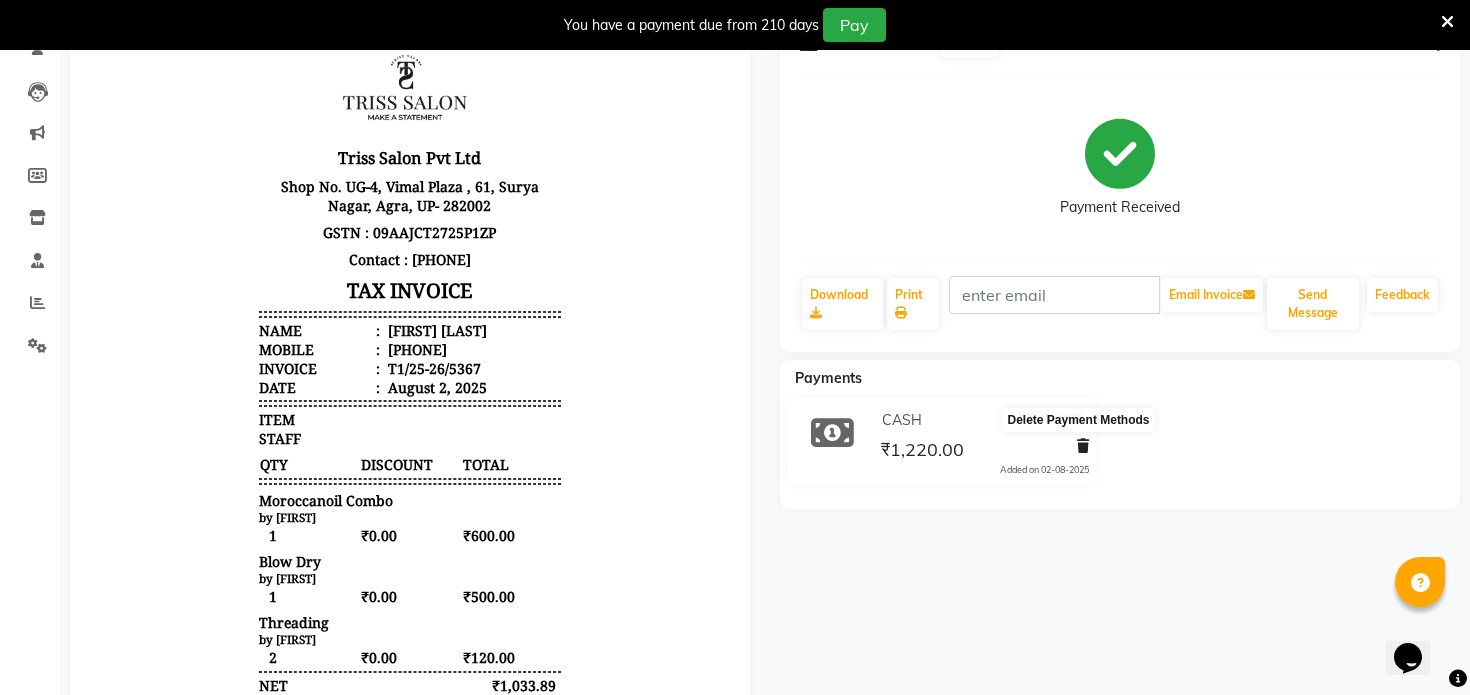 click 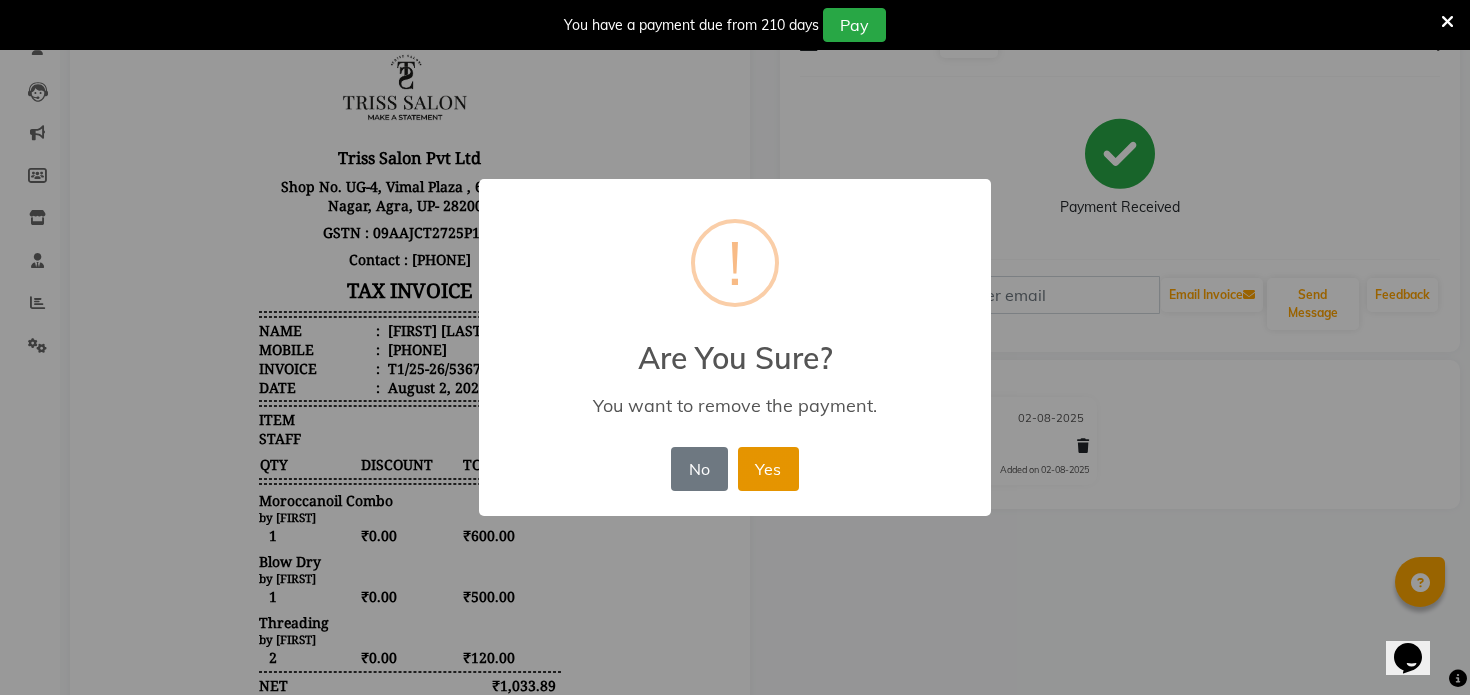 click on "Yes" at bounding box center [768, 469] 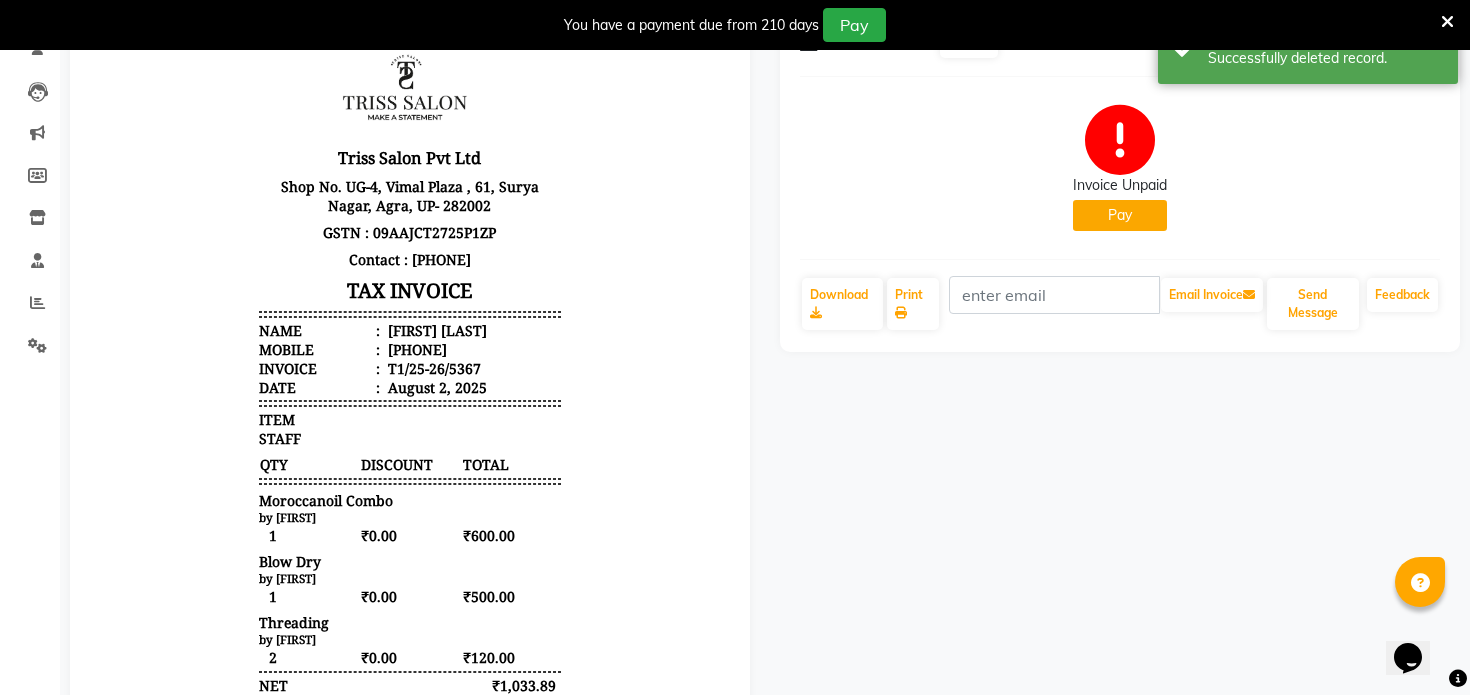 click on "Invoice Unpaid   Pay" 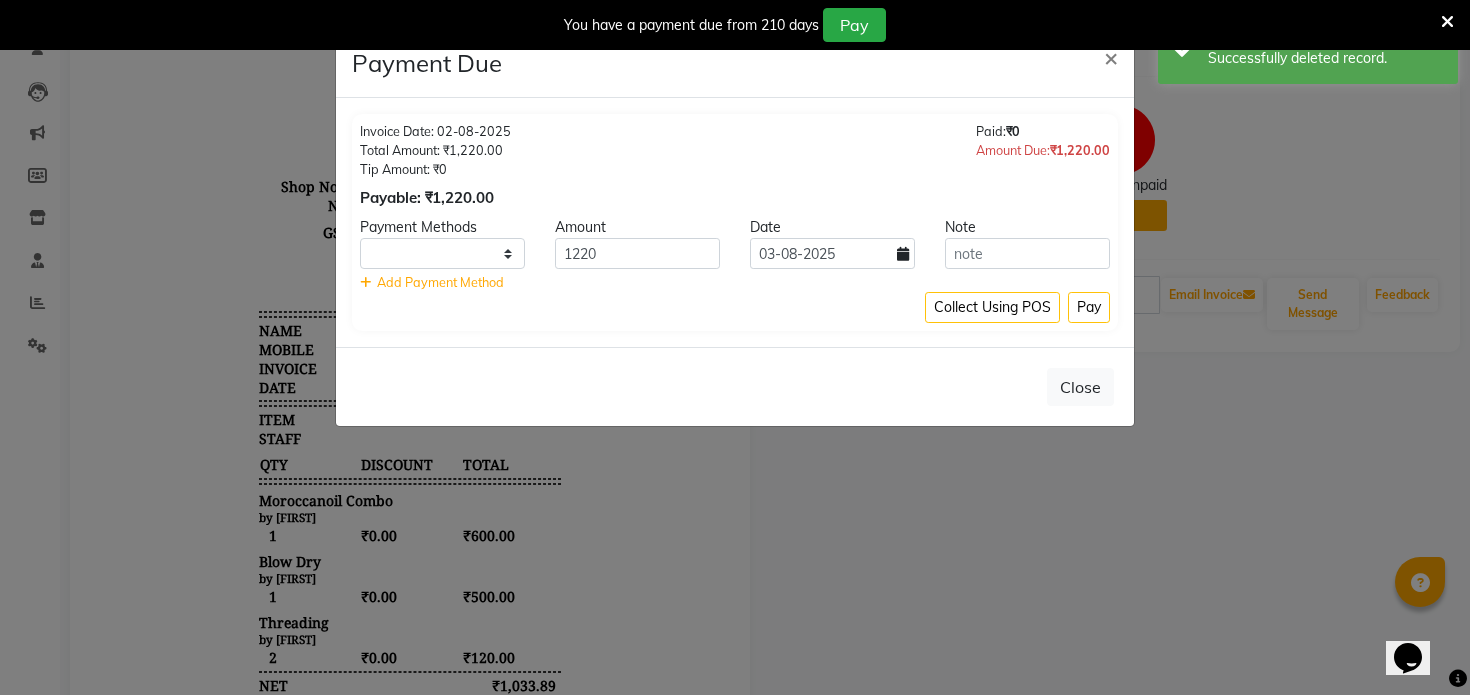 select on "1" 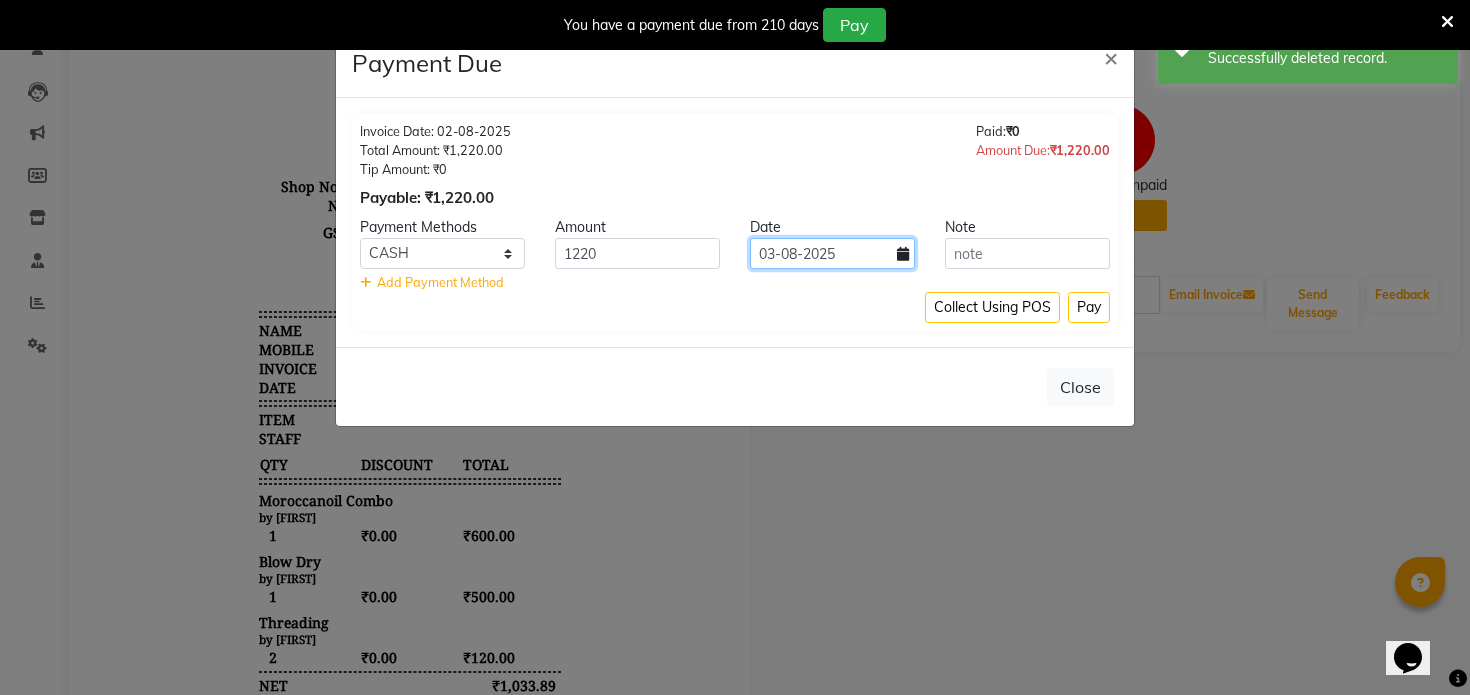 click on "03-08-2025" 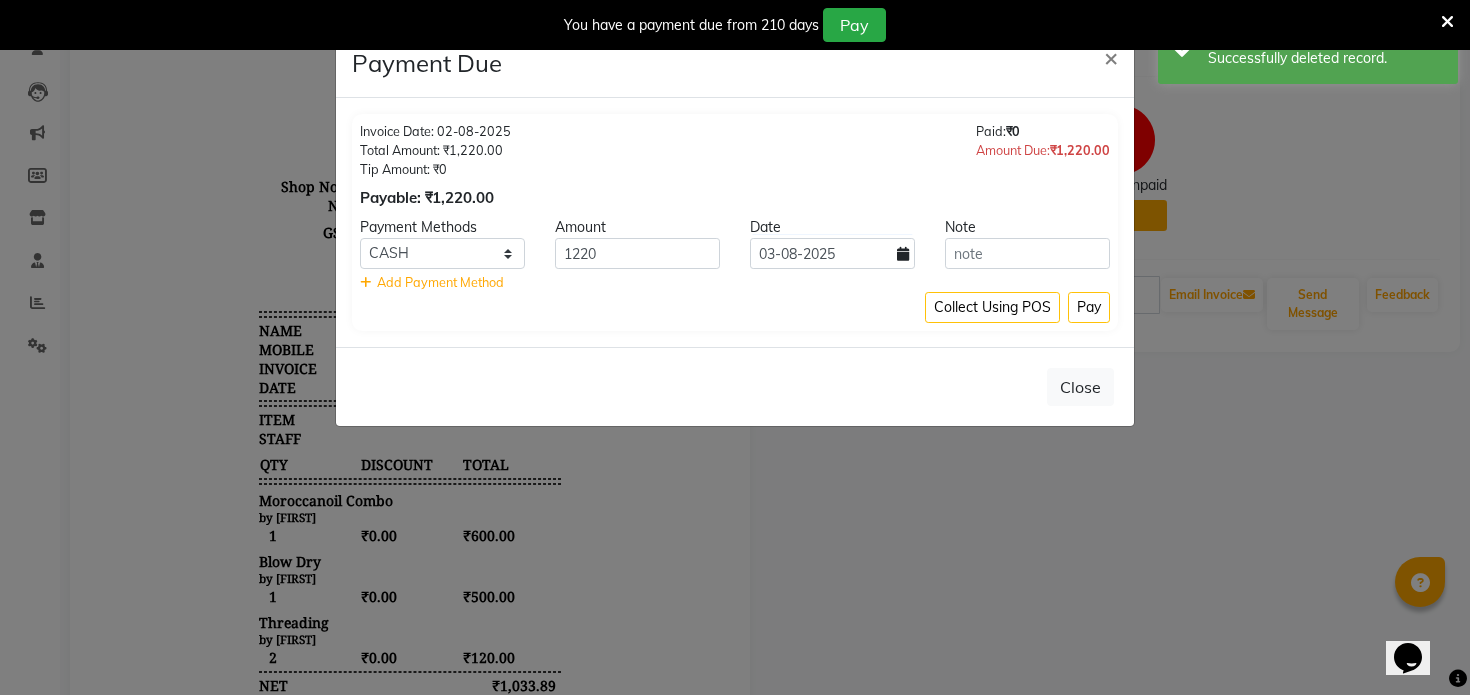 select on "8" 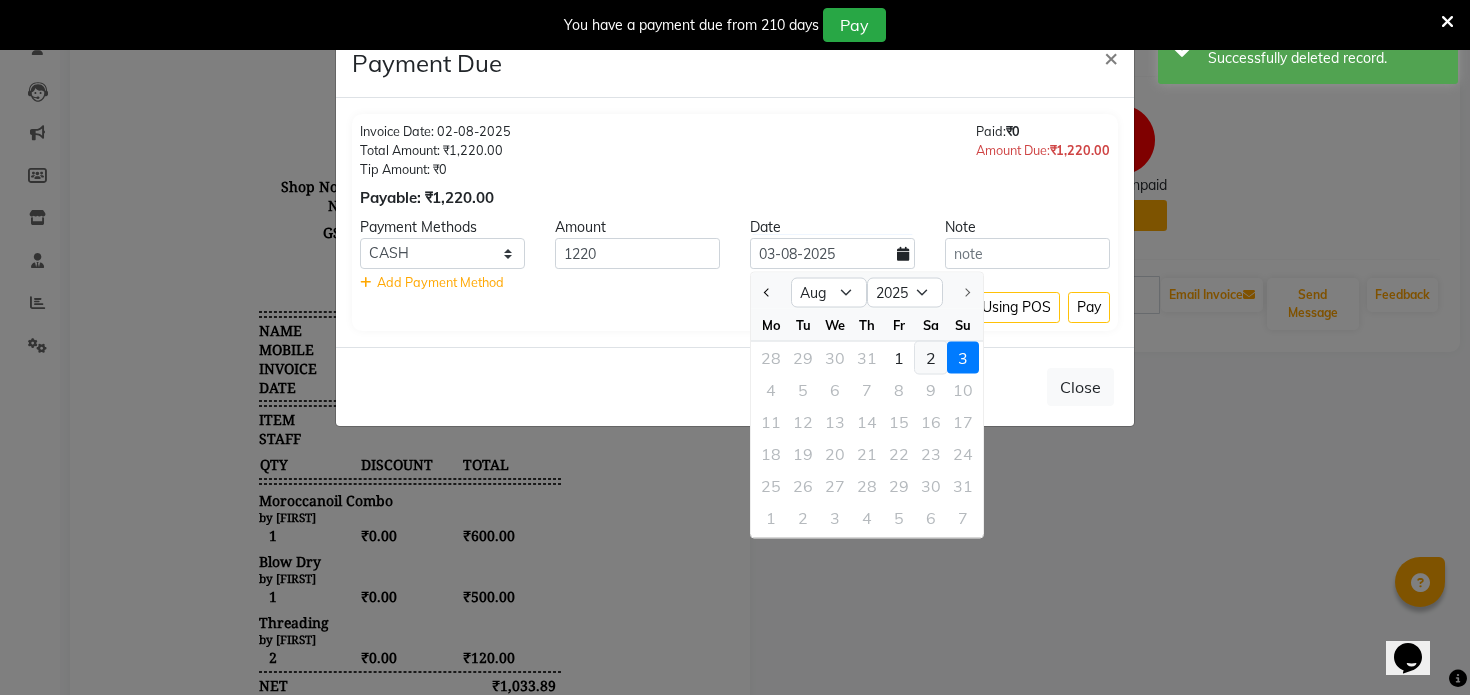 click on "2" 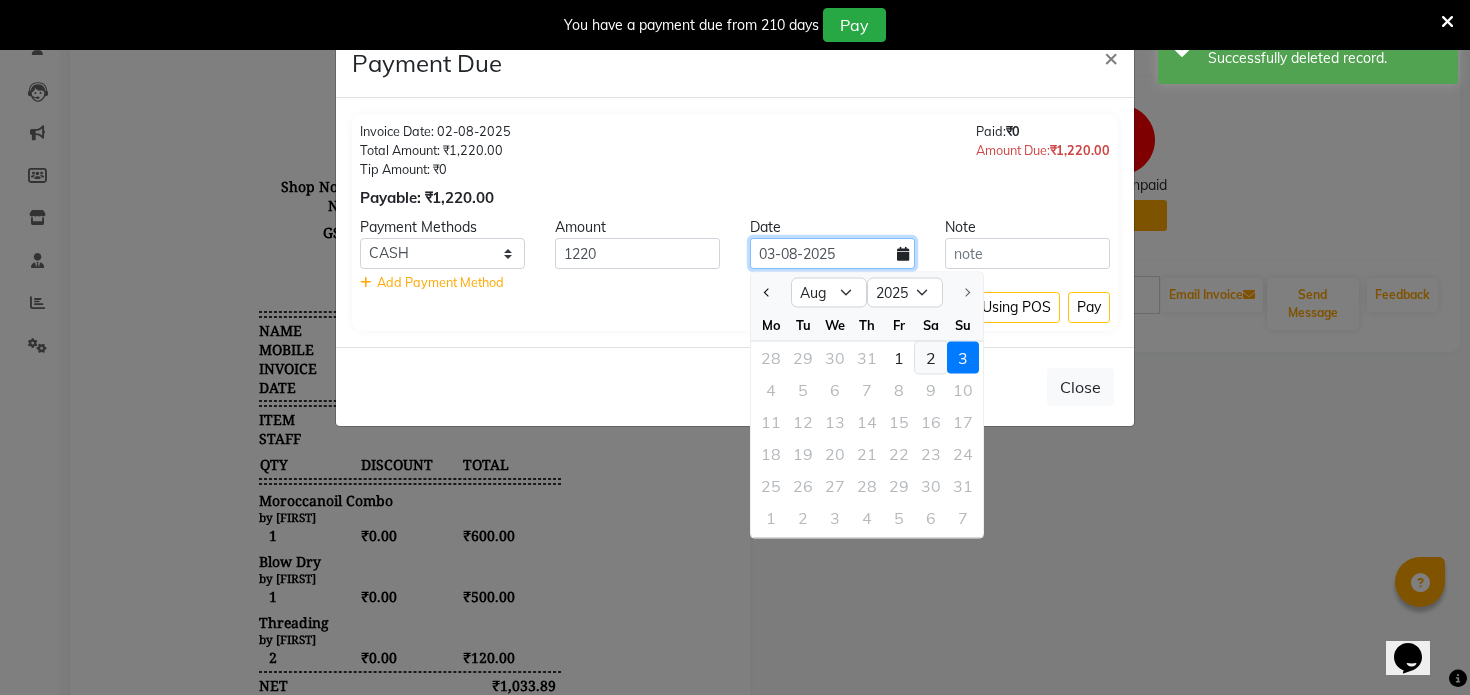 type on "02-08-2025" 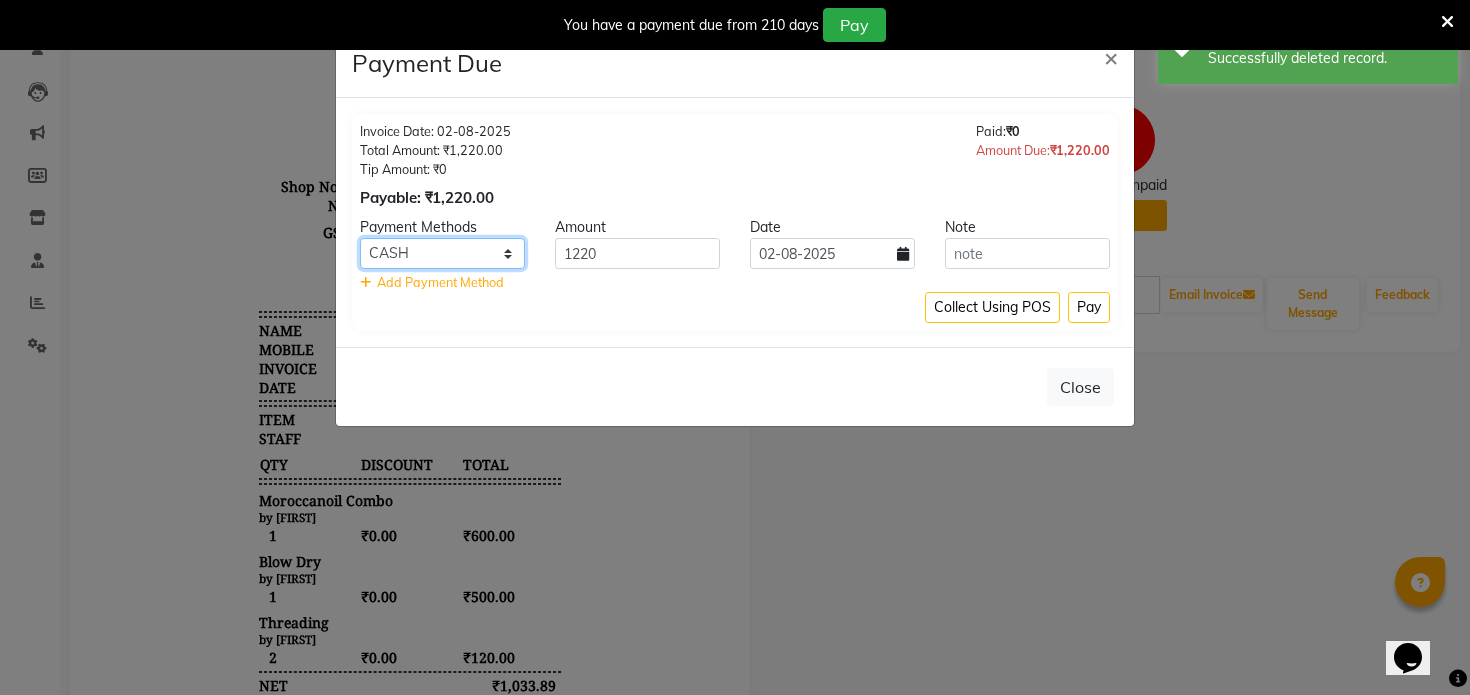 click on "PayTM CASH CARD UPI" 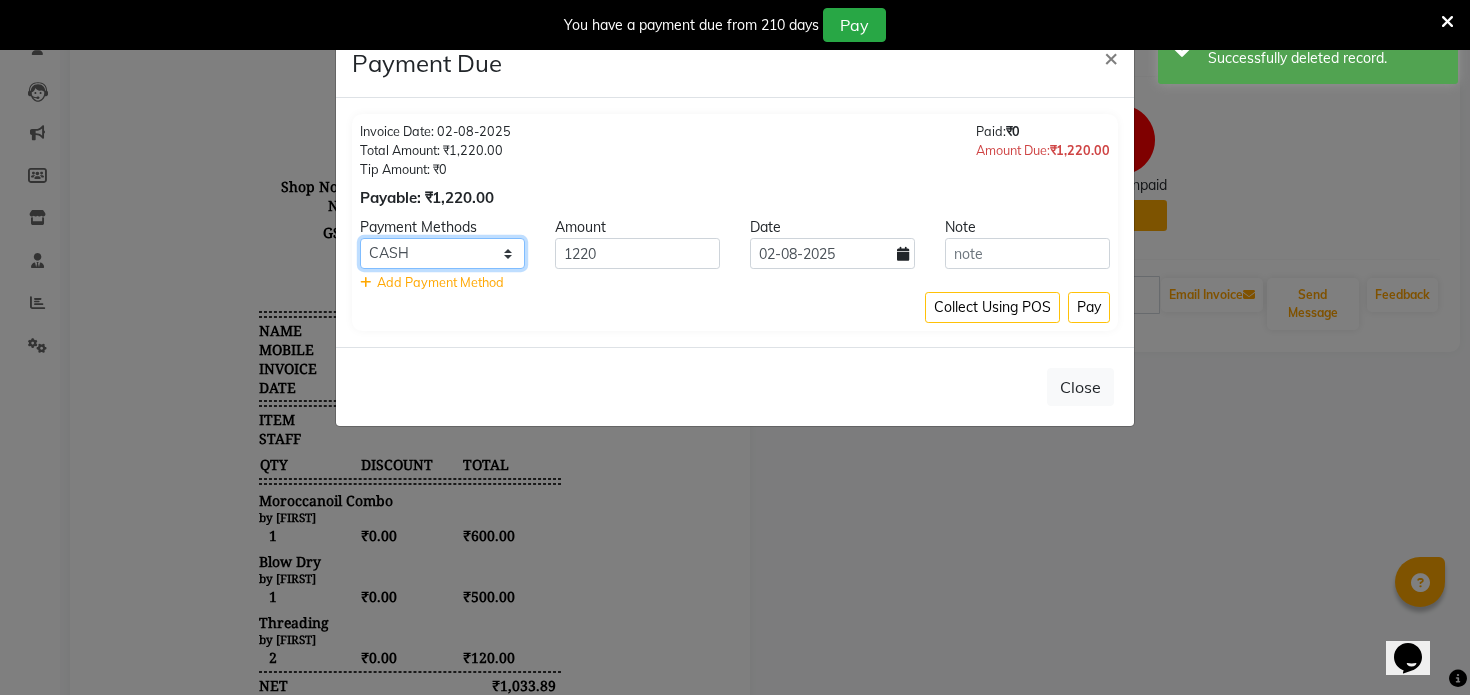 select on "6" 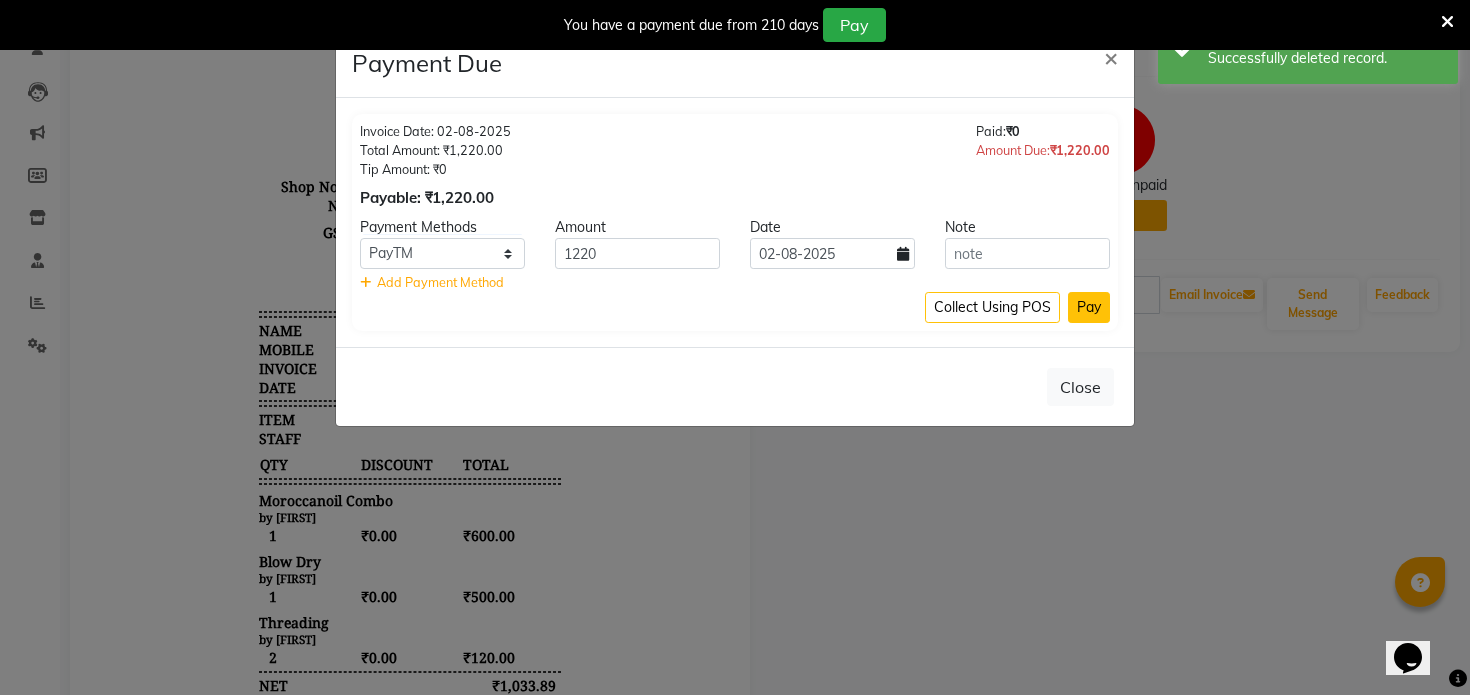 click on "Pay" 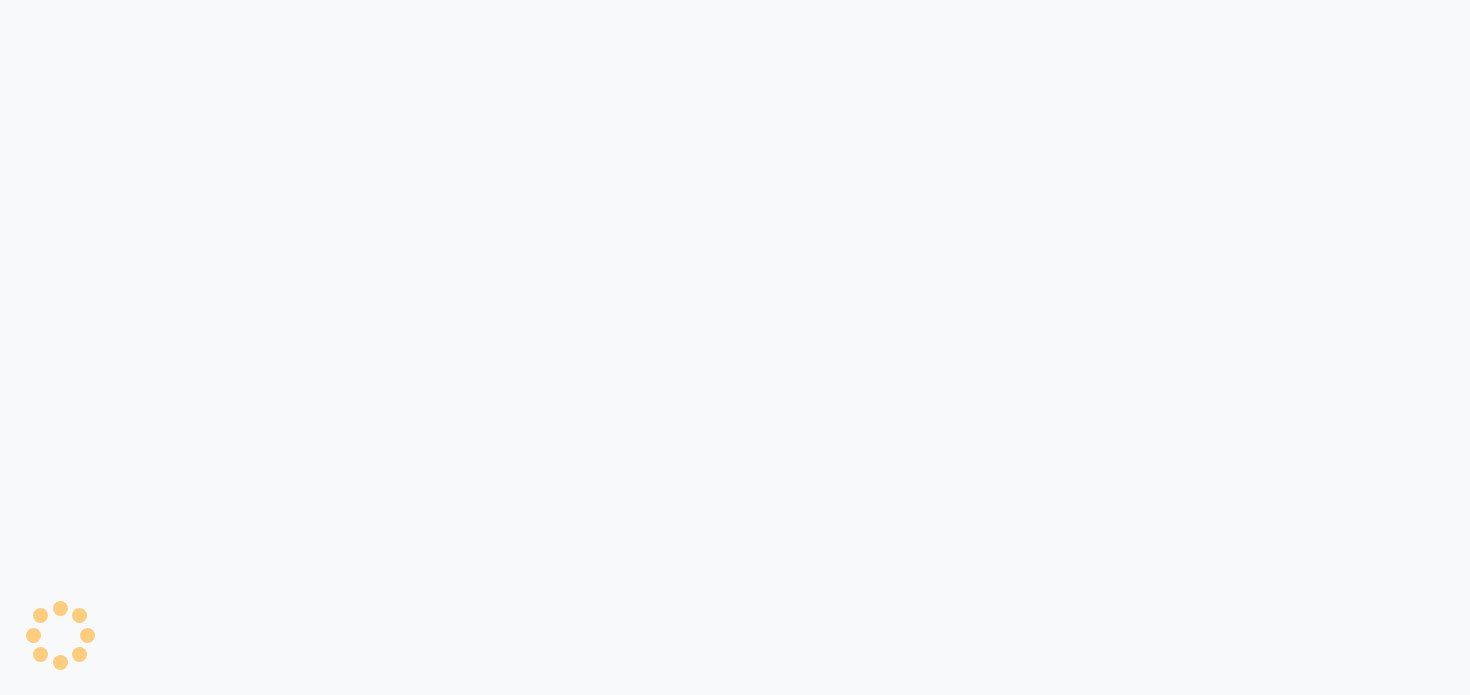 scroll, scrollTop: 0, scrollLeft: 0, axis: both 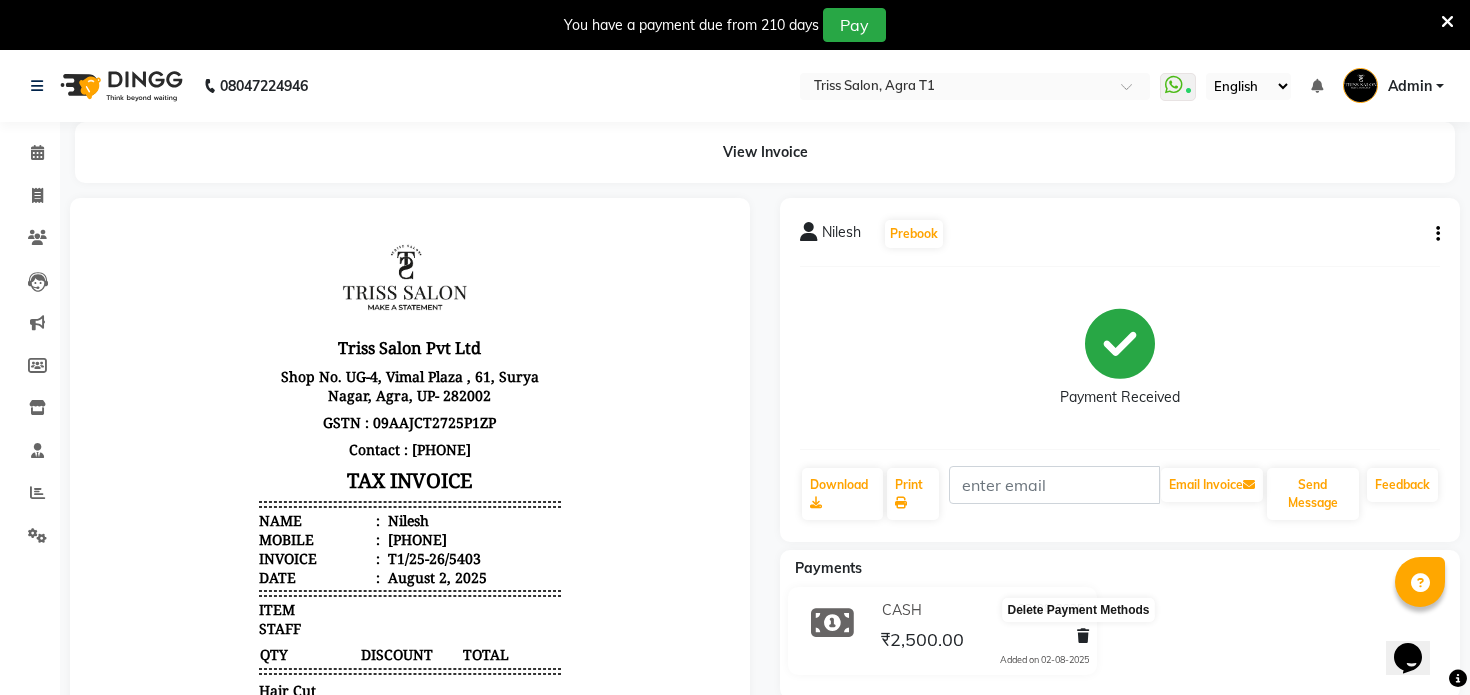 click 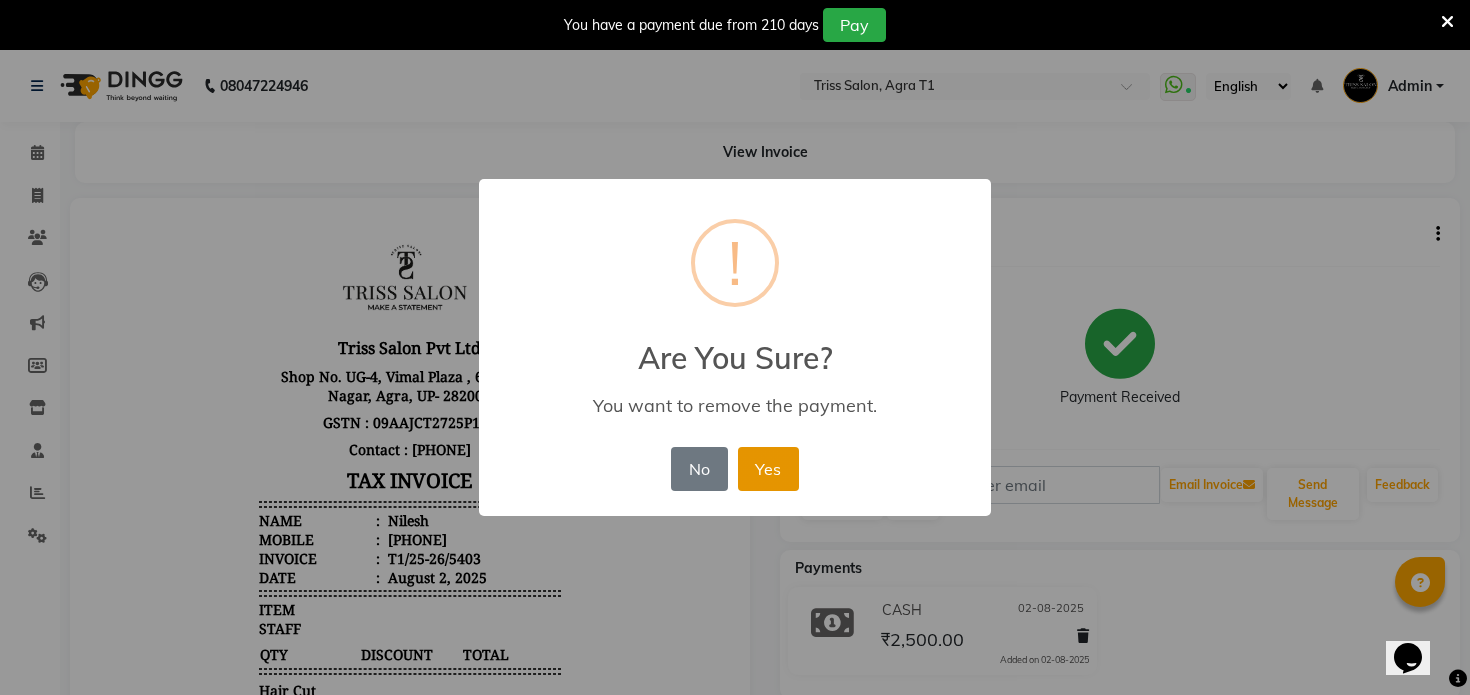 click on "Yes" at bounding box center [768, 469] 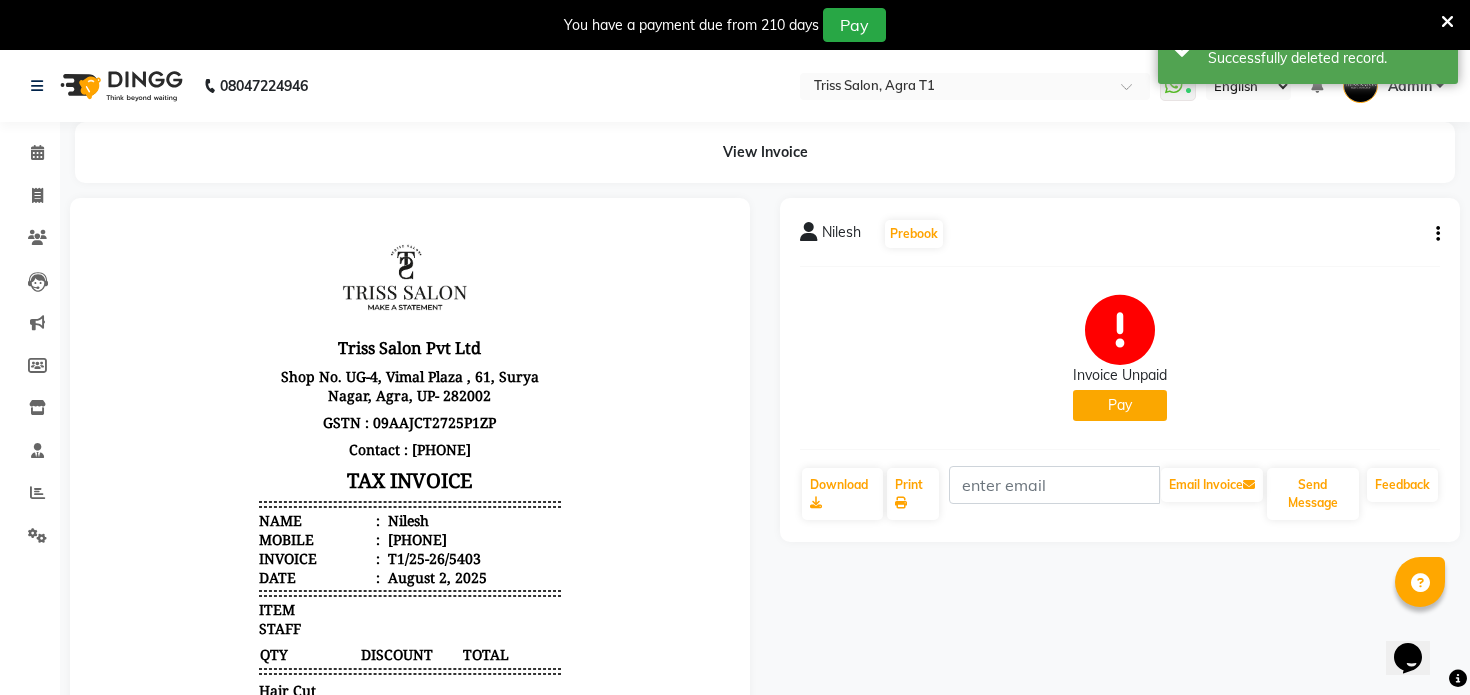 click on "Pay" 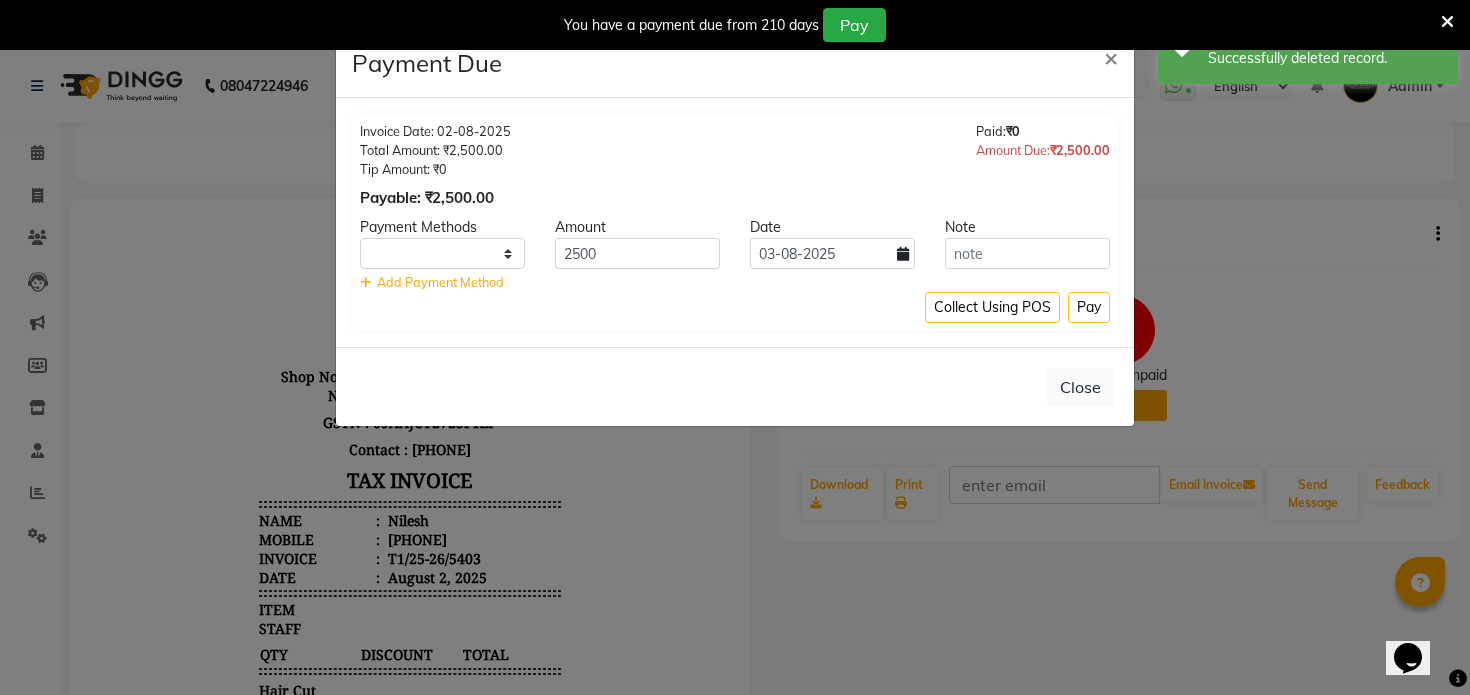 select on "1" 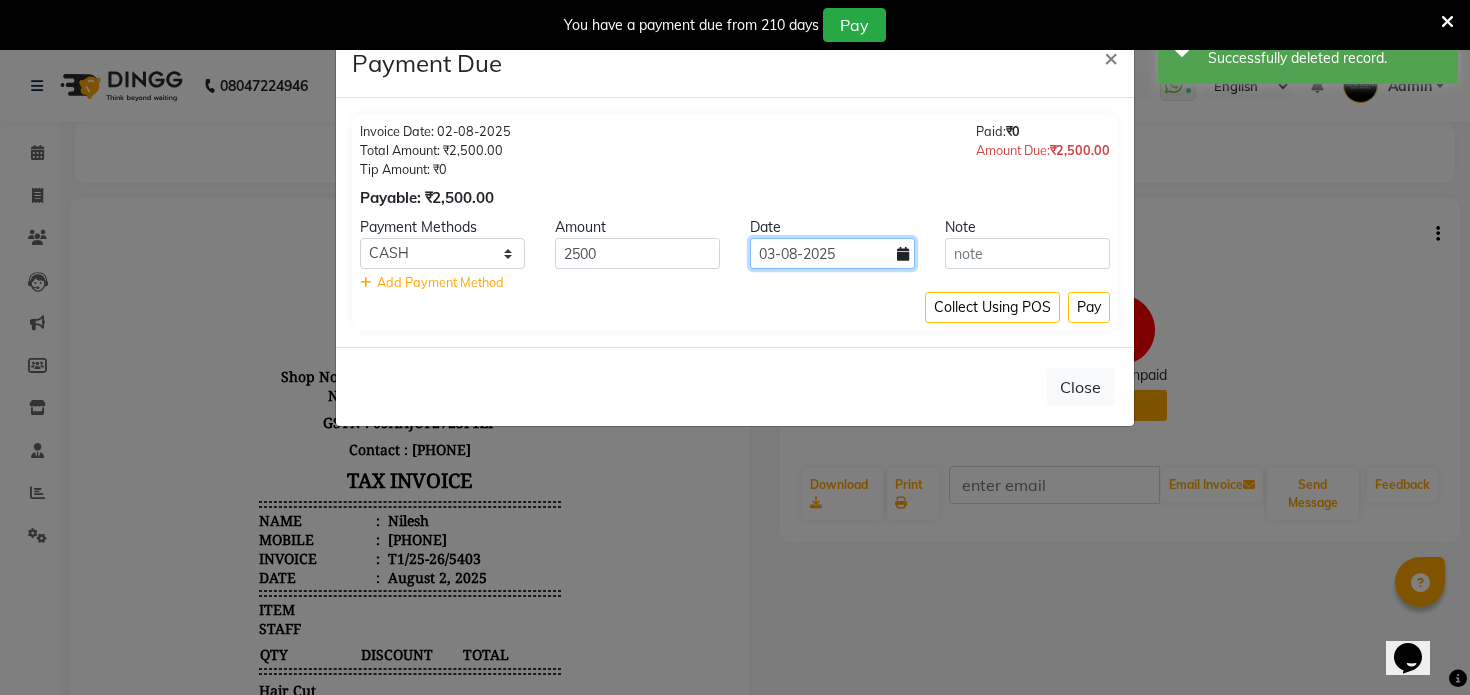 click on "03-08-2025" 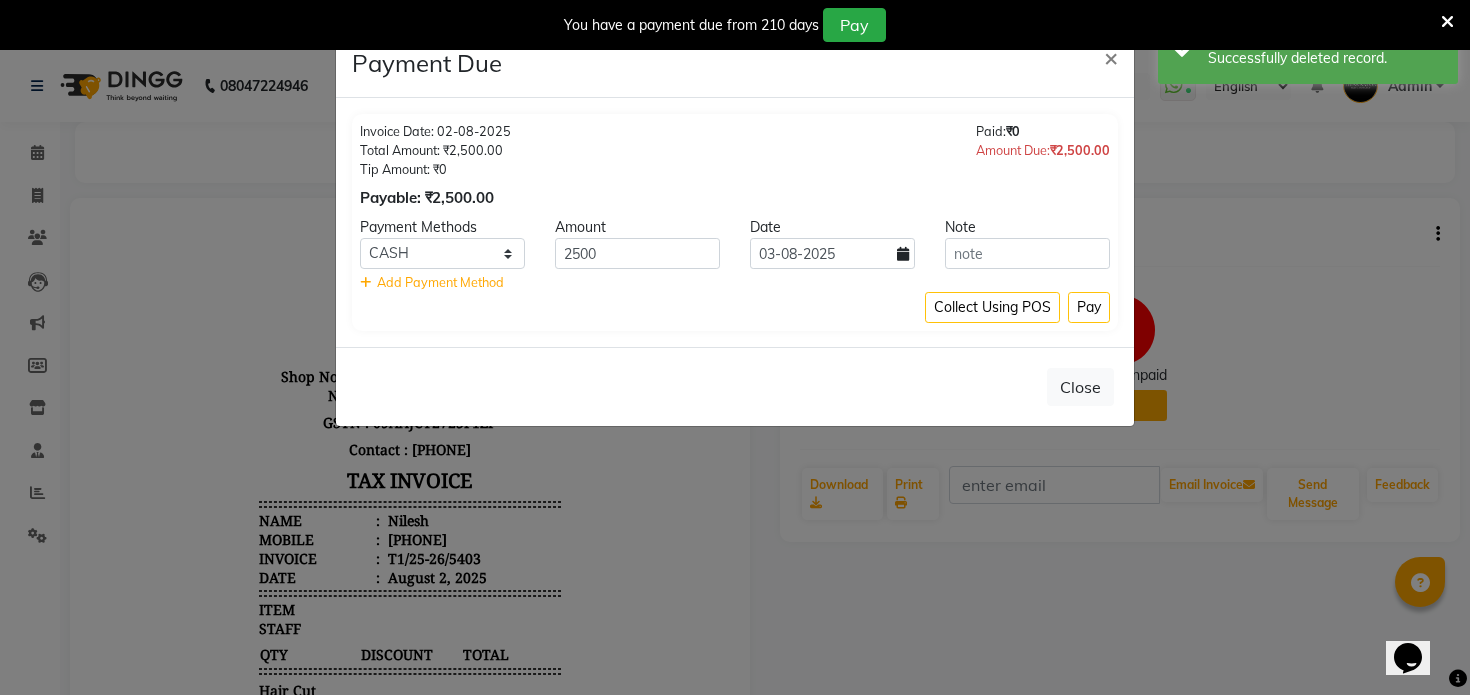 select on "8" 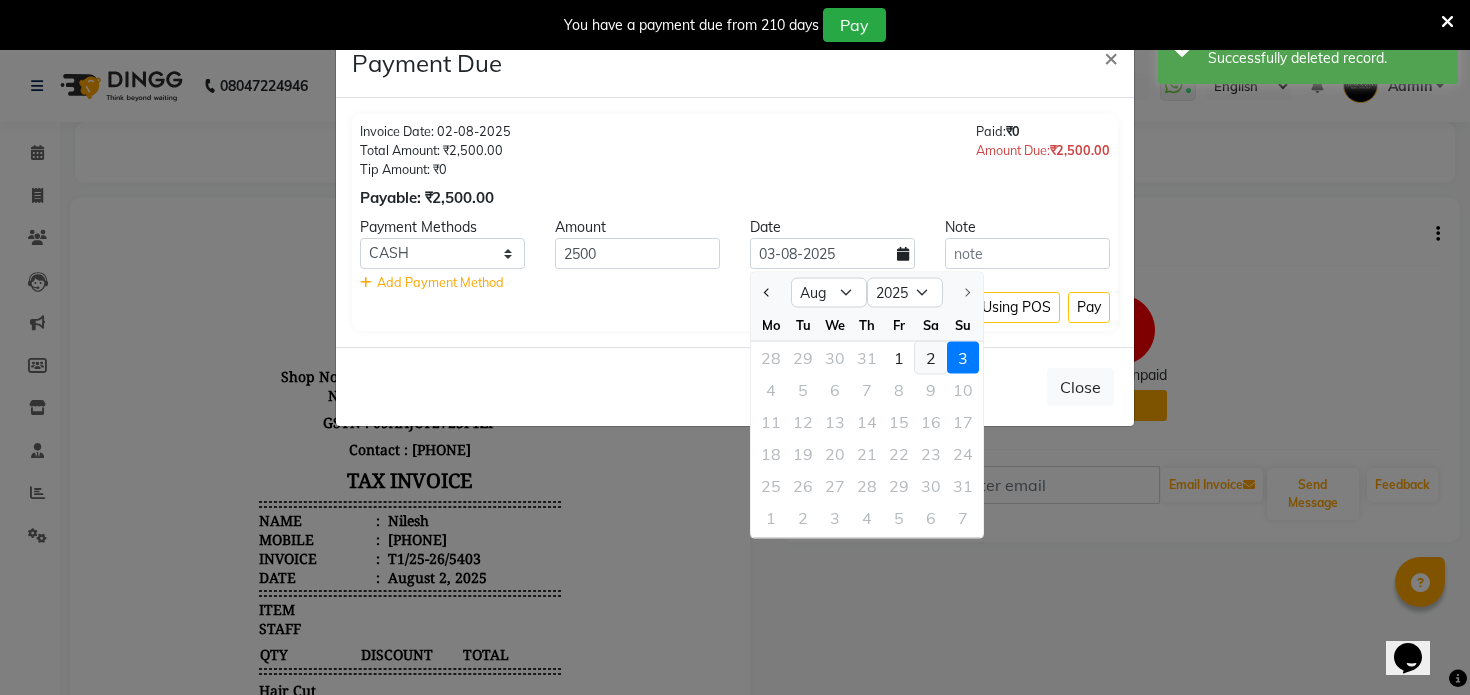 click on "2" 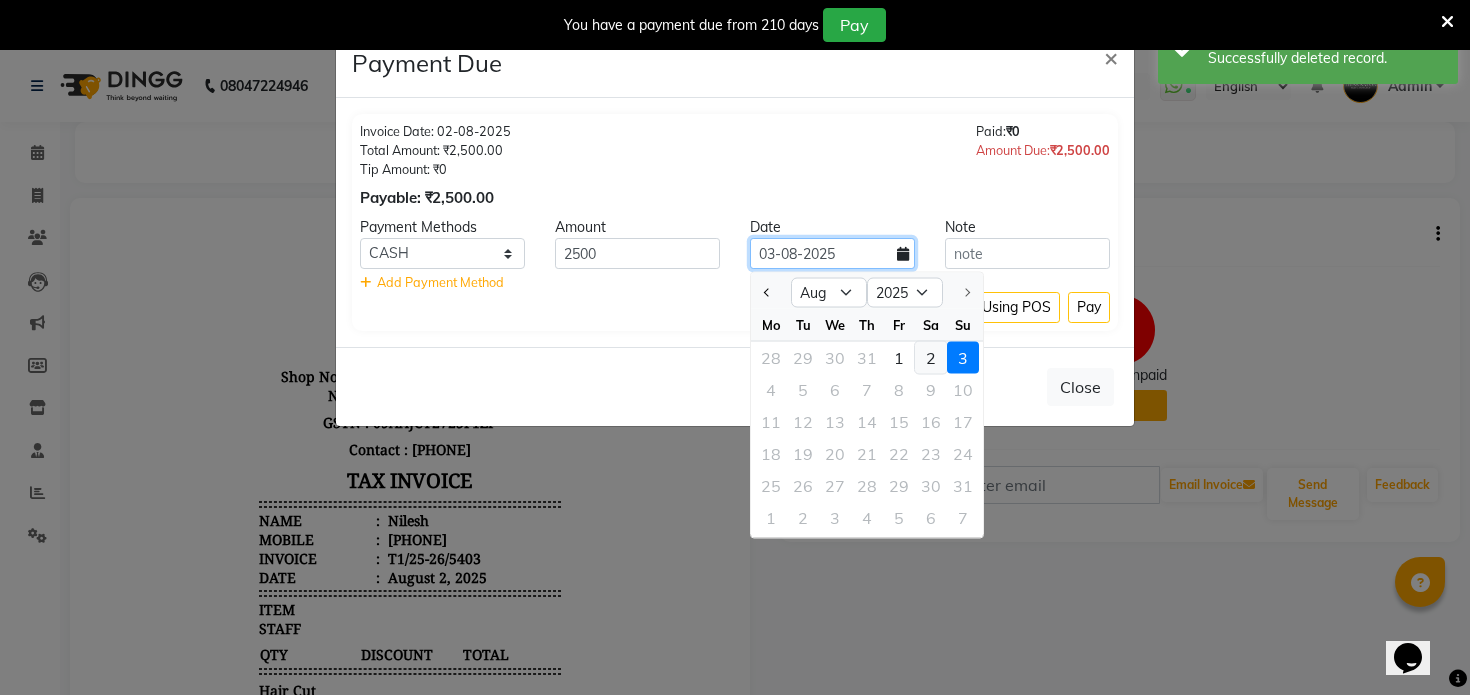 type on "02-08-2025" 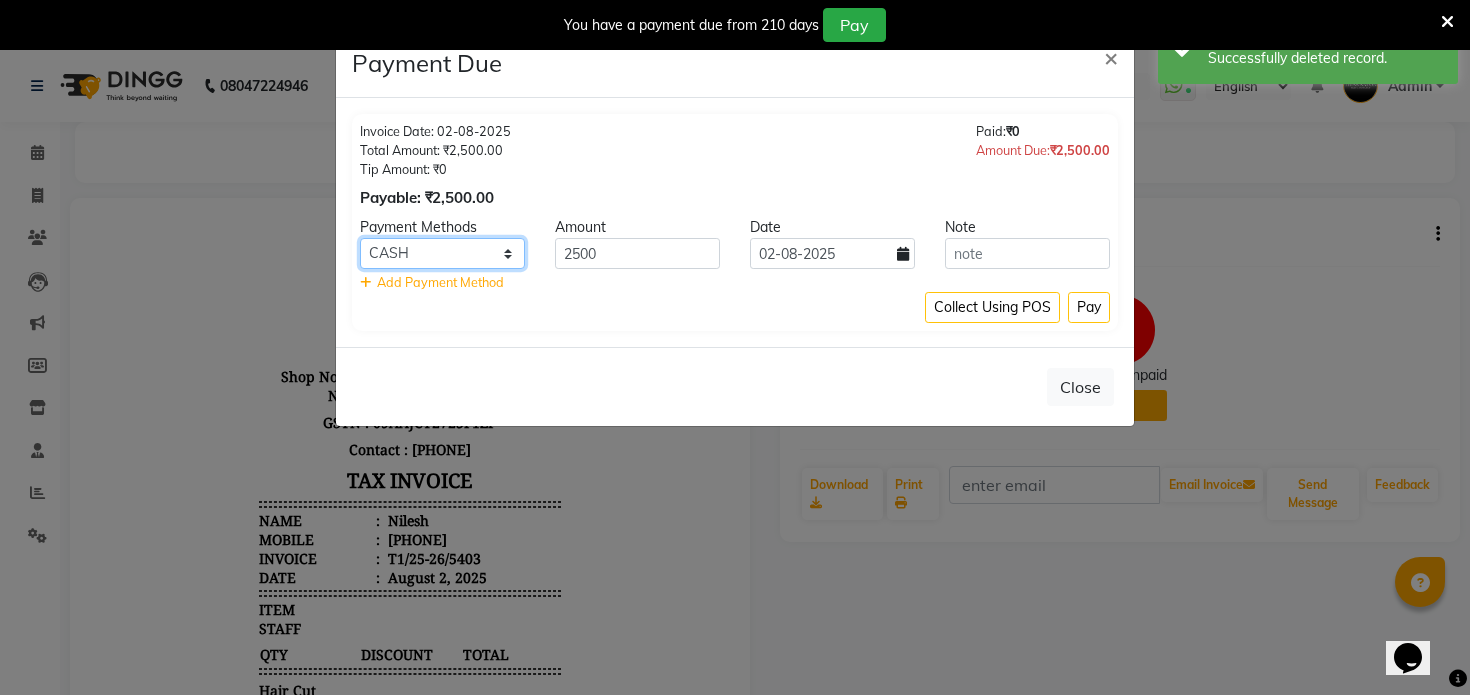 click on "PayTM CASH CARD UPI" 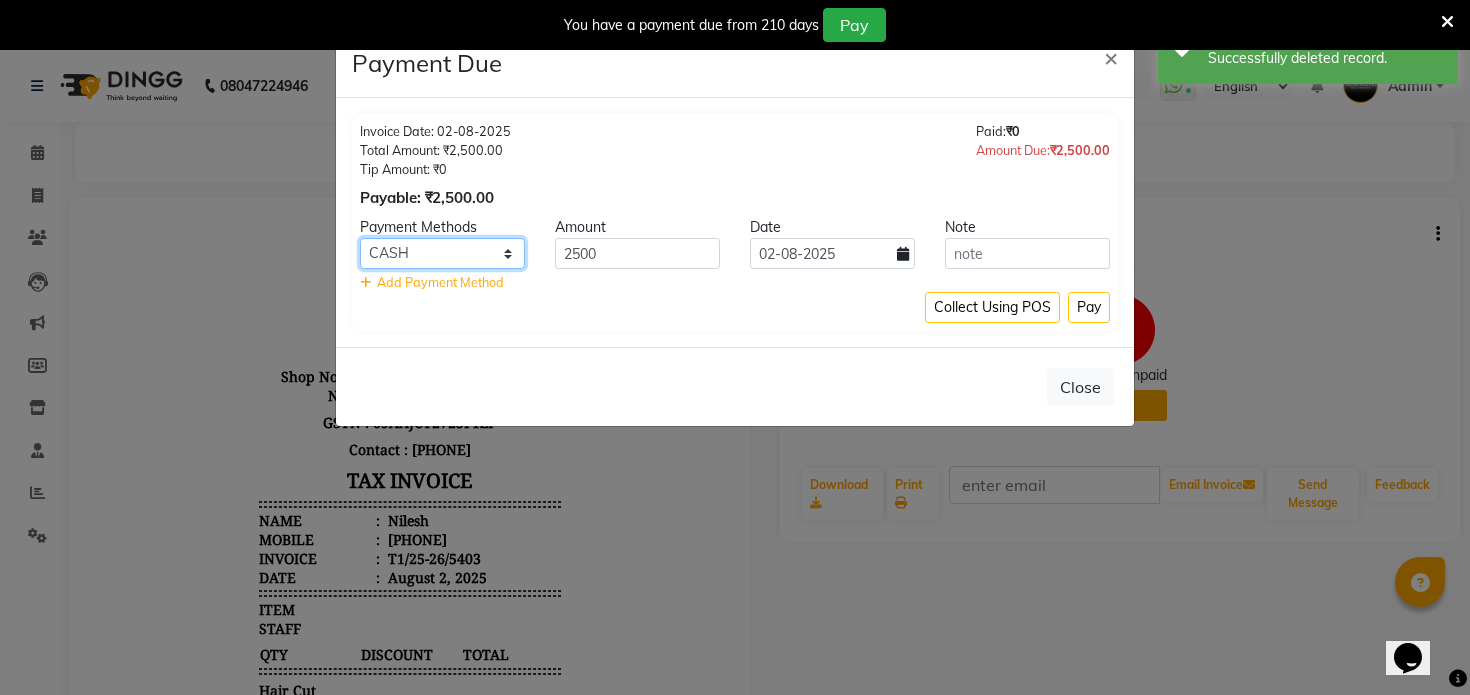 select on "6" 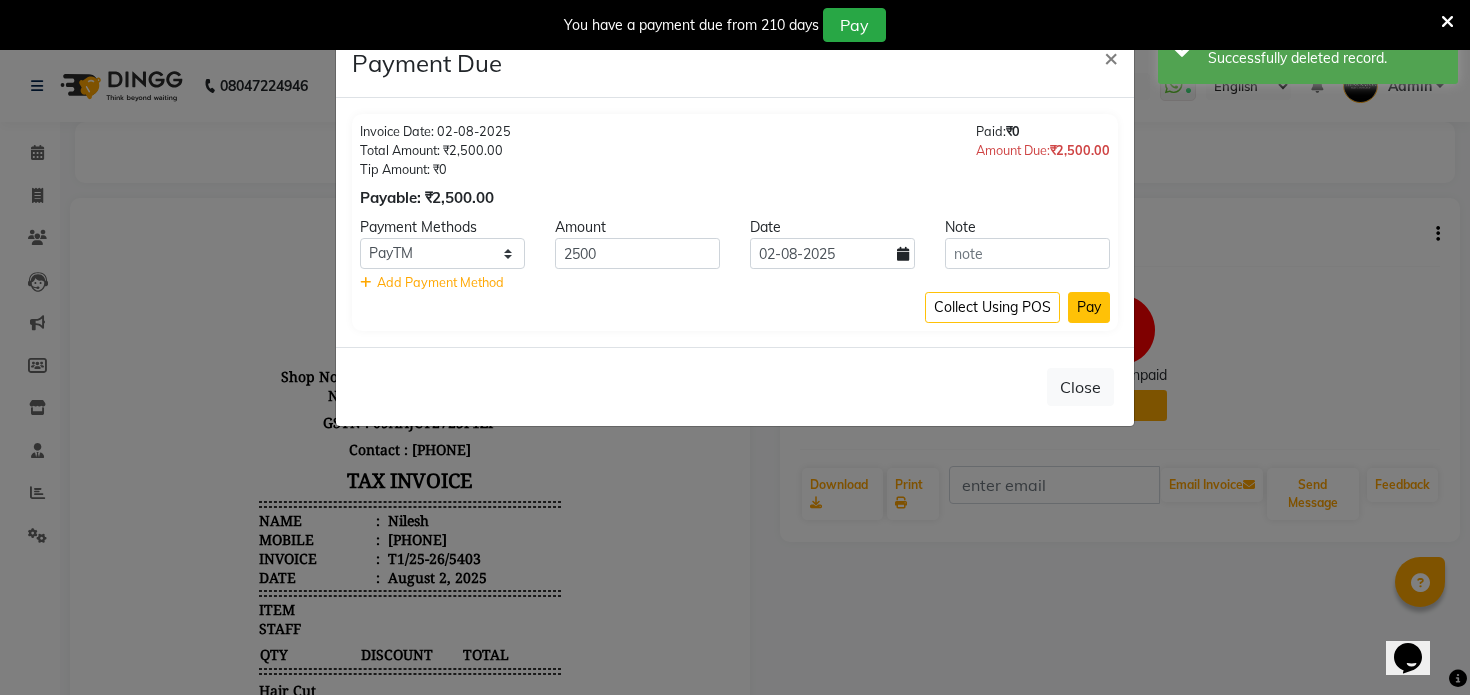click on "Pay" 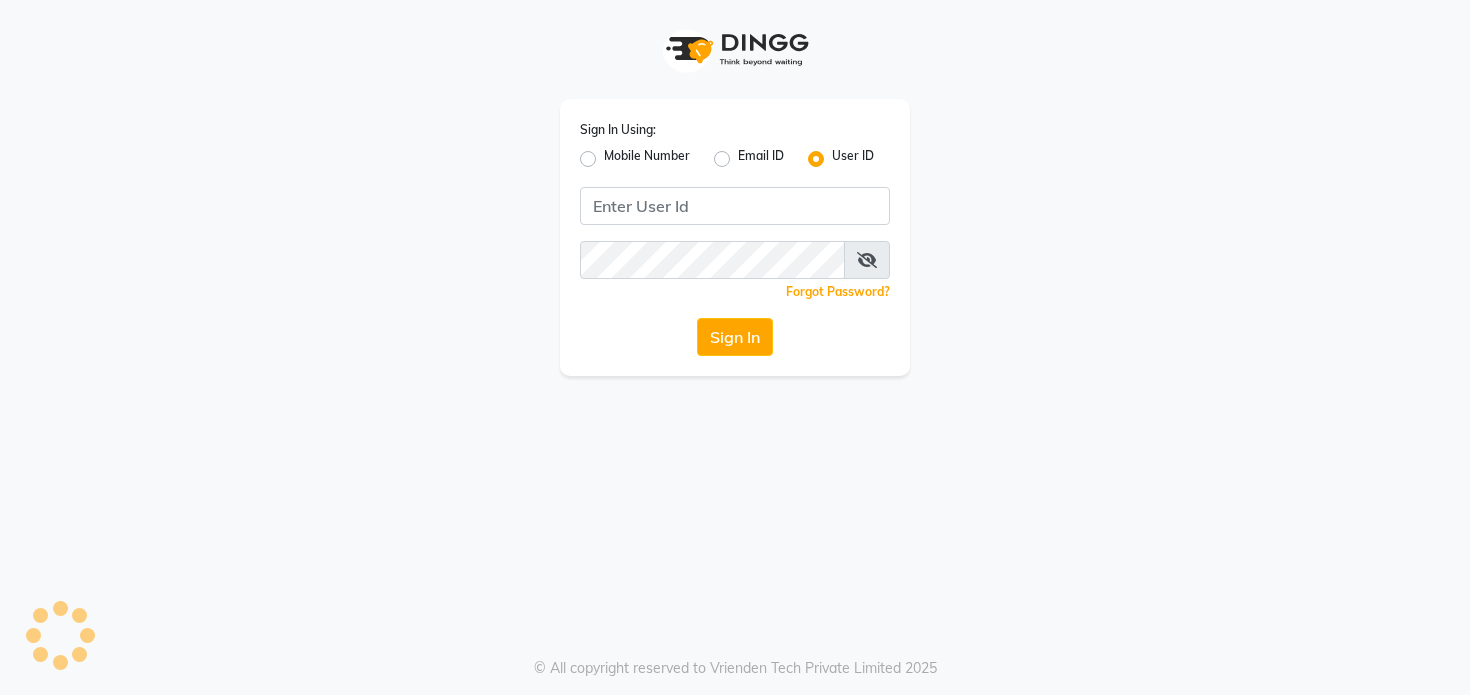 scroll, scrollTop: 0, scrollLeft: 0, axis: both 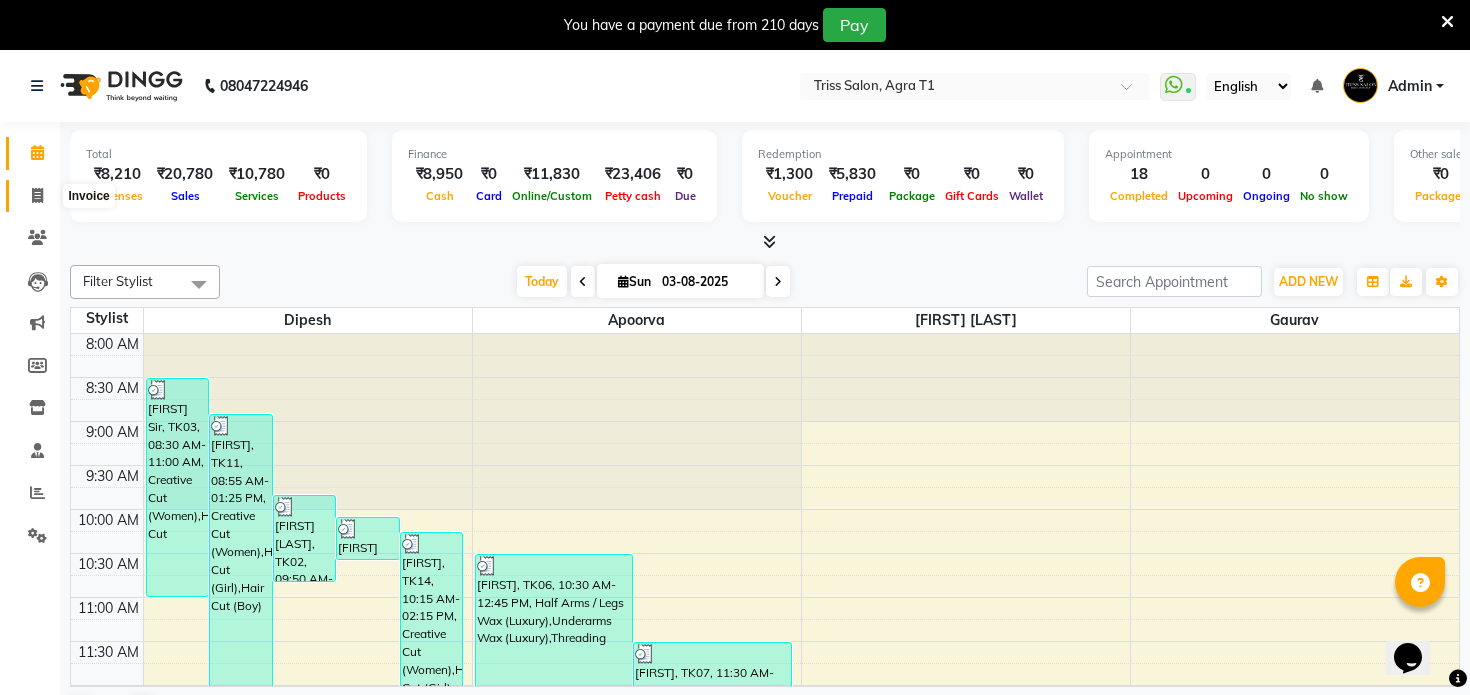 click 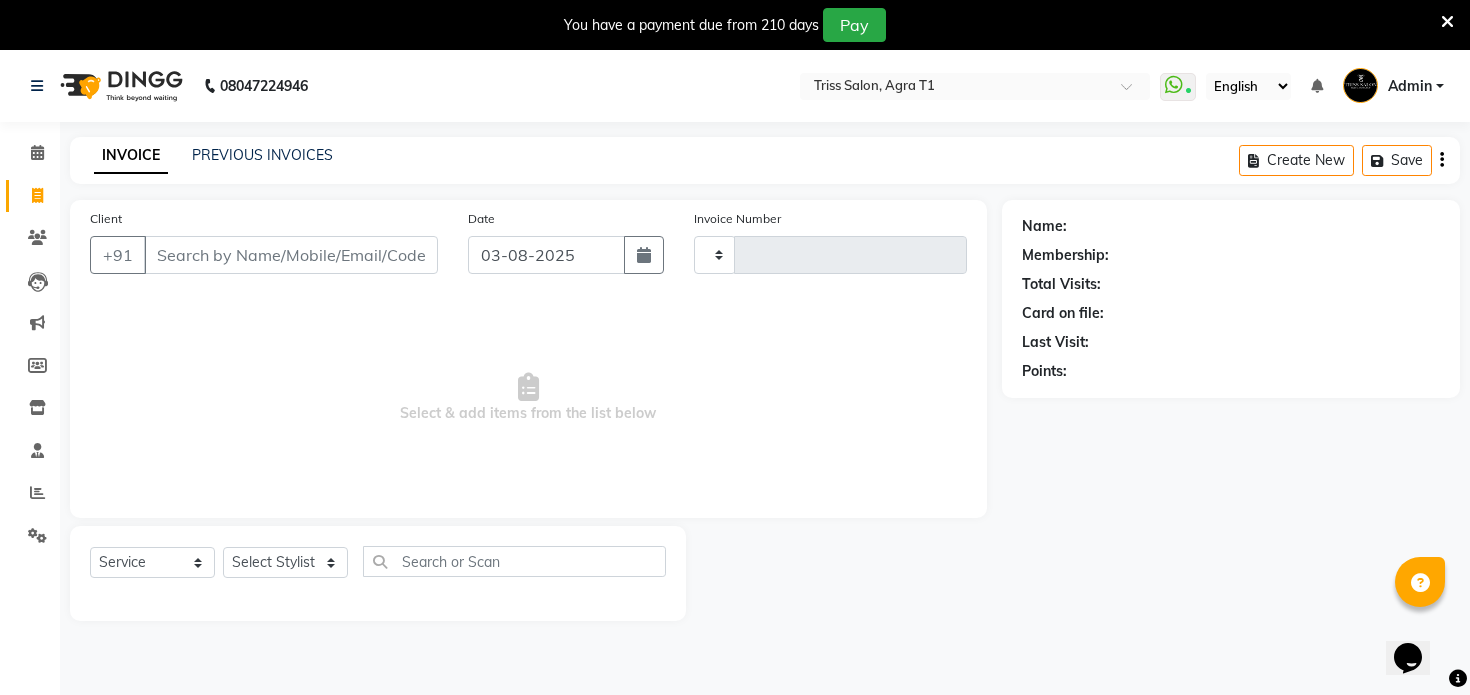 type on "5427" 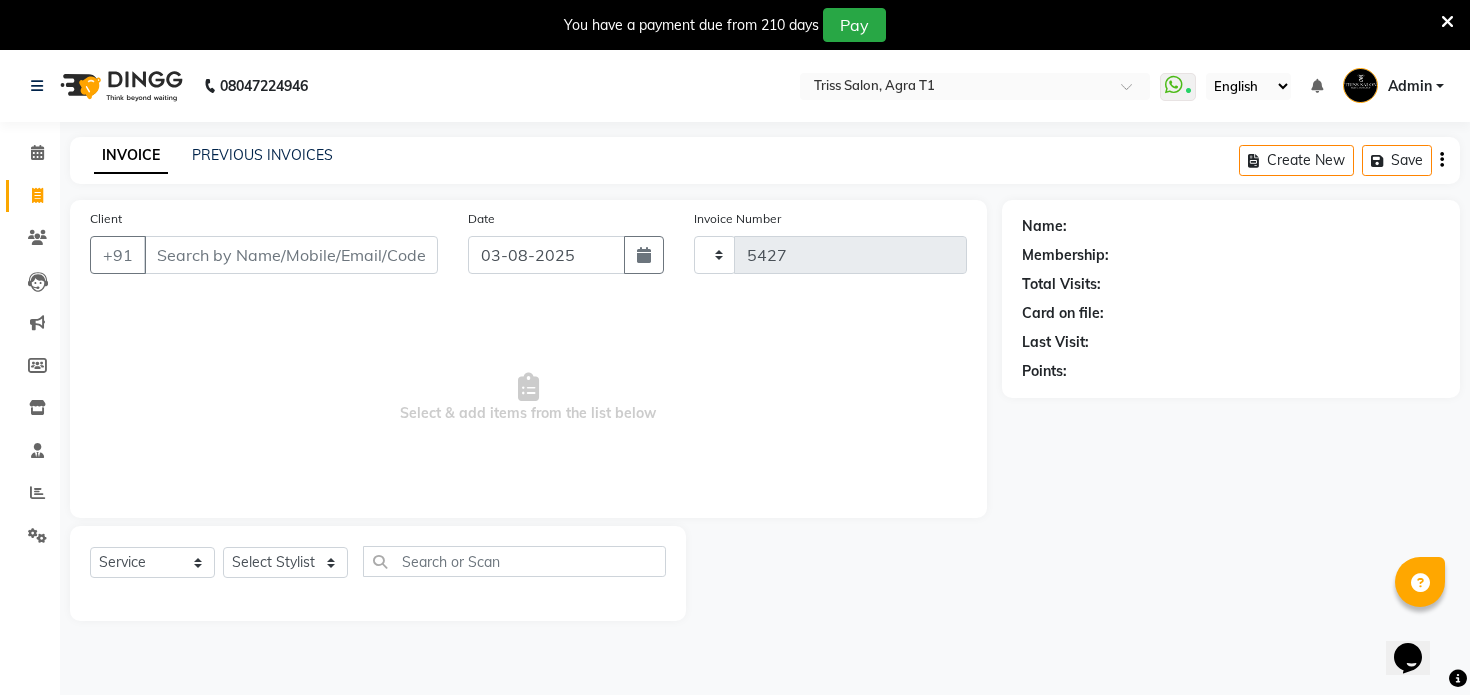 select on "4300" 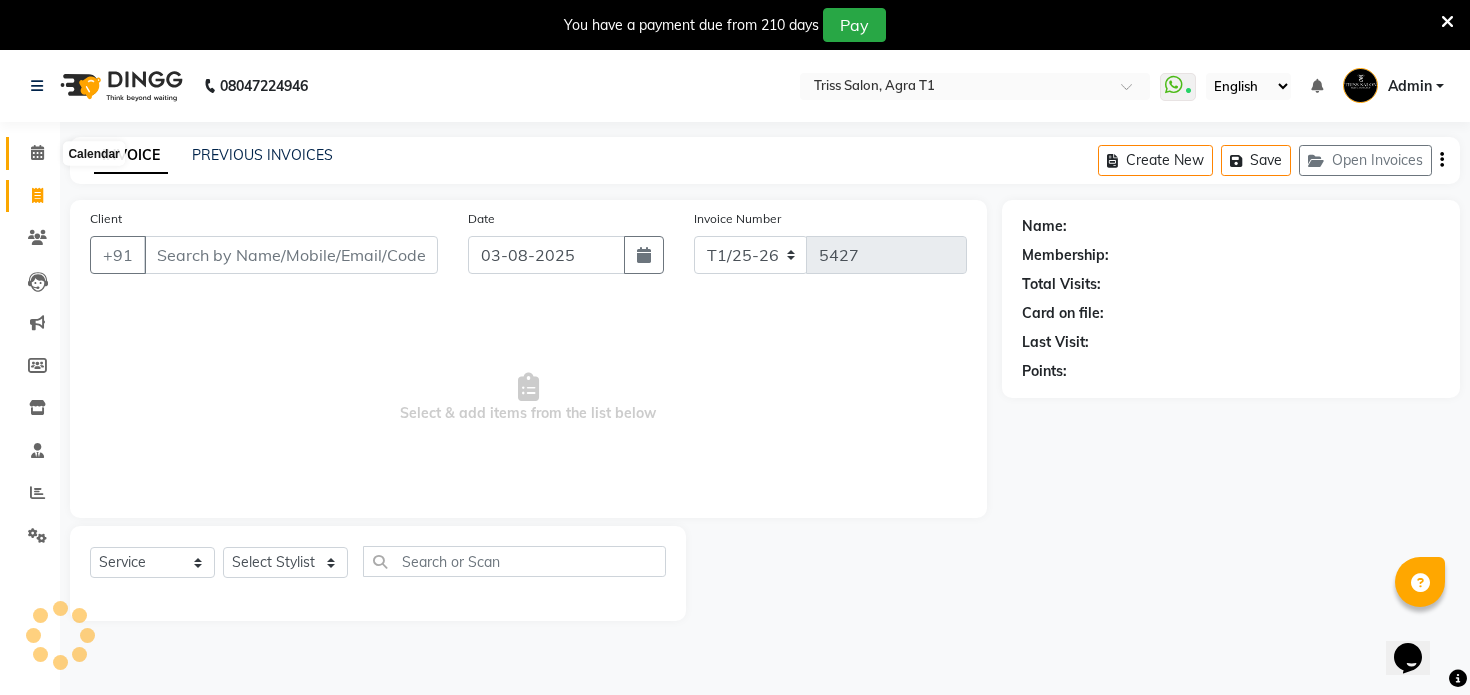 click 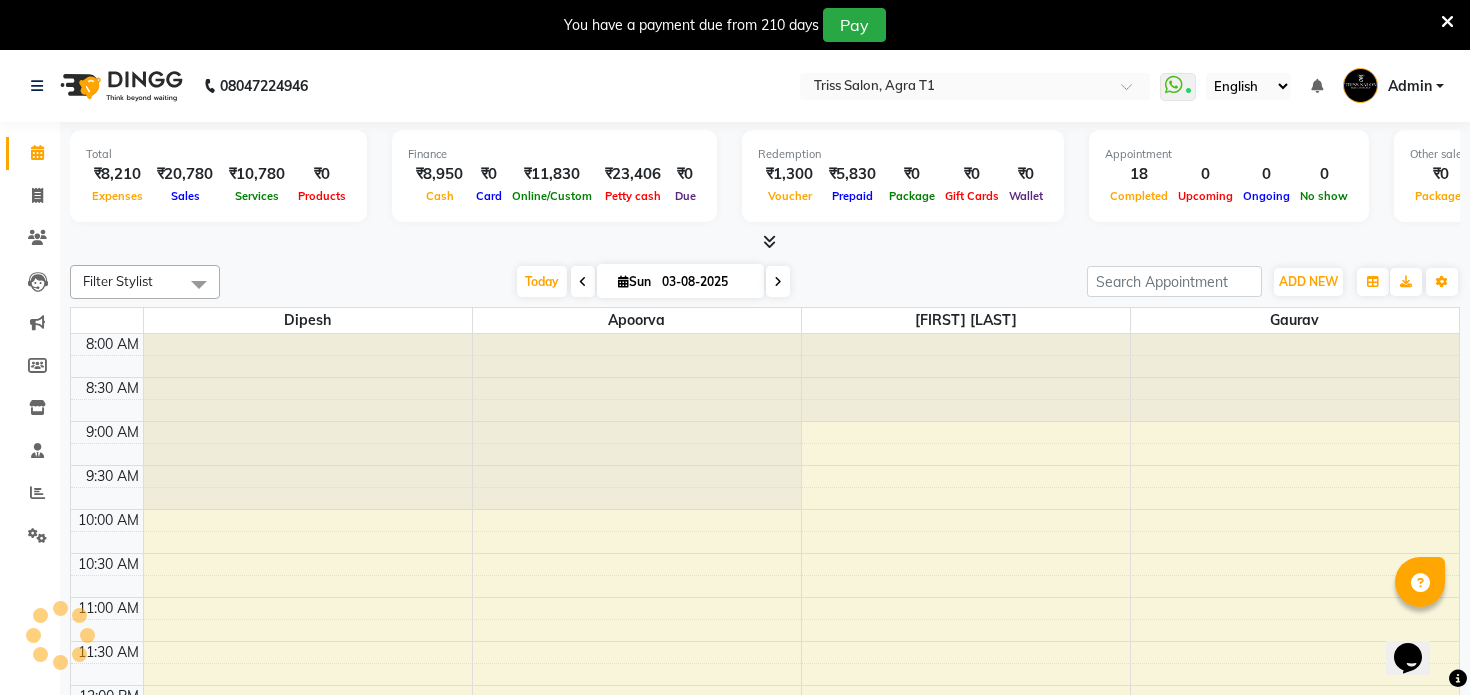 scroll, scrollTop: 0, scrollLeft: 0, axis: both 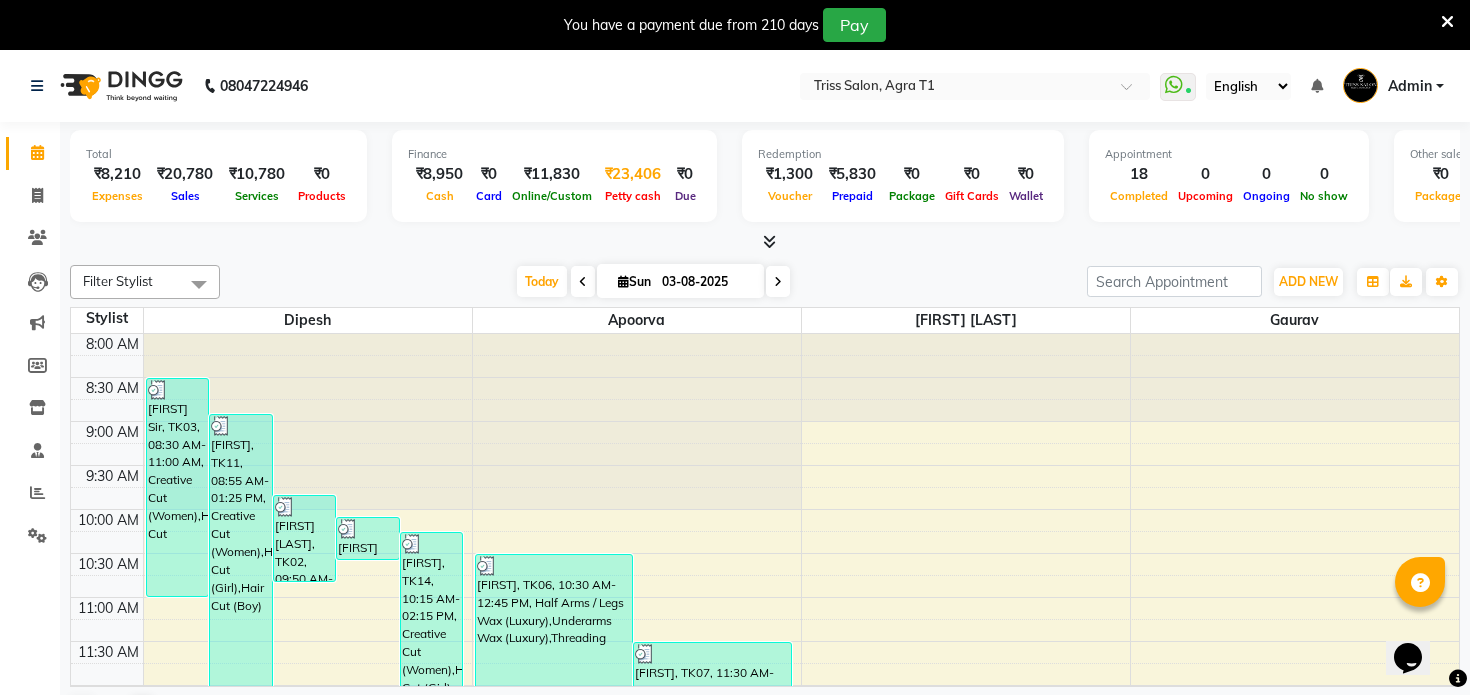 click on "₹23,406" at bounding box center (633, 174) 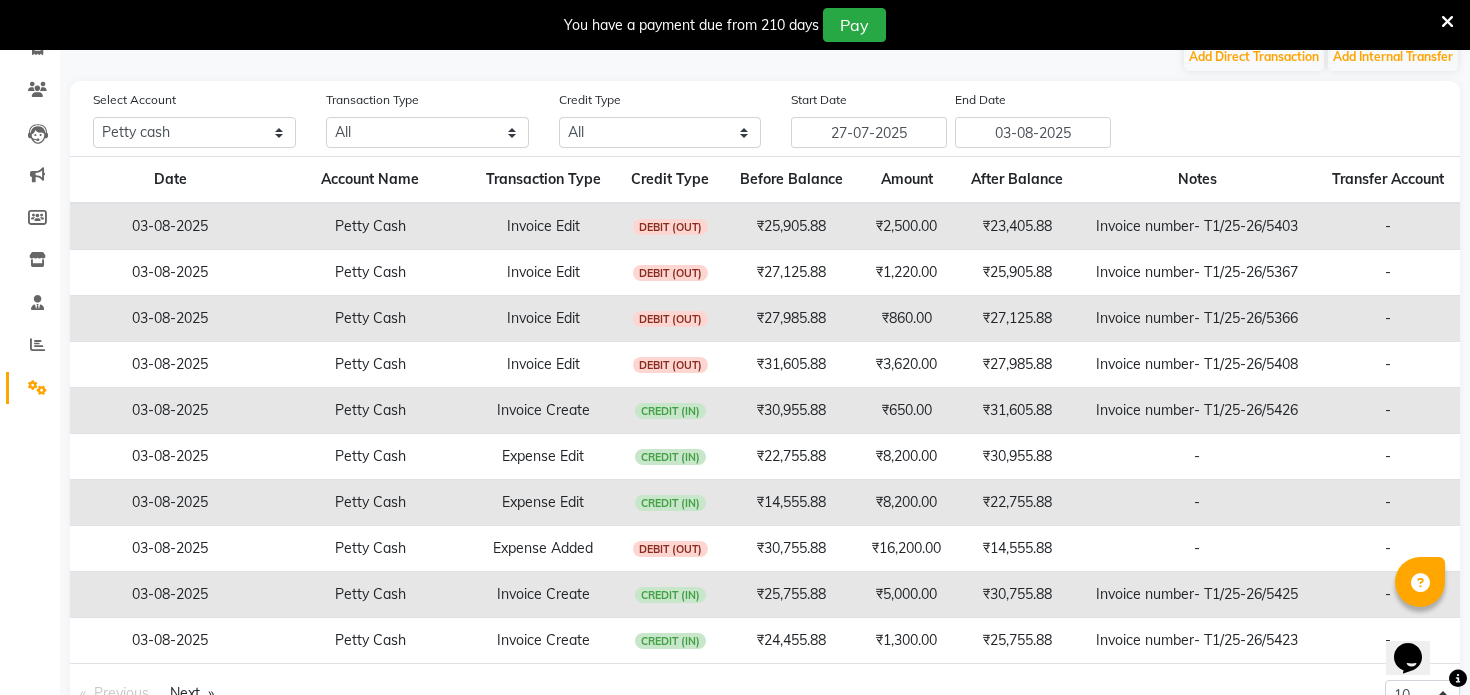 scroll, scrollTop: 206, scrollLeft: 0, axis: vertical 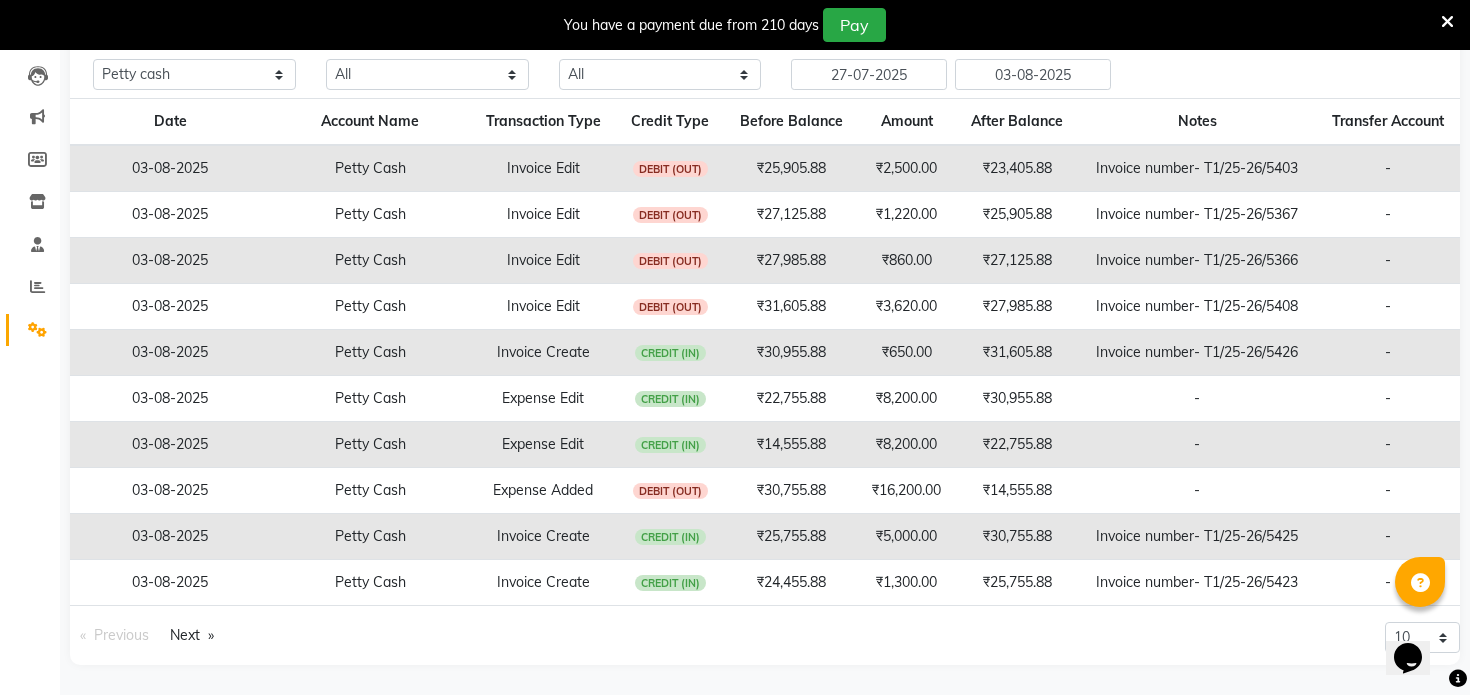click on "₹25,755.88" 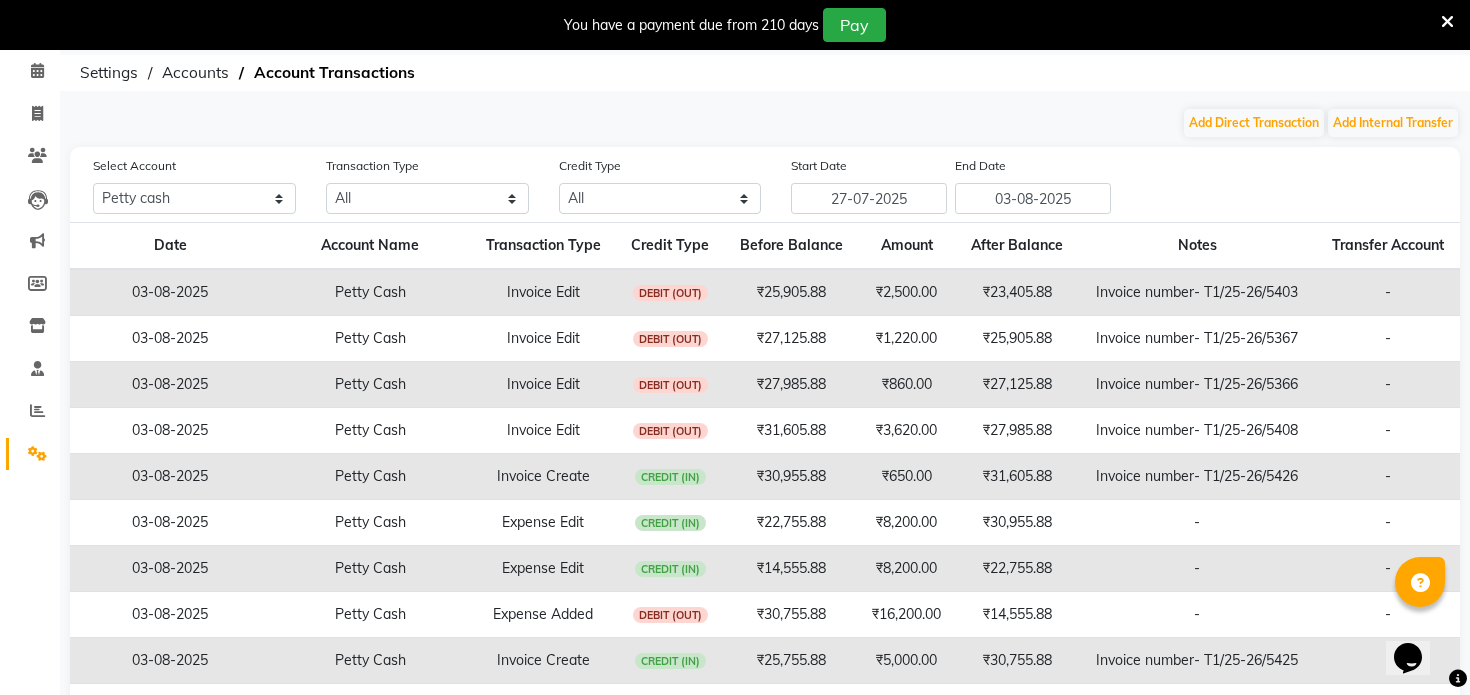 scroll, scrollTop: 0, scrollLeft: 0, axis: both 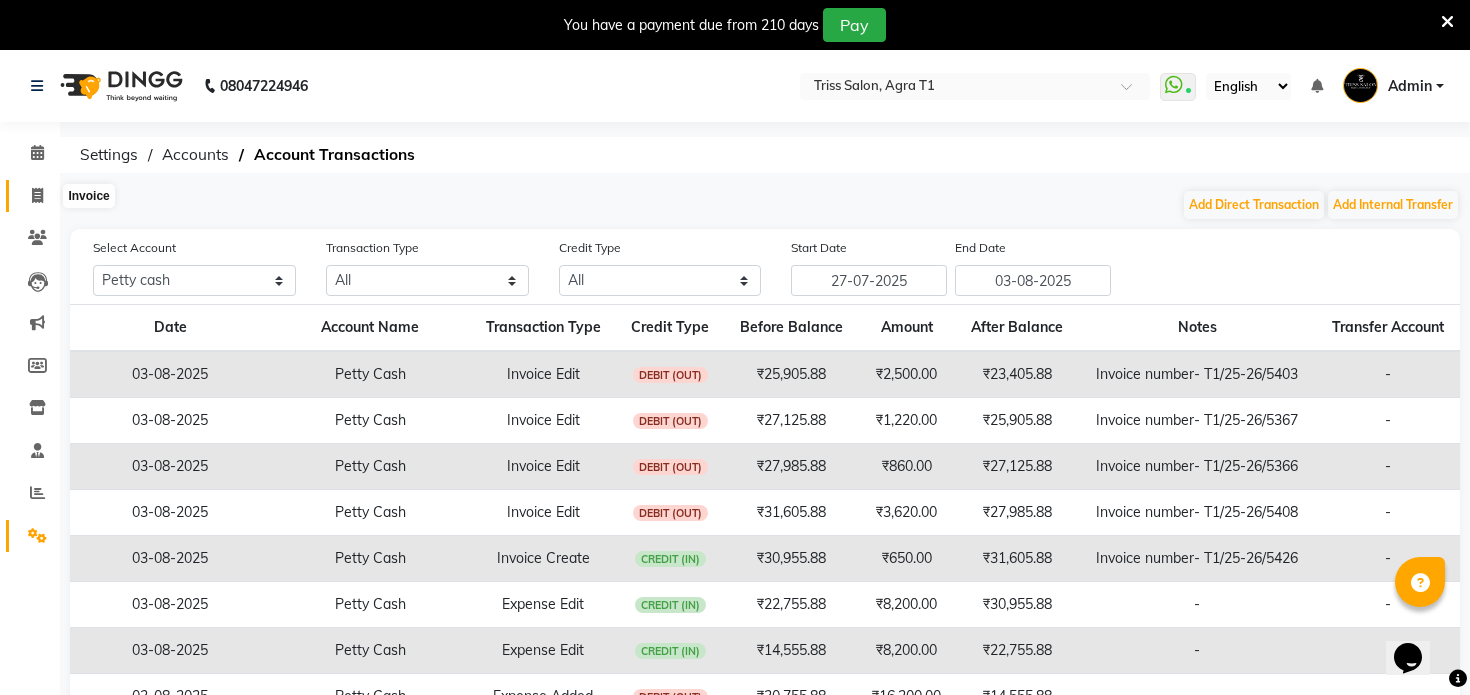 click 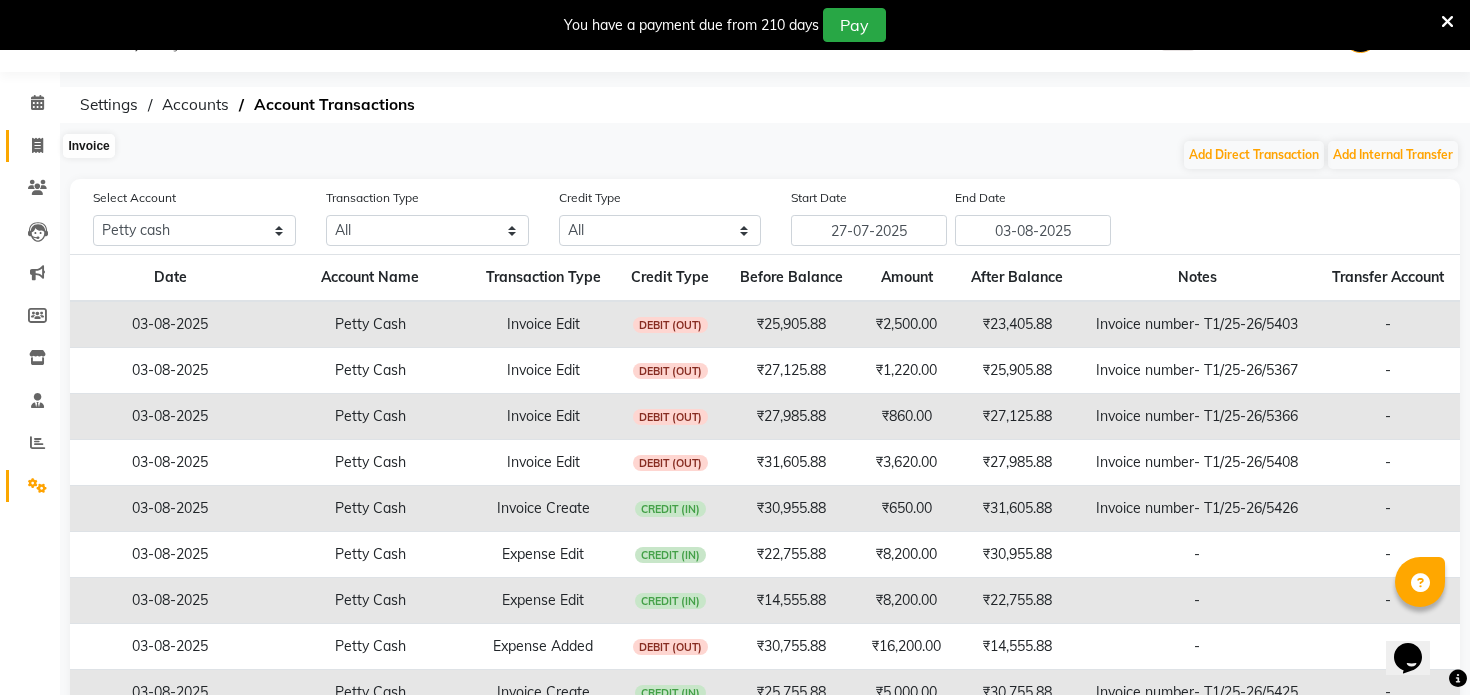 select on "service" 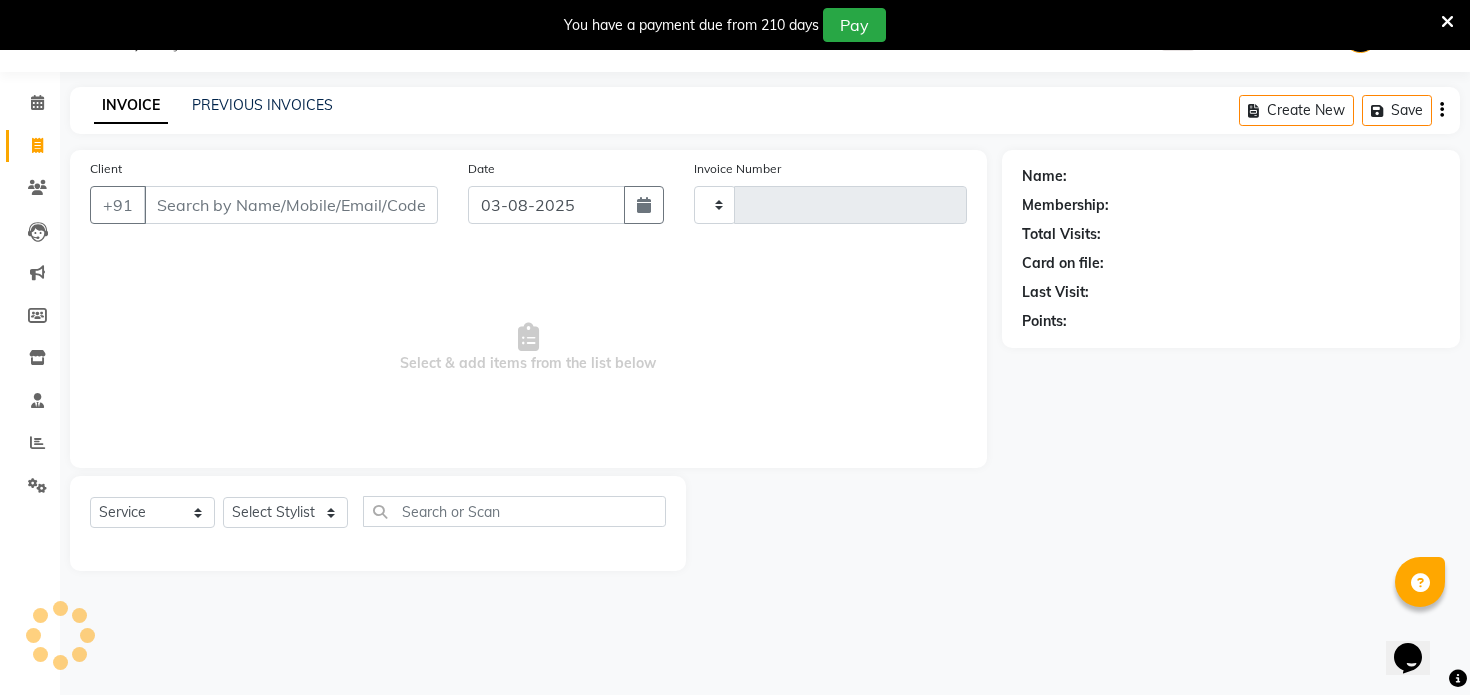 type on "5427" 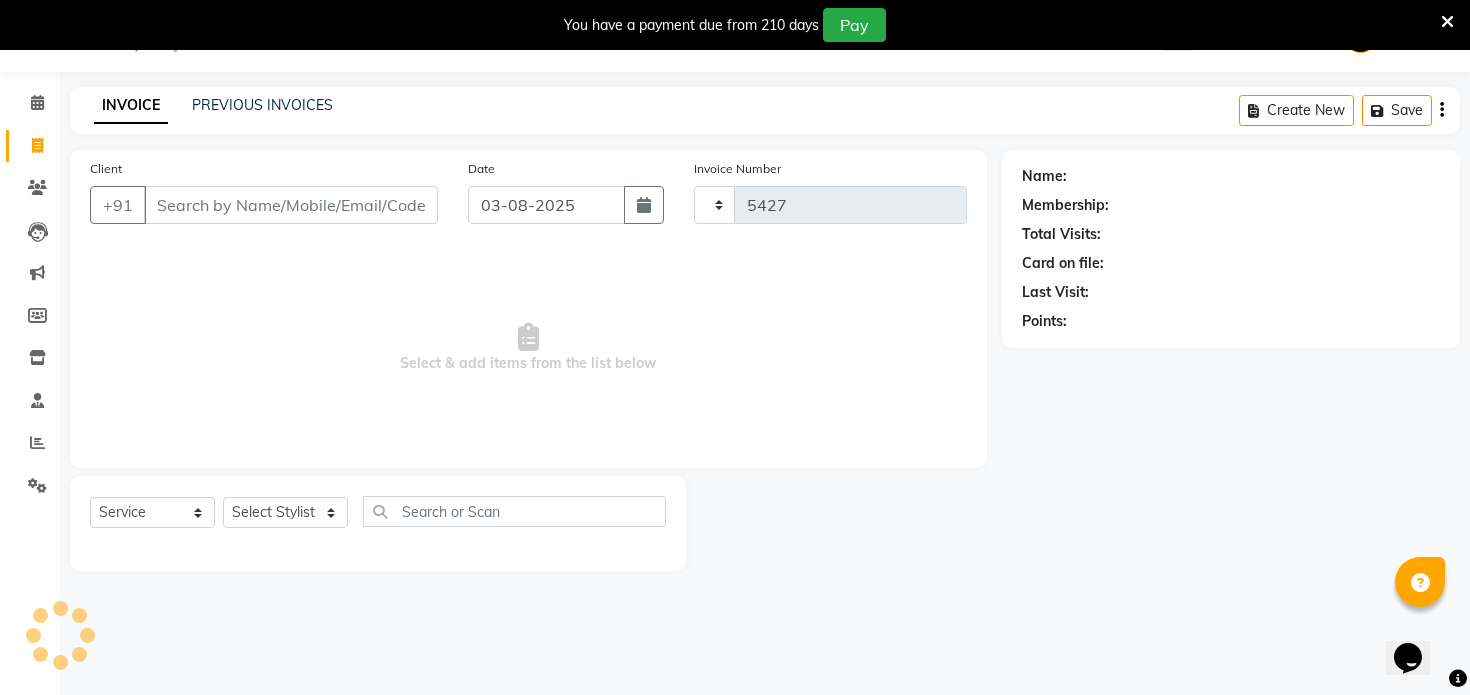 select on "4300" 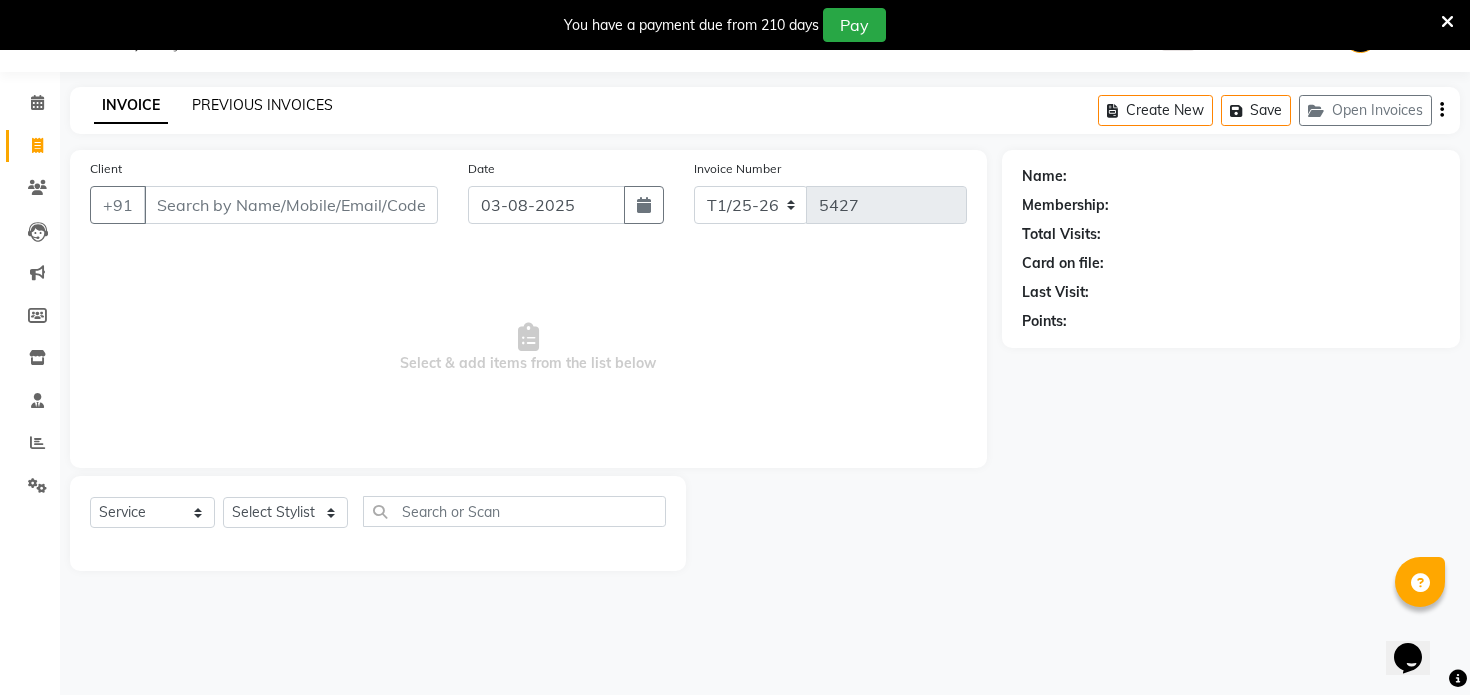 click on "PREVIOUS INVOICES" 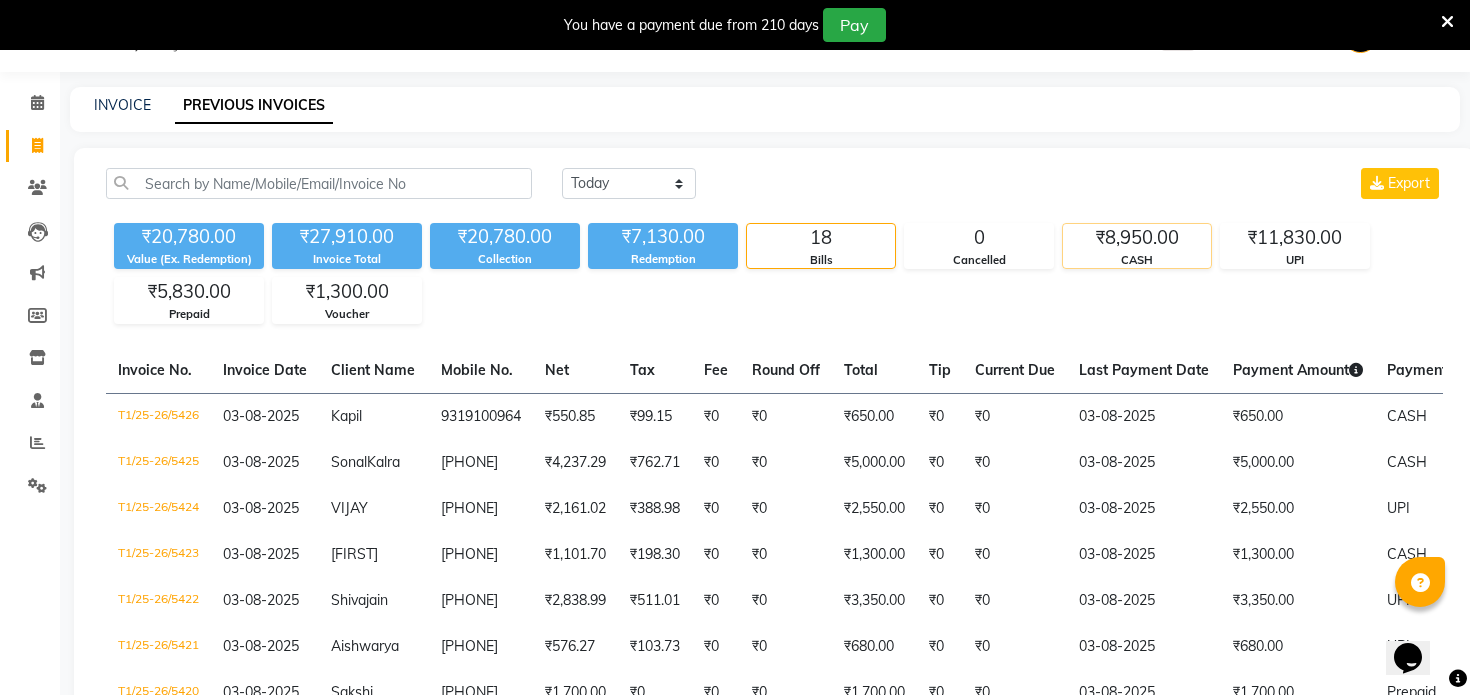 click on "₹8,950.00" 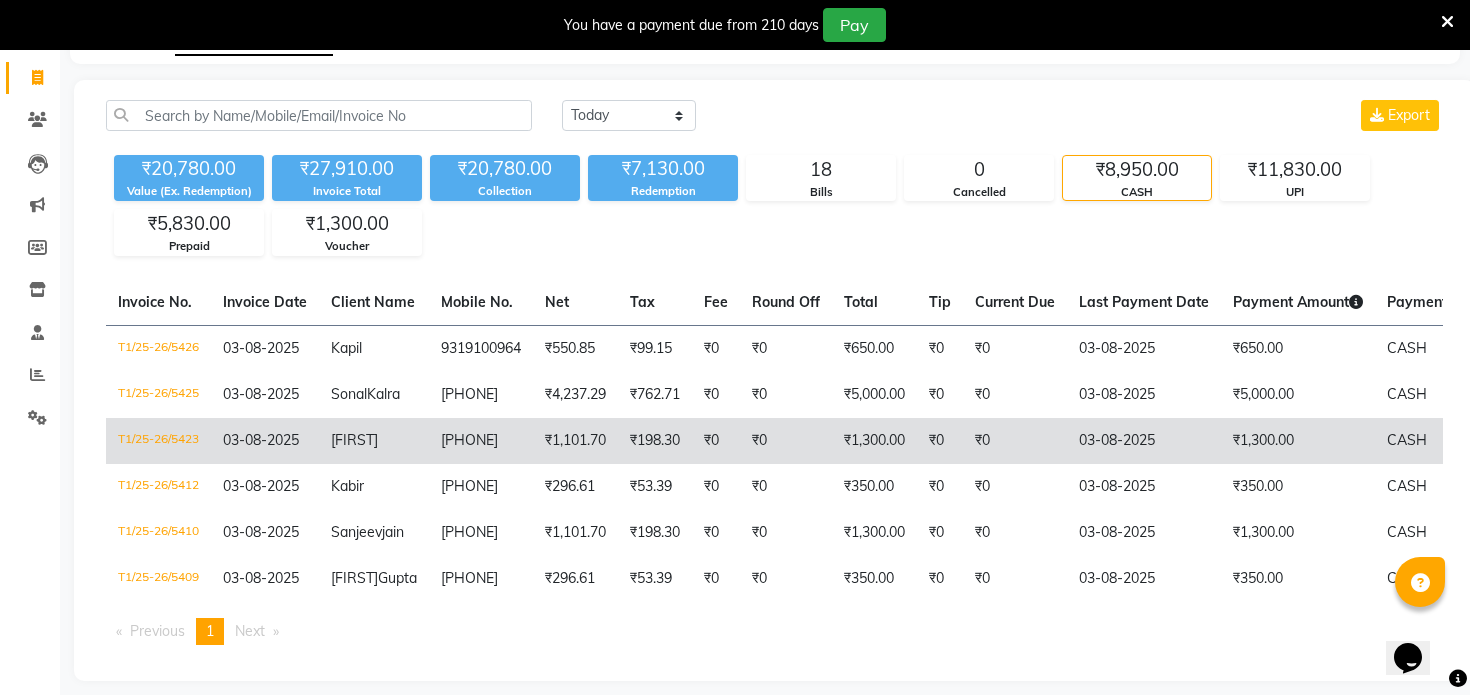 scroll, scrollTop: 122, scrollLeft: 0, axis: vertical 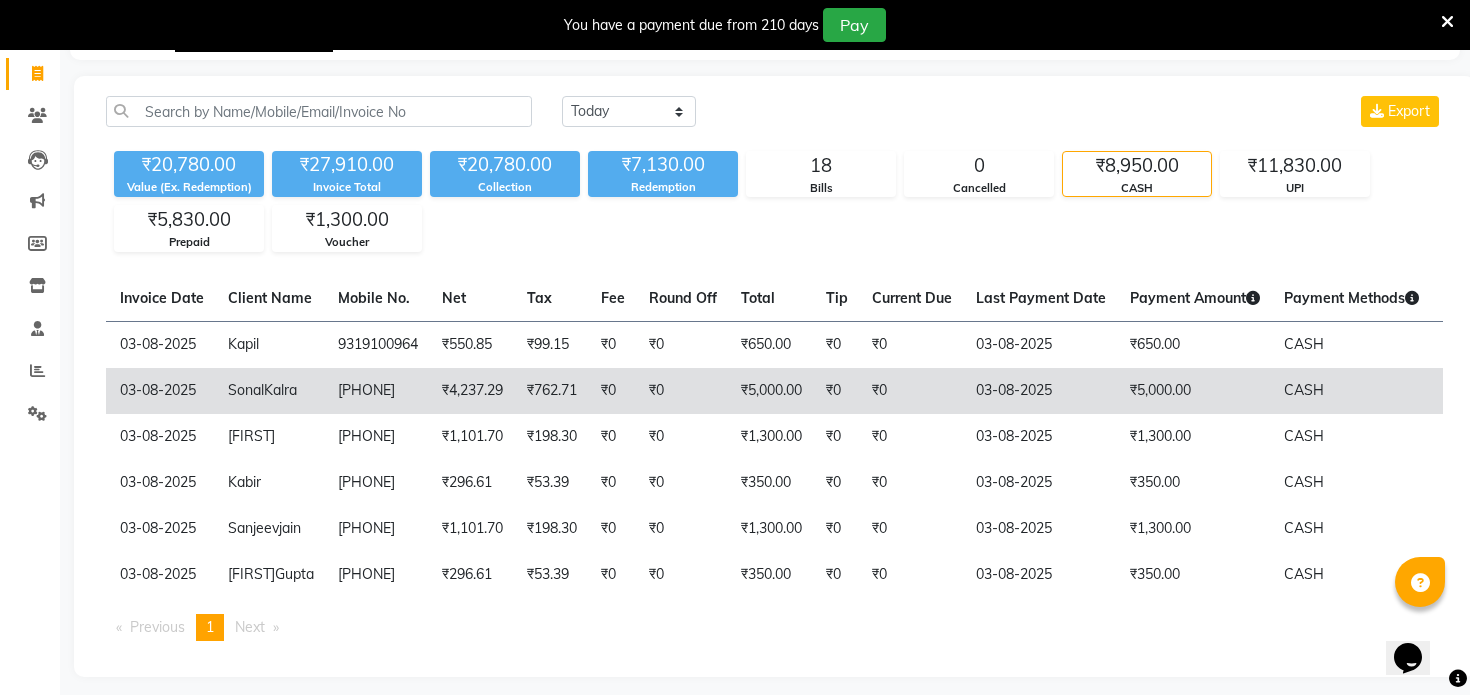 click on "03-08-2025" 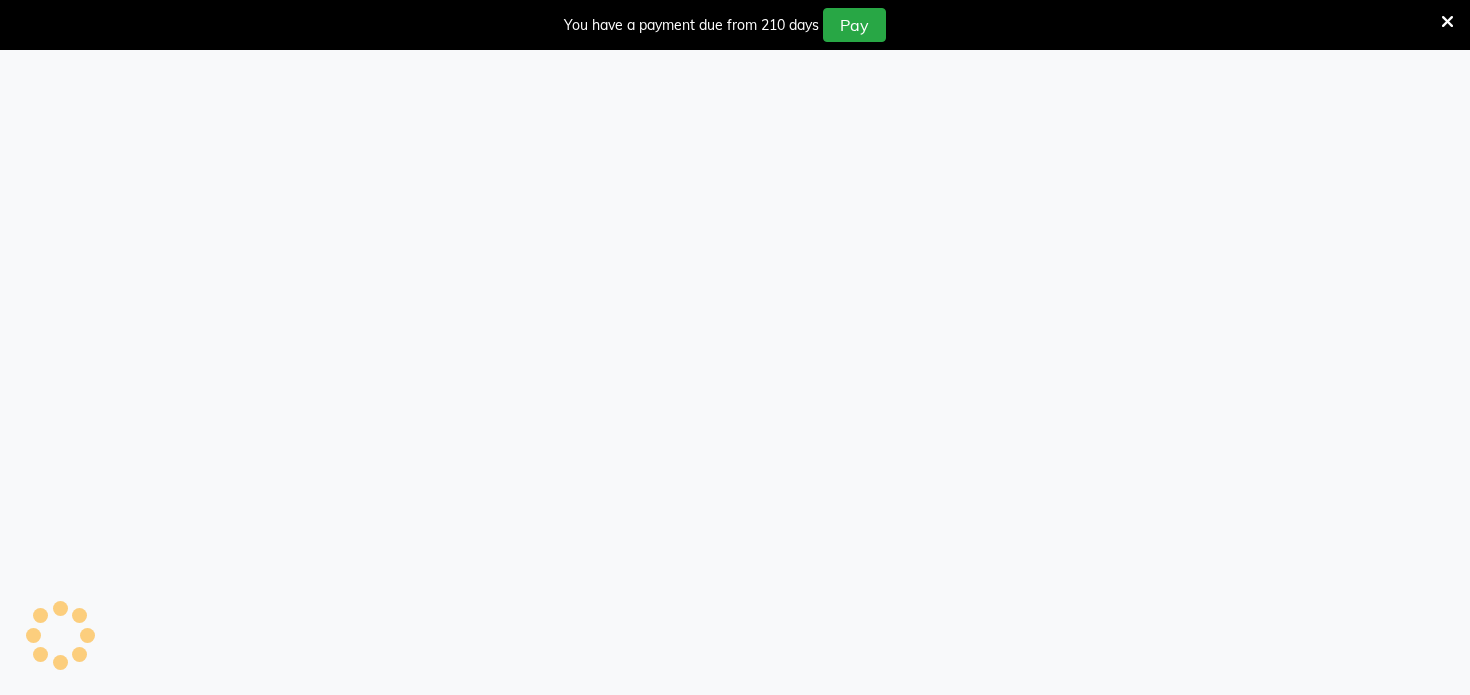 scroll, scrollTop: 0, scrollLeft: 0, axis: both 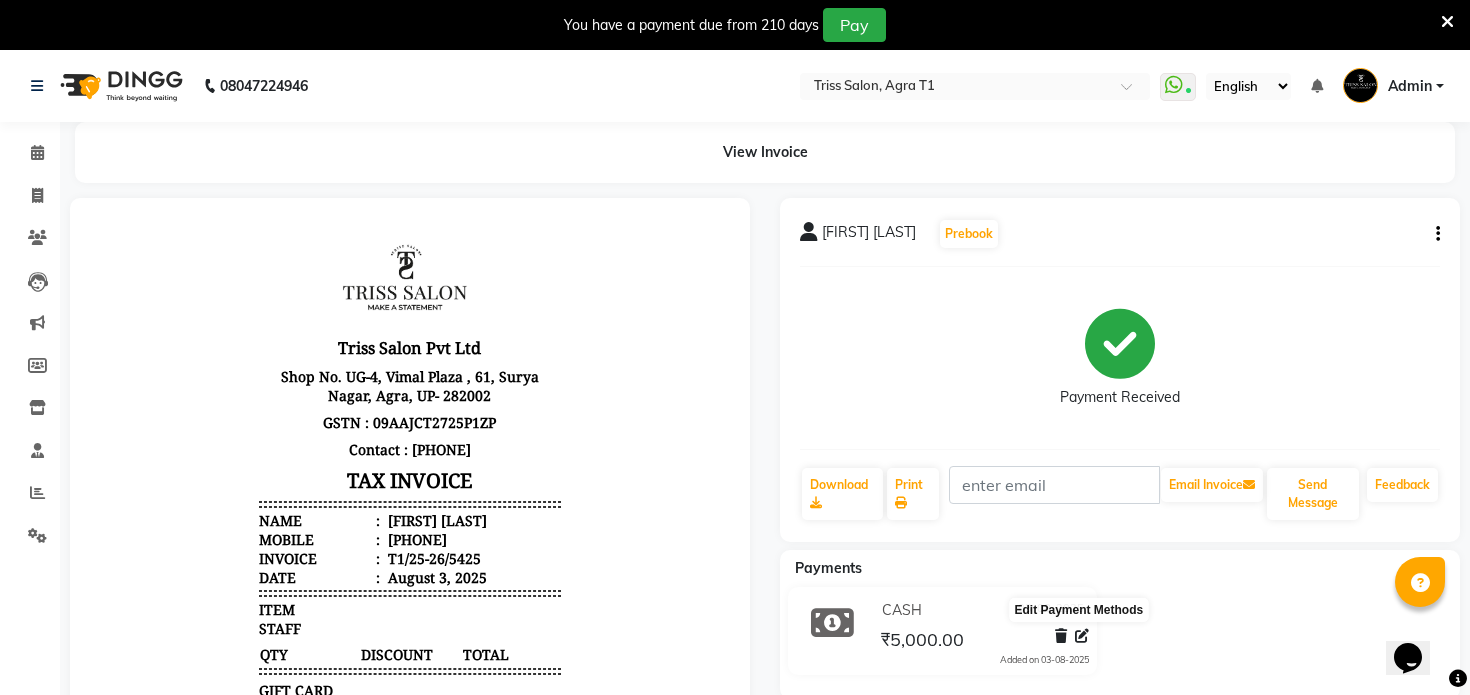 click 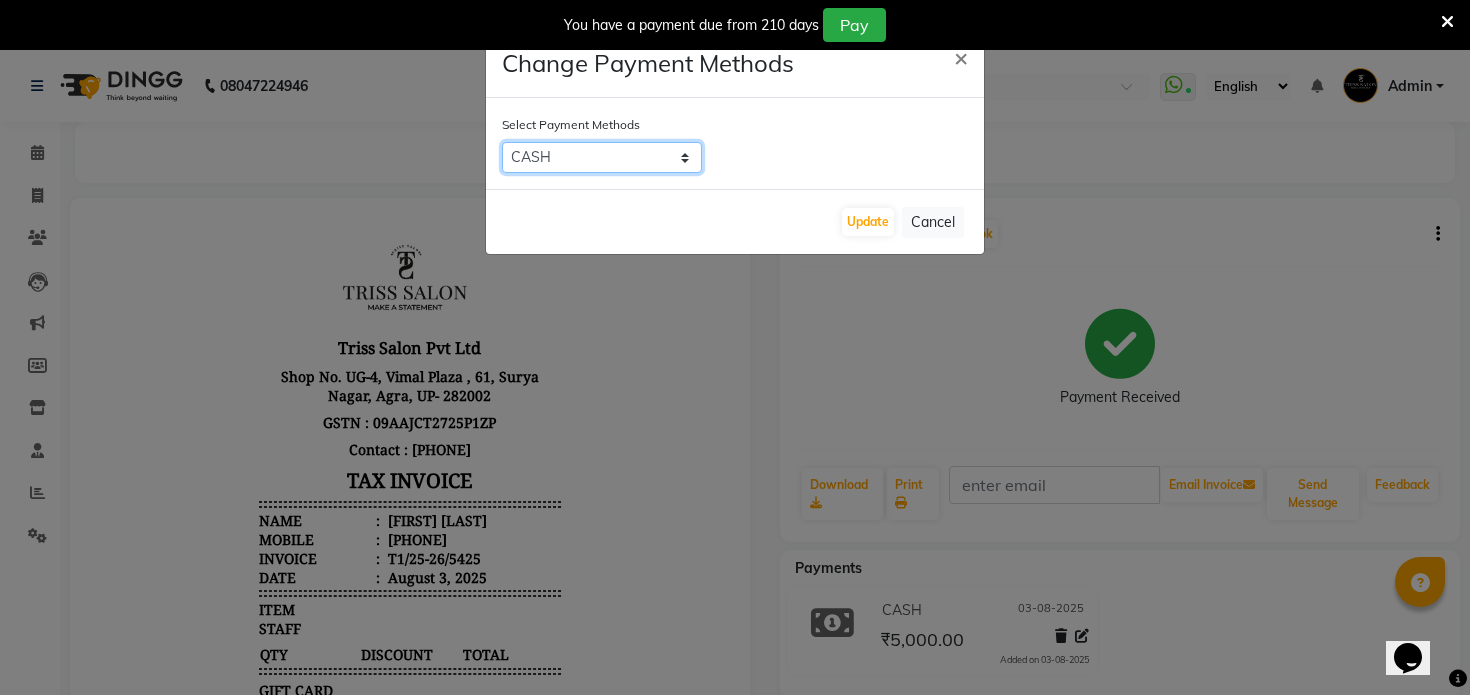 click on "PayTM   CASH   CARD   UPI" 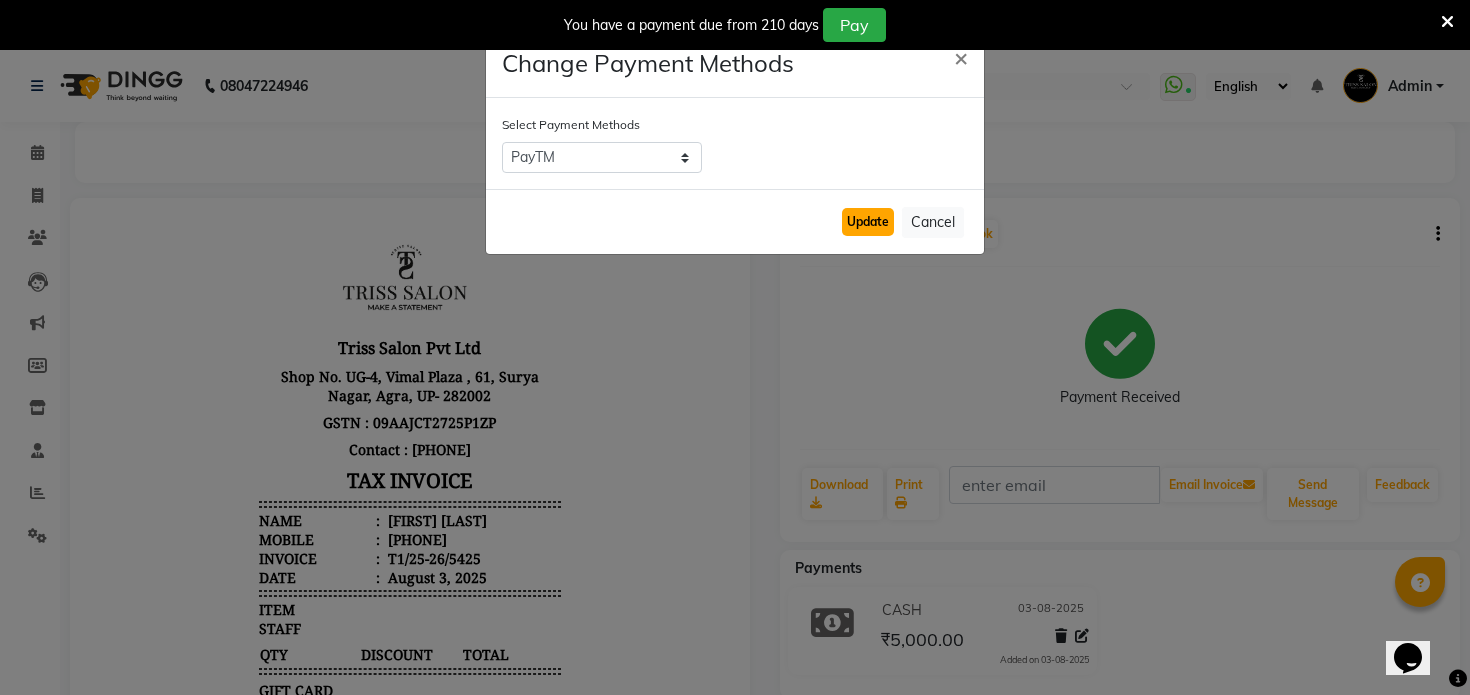 click on "Update" 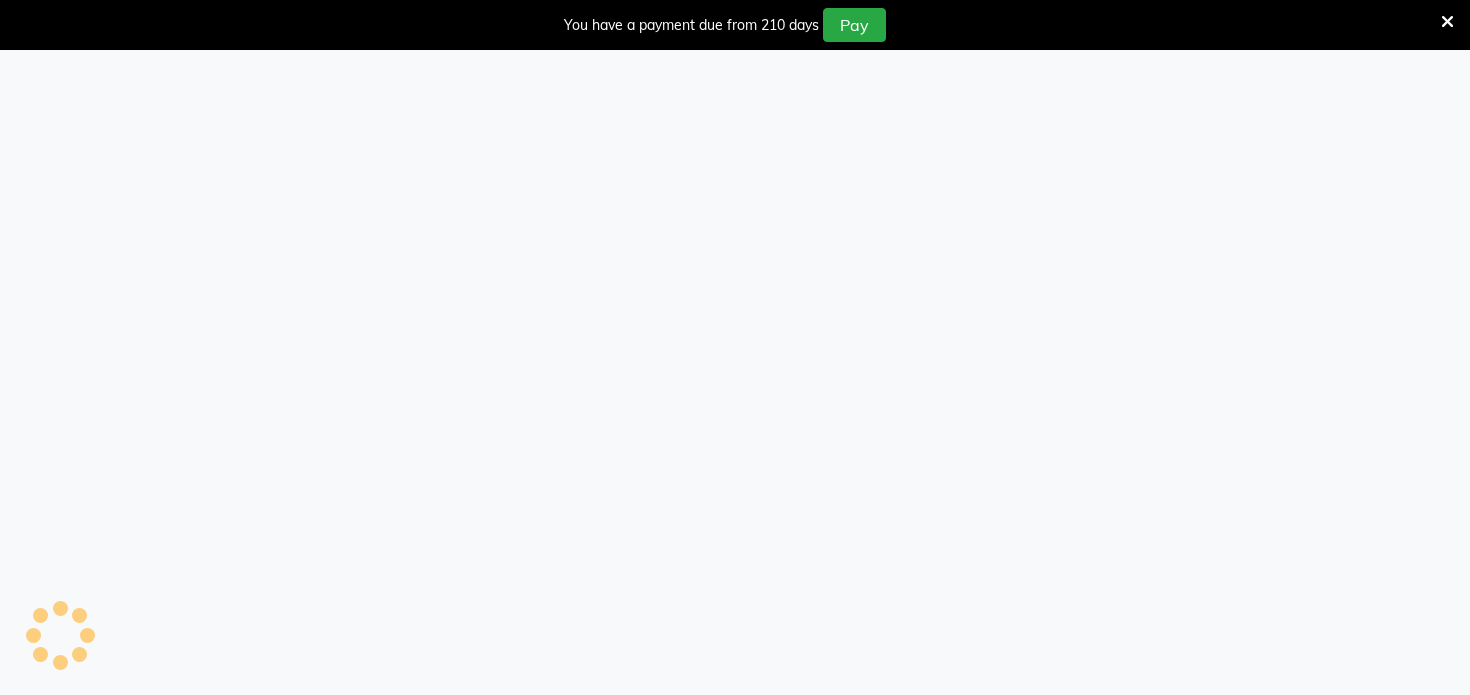 scroll, scrollTop: 0, scrollLeft: 0, axis: both 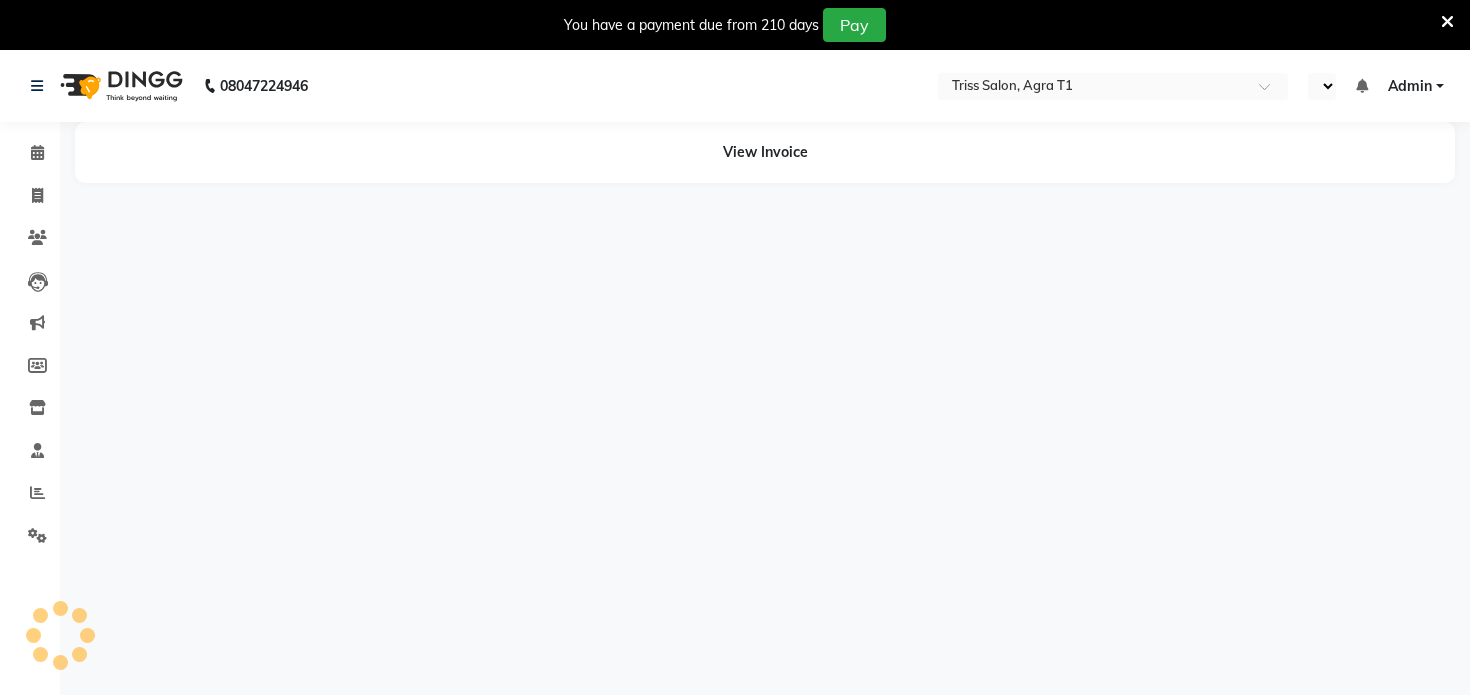 select on "en" 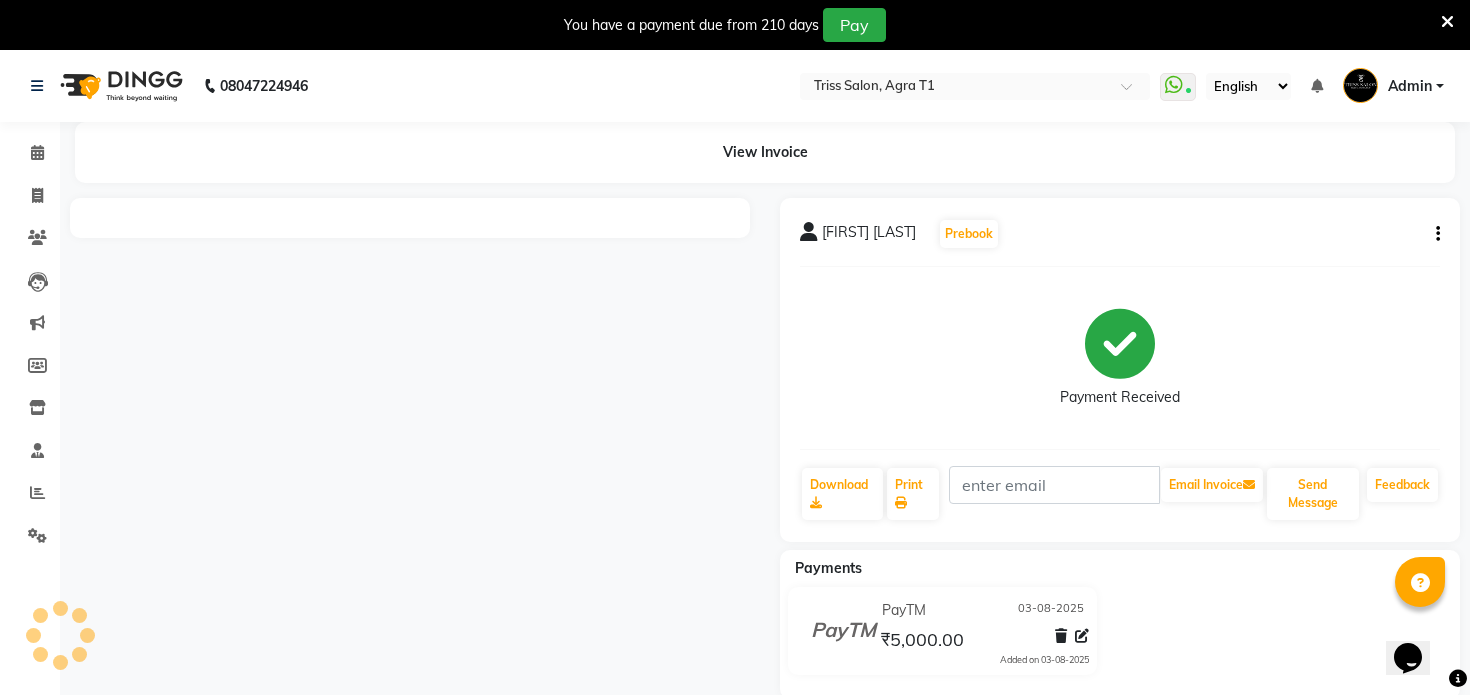 scroll, scrollTop: 0, scrollLeft: 0, axis: both 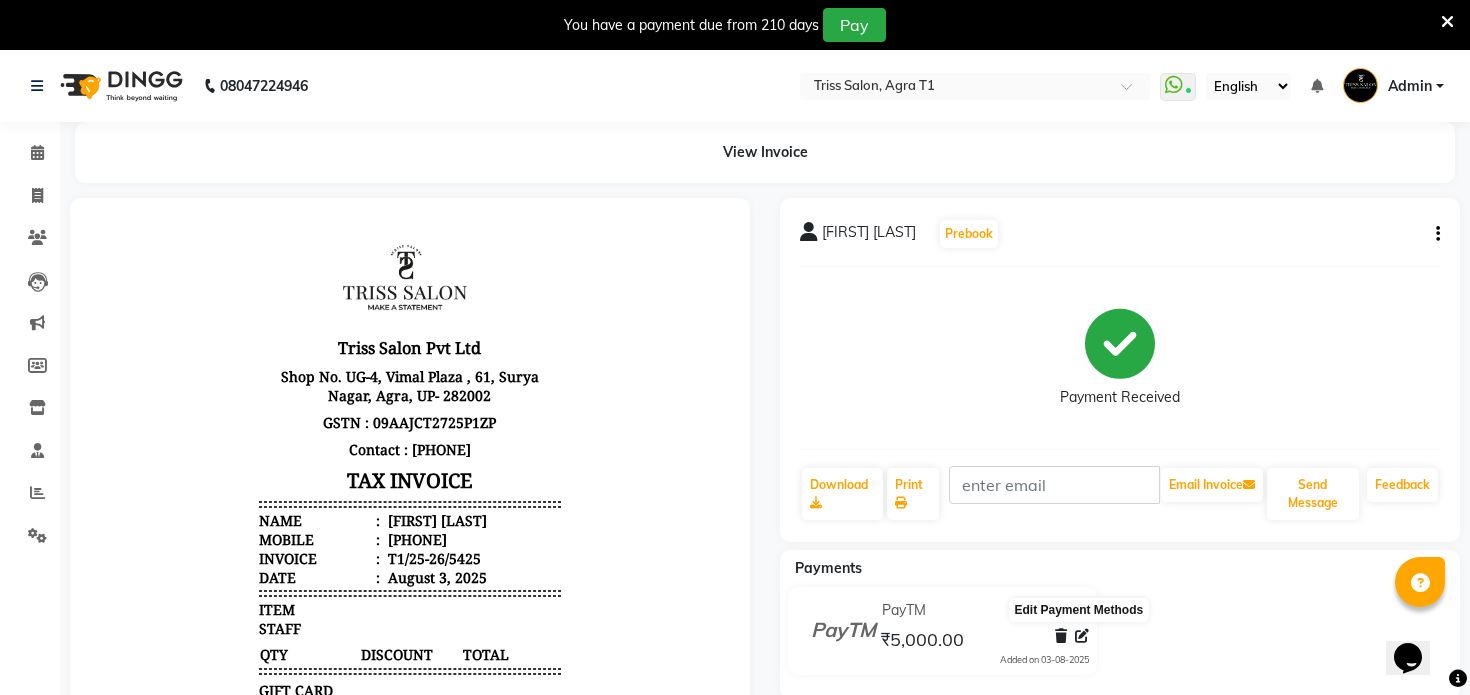 click 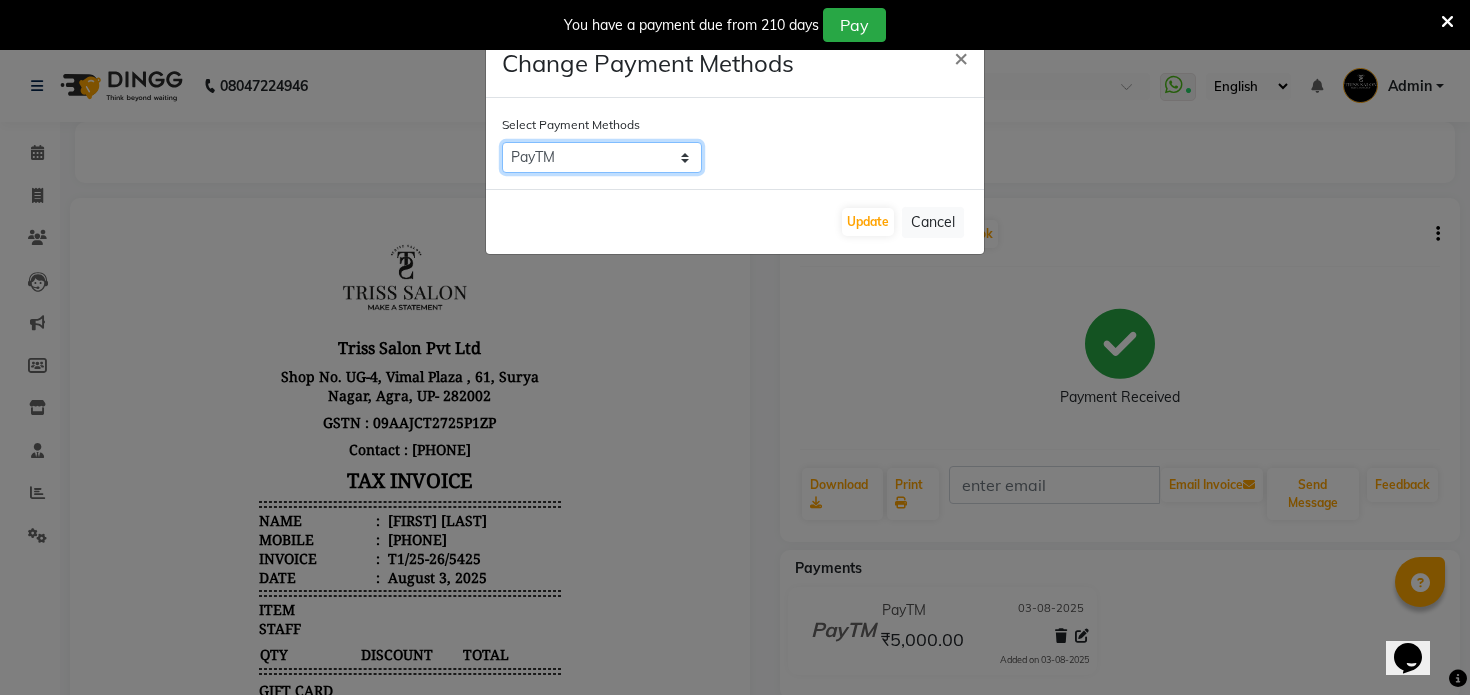 click on "PayTM   CASH   CARD   UPI" 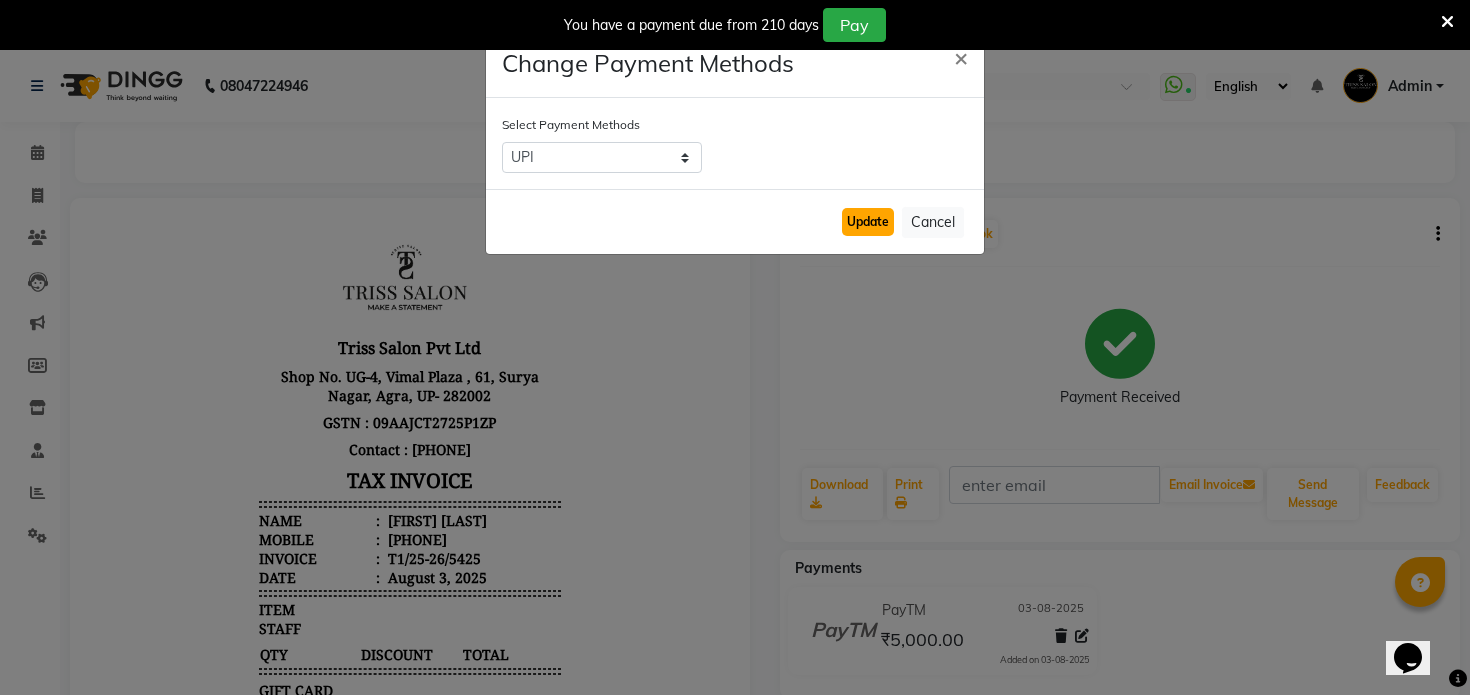 click on "Update" 